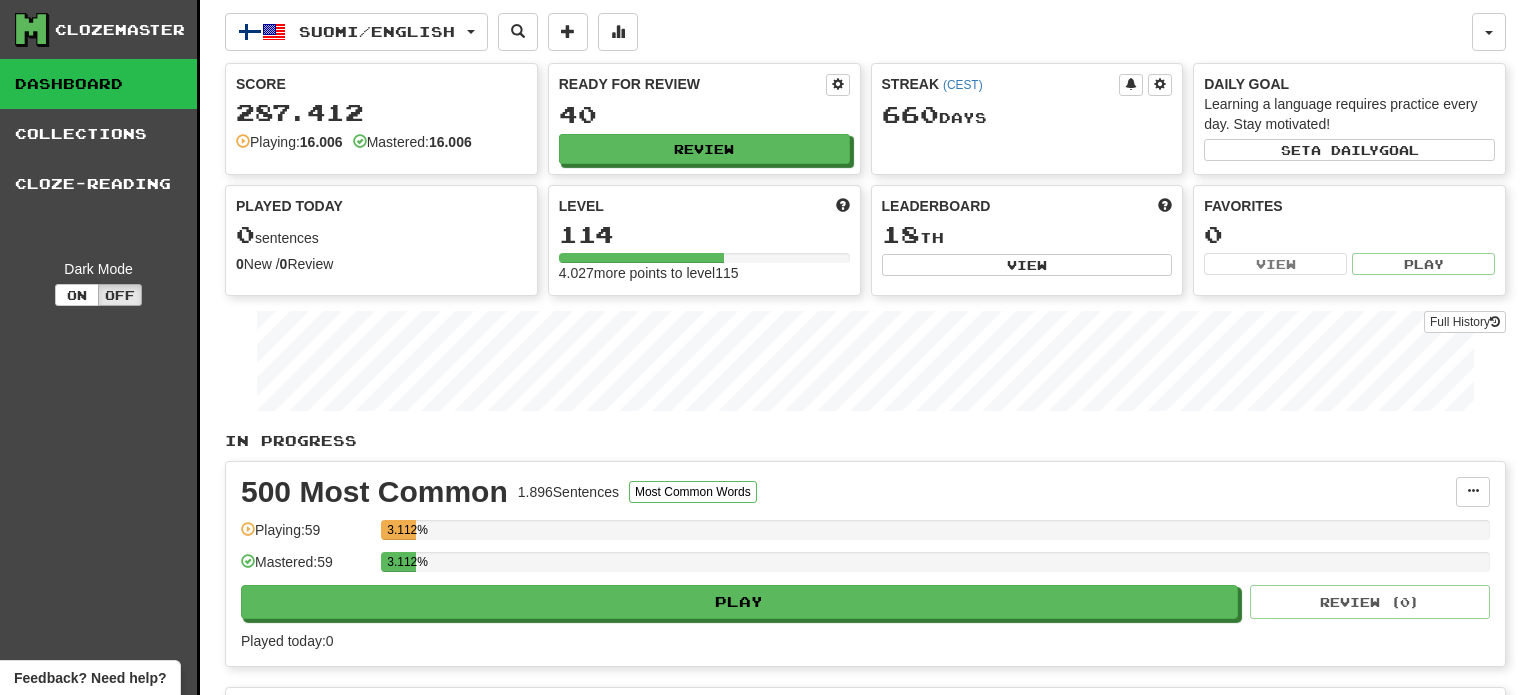scroll, scrollTop: 0, scrollLeft: 0, axis: both 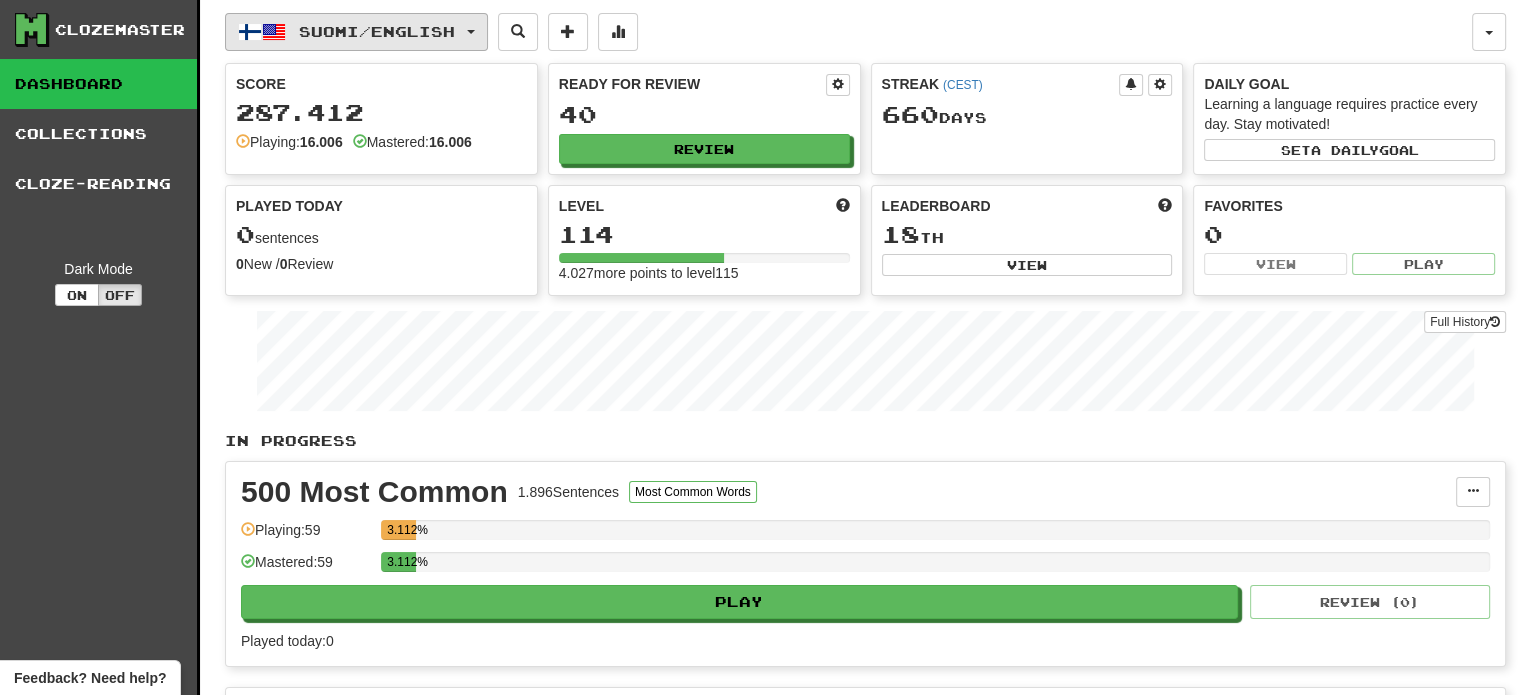 click on "Suomi  /  English" at bounding box center (377, 31) 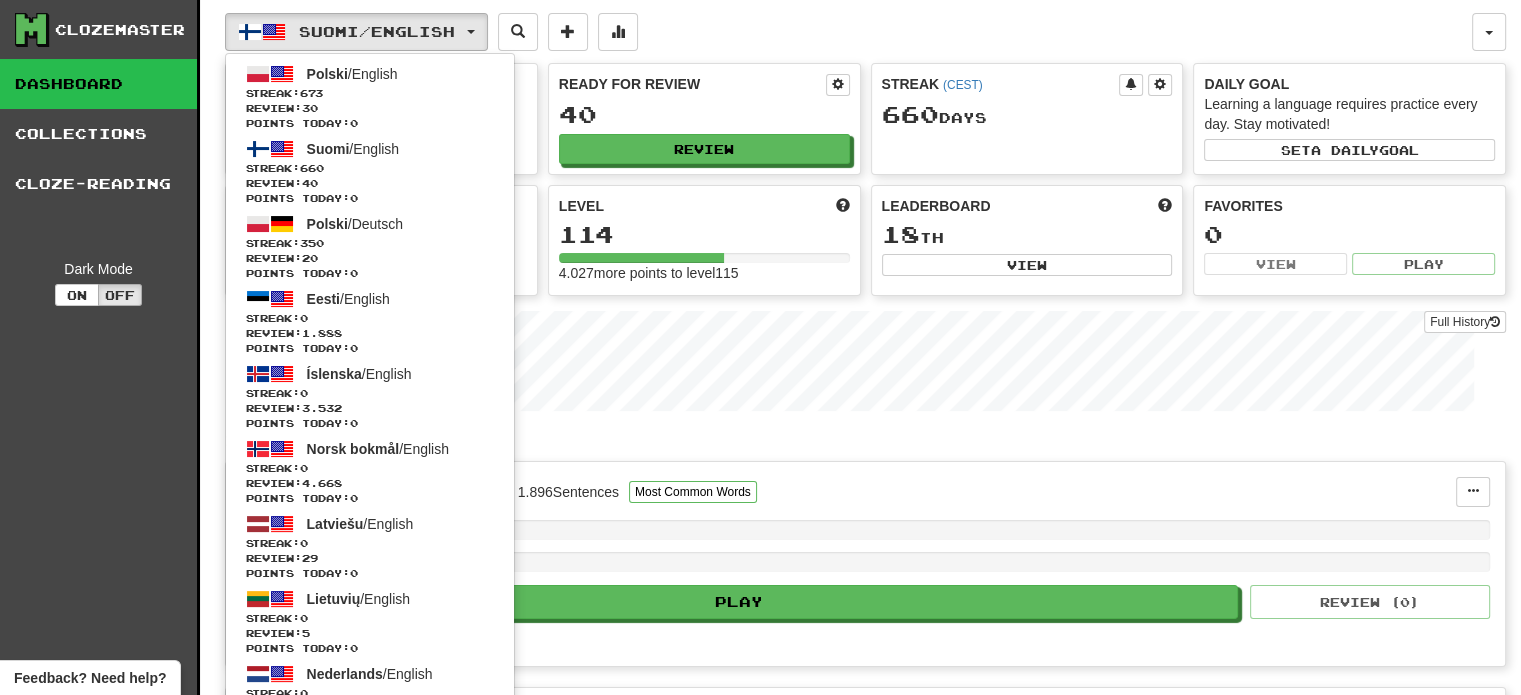 click on "Suomi  /  English Polski  /  English Streak:  673   Review:  30 Points today:  0 Suomi  /  English Streak:  660   Review:  40 Points today:  0 Polski  /  Deutsch Streak:  350   Review:  20 Points today:  0 Eesti  /  English Streak:  0   Review:  1.888 Points today:  0 Íslenska  /  English Streak:  0   Review:  3.532 Points today:  0 Norsk bokmål  /  English Streak:  0   Review:  4.668 Points today:  0 Latviešu  /  English Streak:  0   Review:  29 Points today:  0 Lietuvių  /  English Streak:  0   Review:  5 Points today:  0 Nederlands  /  English Streak:  0   Review:  19 Points today:  0 Dansk  /  English Streak:  0   Review:  10 Points today:  0 Italiano  /  English Streak:  0   Review:  10 Points today:  0 Português  /  English Streak:  0   Review:  10 Points today:  0 Svenska  /  English Streak:  0   Review:  10 Points today:  0 Українська  /  English Streak:  0   Review:  10 Points today:  0 Slovenščina  /  English Streak:  0   Review:  0 Points today:  0  Language Pairing" at bounding box center (848, 32) 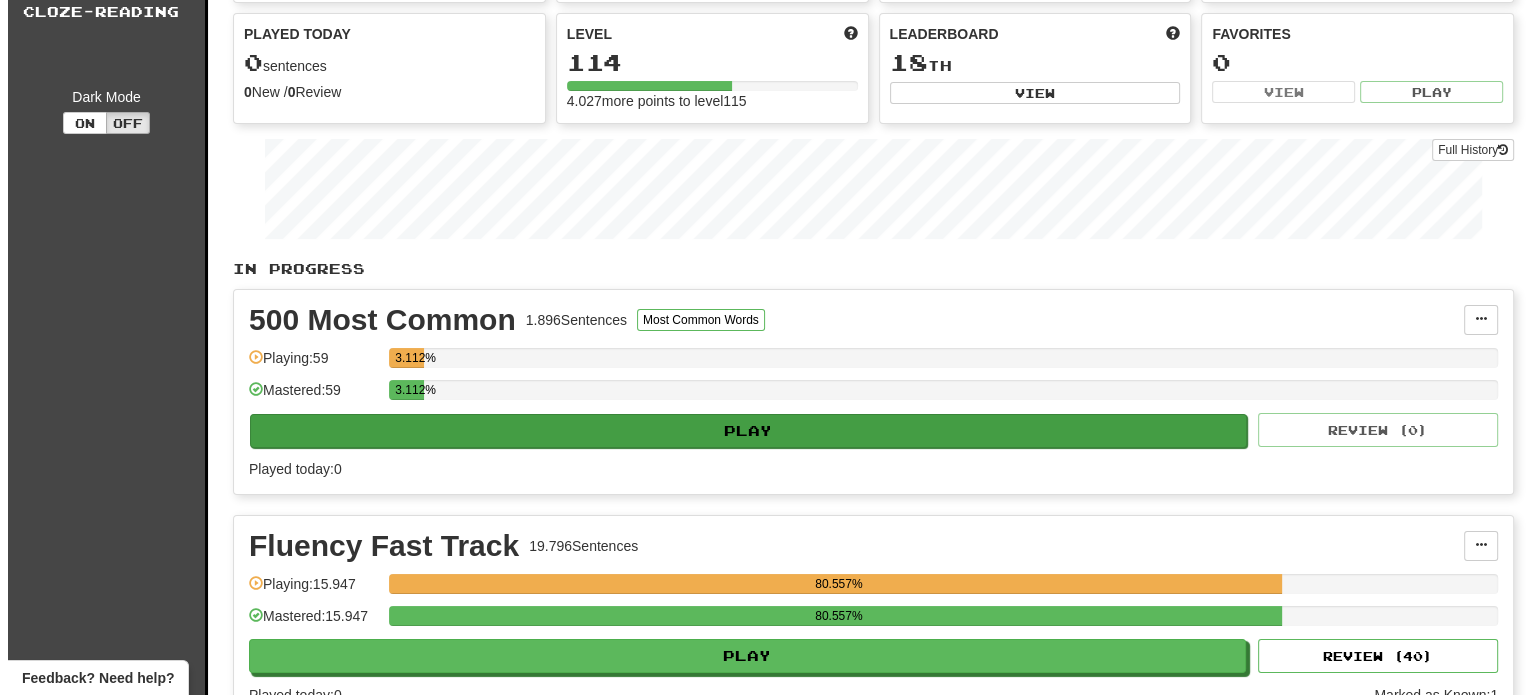 scroll, scrollTop: 300, scrollLeft: 0, axis: vertical 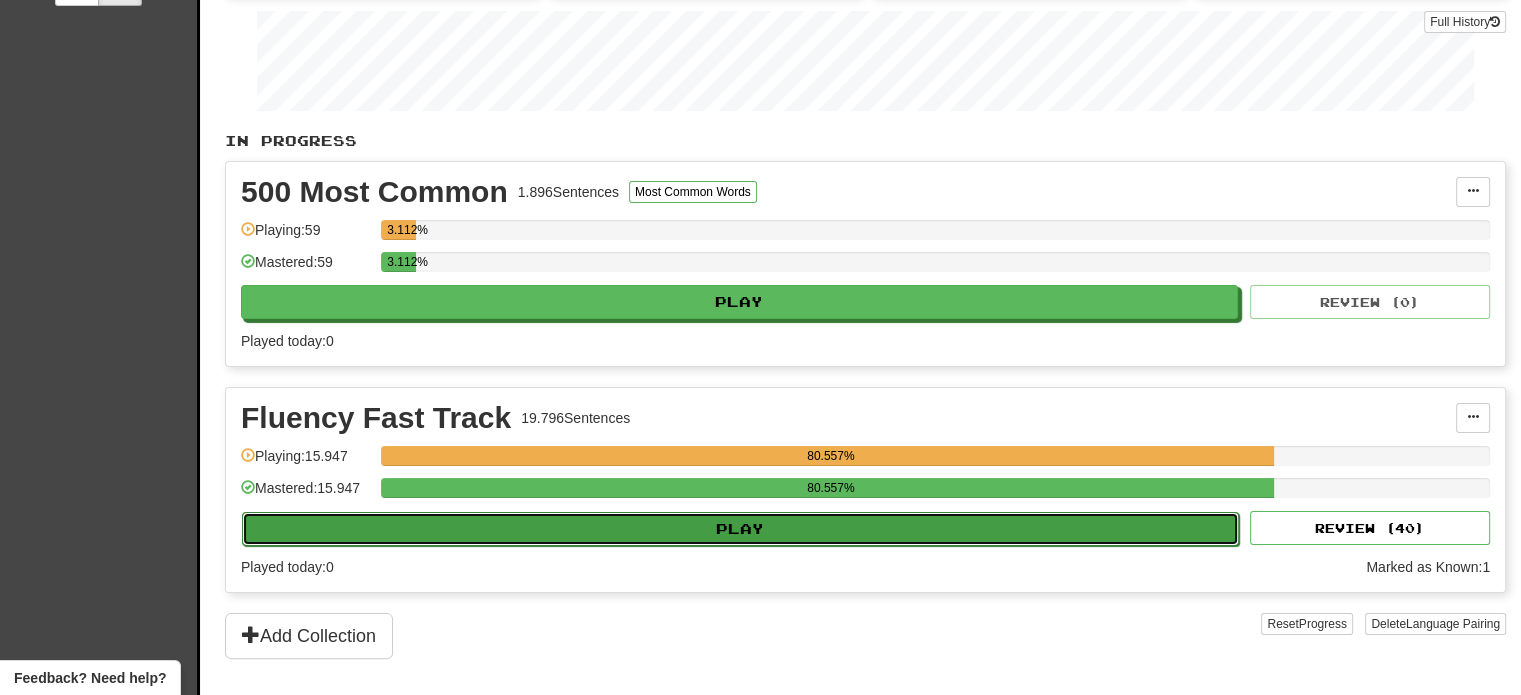 click on "Play" at bounding box center [740, 529] 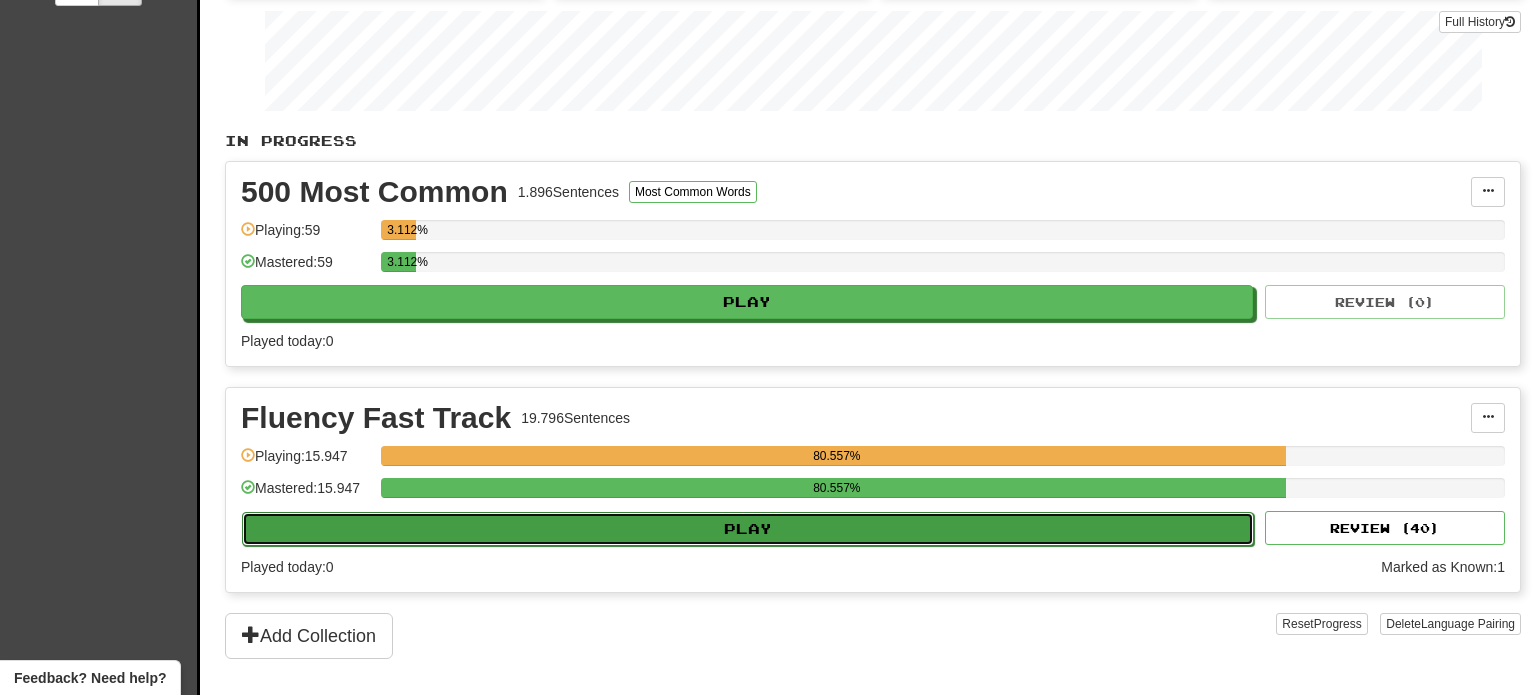 select on "**" 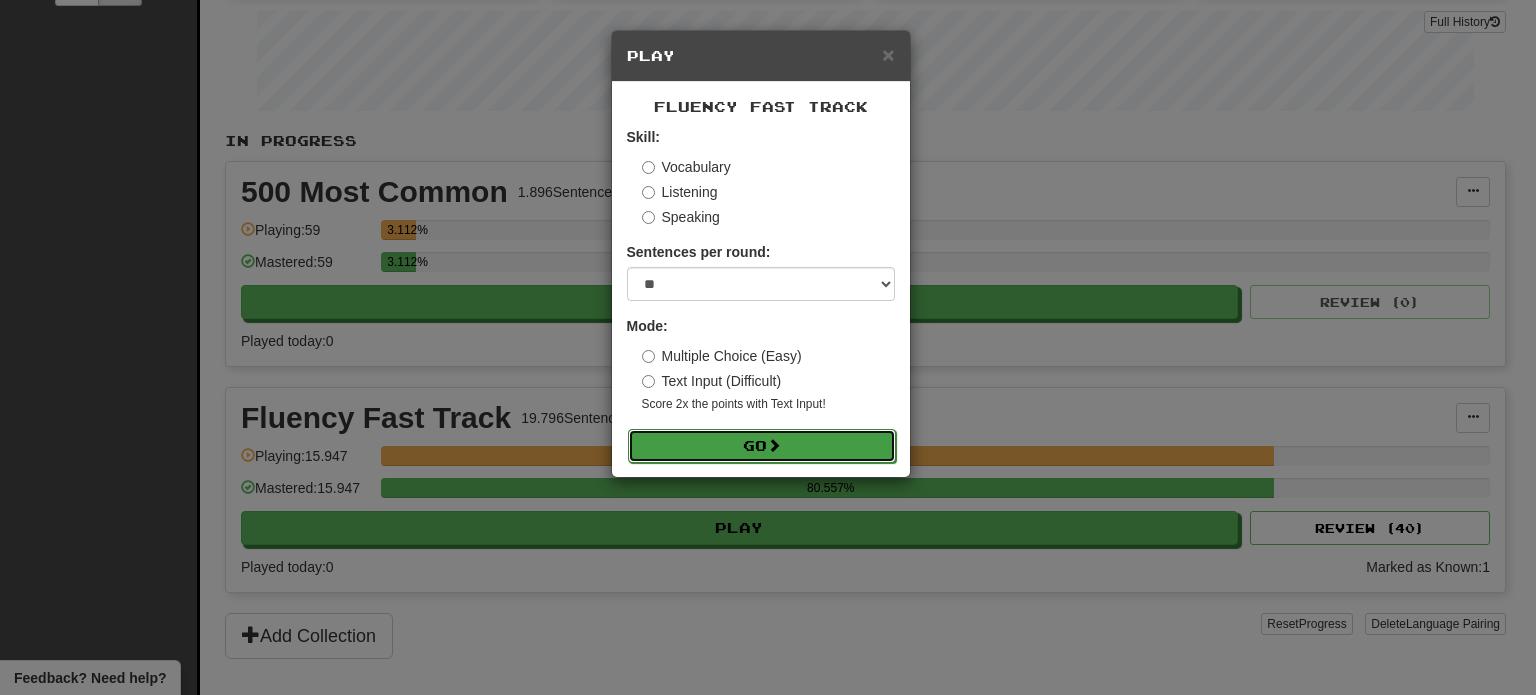click on "Go" at bounding box center [762, 446] 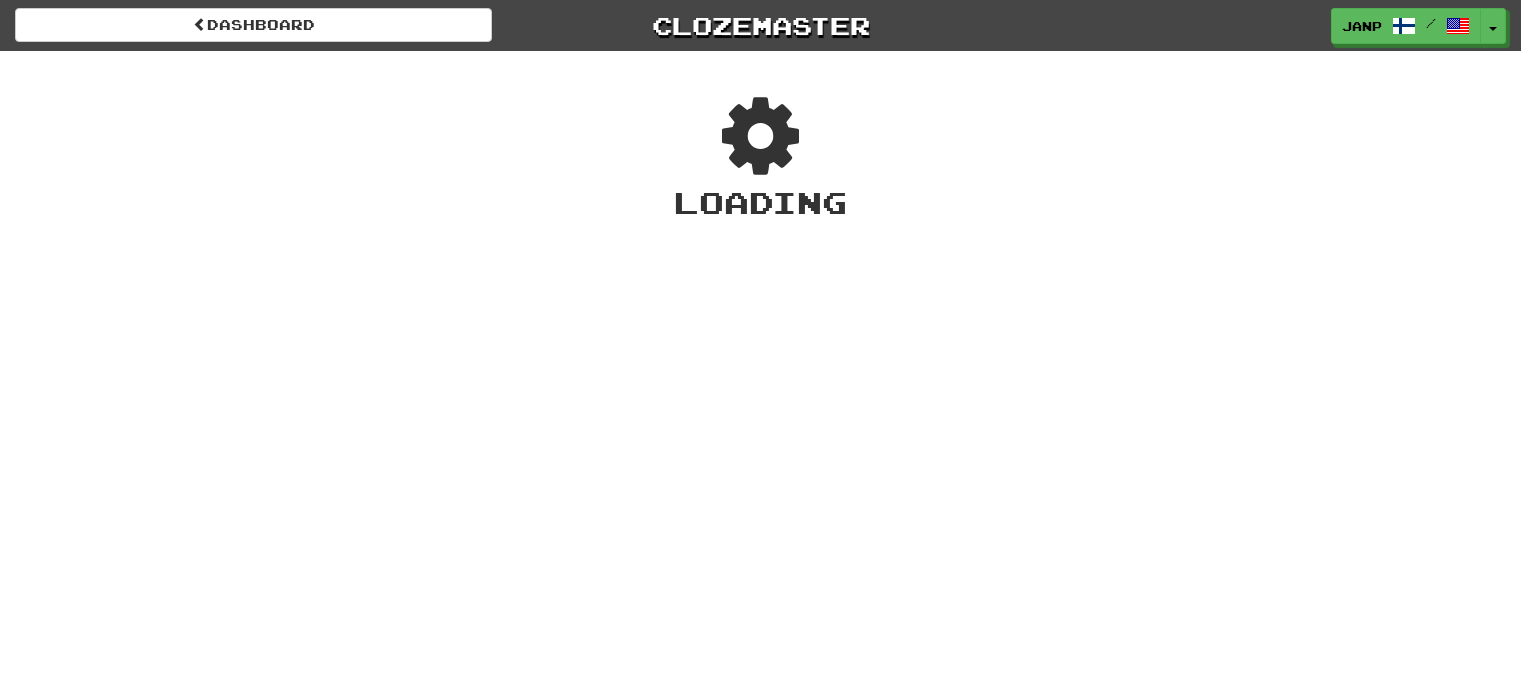 scroll, scrollTop: 0, scrollLeft: 0, axis: both 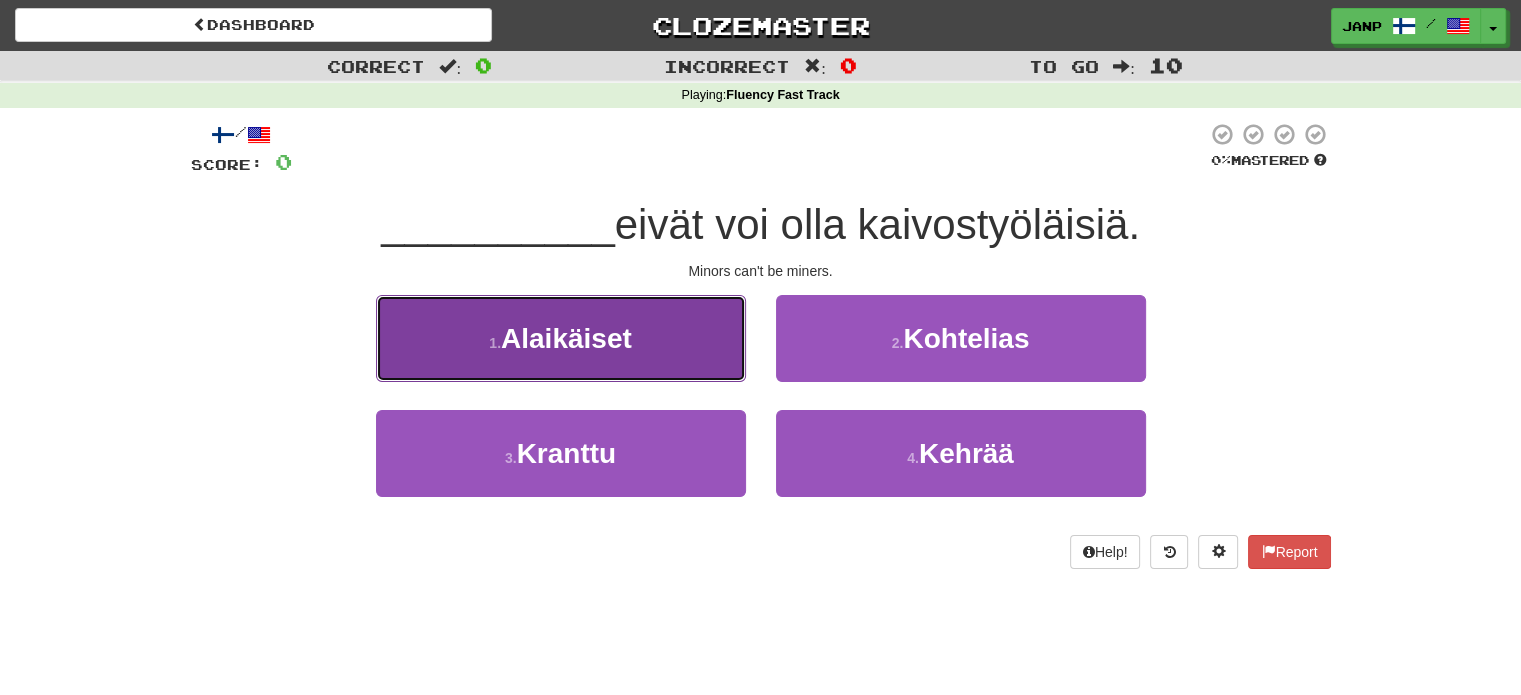 click on "1 .  Alaikäiset" at bounding box center (561, 338) 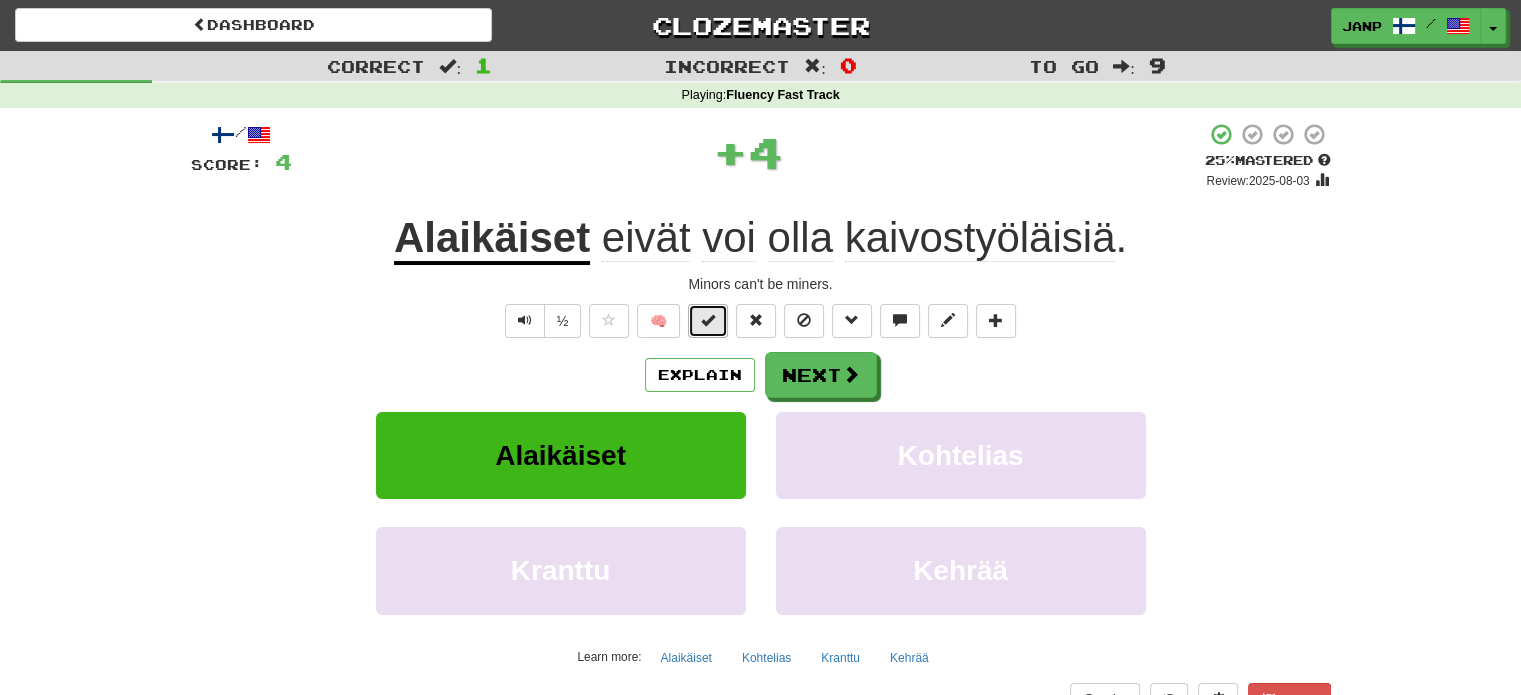 click at bounding box center (708, 321) 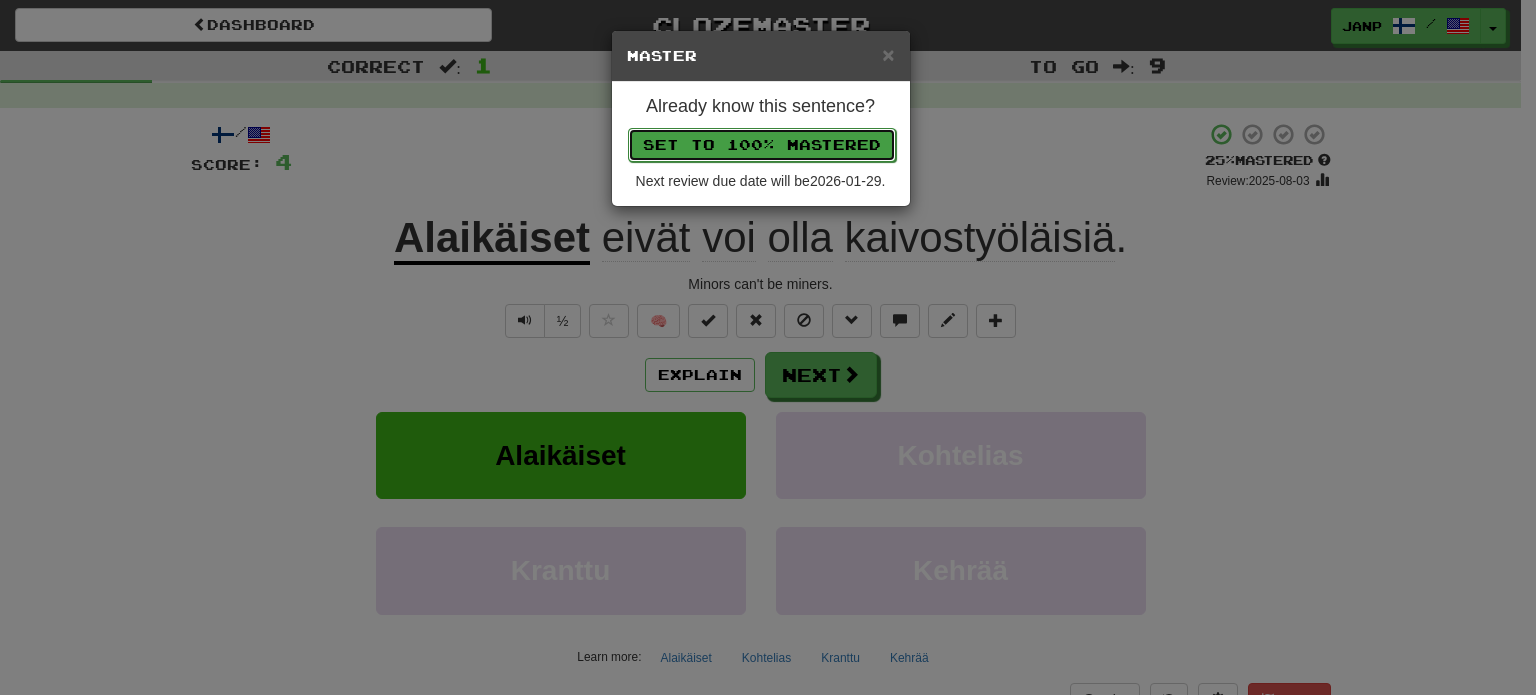 click on "Set to 100% Mastered" at bounding box center (762, 145) 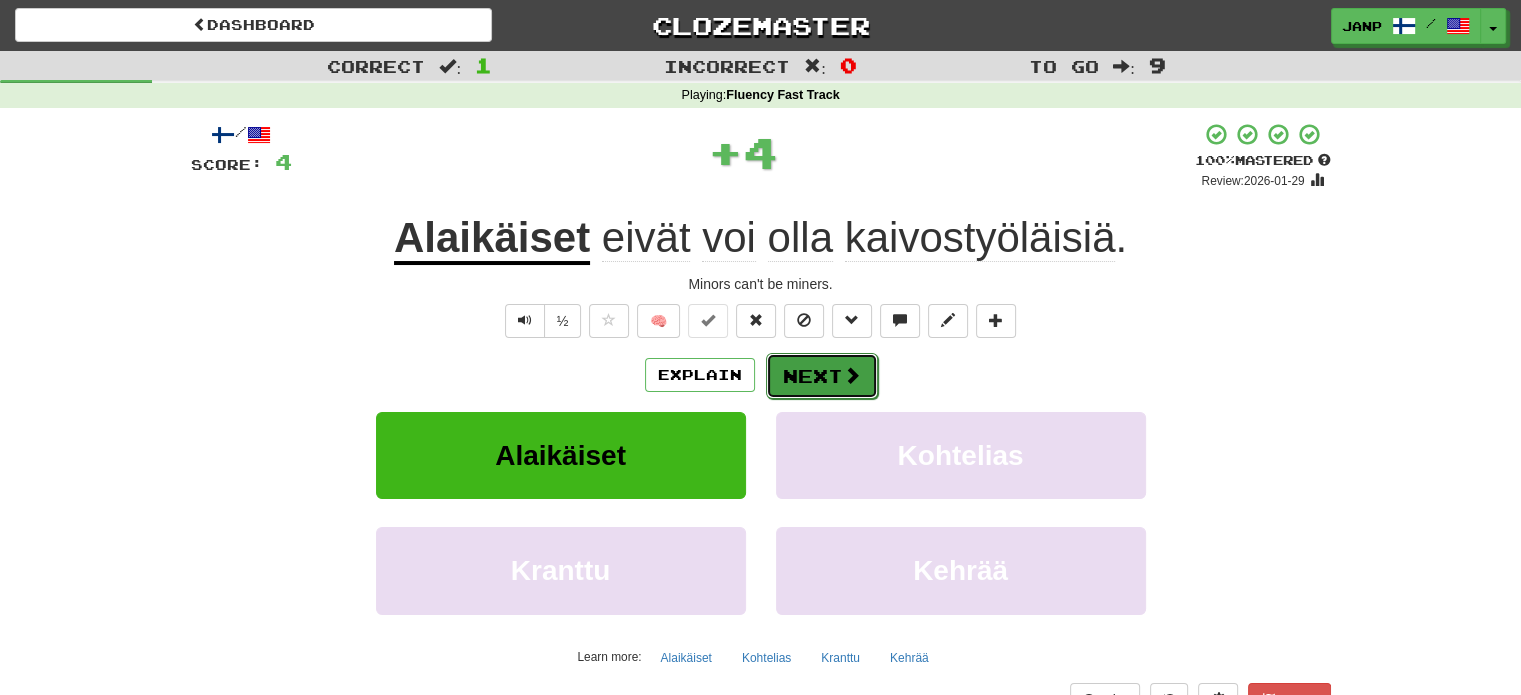 click on "Next" at bounding box center [822, 376] 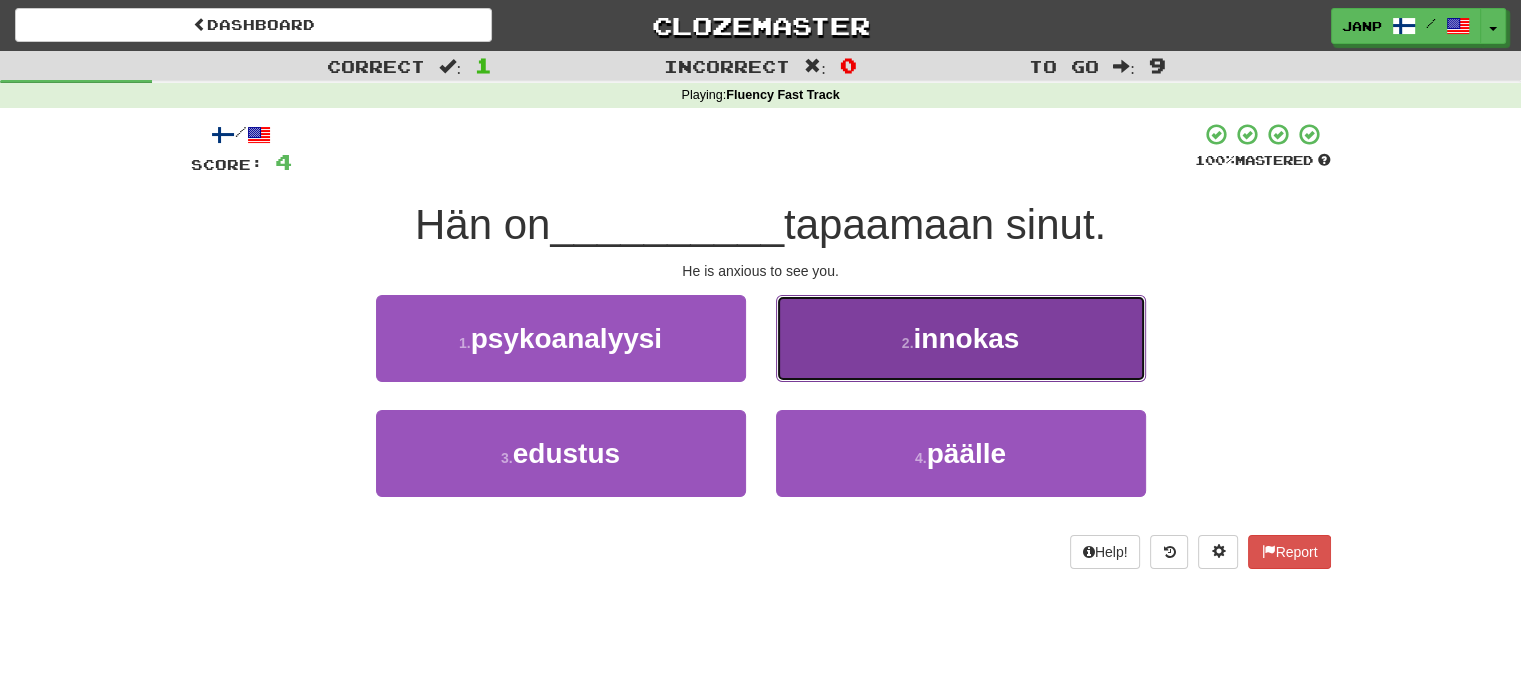 click on "2 .  innokas" at bounding box center (961, 338) 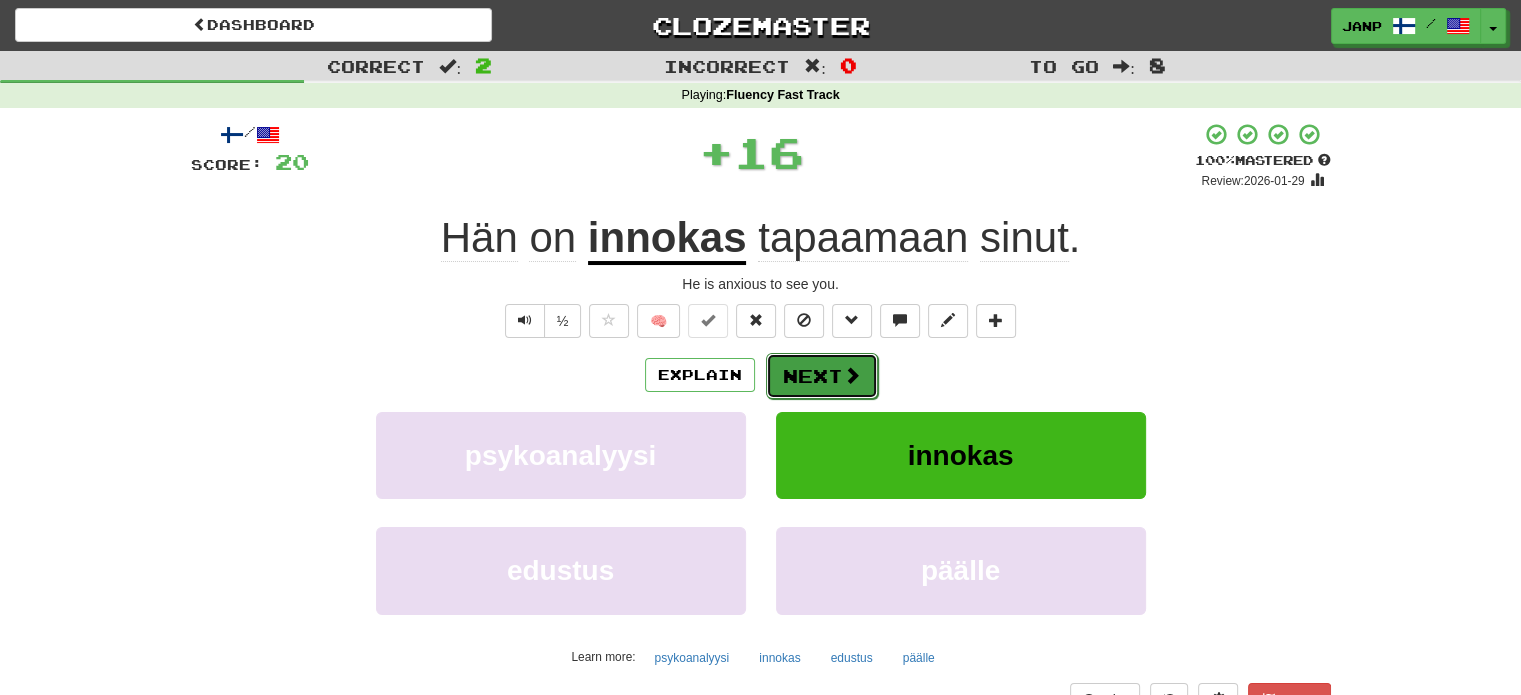 click on "Next" at bounding box center [822, 376] 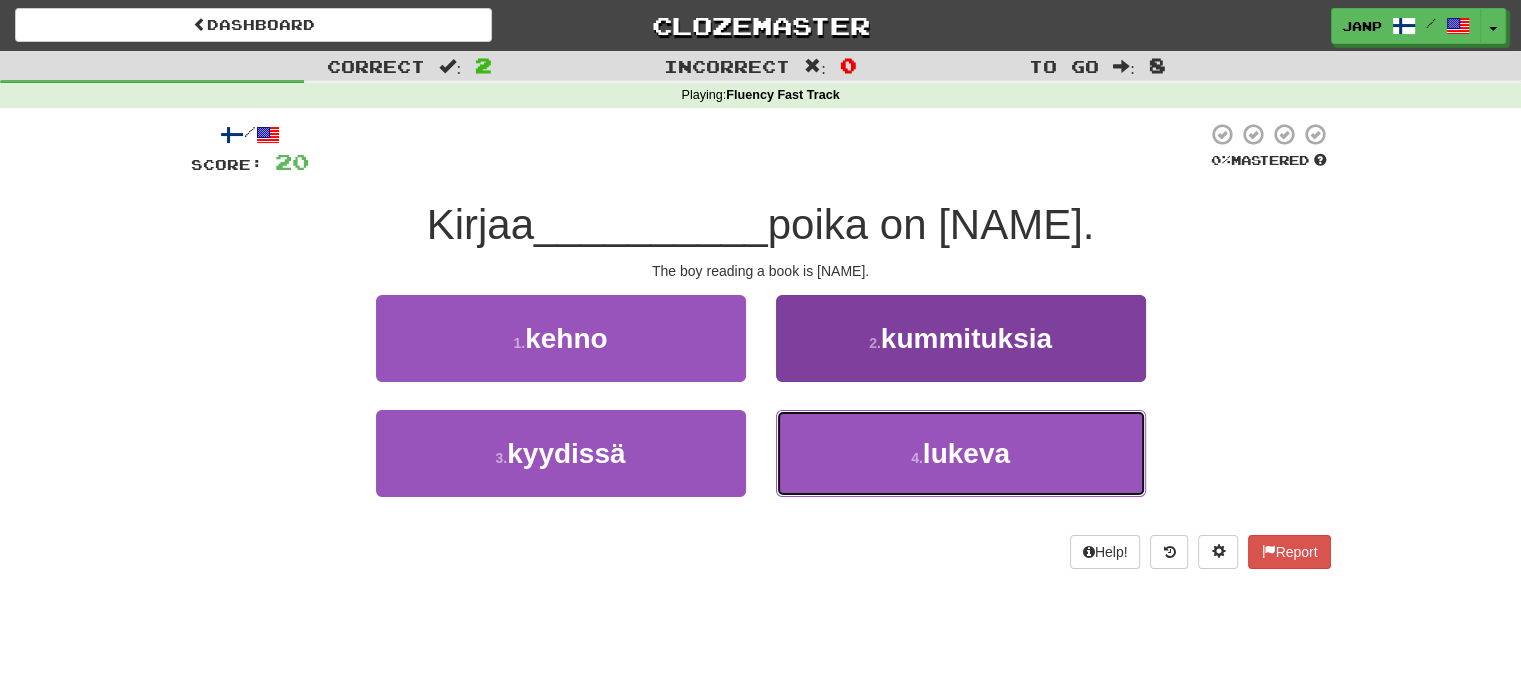 click on "4 .  lukeva" at bounding box center [961, 453] 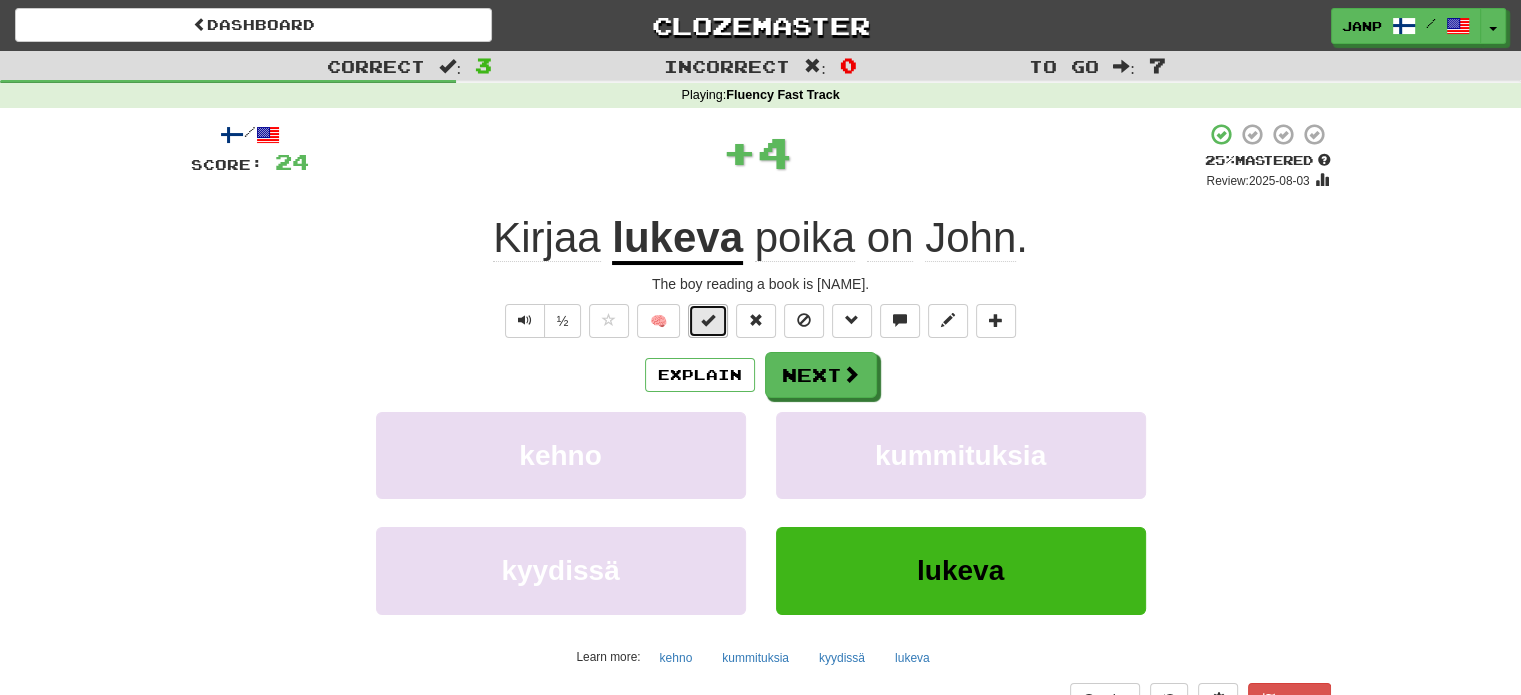 click at bounding box center (708, 321) 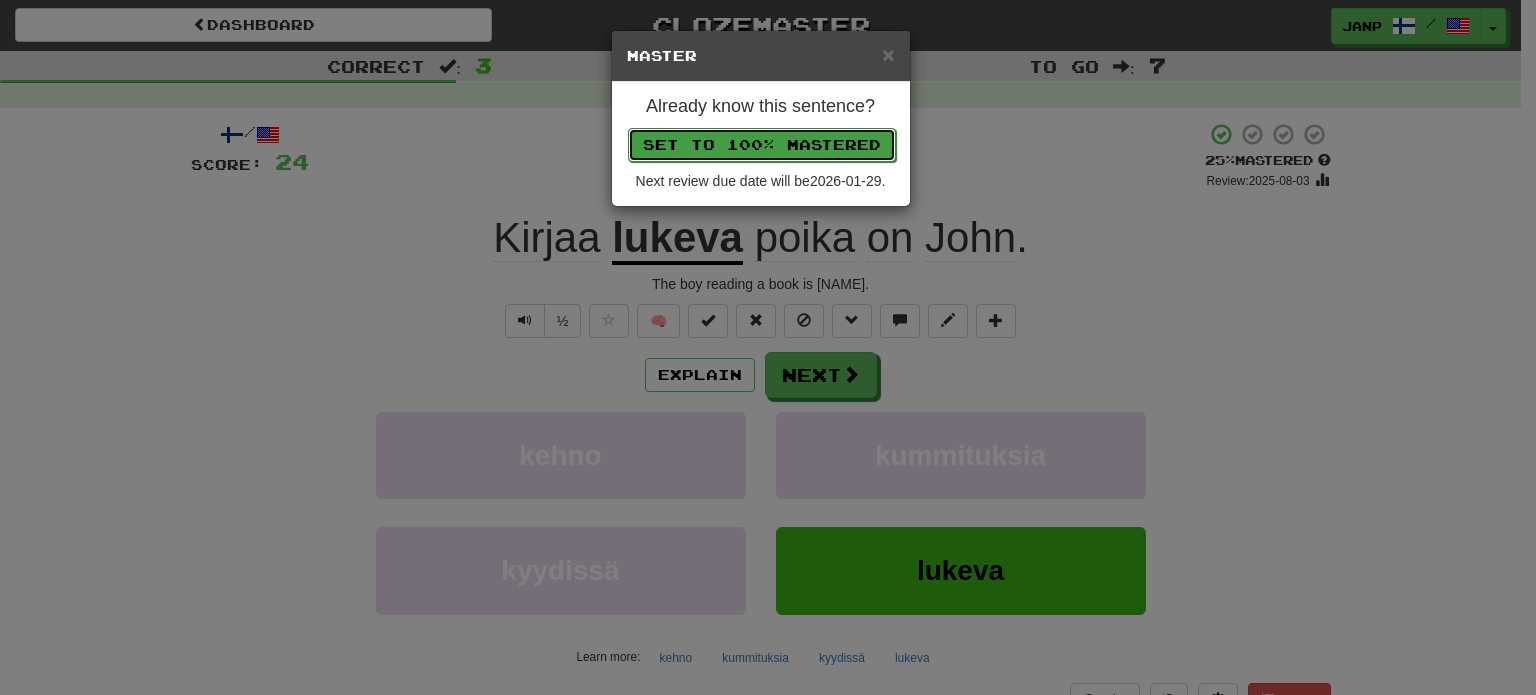 click on "Set to 100% Mastered" at bounding box center (762, 145) 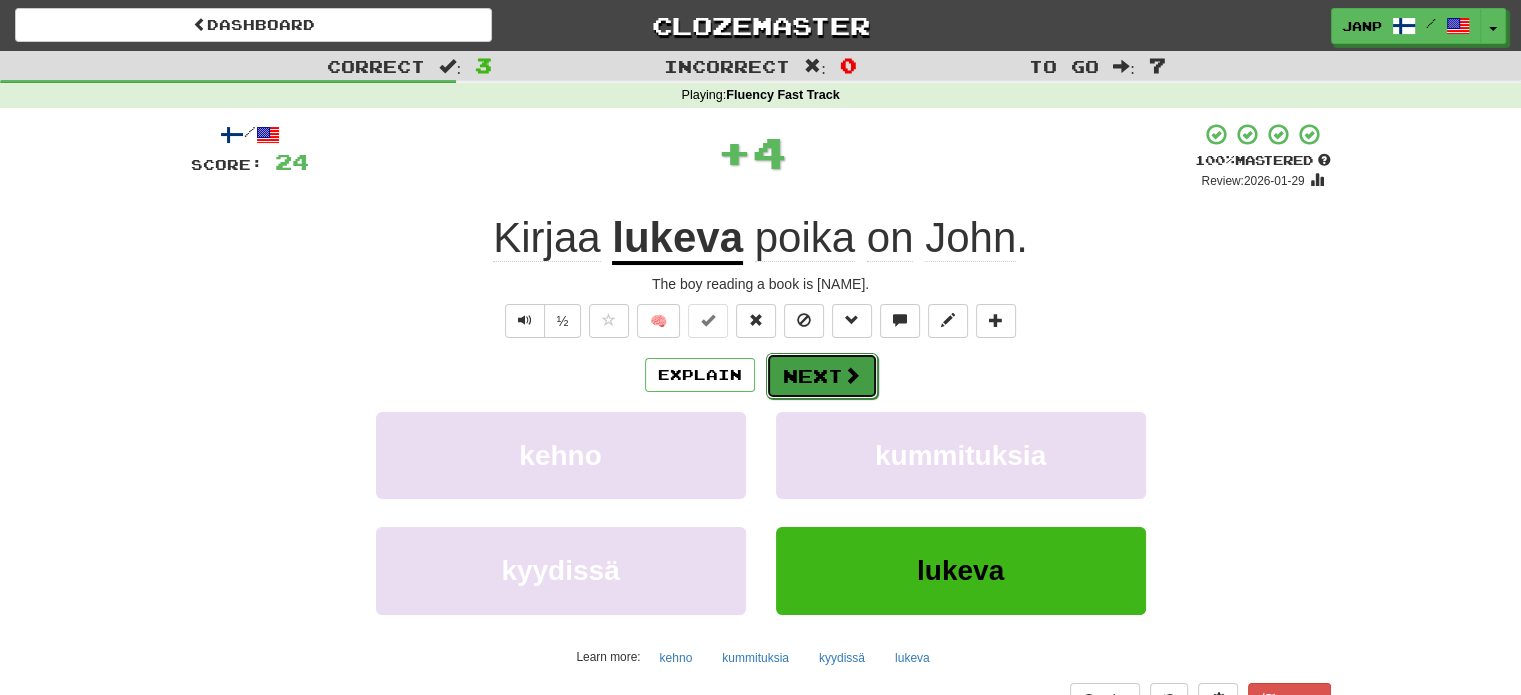 click on "Next" at bounding box center (822, 376) 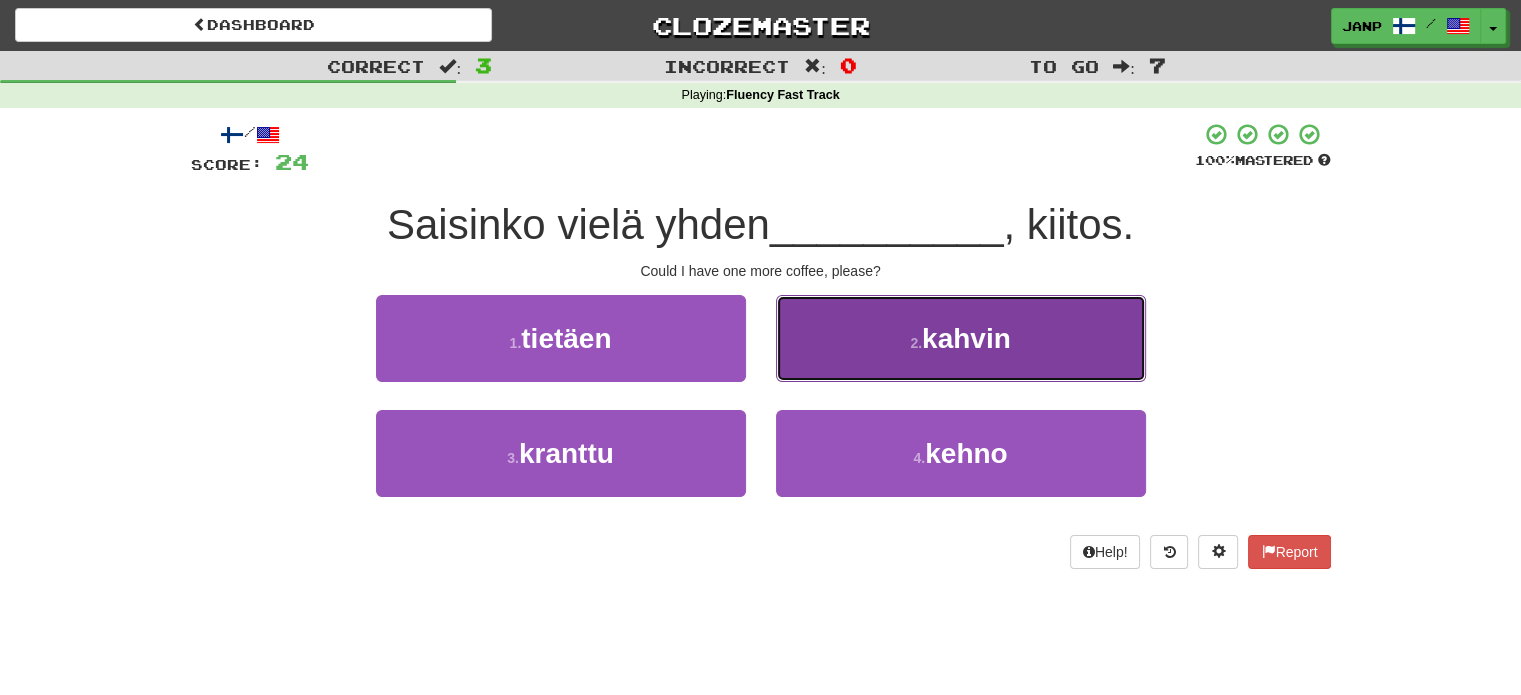 click on "2 .  kahvin" at bounding box center [961, 338] 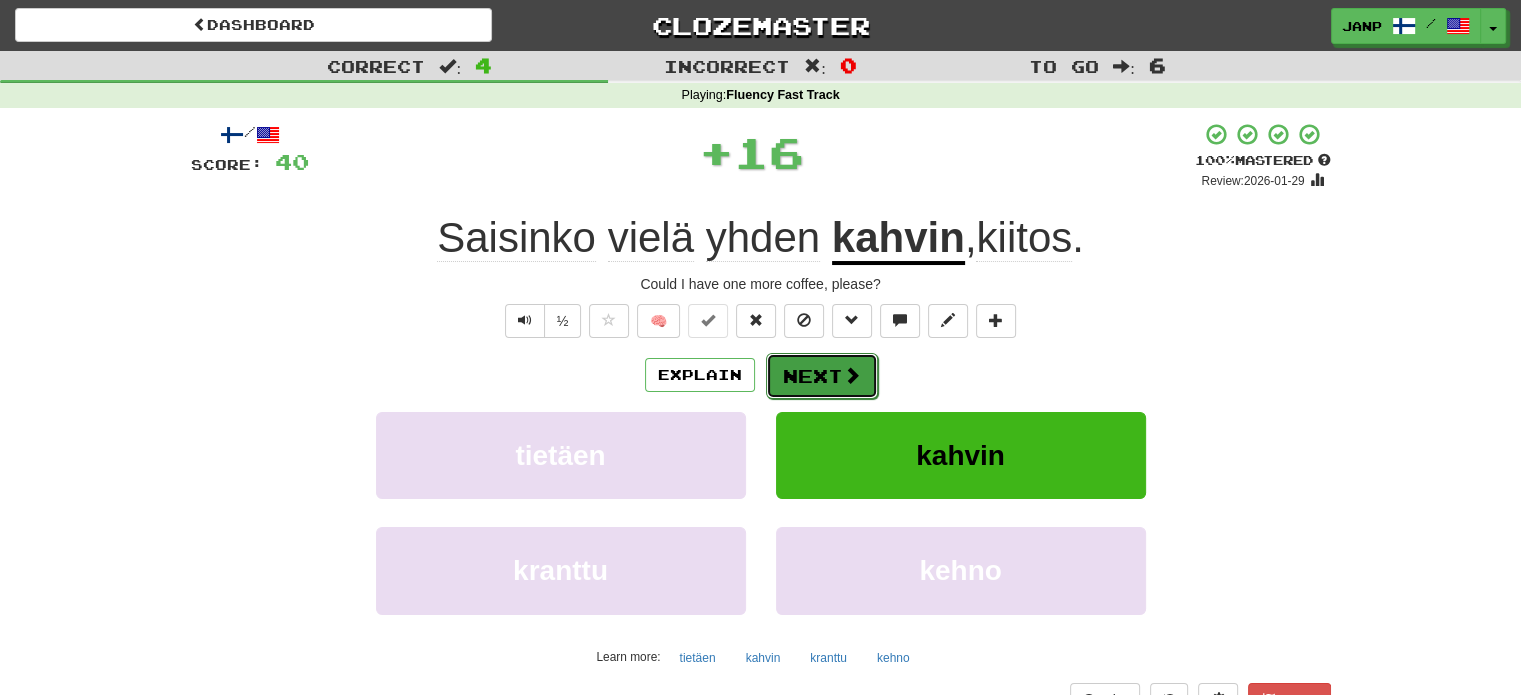 click on "Next" at bounding box center [822, 376] 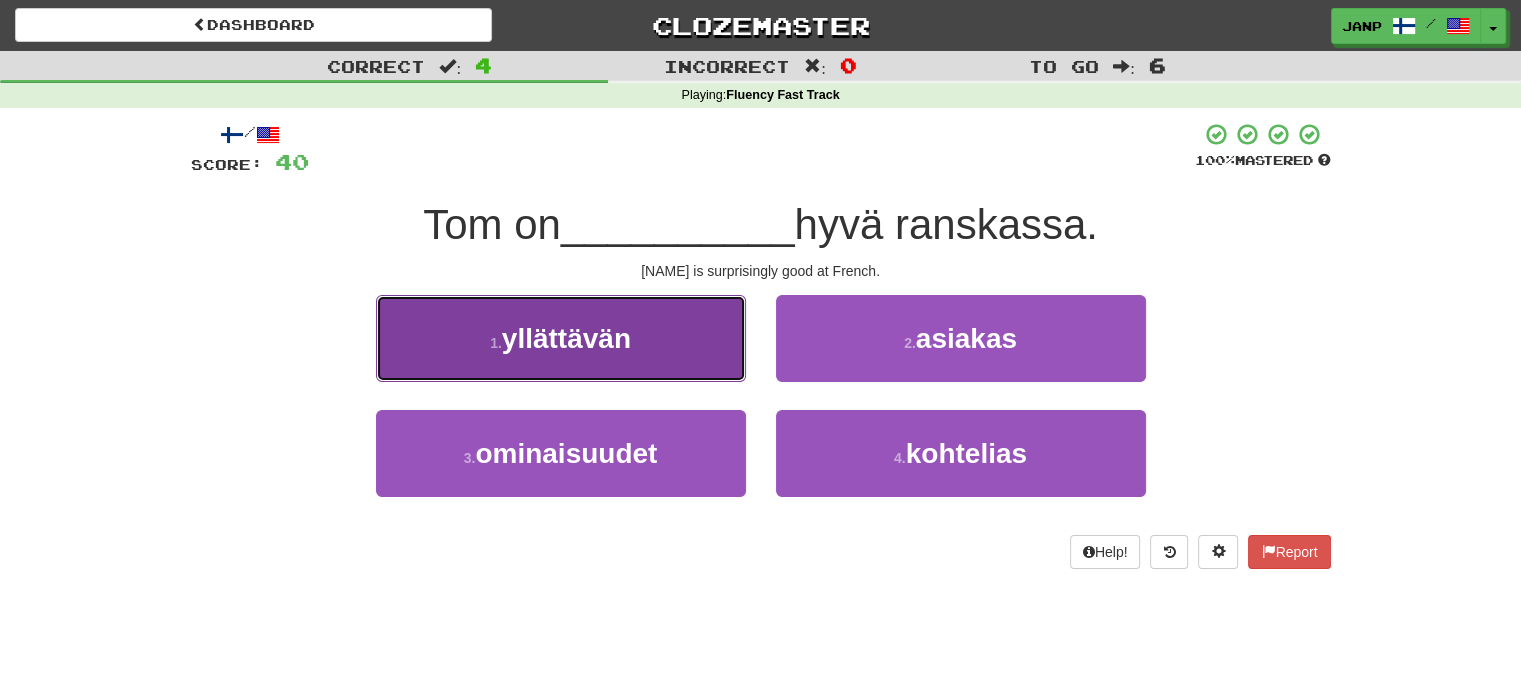 click on "1 .  yllättävän" at bounding box center (561, 338) 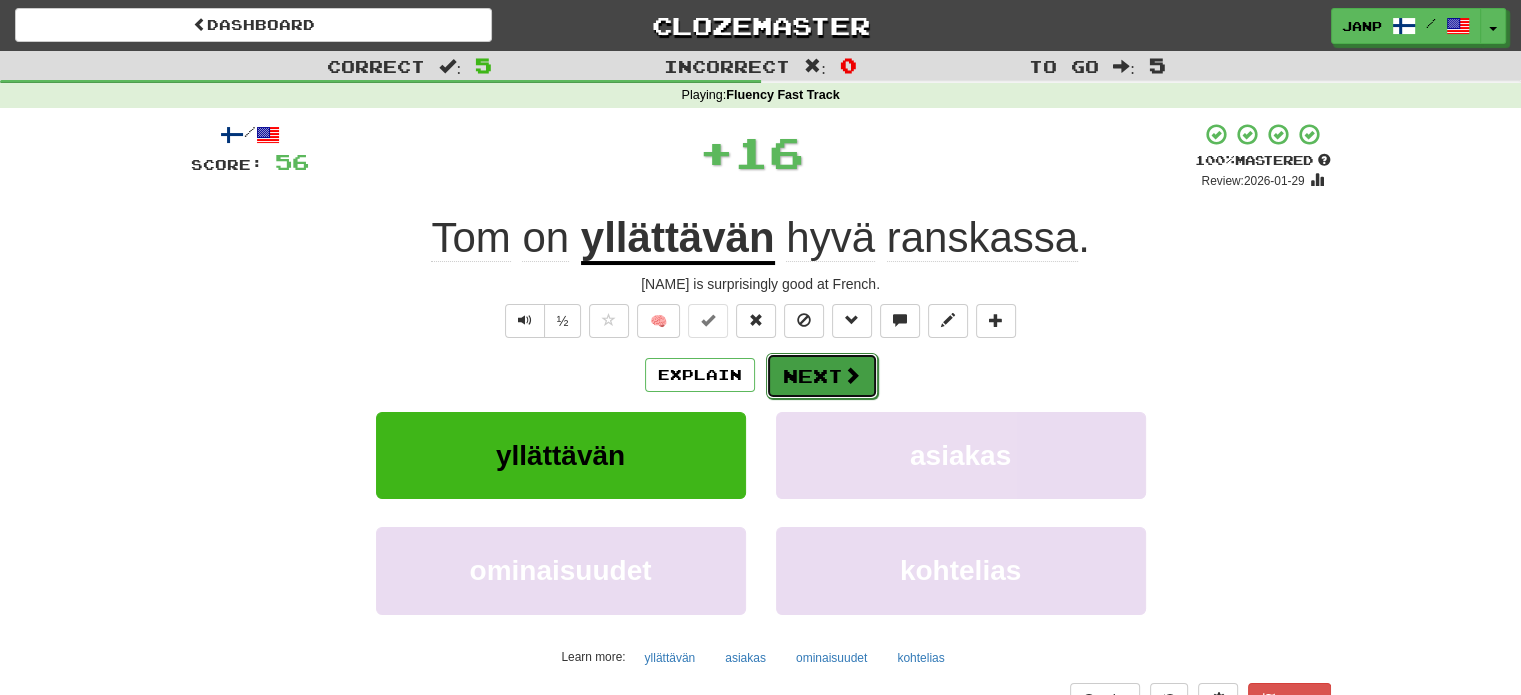 click on "Next" at bounding box center (822, 376) 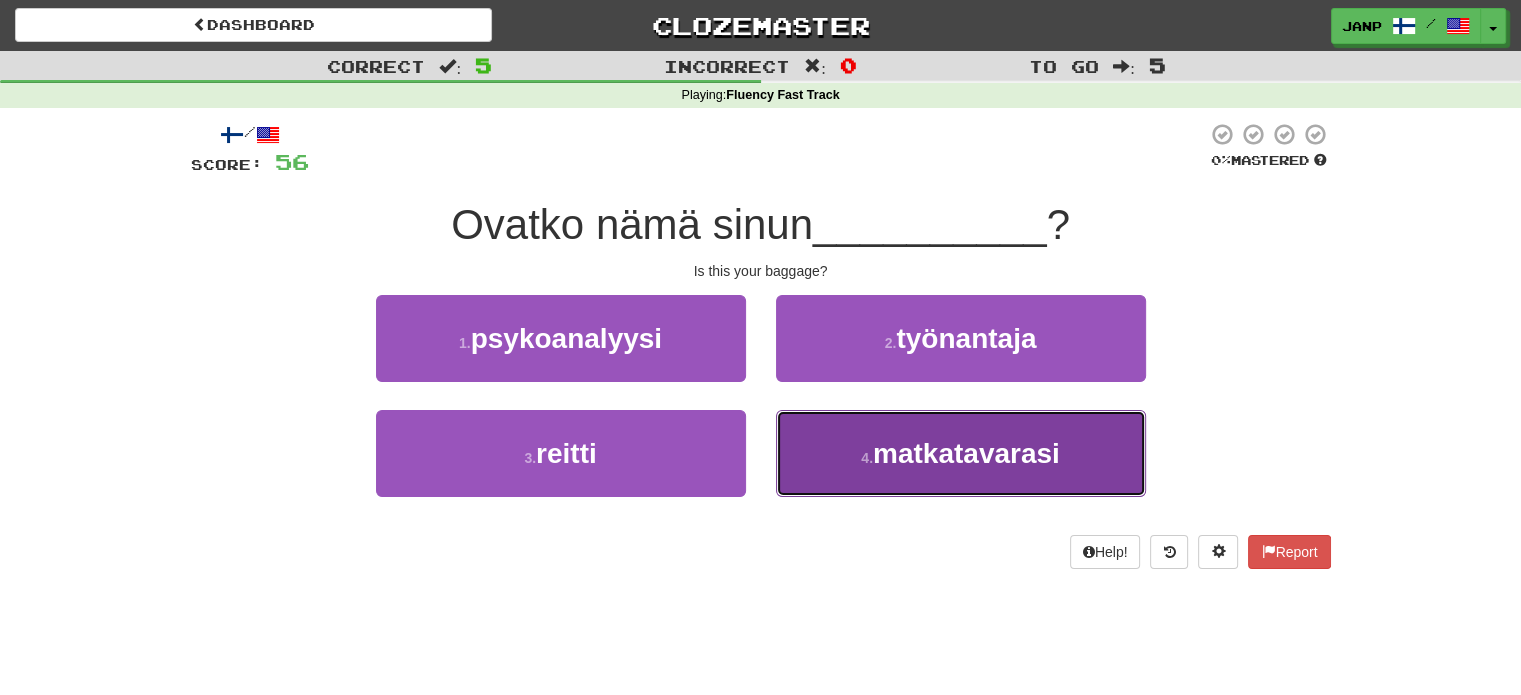 click on "4 .  matkatavarasi" at bounding box center (961, 453) 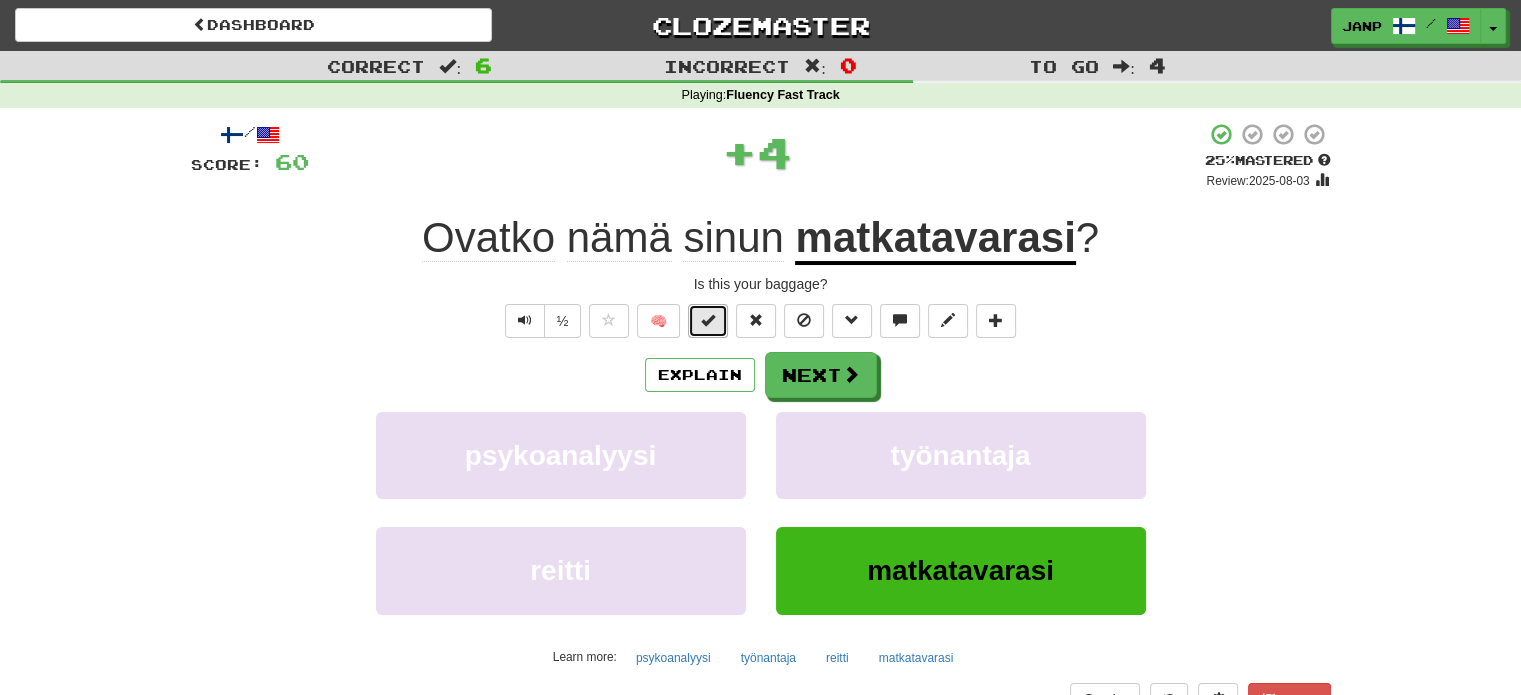 click at bounding box center (708, 321) 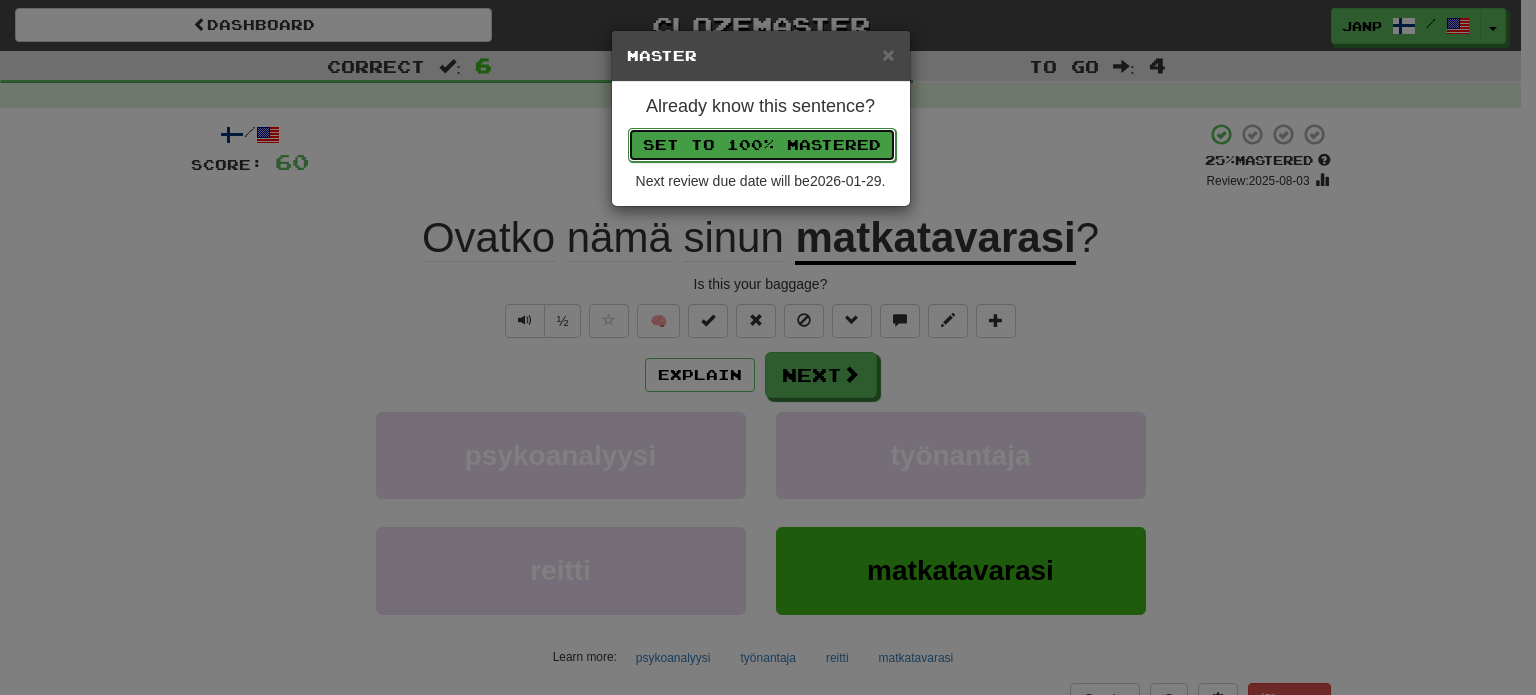 click on "Set to 100% Mastered" at bounding box center [762, 145] 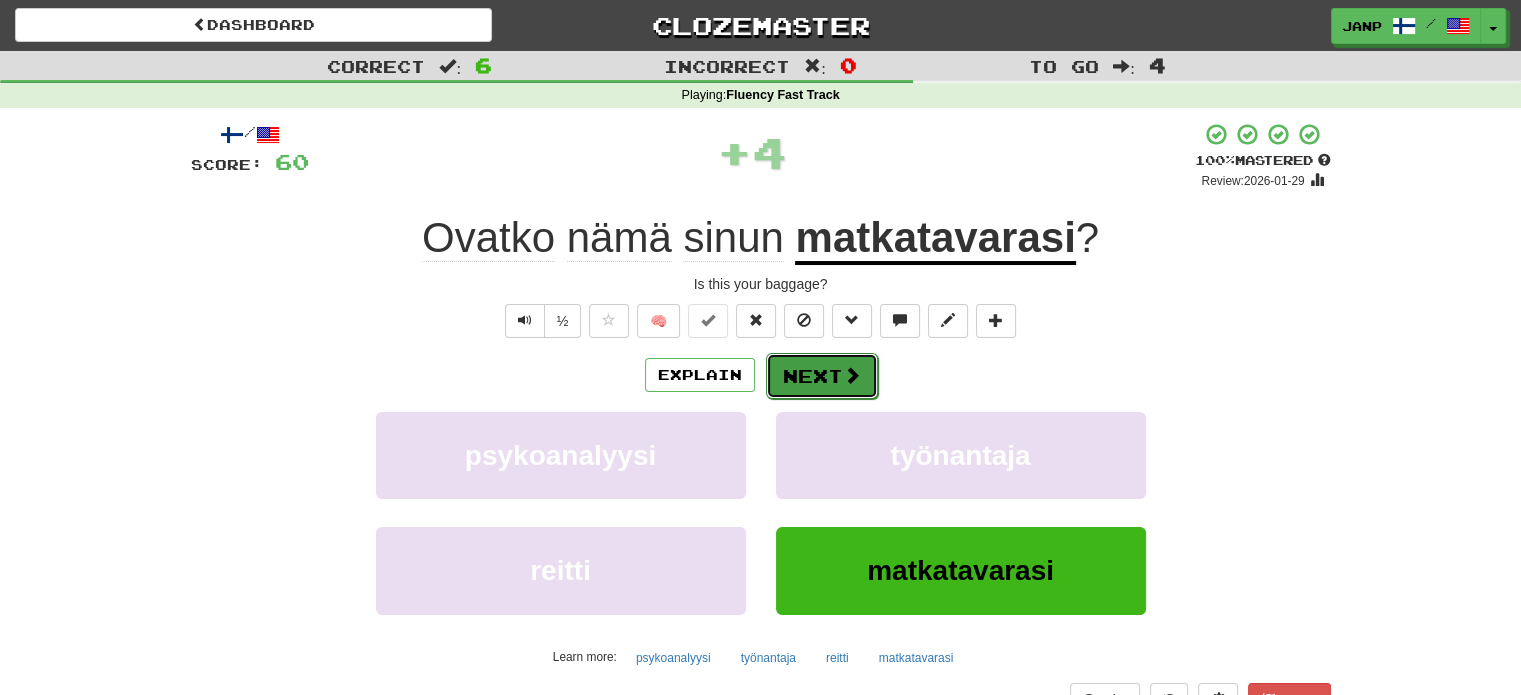 click on "Next" at bounding box center (822, 376) 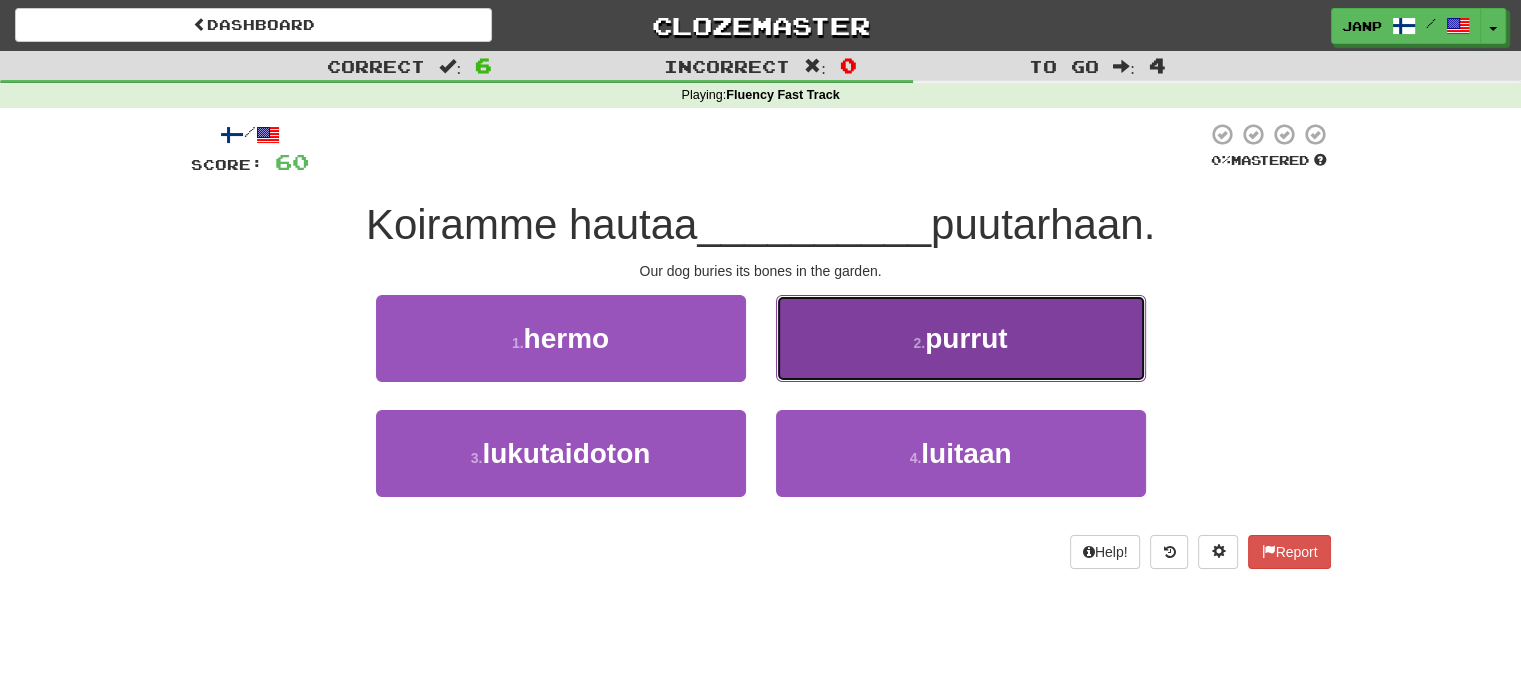 click on "2 .  purrut" at bounding box center [961, 338] 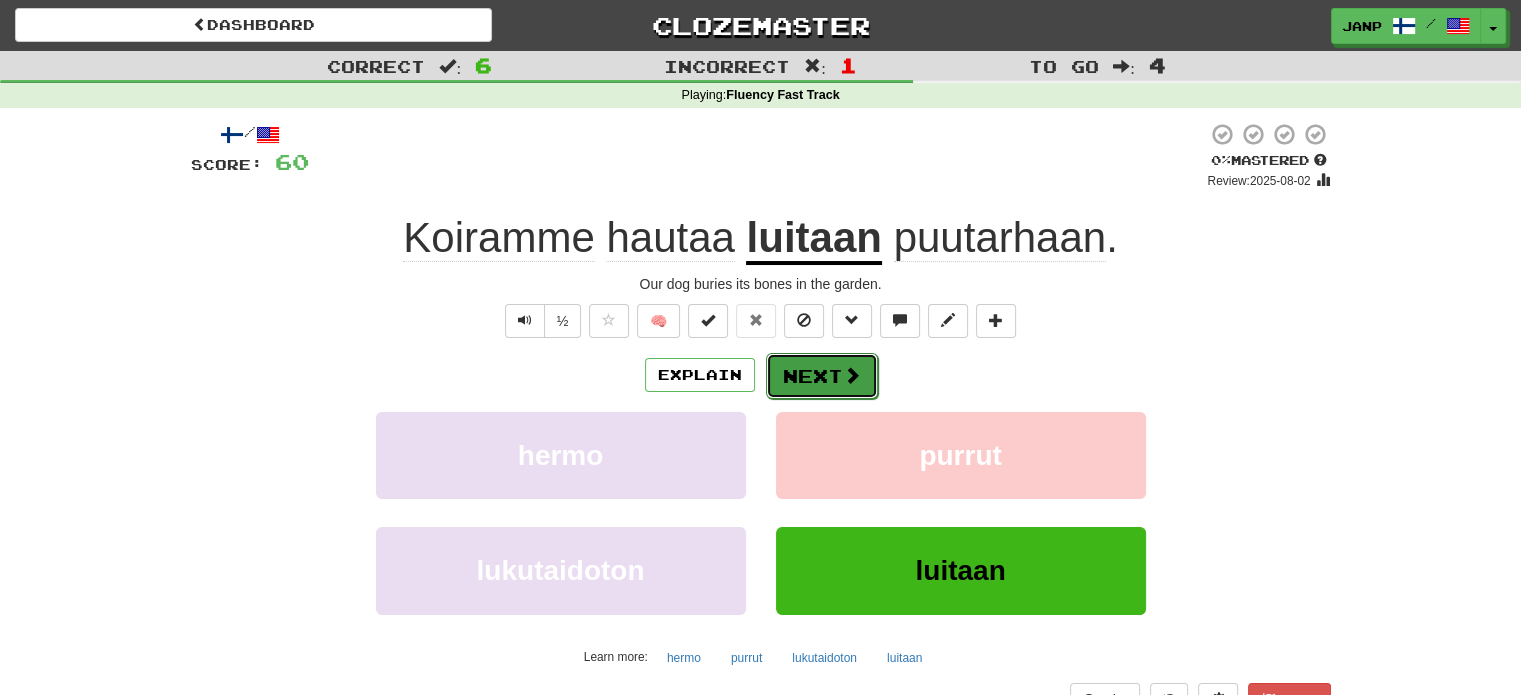 click on "Next" at bounding box center [822, 376] 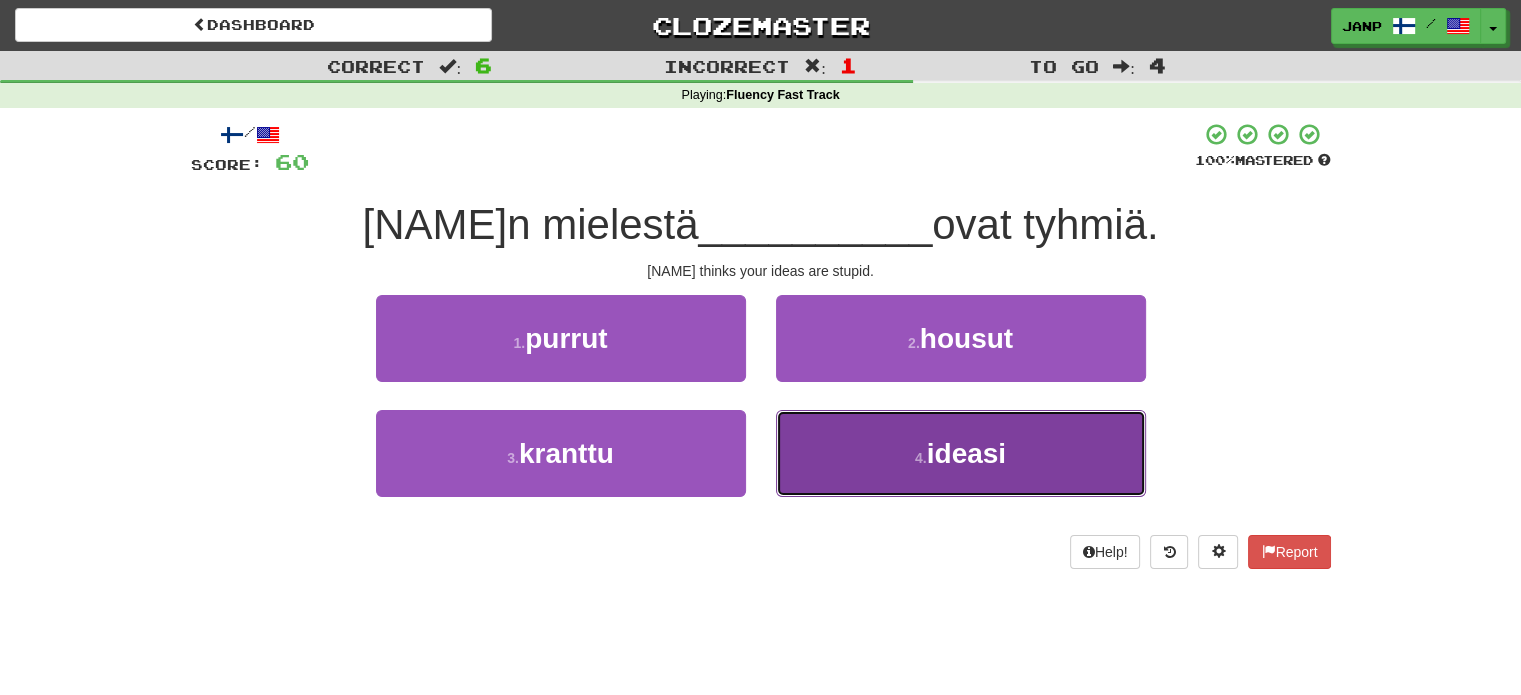 click on "4 .  ideasi" at bounding box center [961, 453] 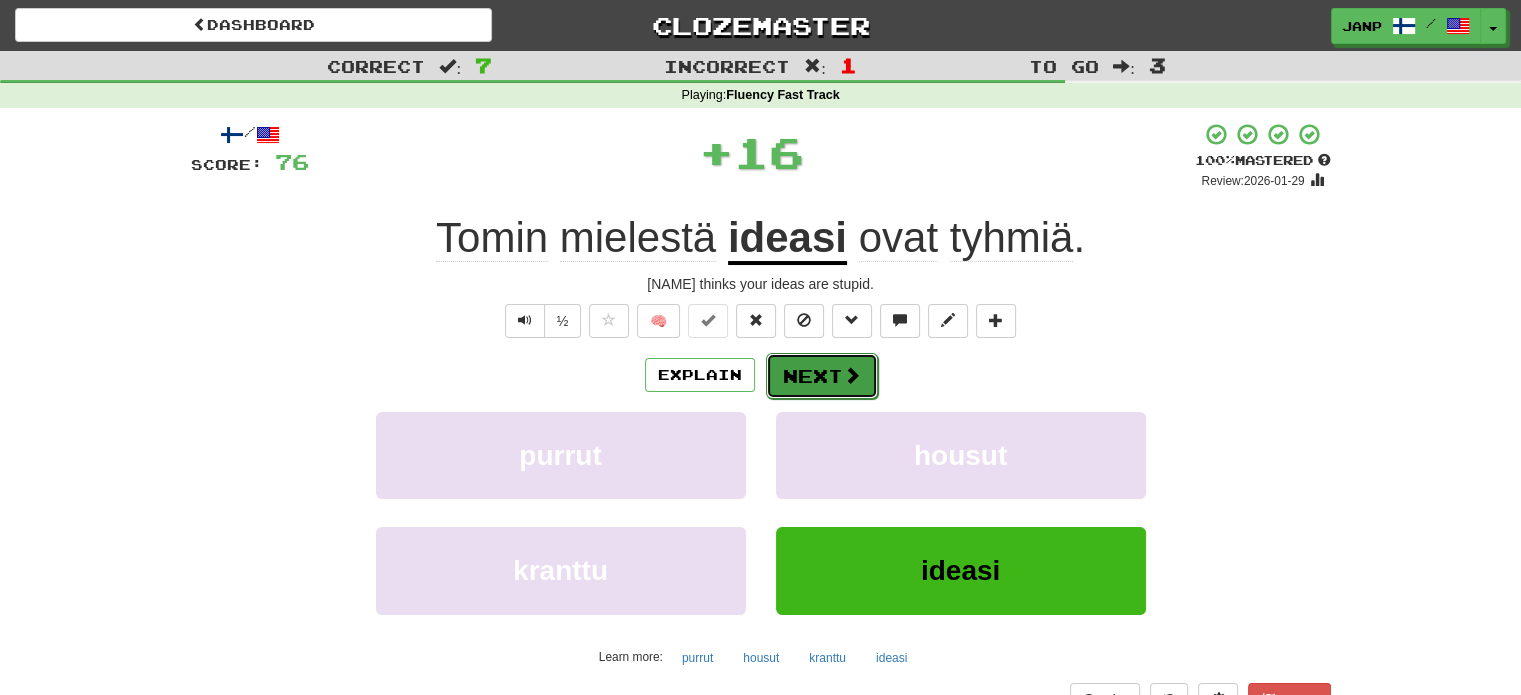 click on "Next" at bounding box center (822, 376) 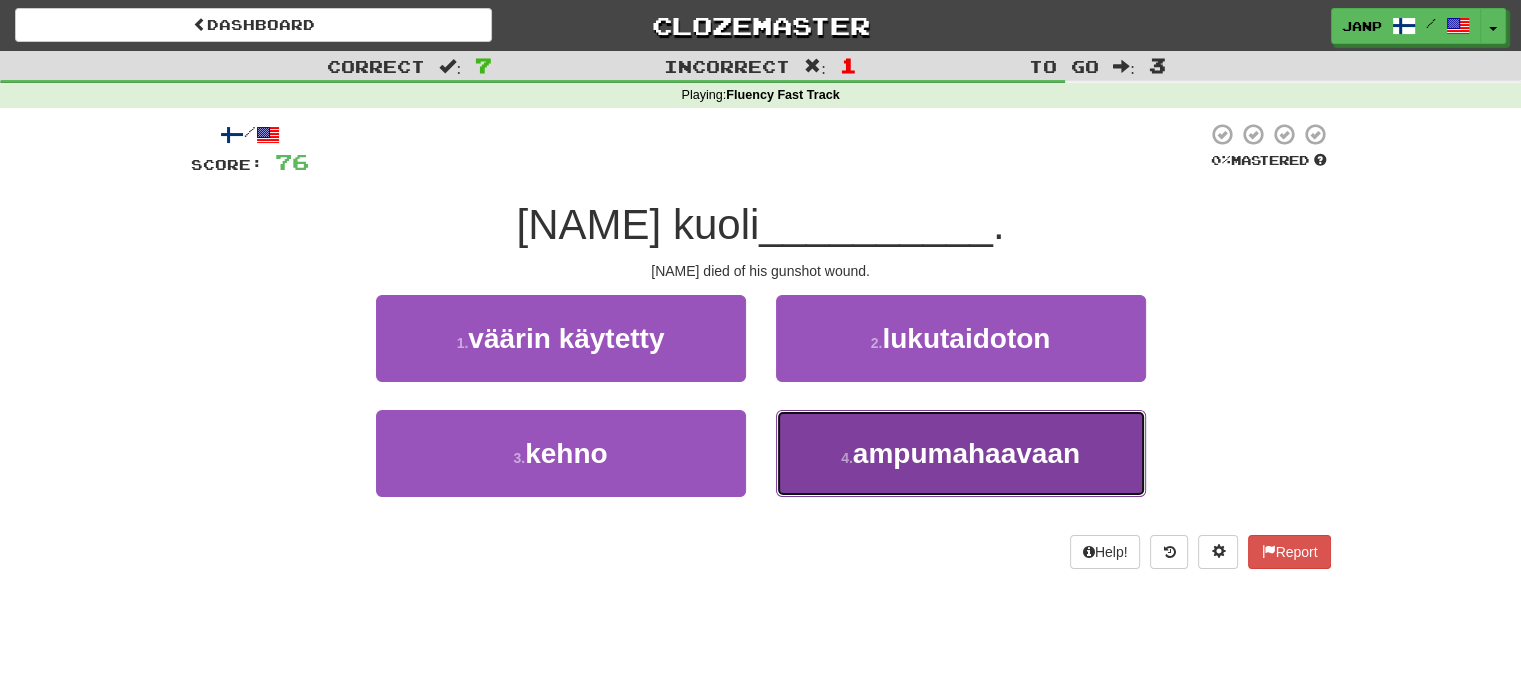 click on "4 .  ampumahaavaan" at bounding box center [961, 453] 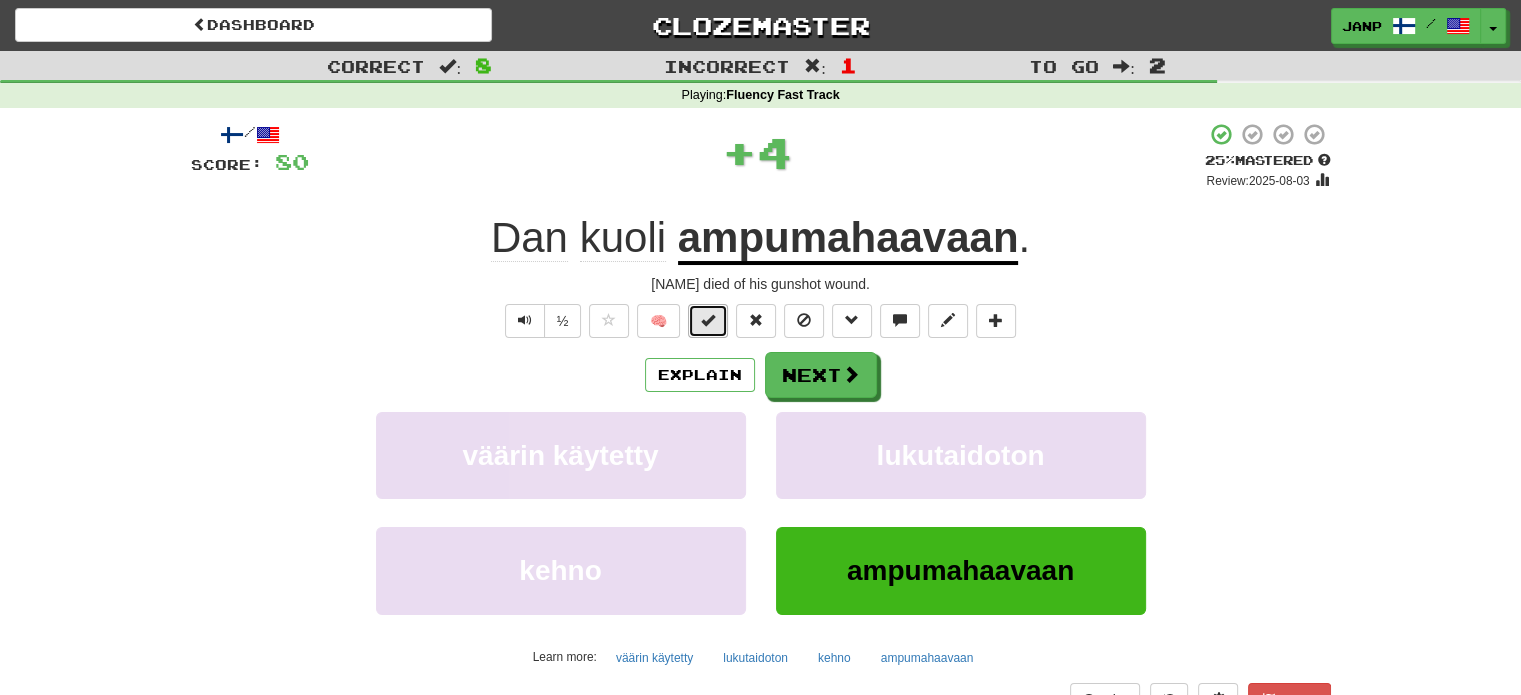 click at bounding box center (708, 321) 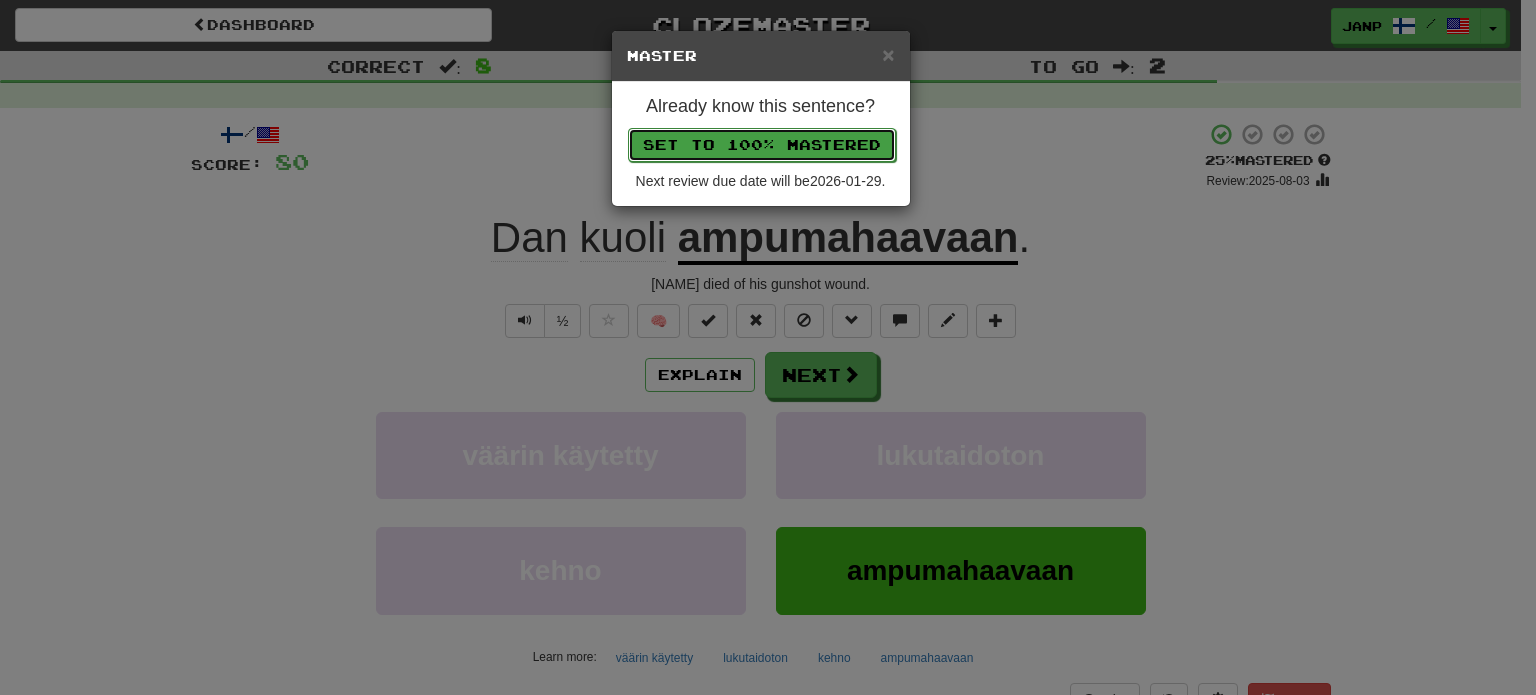click on "Set to 100% Mastered" at bounding box center [762, 145] 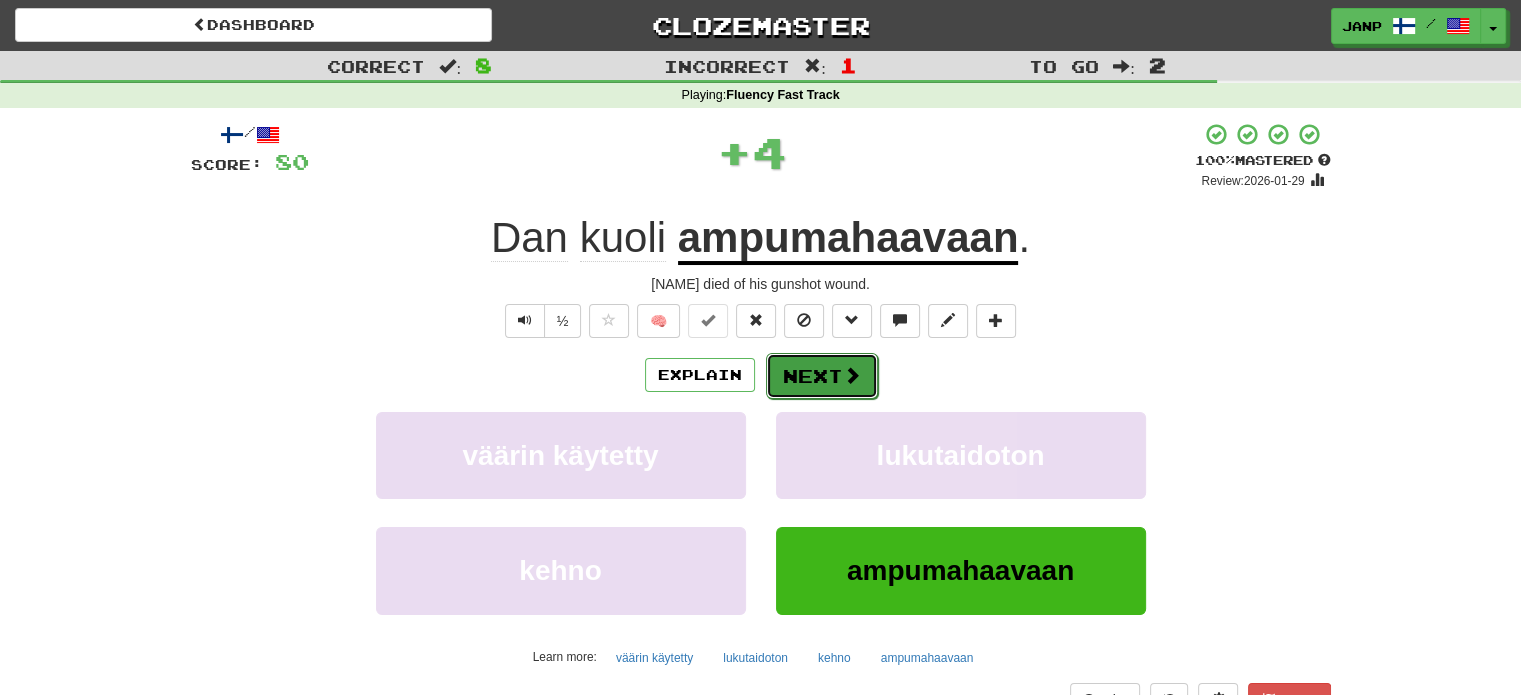 click on "Next" at bounding box center (822, 376) 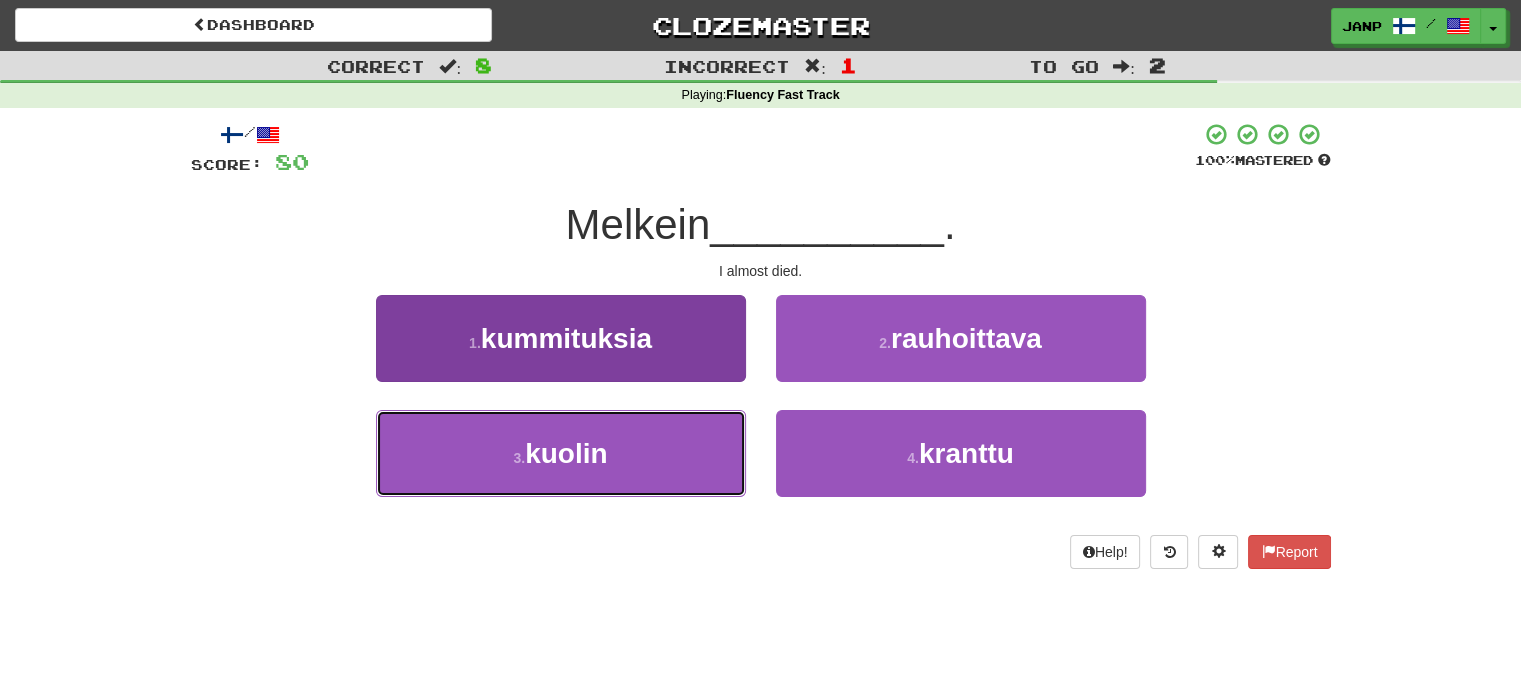 drag, startPoint x: 627, startPoint y: 449, endPoint x: 655, endPoint y: 435, distance: 31.304953 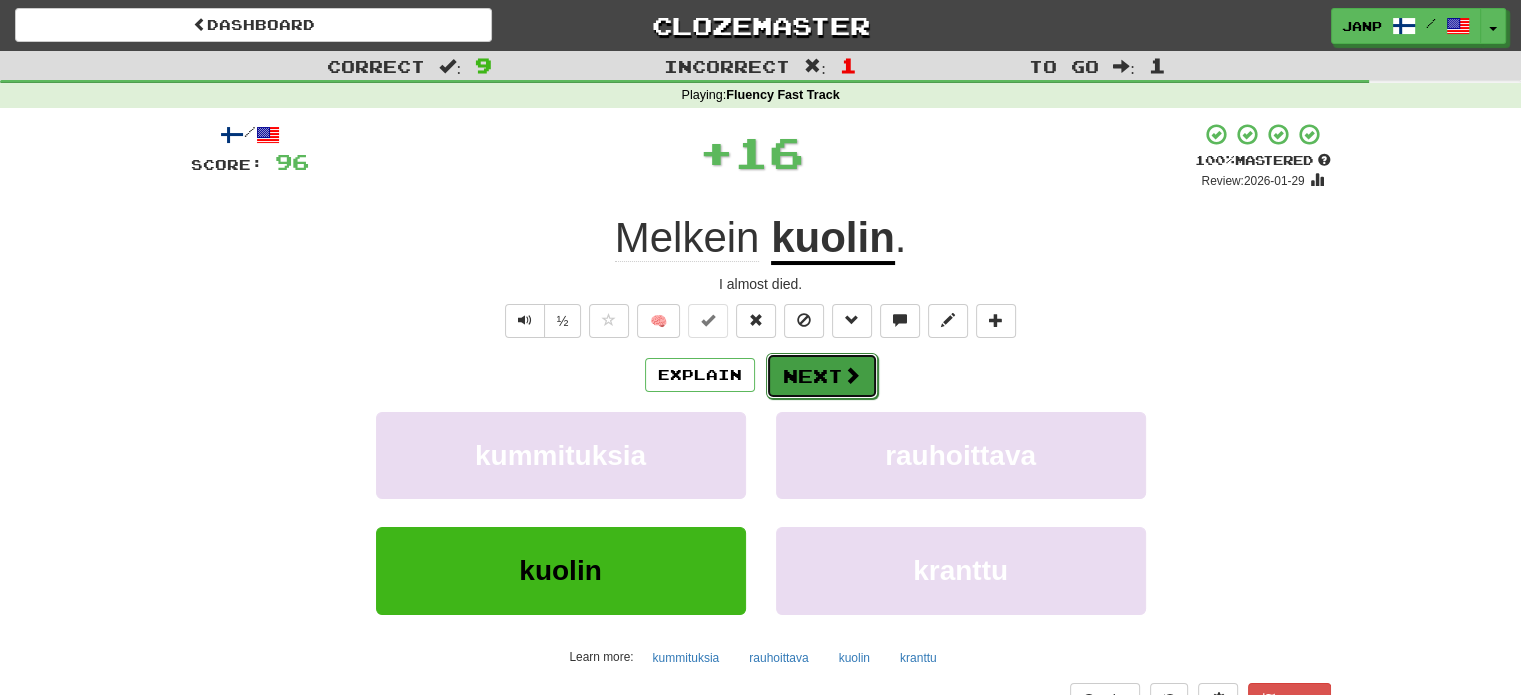click on "Next" at bounding box center (822, 376) 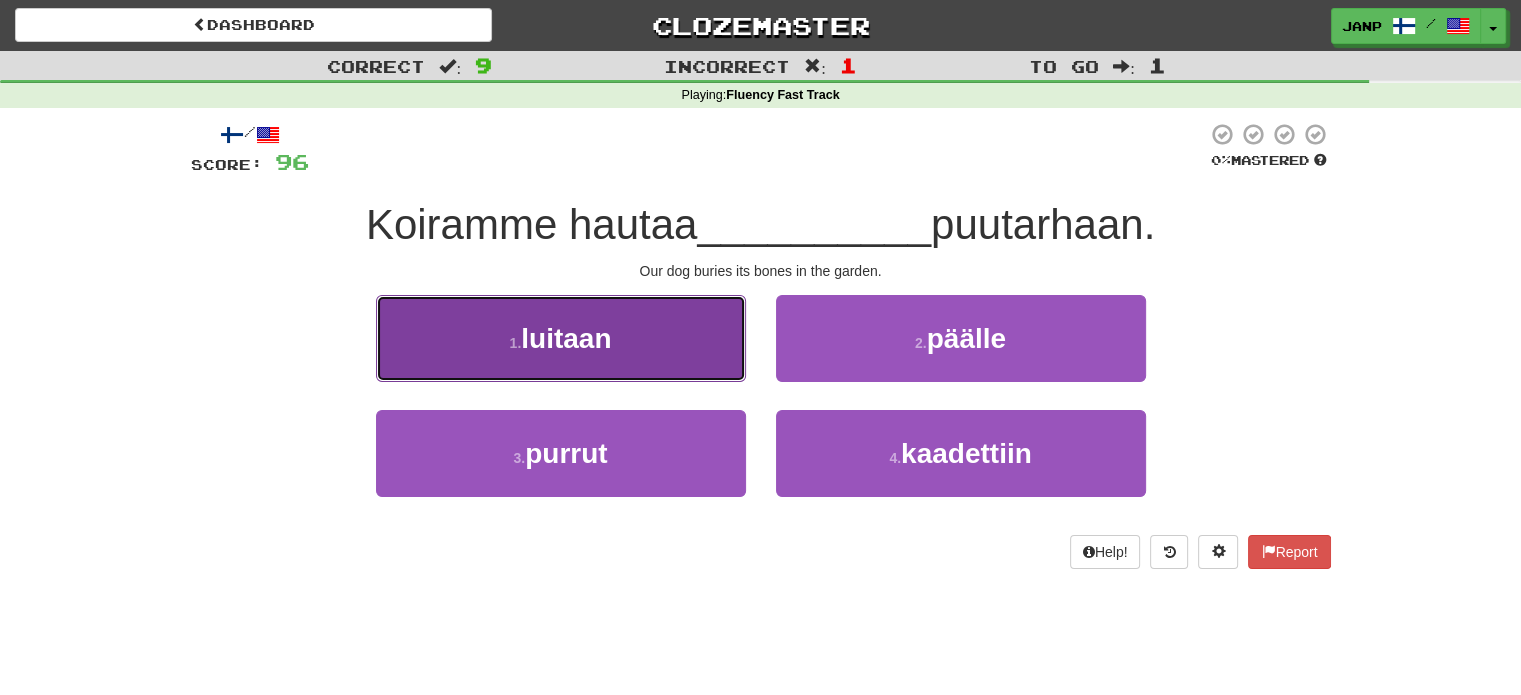 click on "1 .  luitaan" at bounding box center (561, 338) 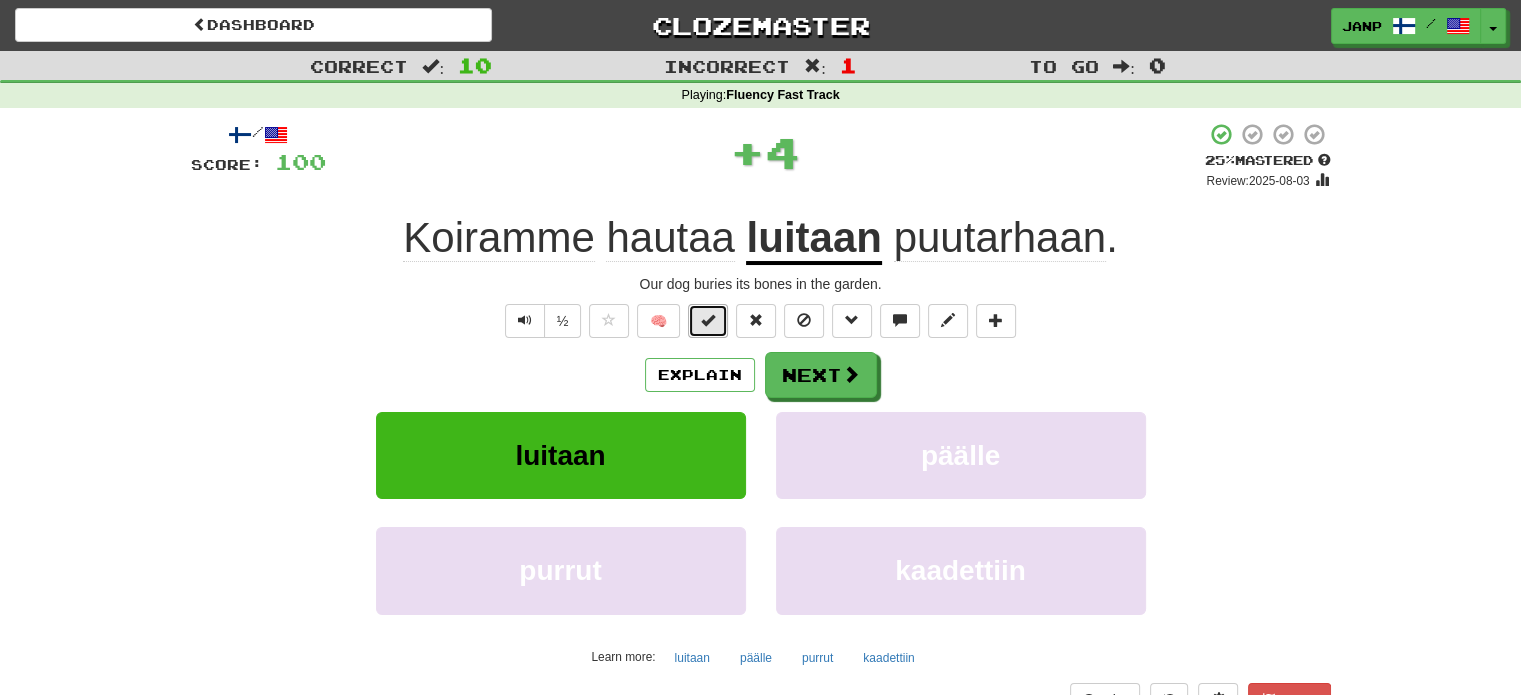 click at bounding box center (708, 320) 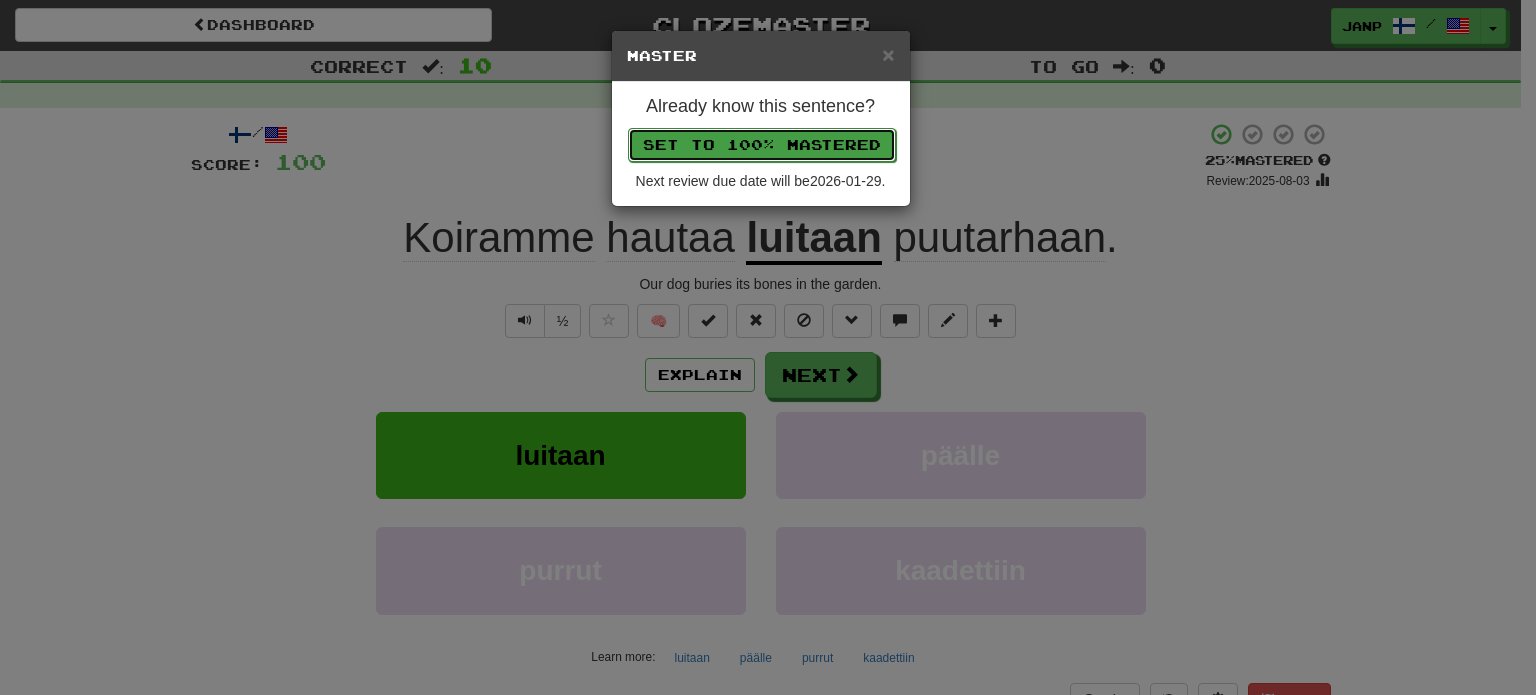 click on "Set to 100% Mastered" at bounding box center (762, 145) 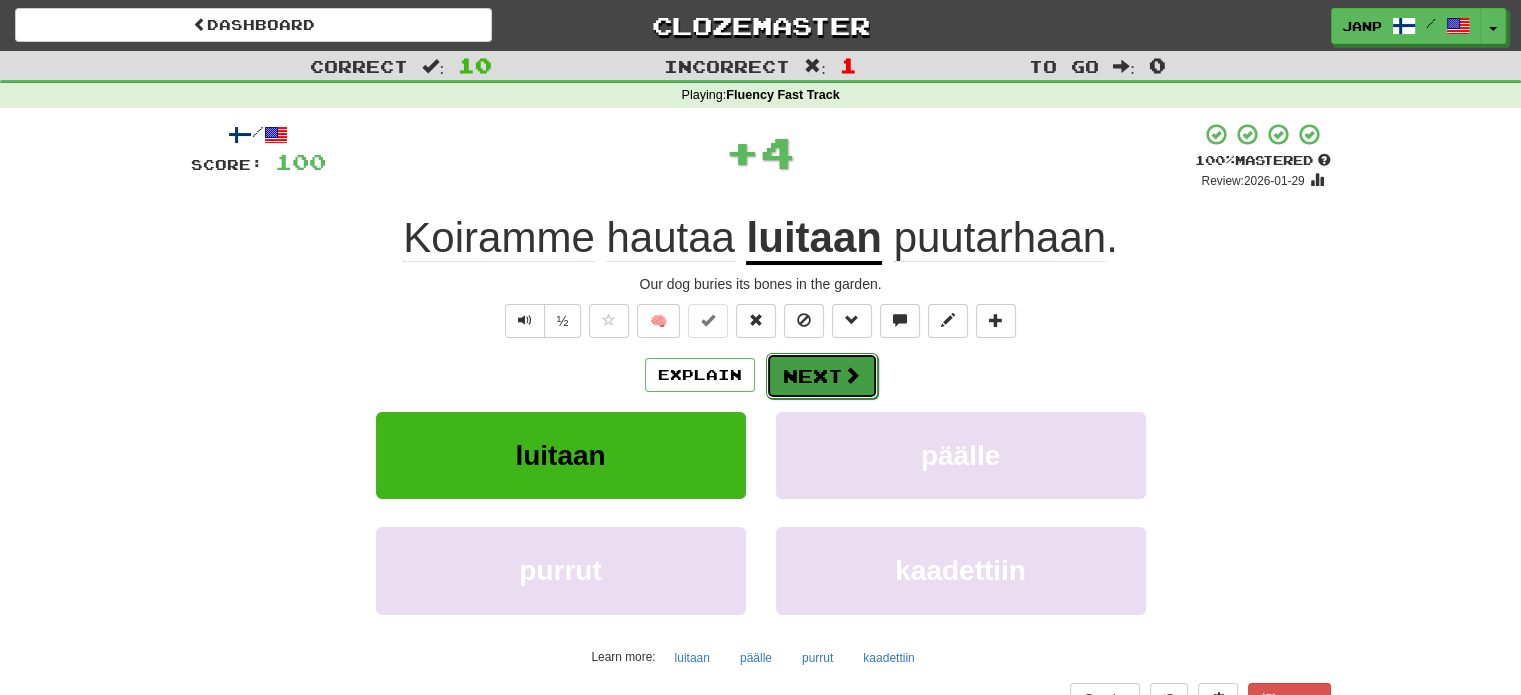 click on "Next" at bounding box center [822, 376] 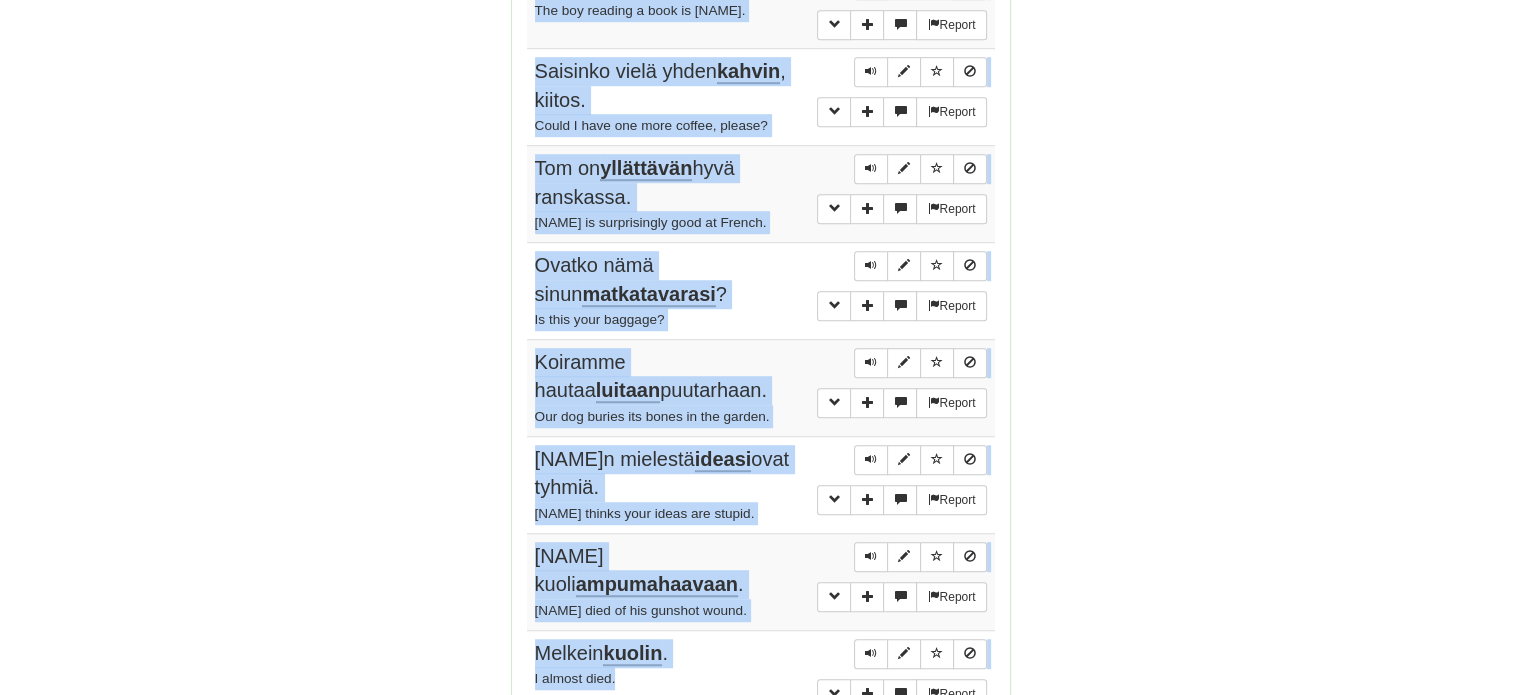 scroll, scrollTop: 1377, scrollLeft: 0, axis: vertical 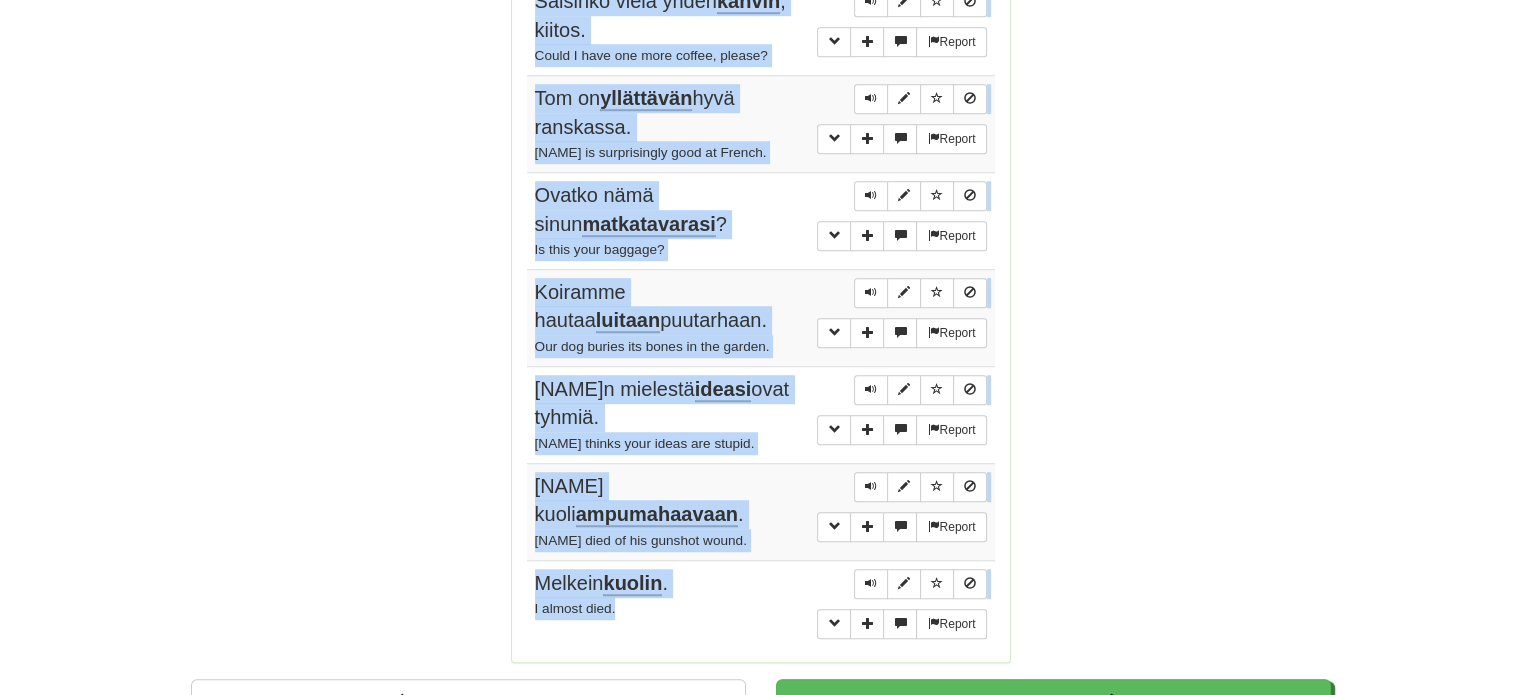 drag, startPoint x: 535, startPoint y: 188, endPoint x: 736, endPoint y: 598, distance: 456.6191 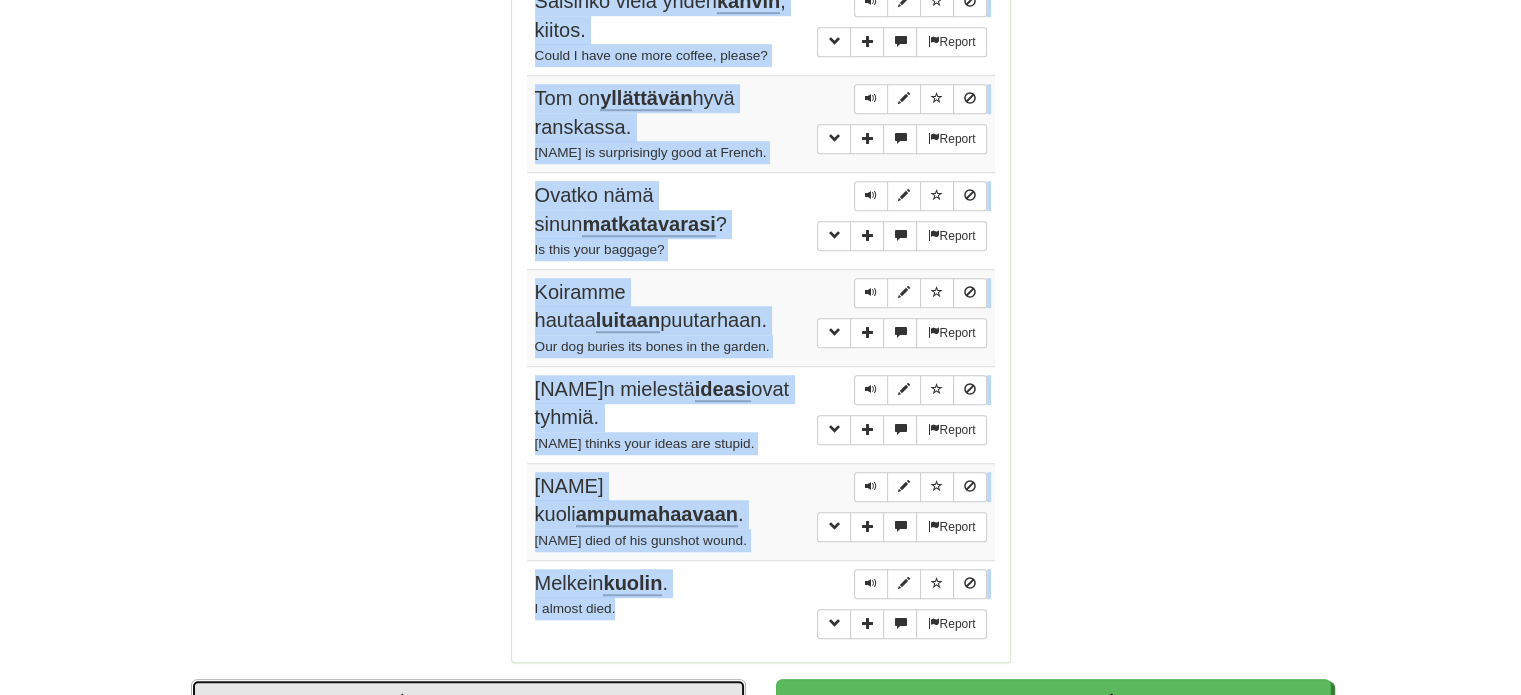 click on "Dashboard" at bounding box center (468, 702) 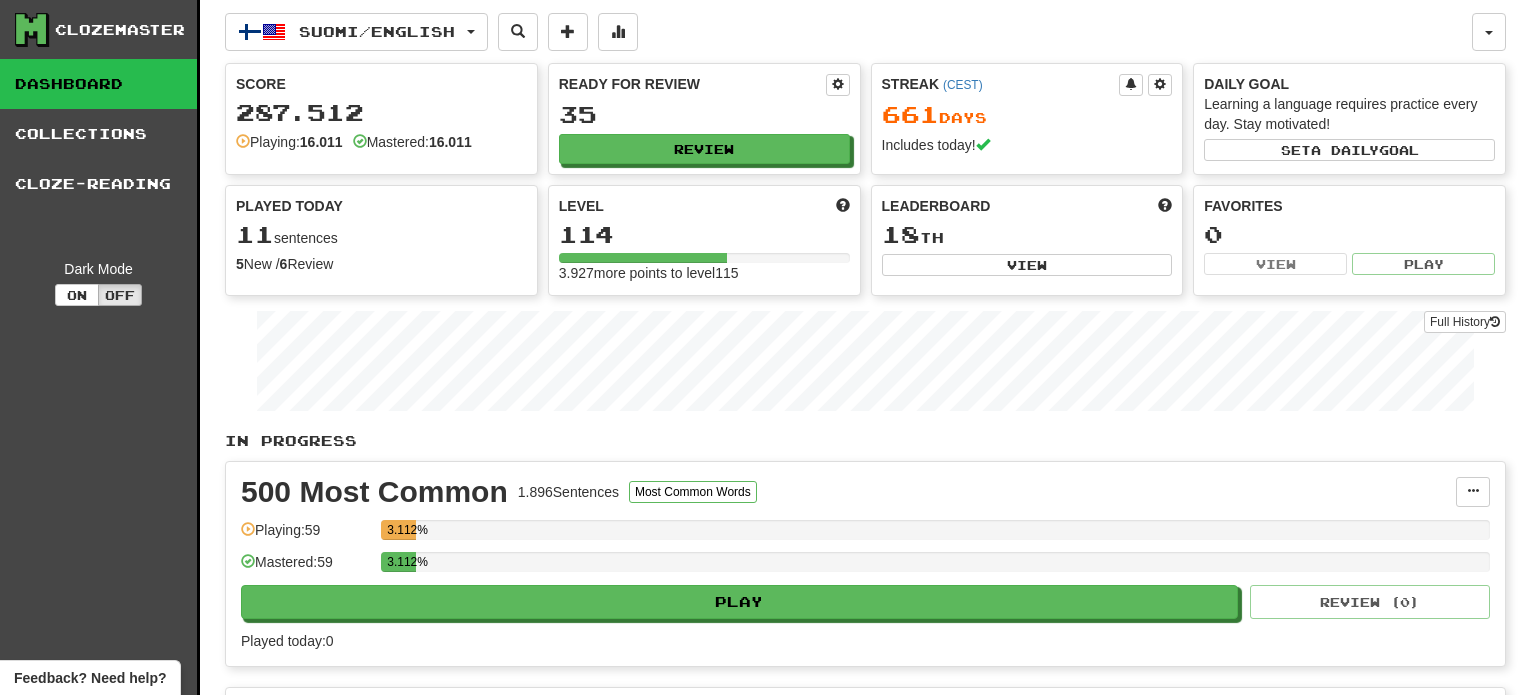 scroll, scrollTop: 0, scrollLeft: 0, axis: both 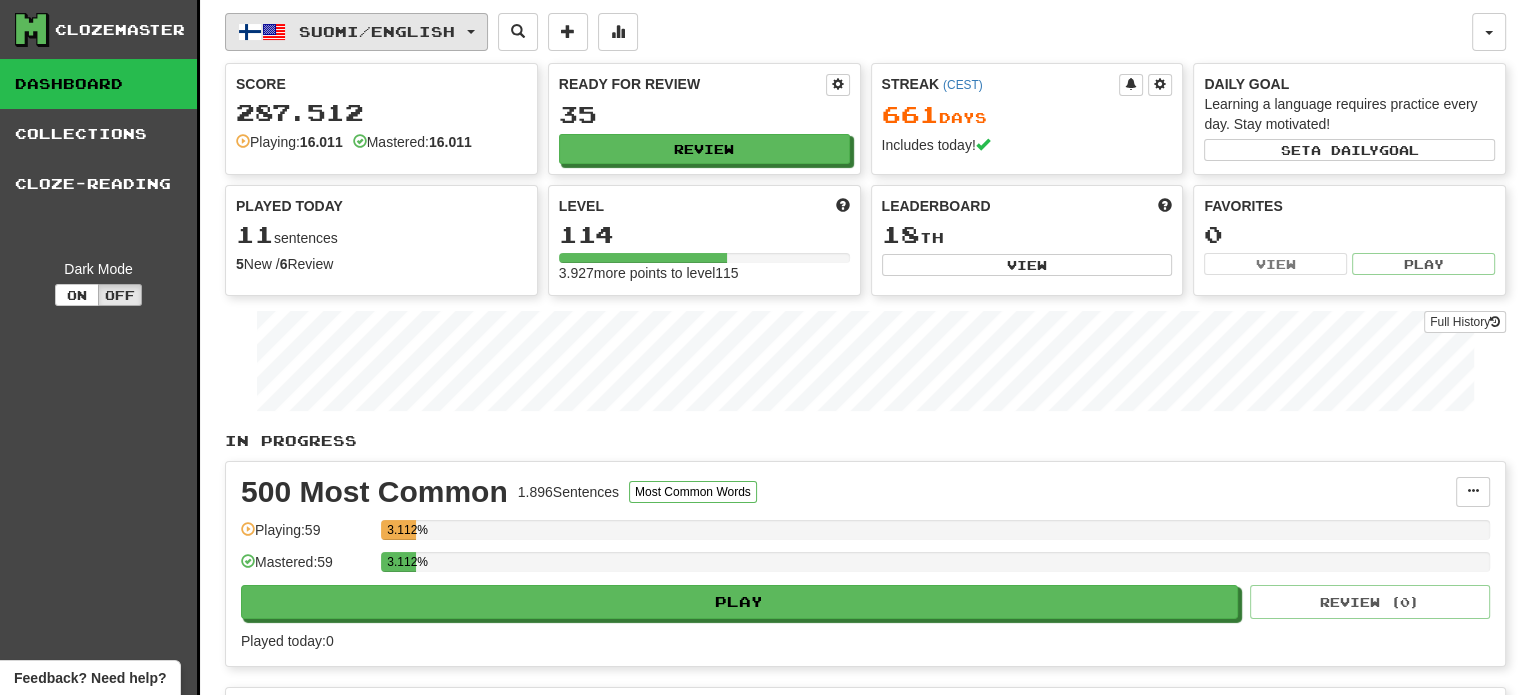 click on "Suomi  /  English" at bounding box center (377, 31) 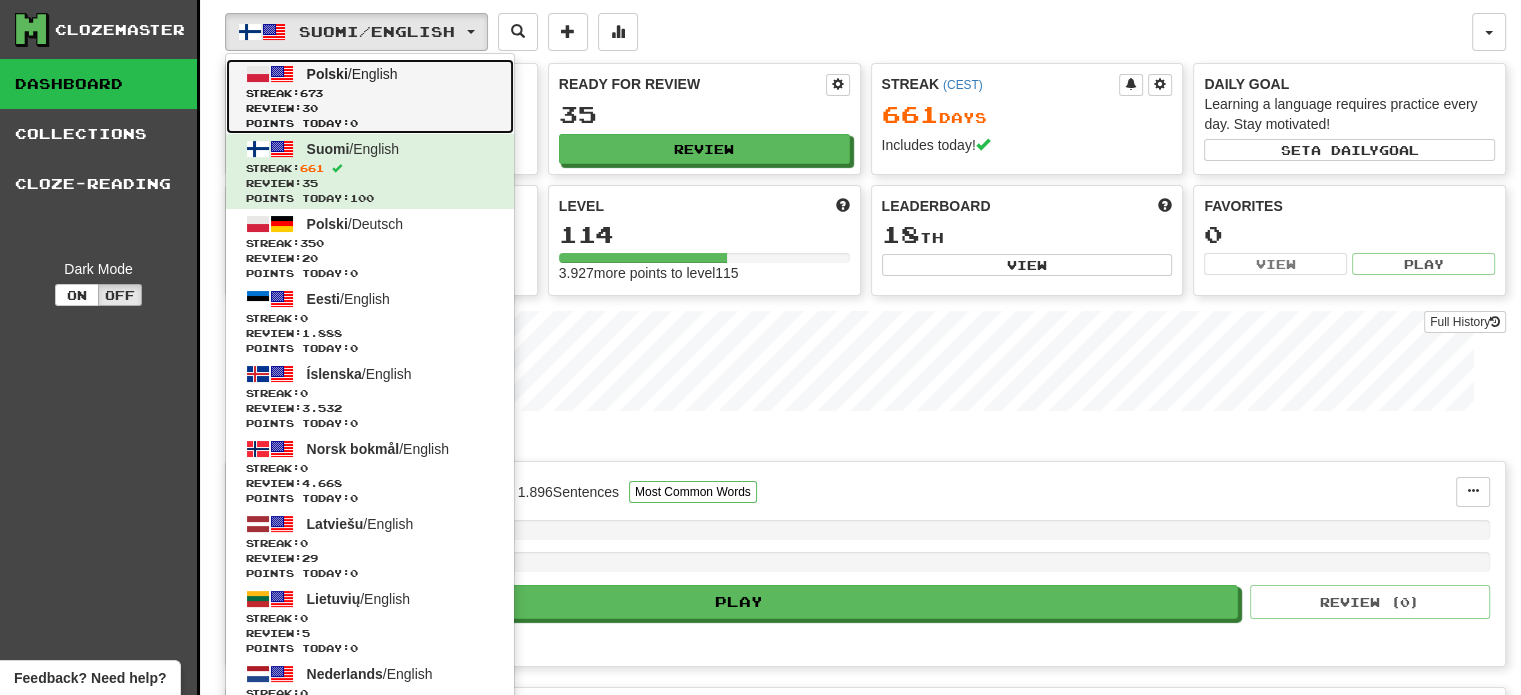 click on "Streak:  673" at bounding box center [370, 93] 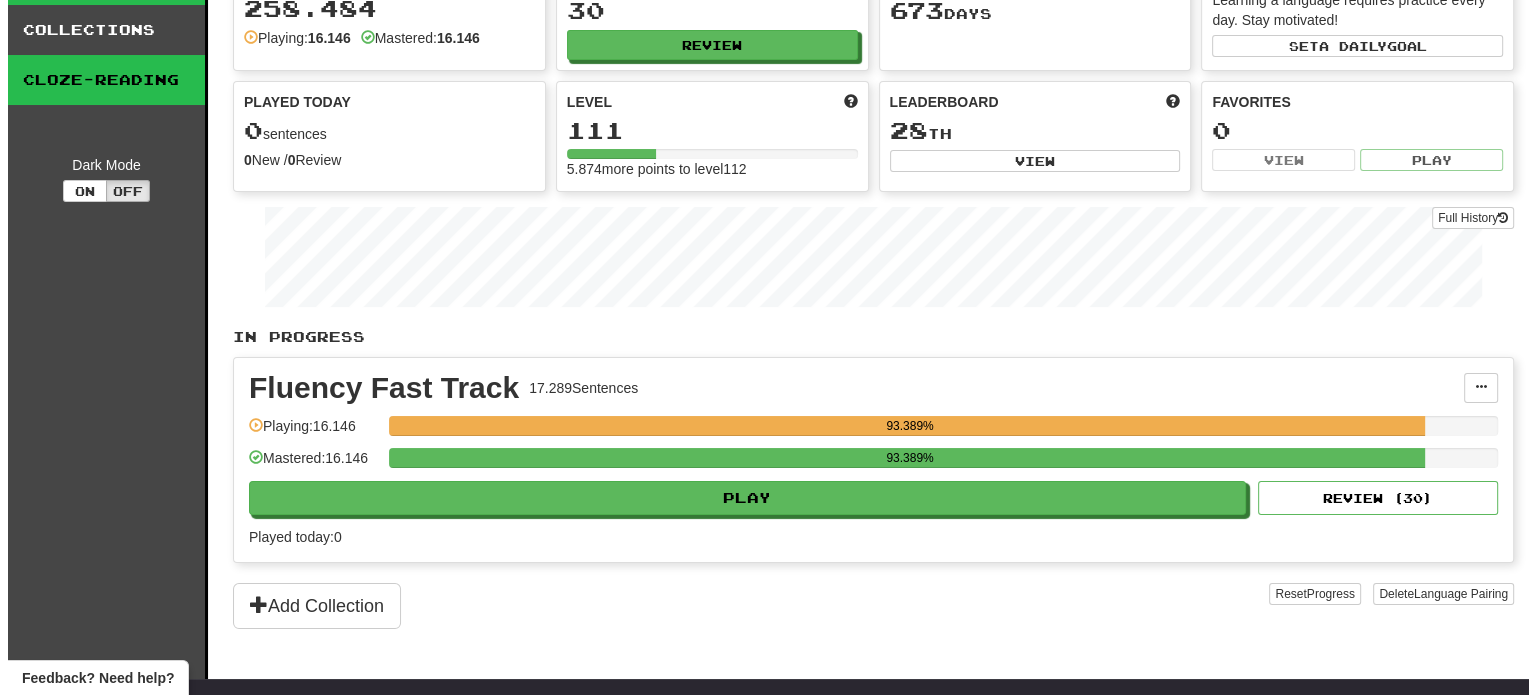 scroll, scrollTop: 200, scrollLeft: 0, axis: vertical 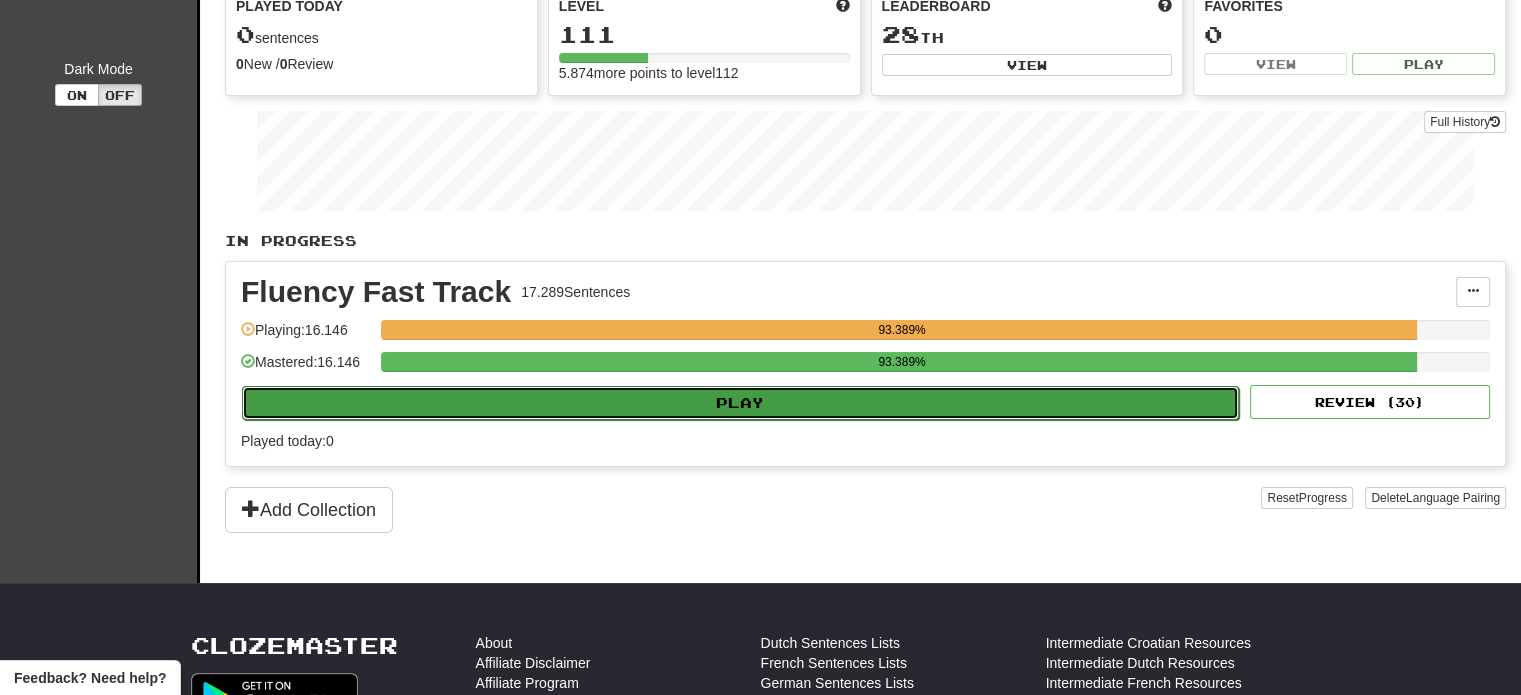 click on "Play" at bounding box center (740, 403) 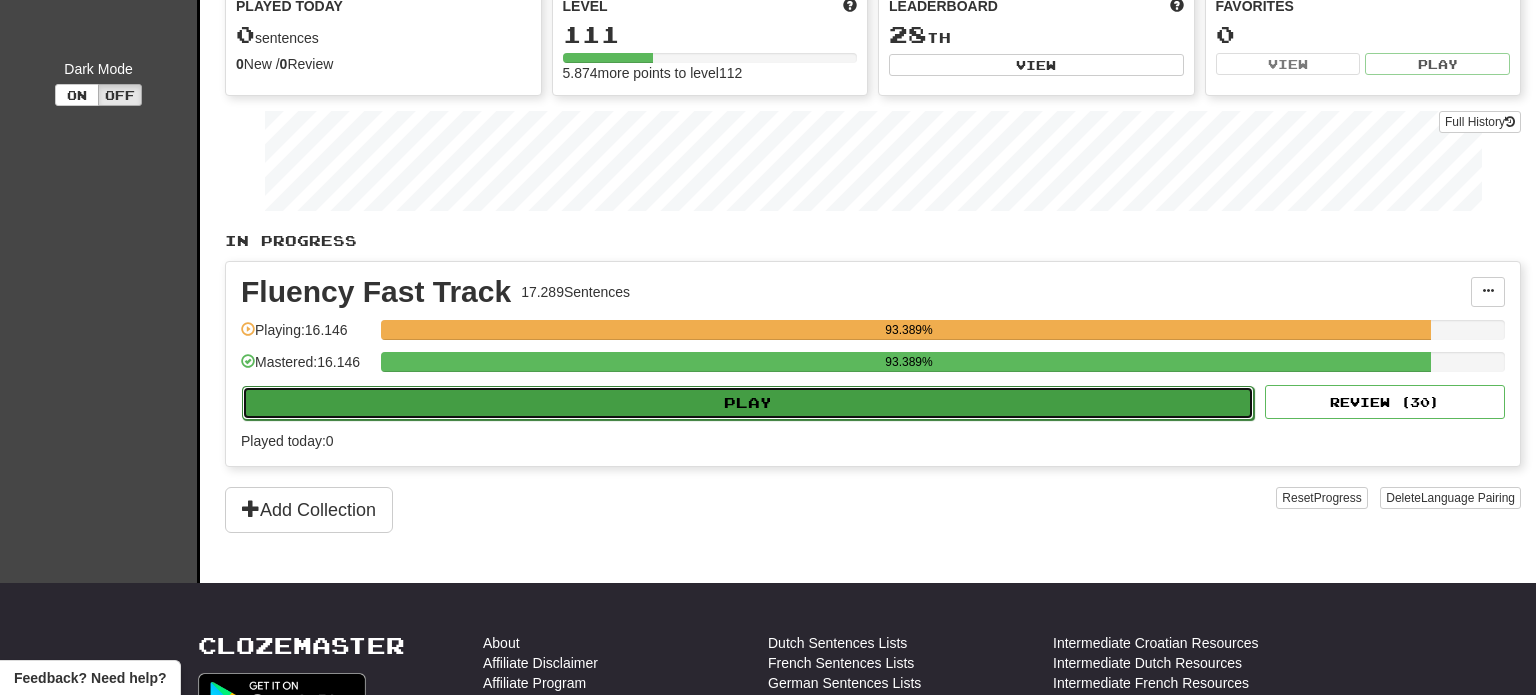 select on "**" 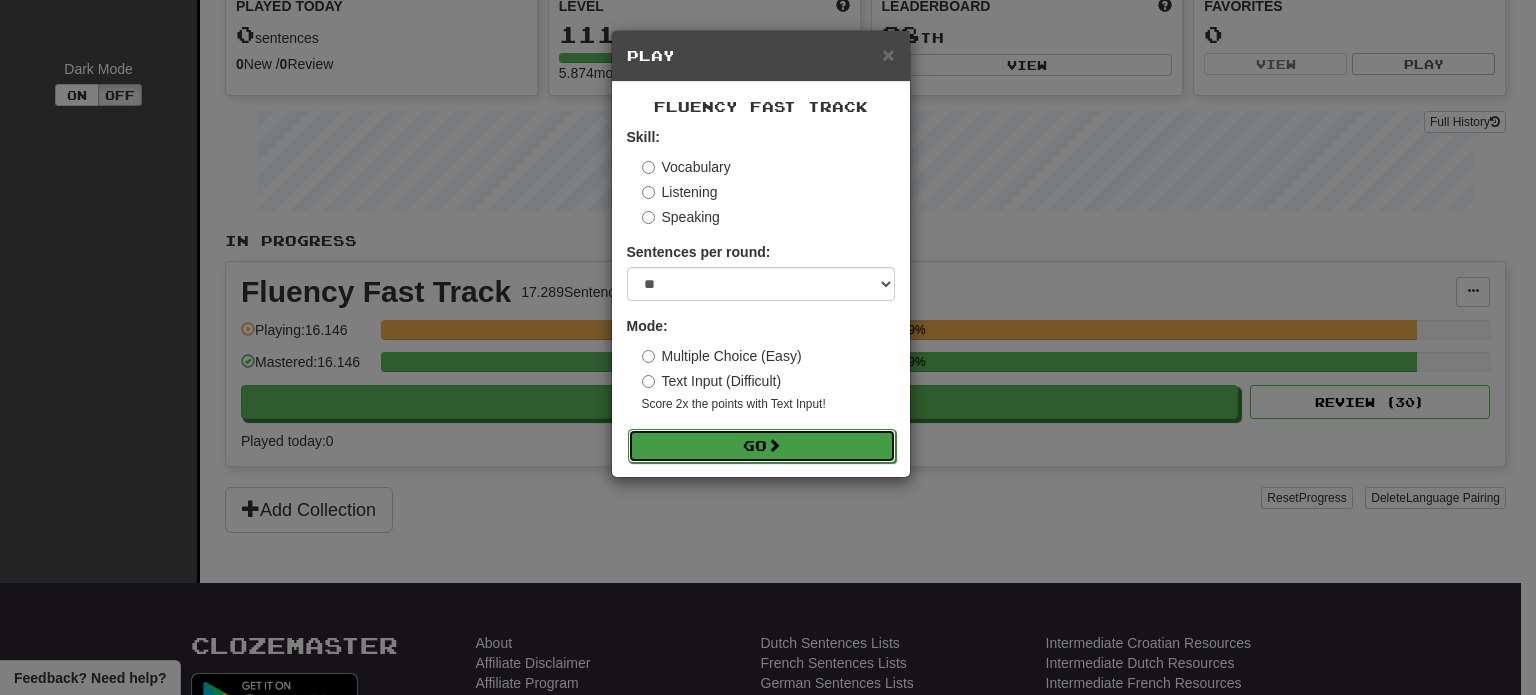 click on "Go" at bounding box center (762, 446) 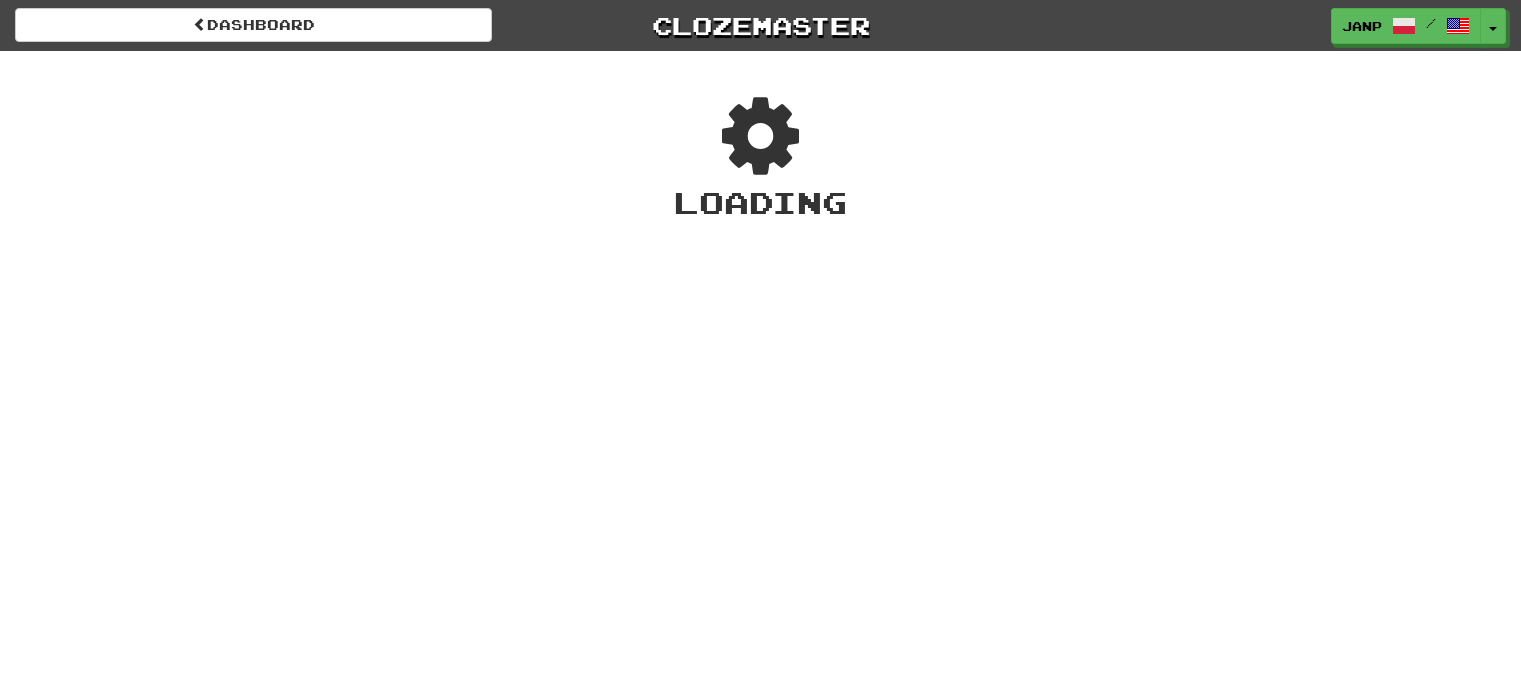 scroll, scrollTop: 0, scrollLeft: 0, axis: both 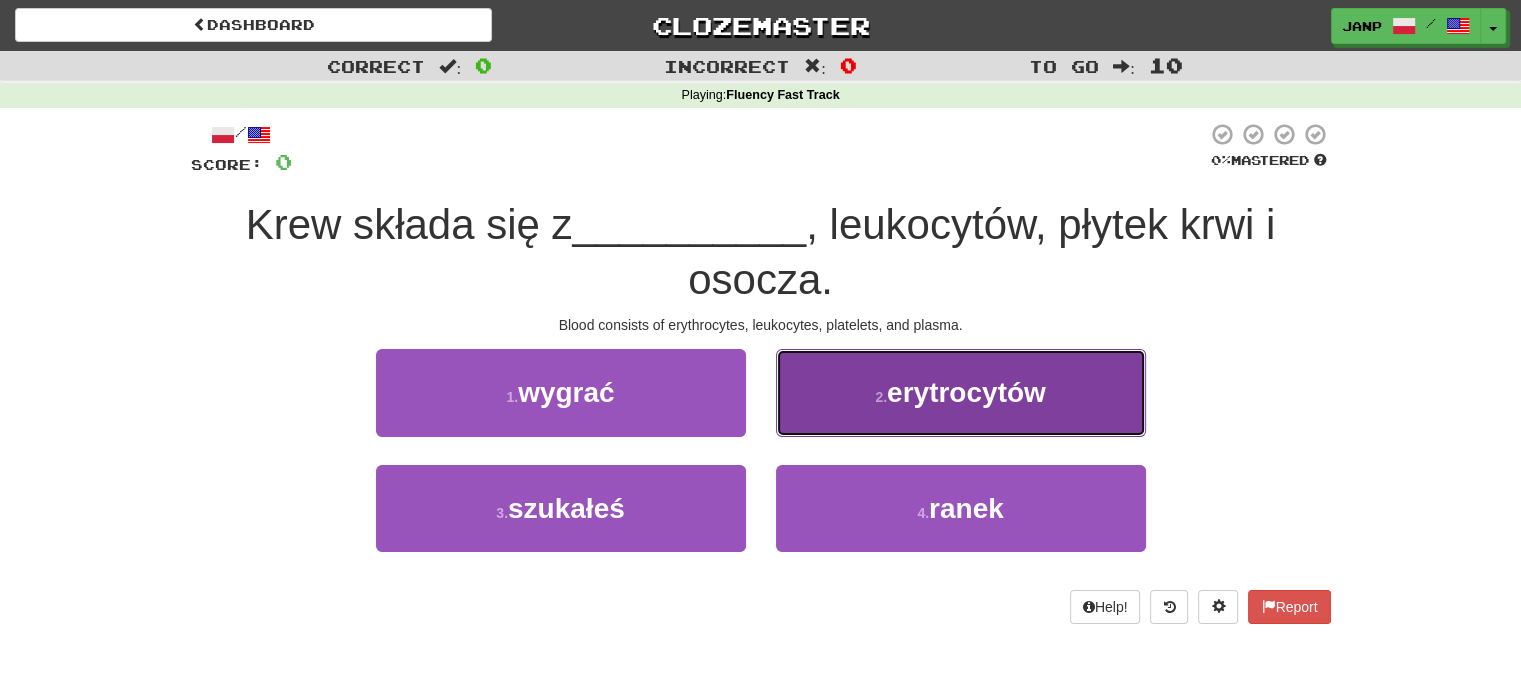 click on "2 .  erytrocytów" at bounding box center [961, 392] 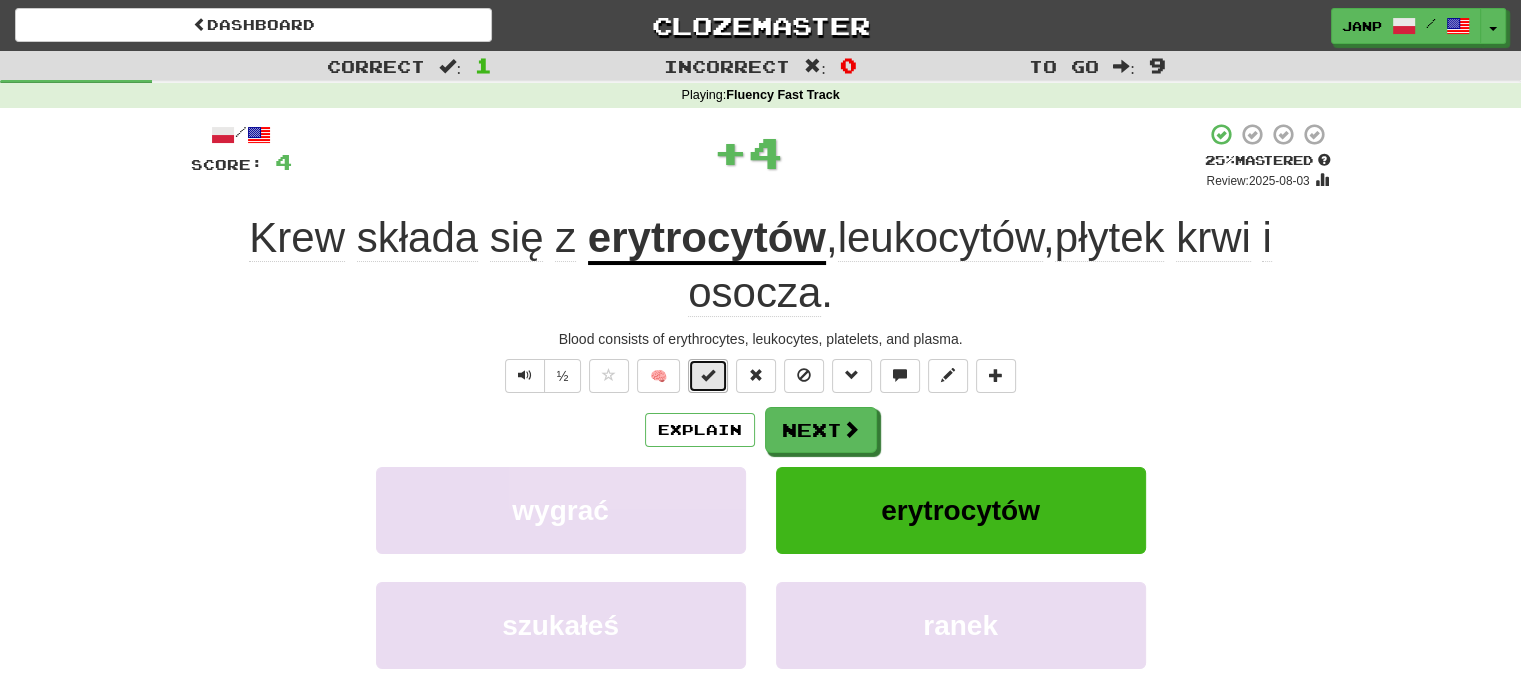 click at bounding box center (708, 375) 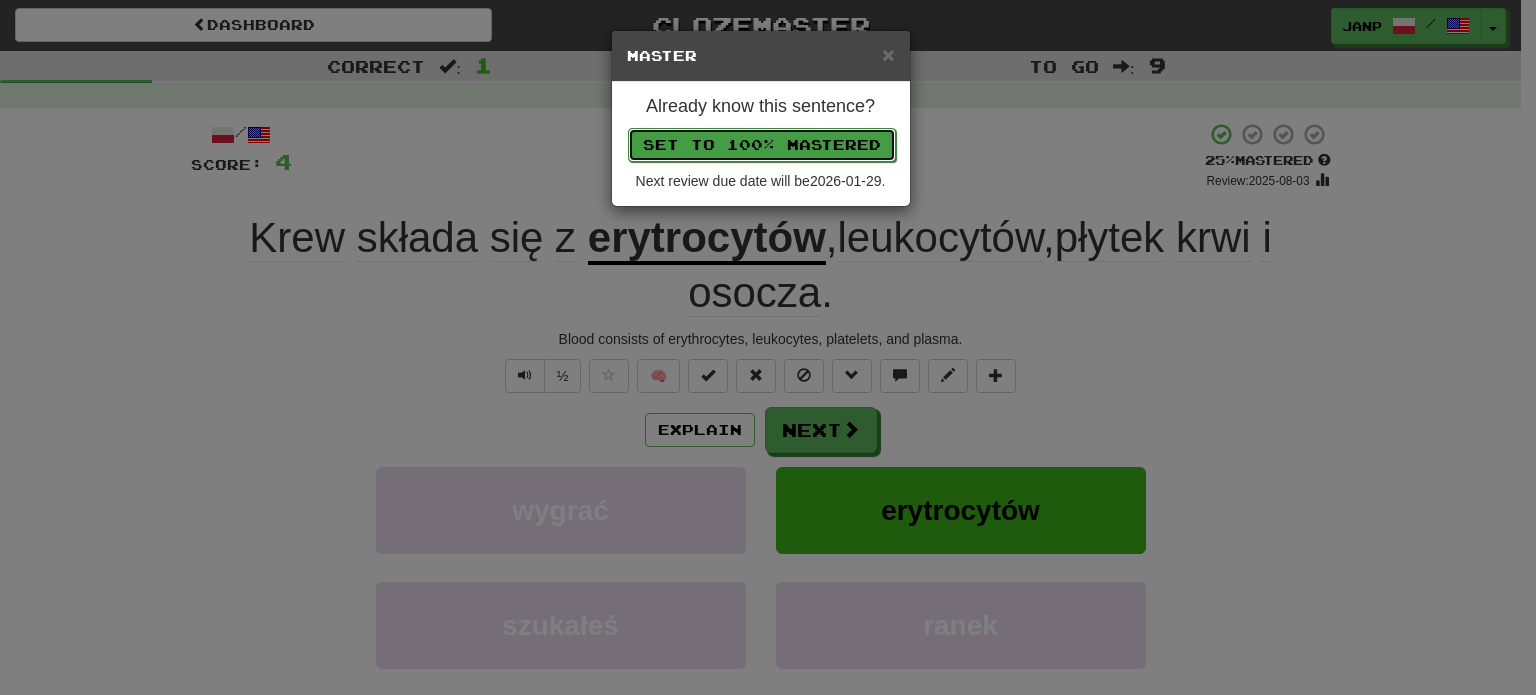 click on "Set to 100% Mastered" at bounding box center (762, 145) 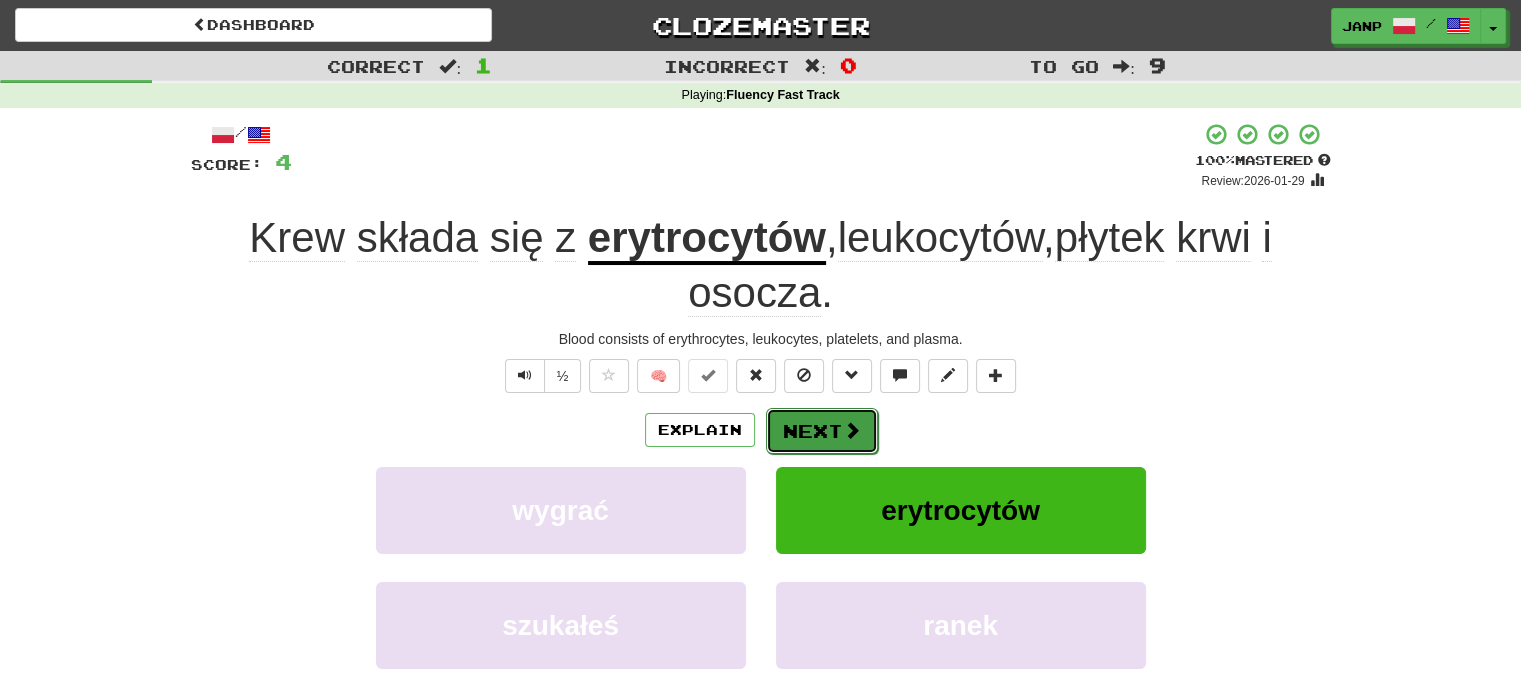 click on "Next" at bounding box center [822, 431] 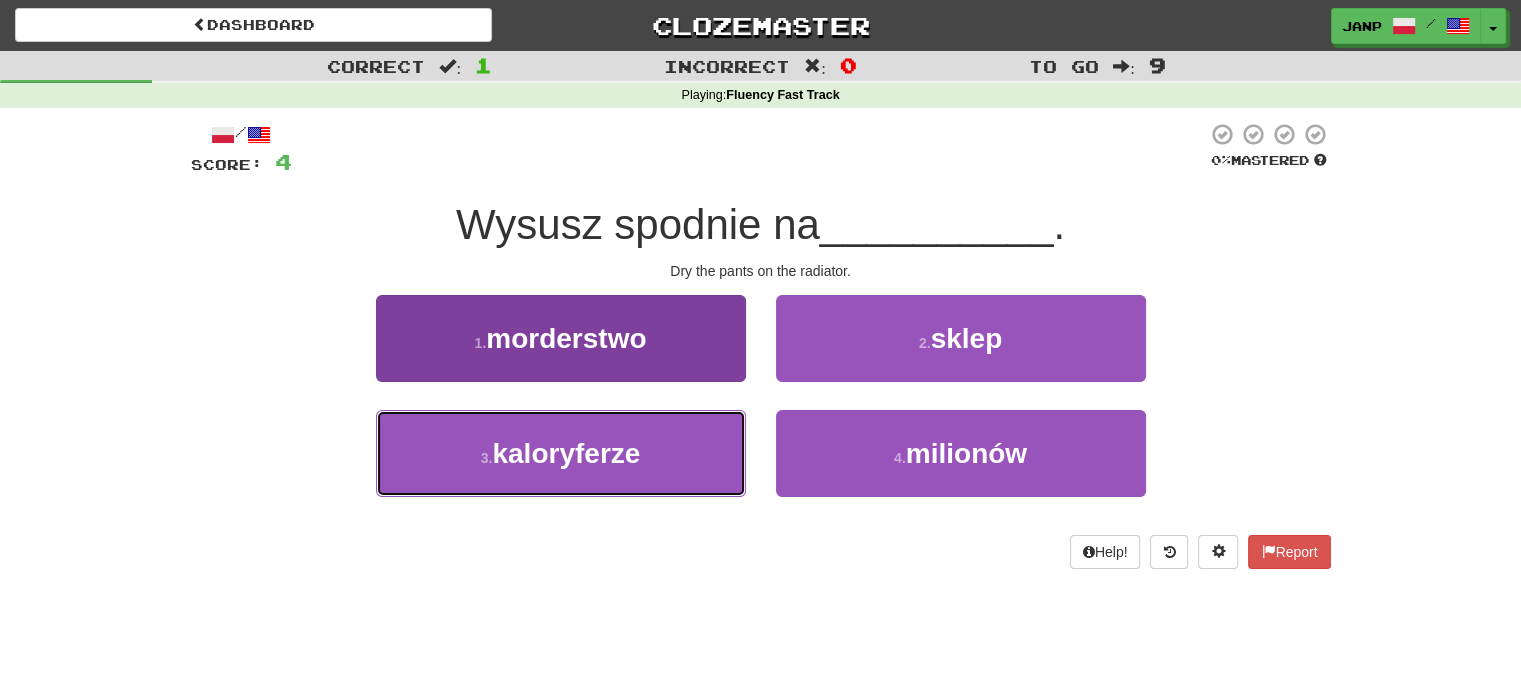 click on "3 .  kaloryferze" at bounding box center (561, 453) 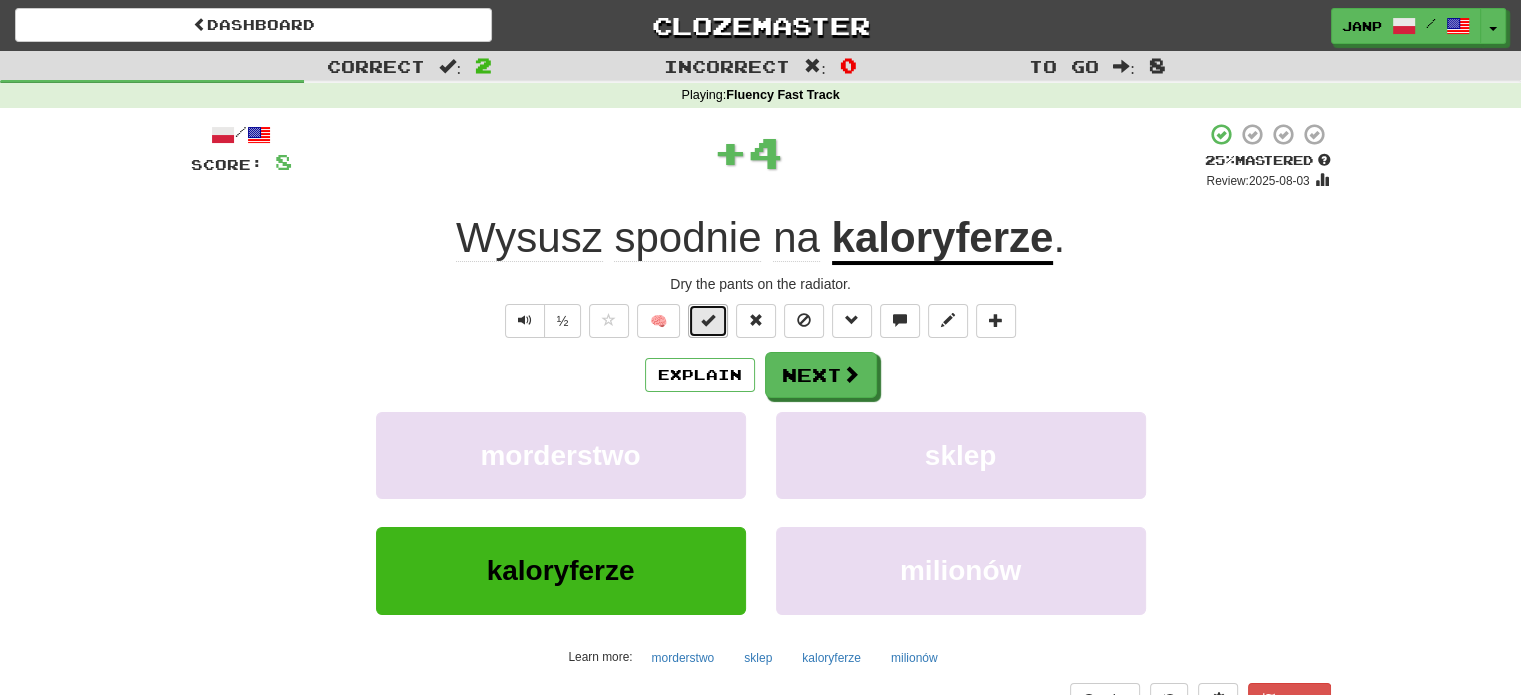 click at bounding box center [708, 321] 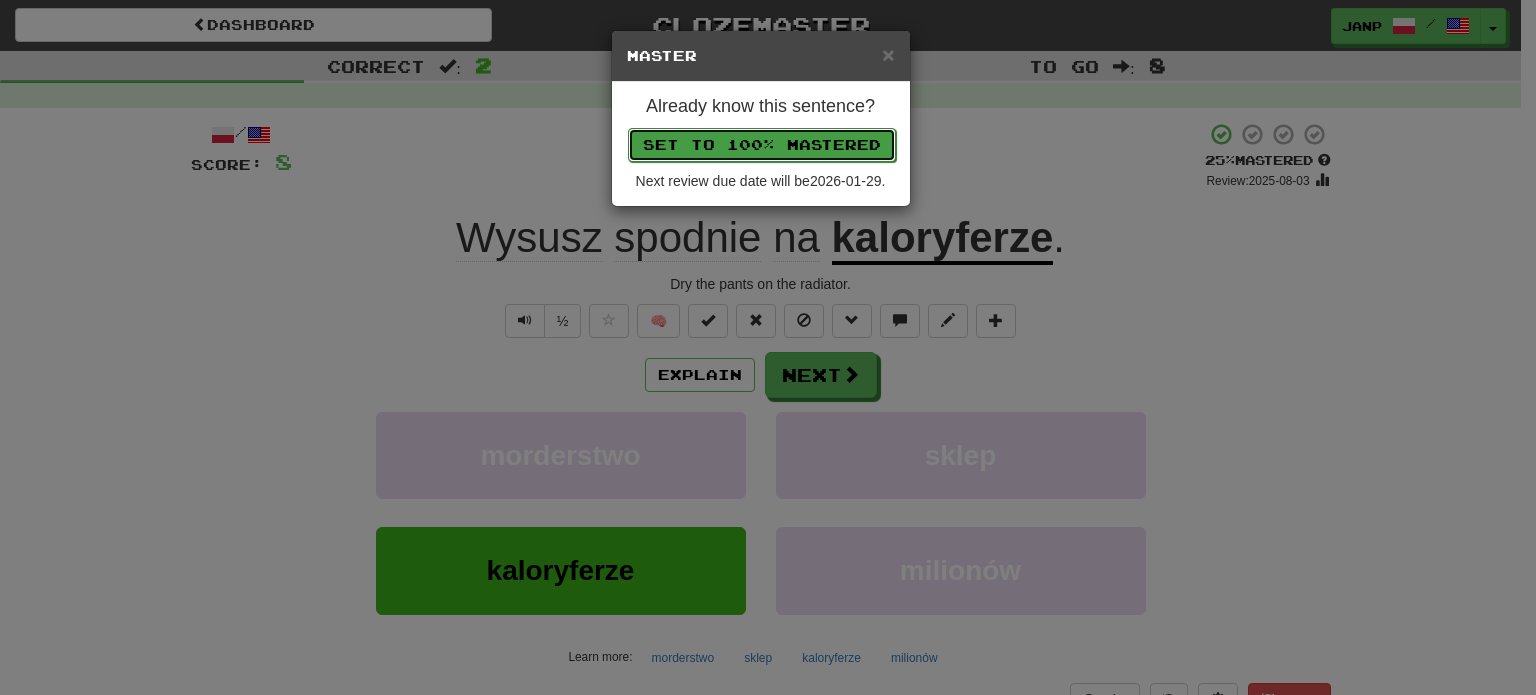 click on "Set to 100% Mastered" at bounding box center [762, 145] 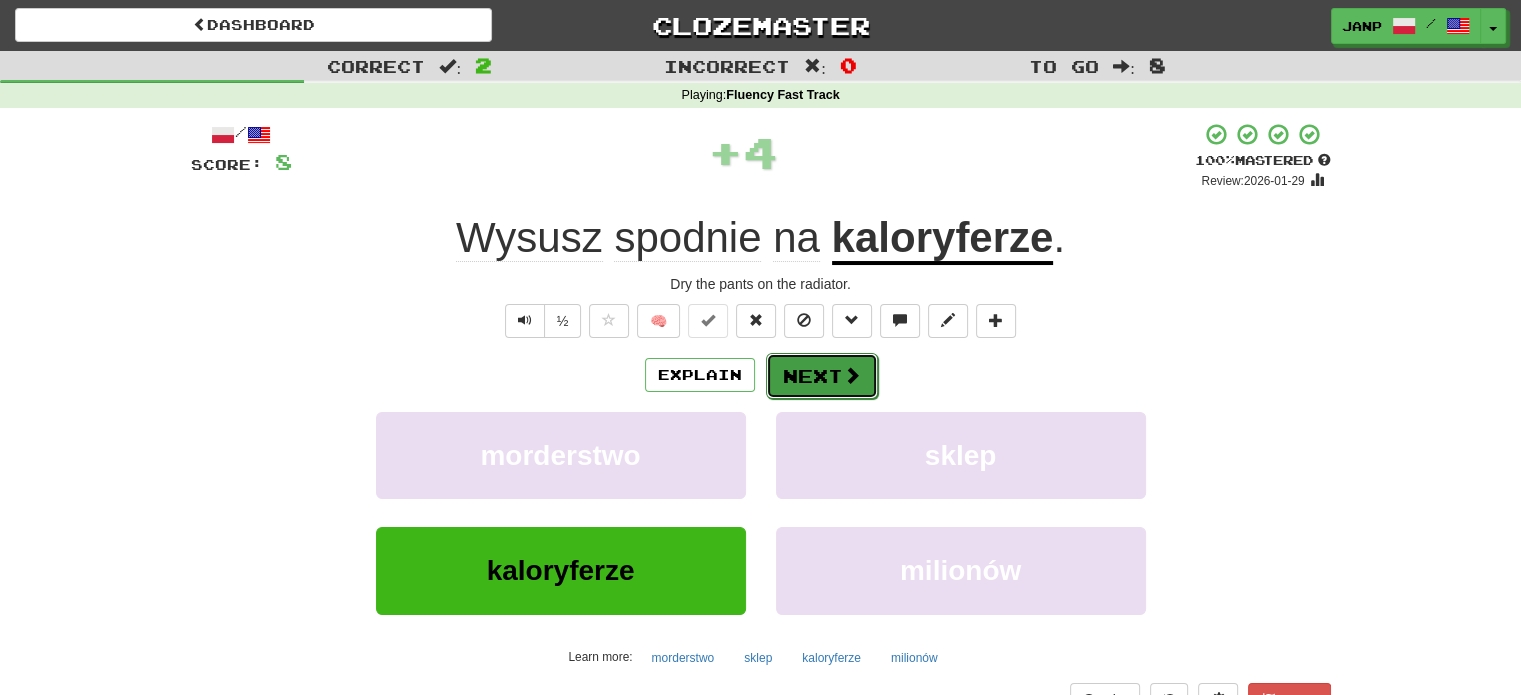 click on "Next" at bounding box center [822, 376] 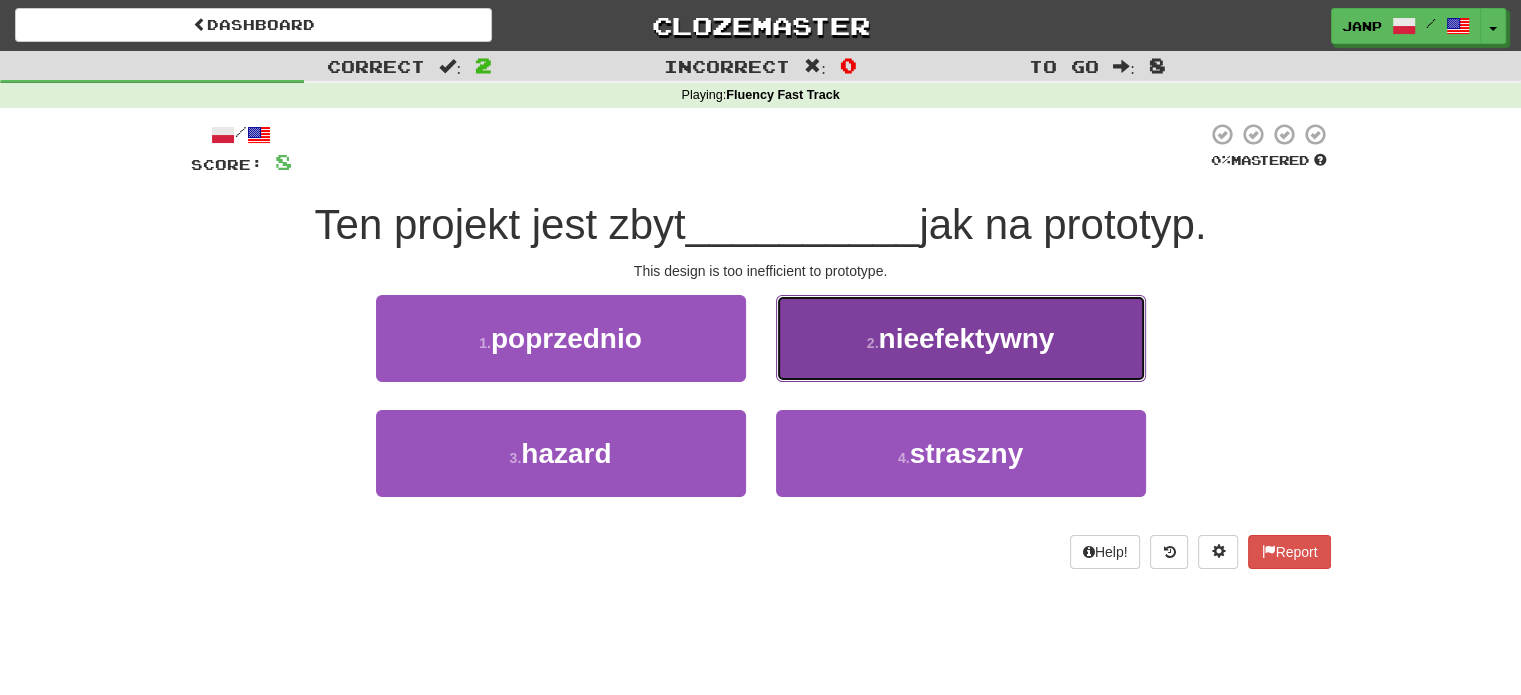click on "2 .  nieefektywny" at bounding box center [961, 338] 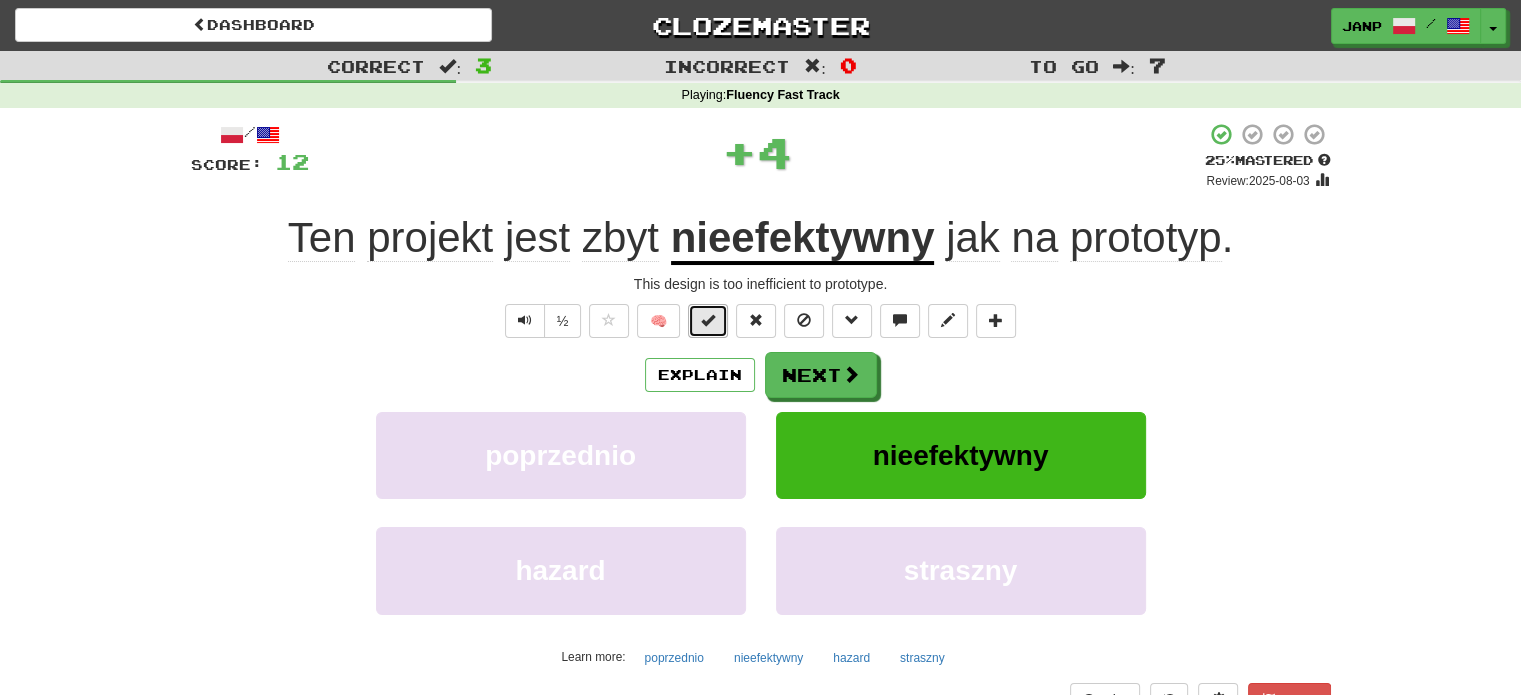 click at bounding box center [708, 321] 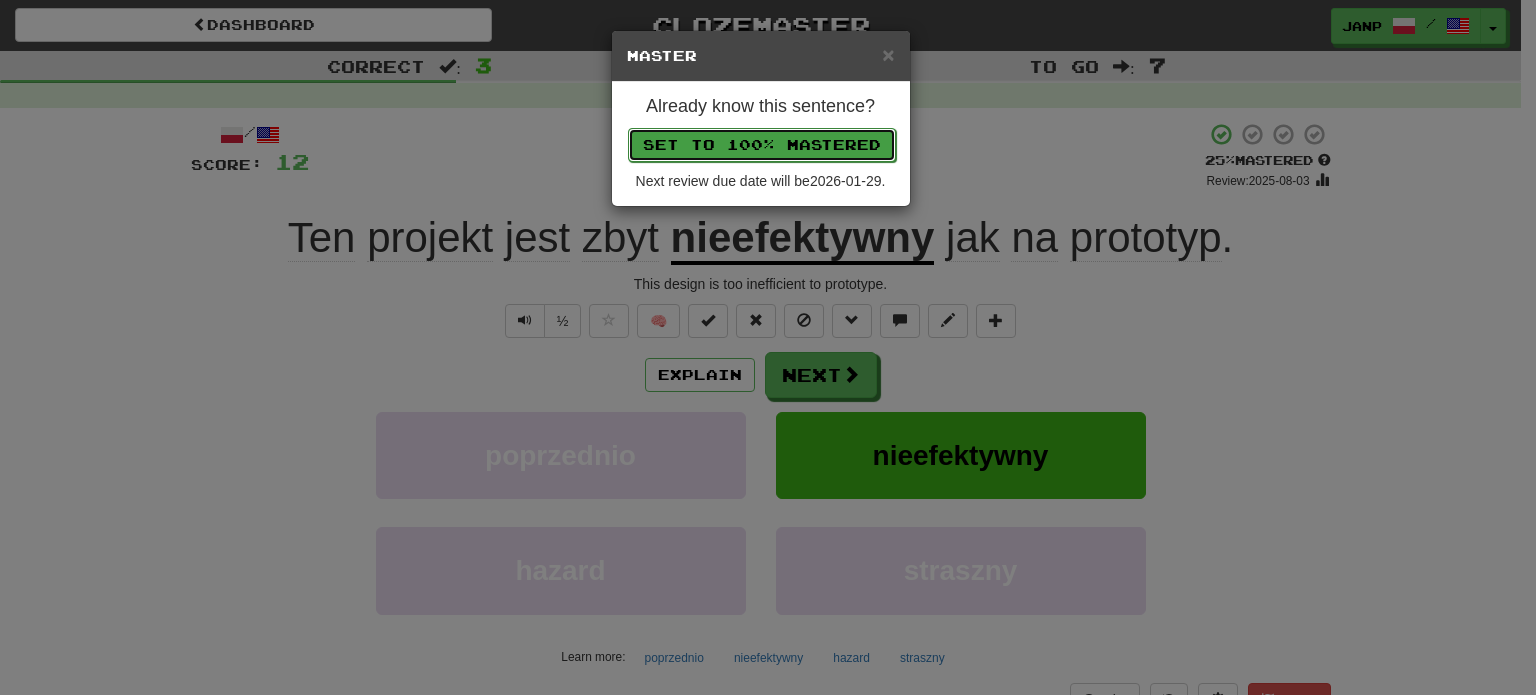 click on "Set to 100% Mastered" at bounding box center [762, 145] 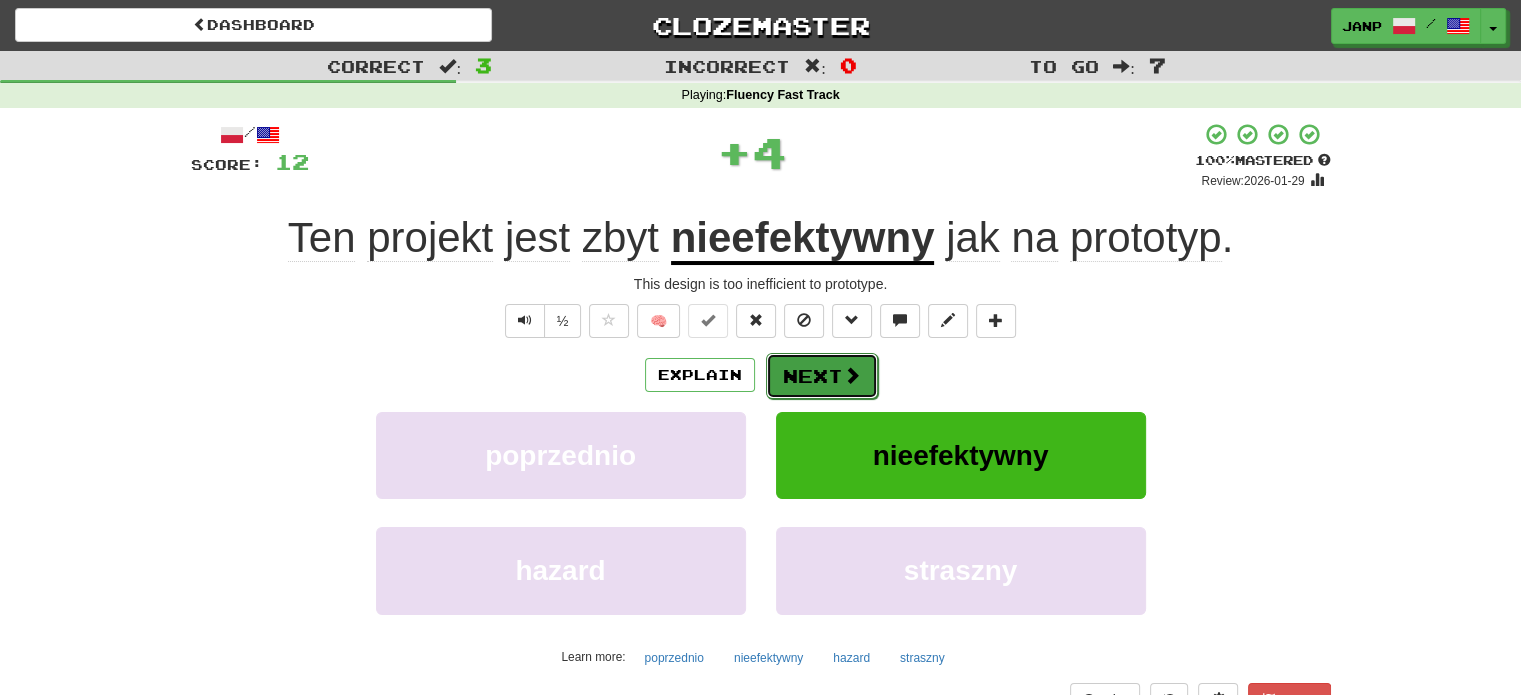 click on "Next" at bounding box center [822, 376] 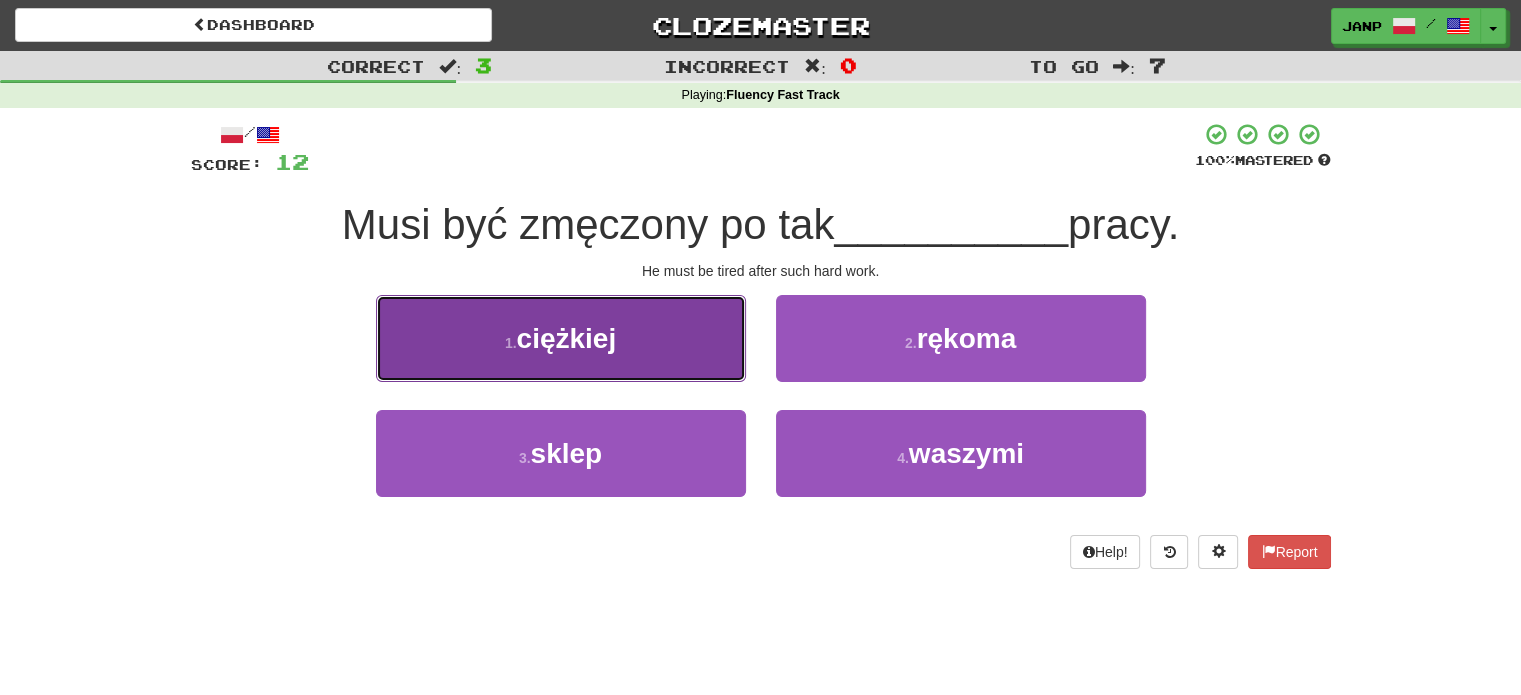 click on "1 .  ciężkiej" at bounding box center [561, 338] 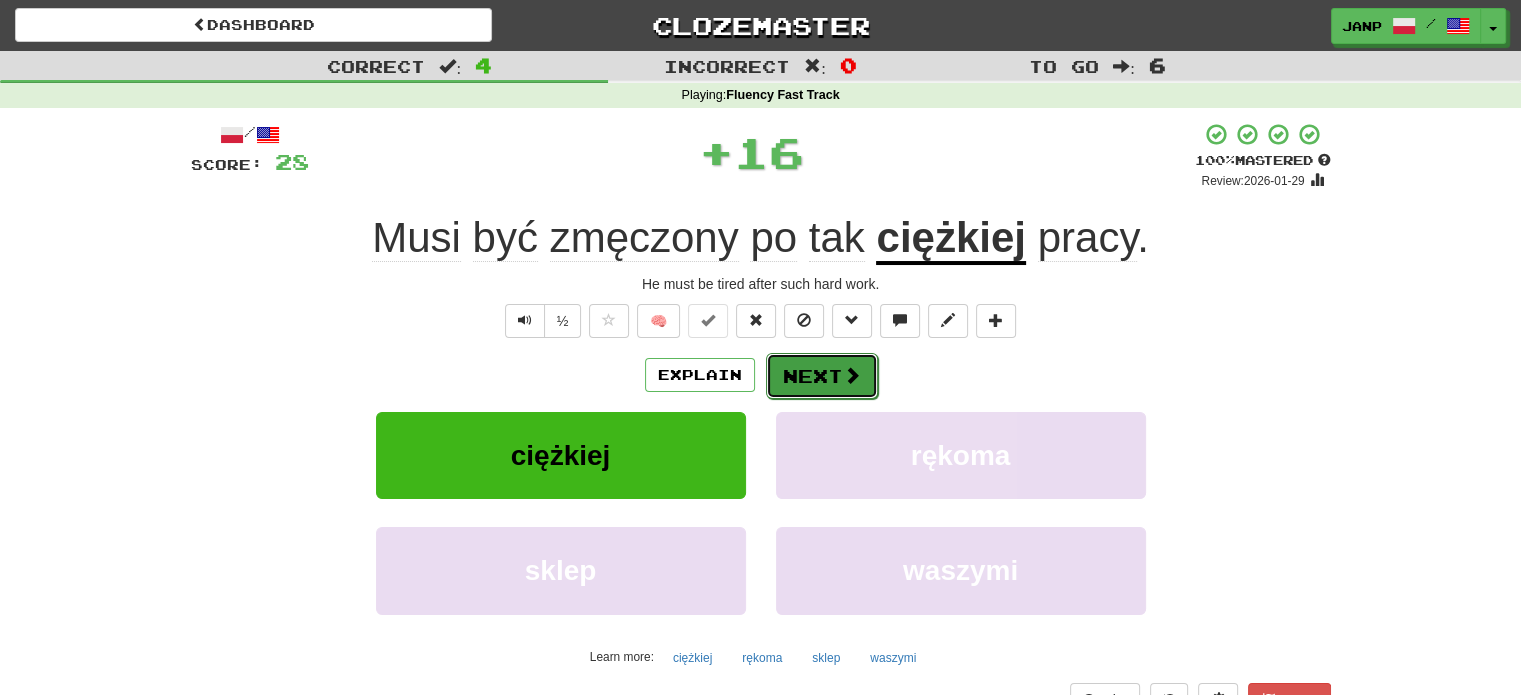 click on "Next" at bounding box center [822, 376] 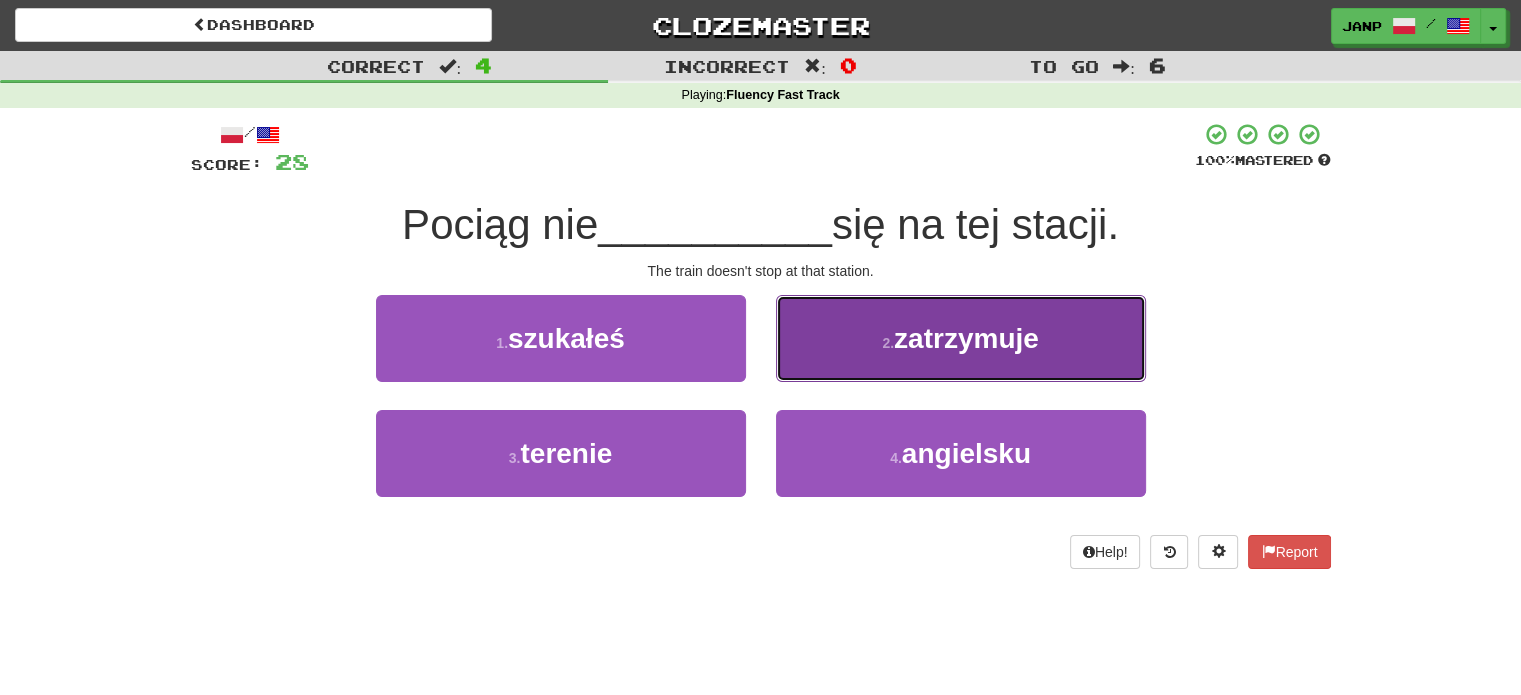 click on "2 .  zatrzymuje" at bounding box center [961, 338] 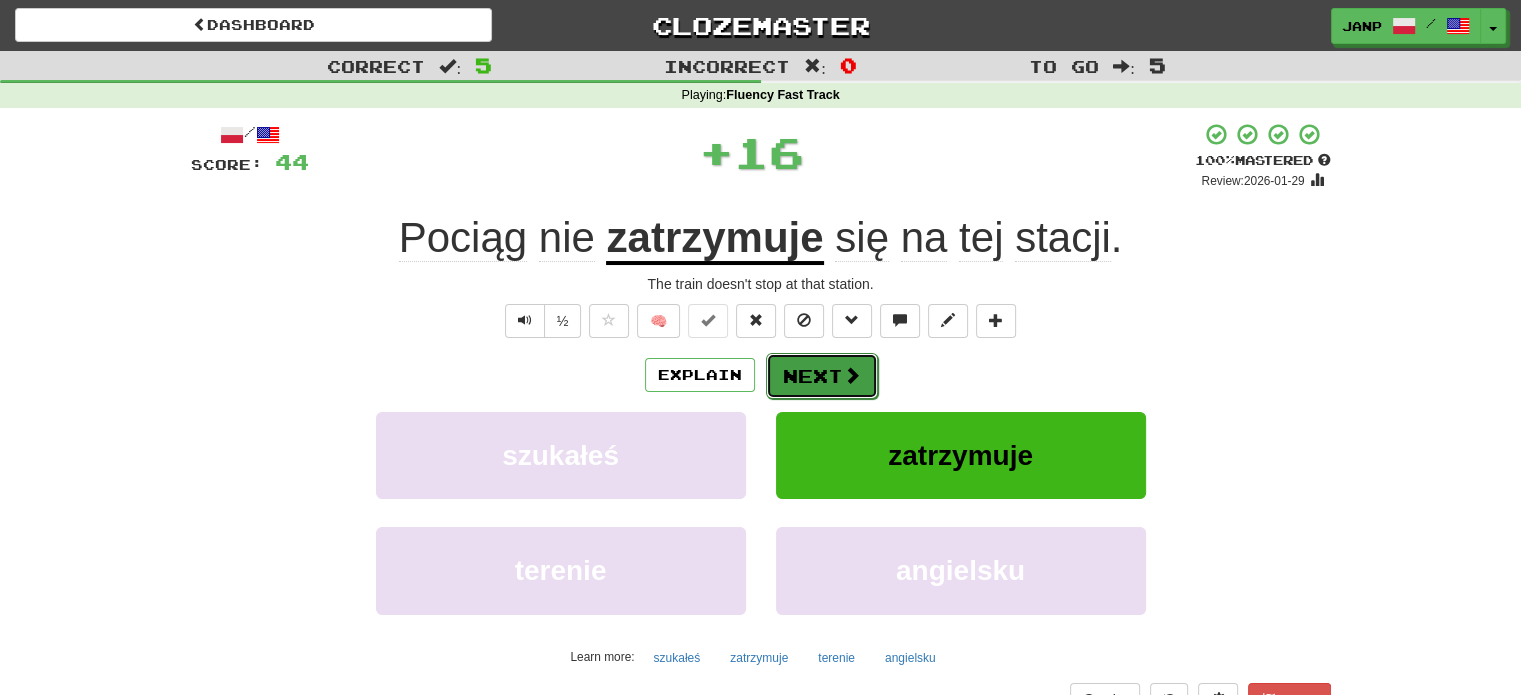 click on "Next" at bounding box center [822, 376] 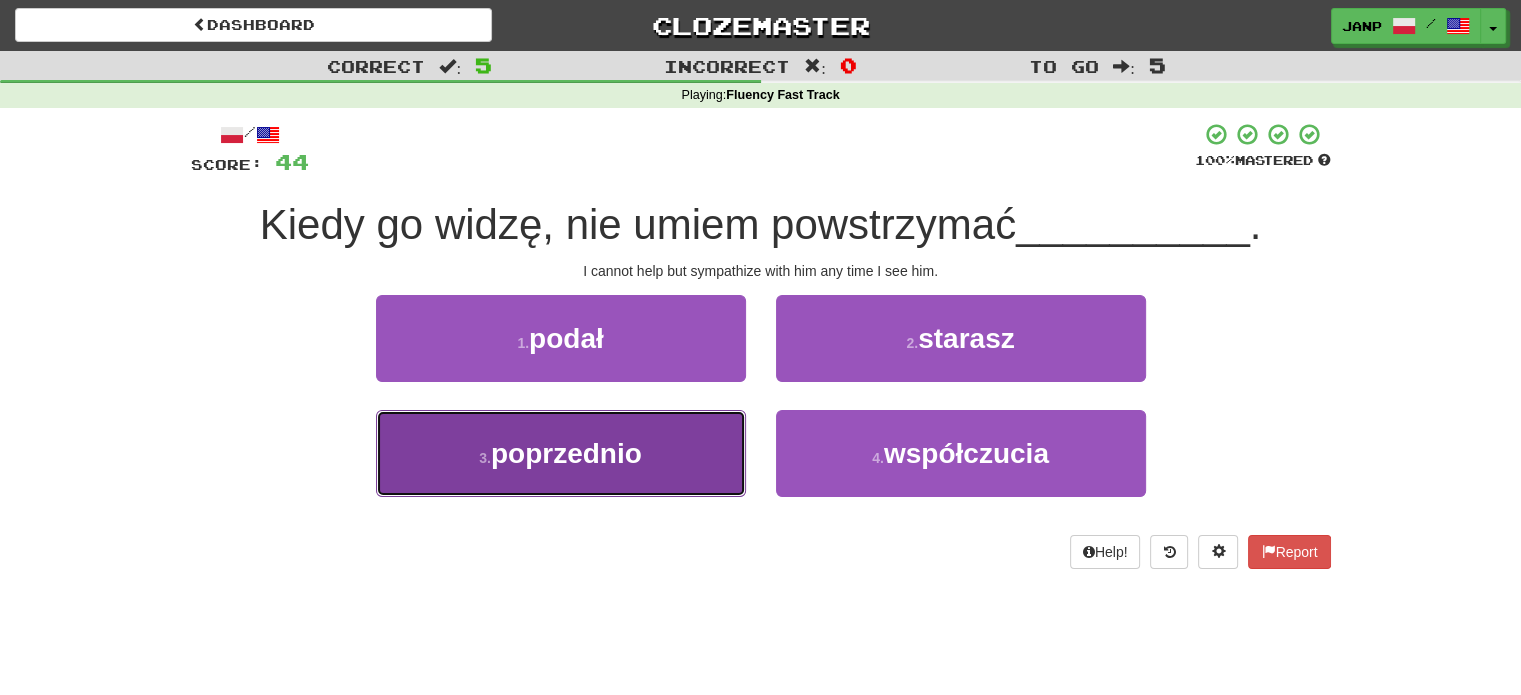 click on "3 .  poprzednio" at bounding box center [561, 453] 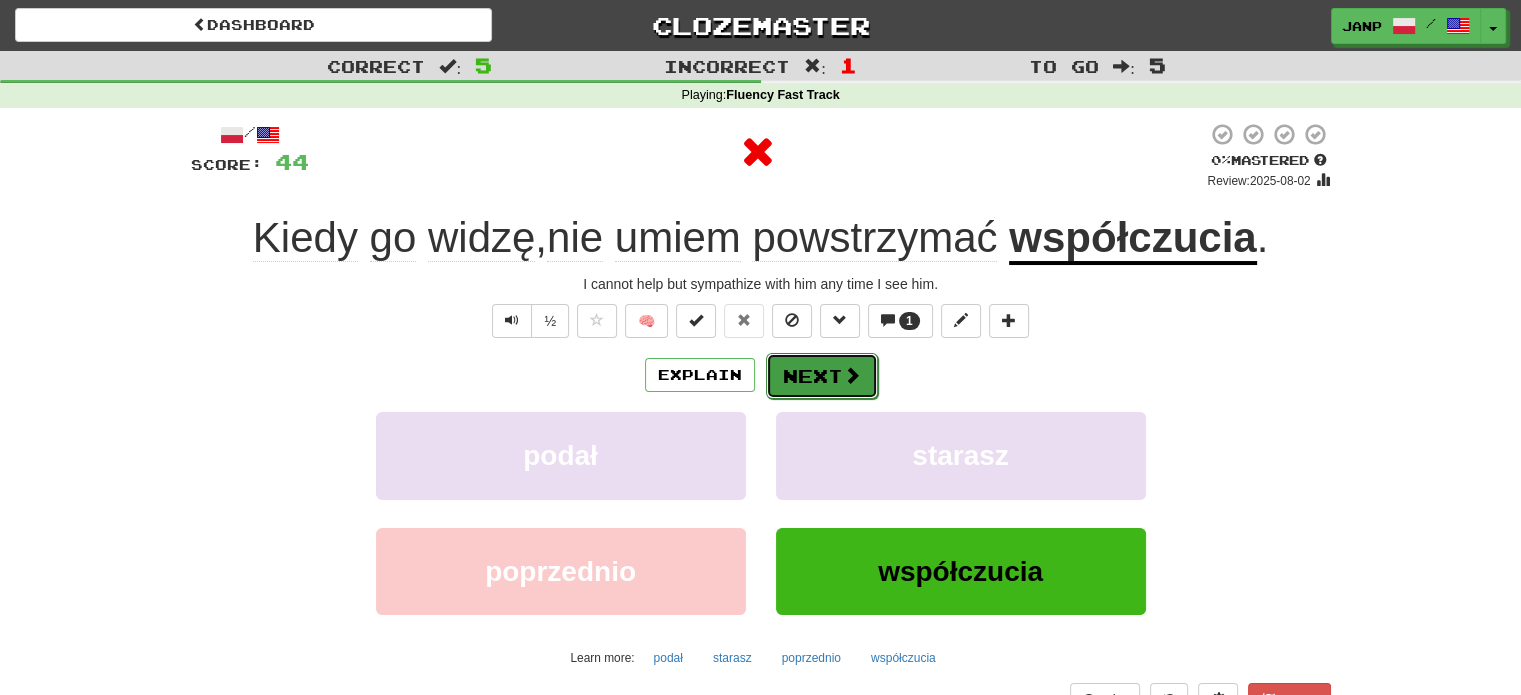 click on "Next" at bounding box center [822, 376] 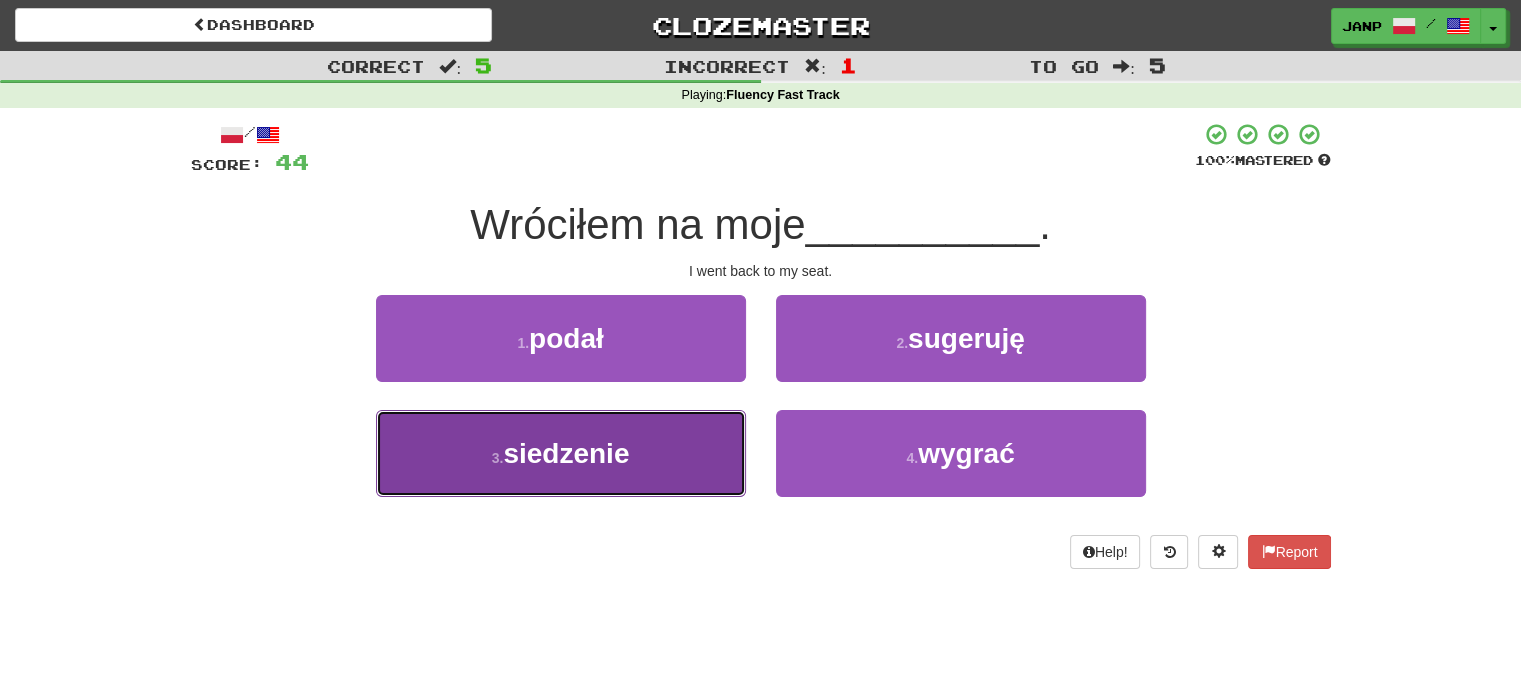 click on "3 .  siedzenie" at bounding box center (561, 453) 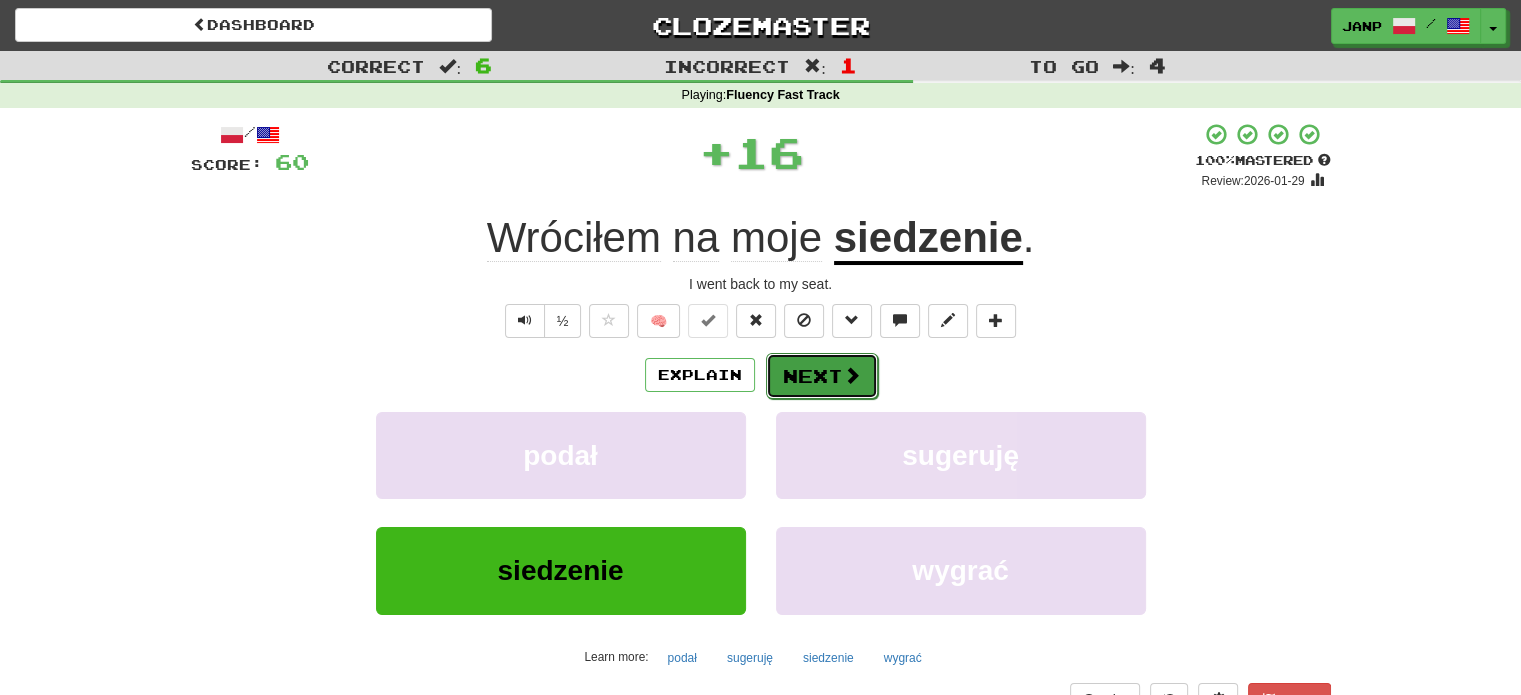 click on "Next" at bounding box center [822, 376] 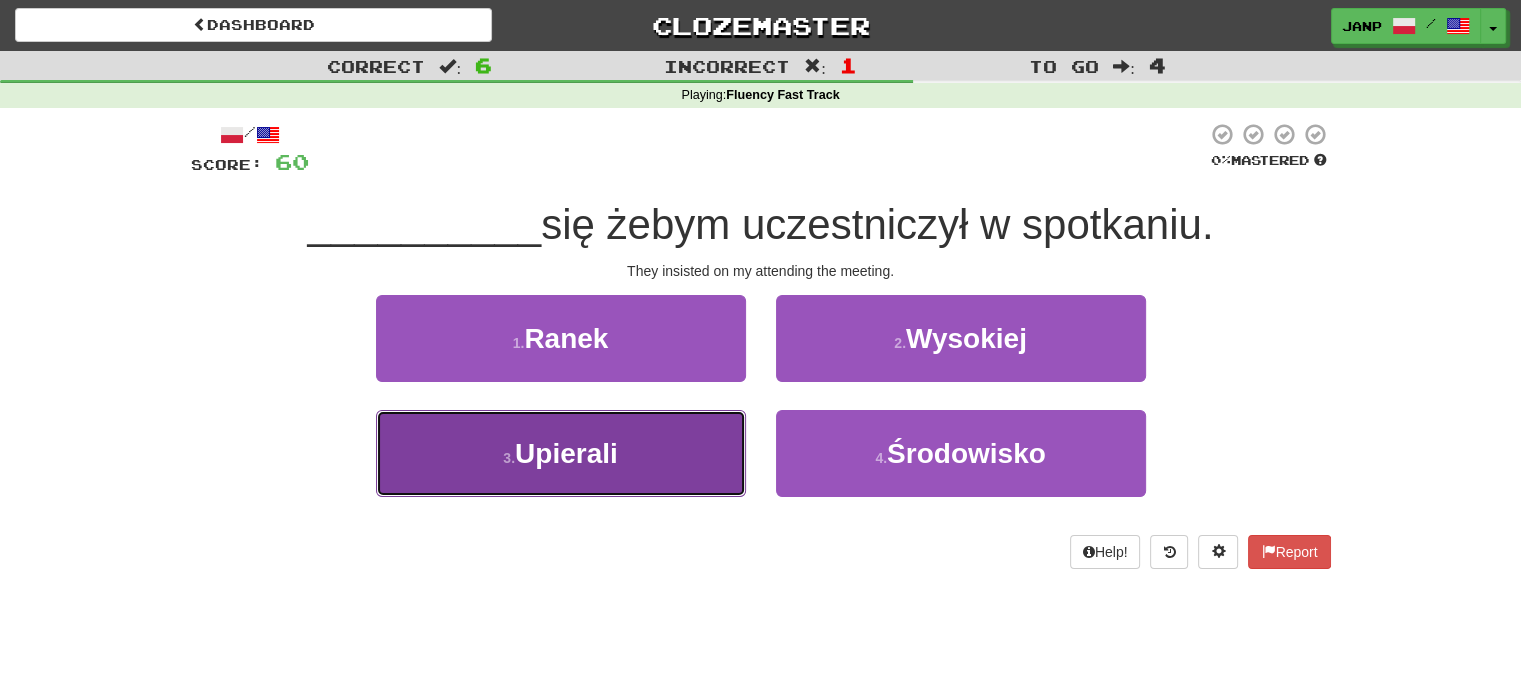 click on "3 .  Upierali" at bounding box center (561, 453) 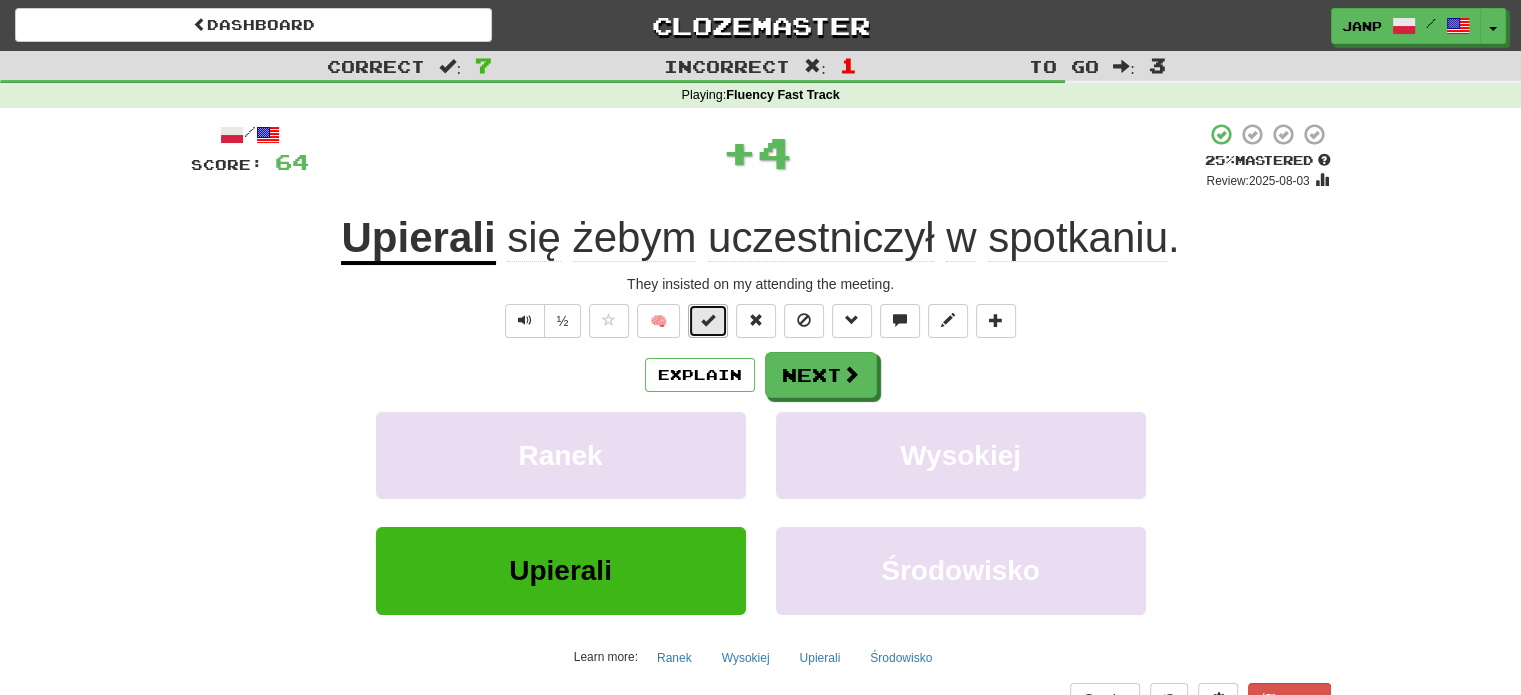 click at bounding box center [708, 321] 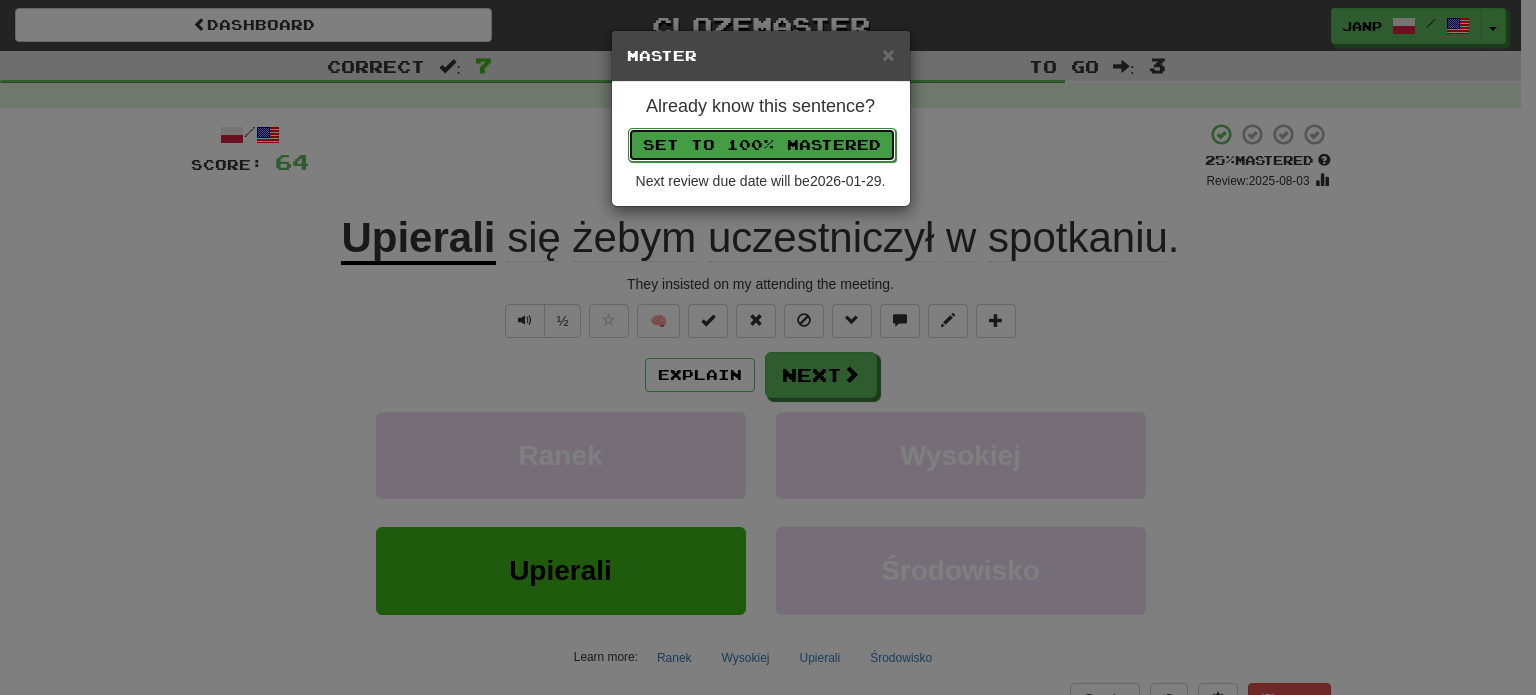 click on "Set to 100% Mastered" at bounding box center (762, 145) 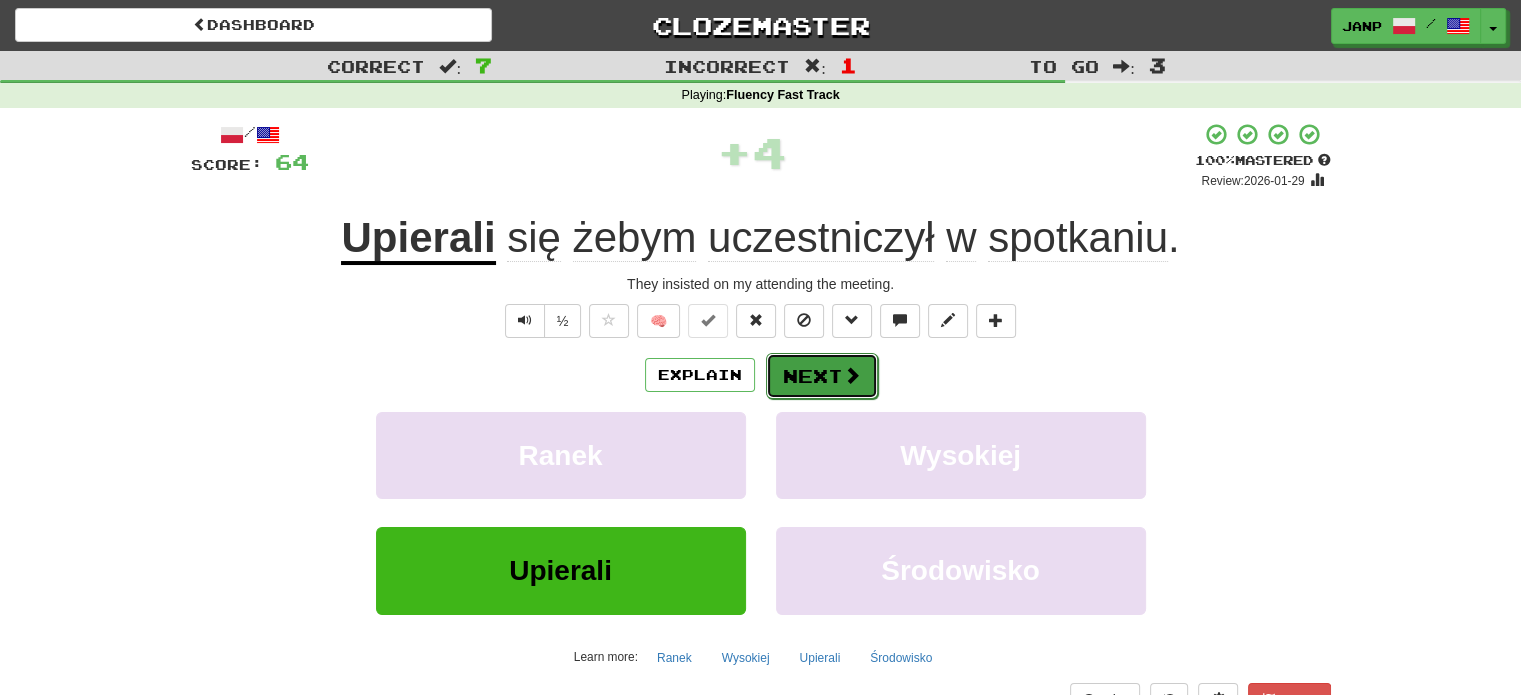 click on "Next" at bounding box center (822, 376) 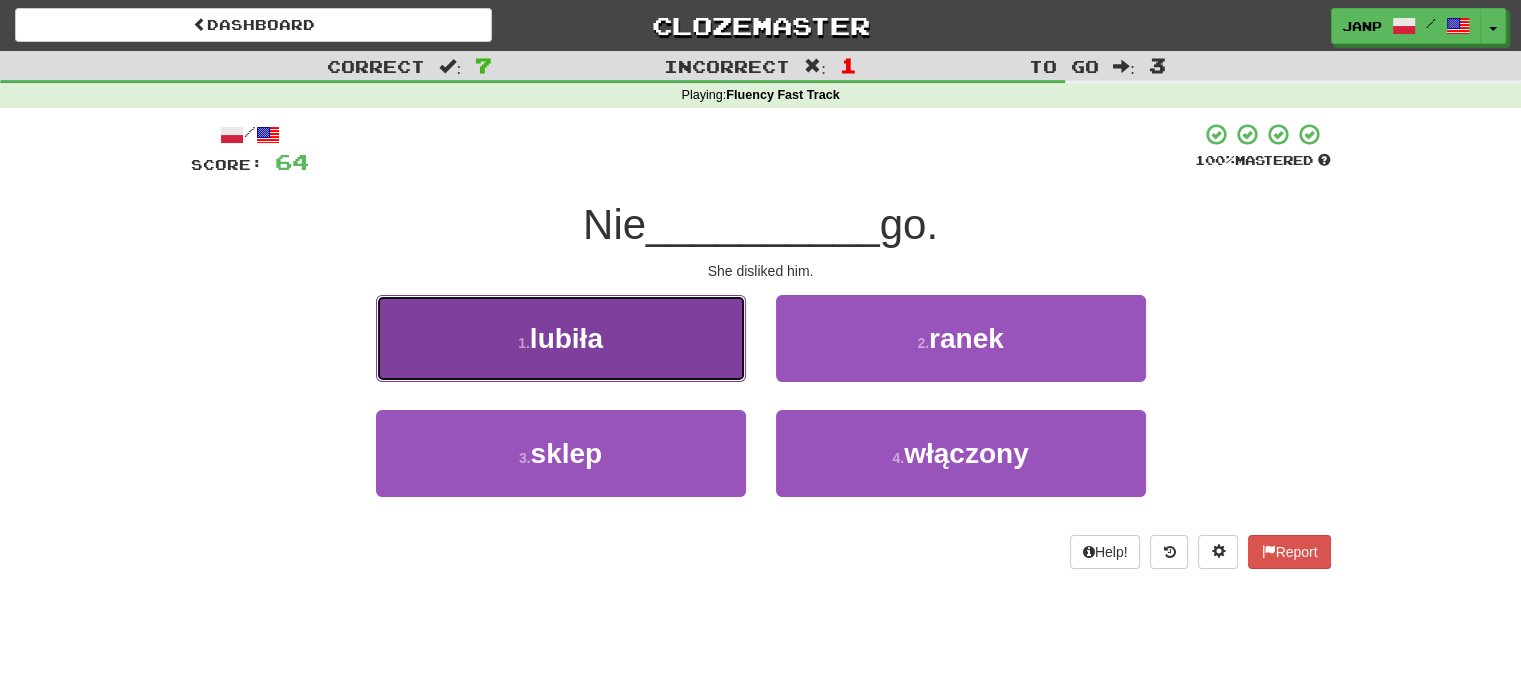 click on "1 .  lubiła" at bounding box center [561, 338] 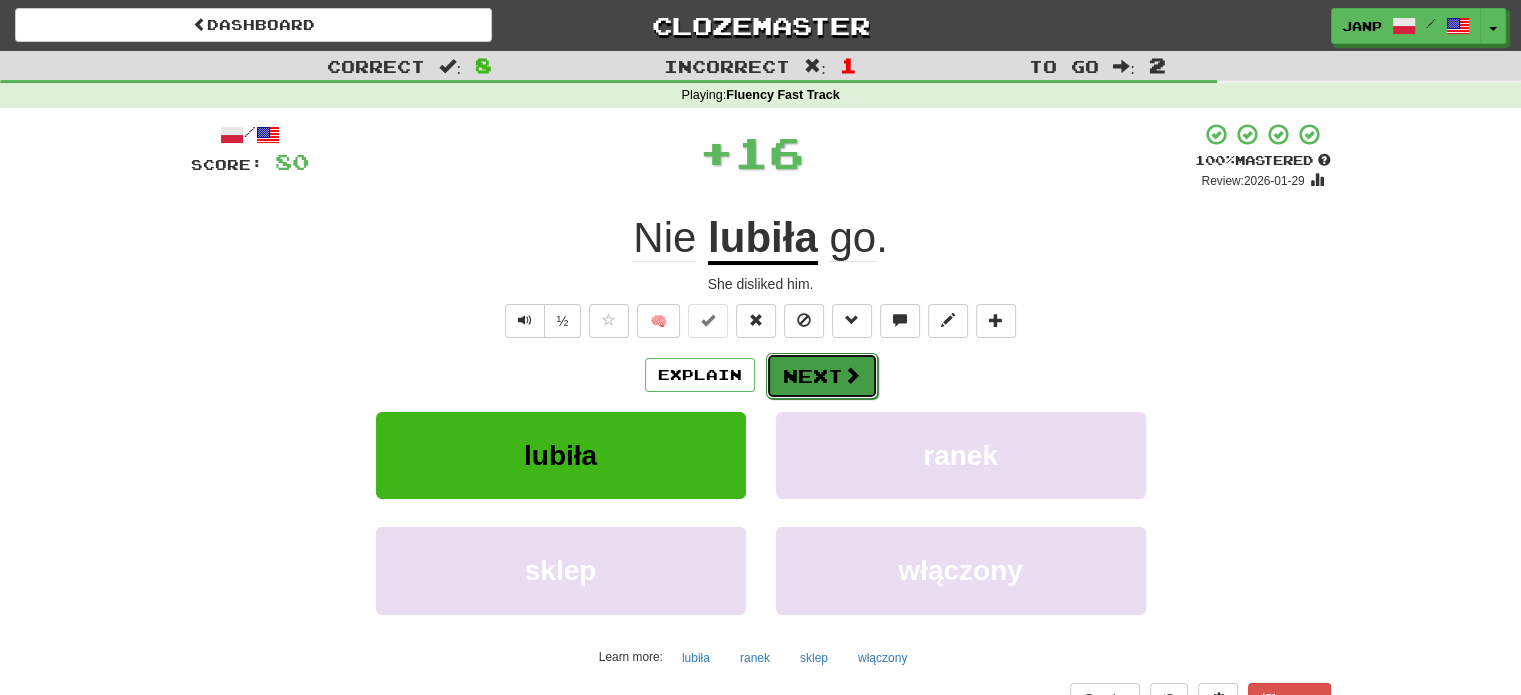 click on "Next" at bounding box center (822, 376) 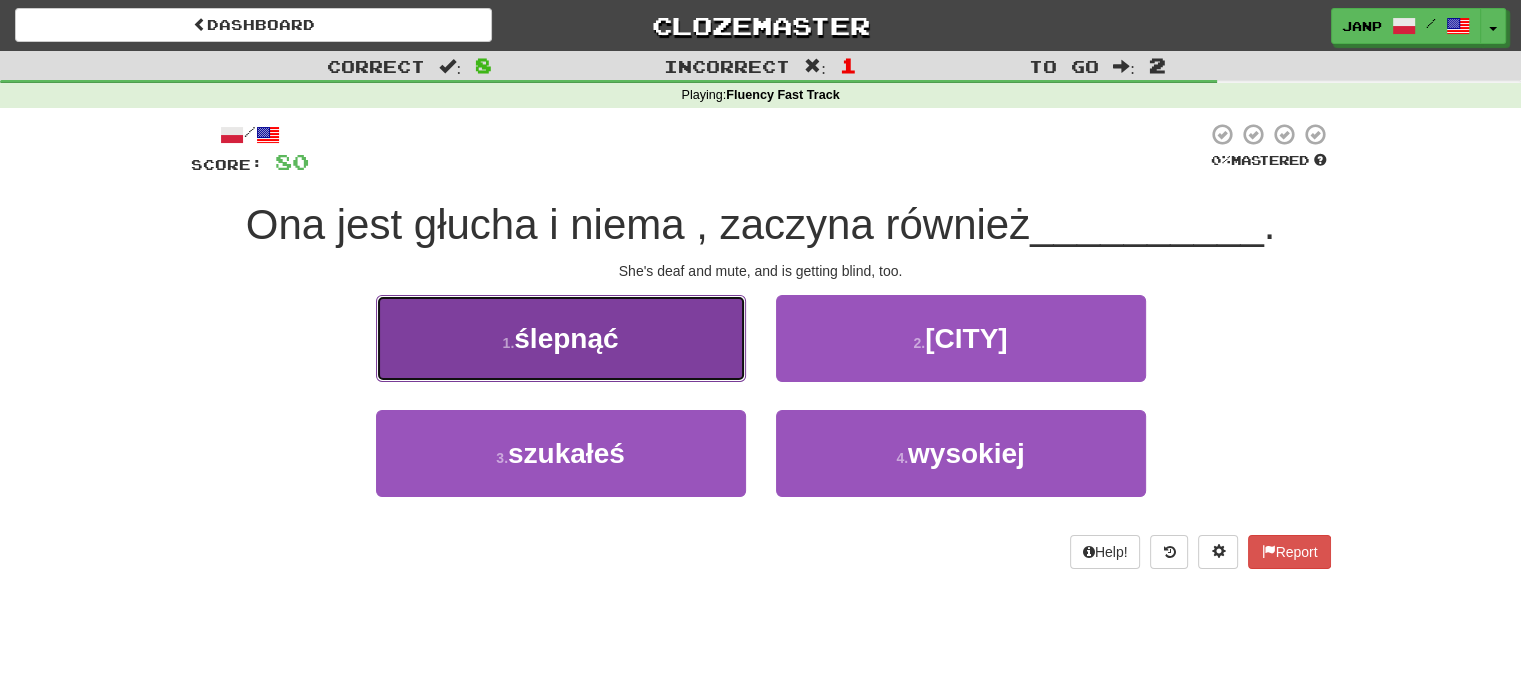 click on "1 .  ślepnąć" at bounding box center (561, 338) 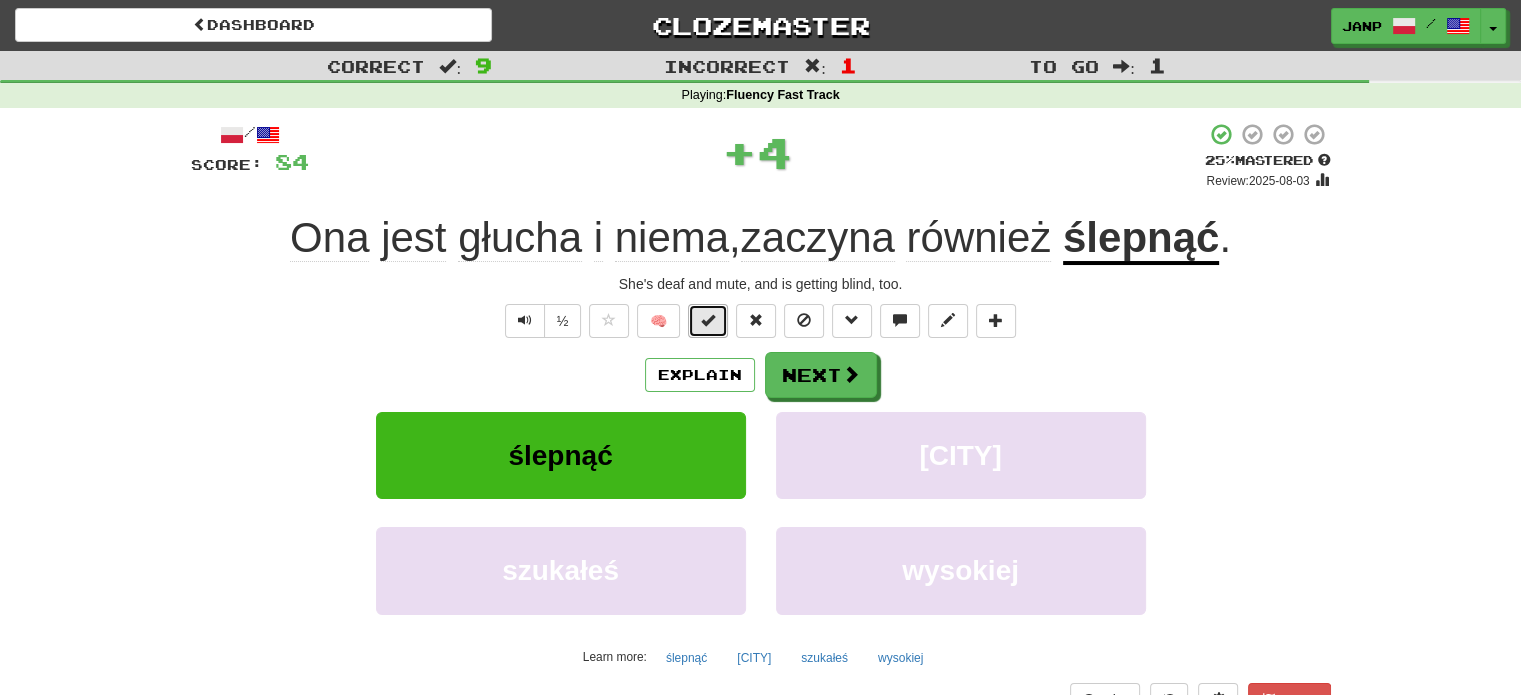 click at bounding box center [708, 320] 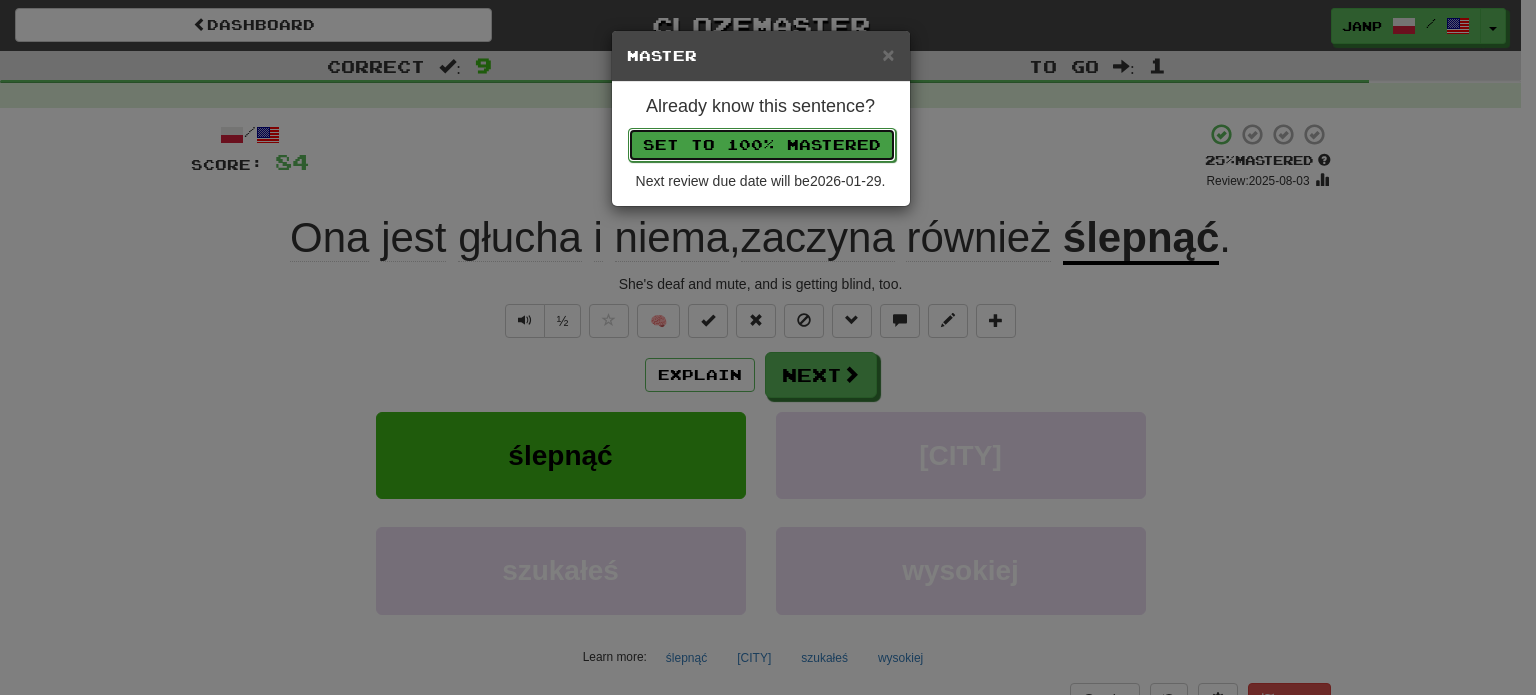 click on "Set to 100% Mastered" at bounding box center [762, 145] 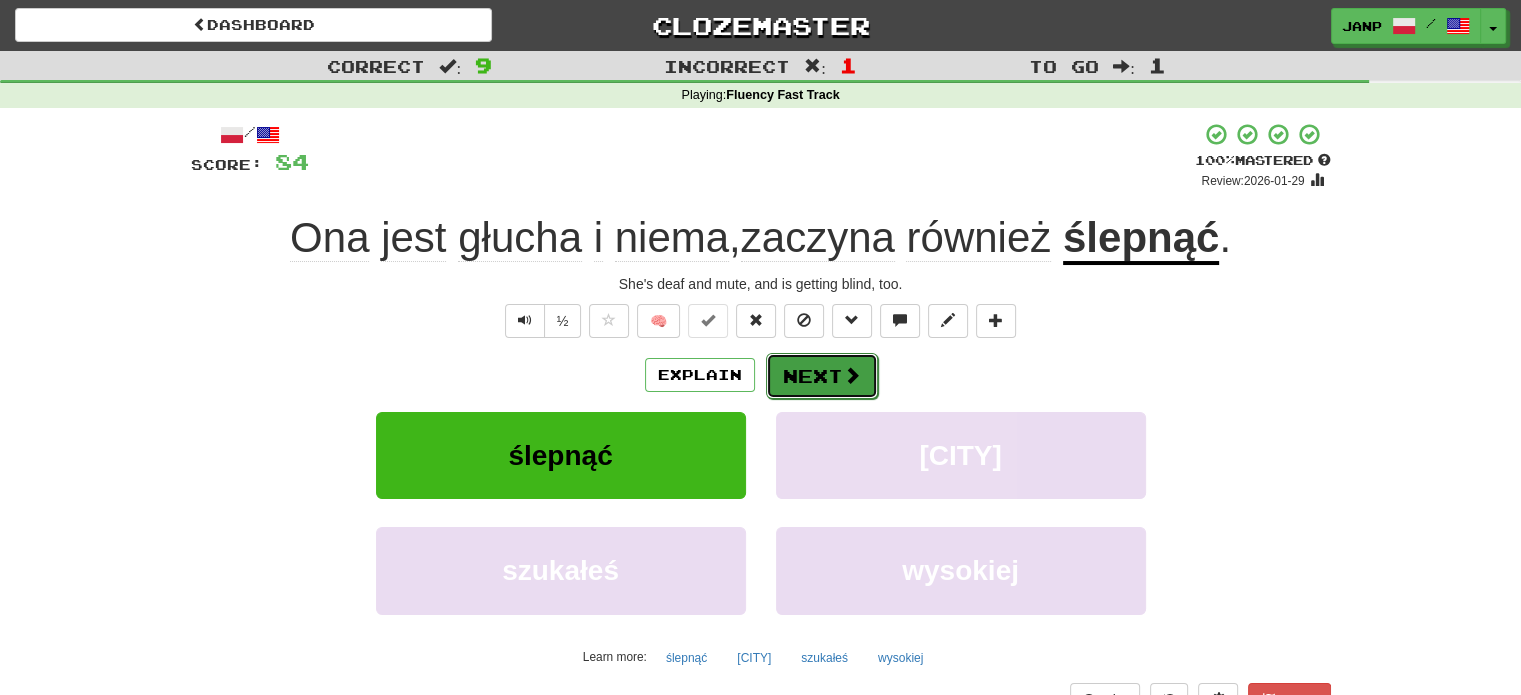 click on "Next" at bounding box center [822, 376] 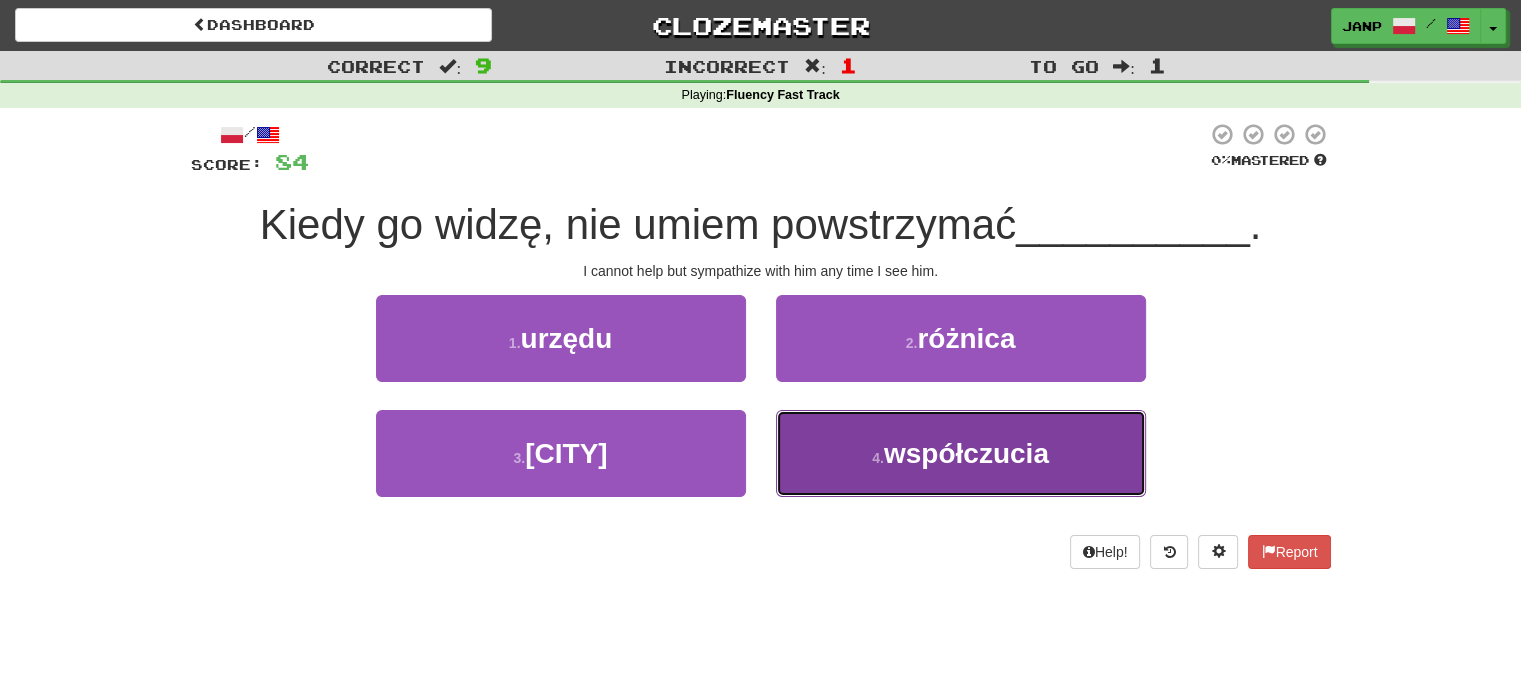 click on "4 .  współczucia" at bounding box center [961, 453] 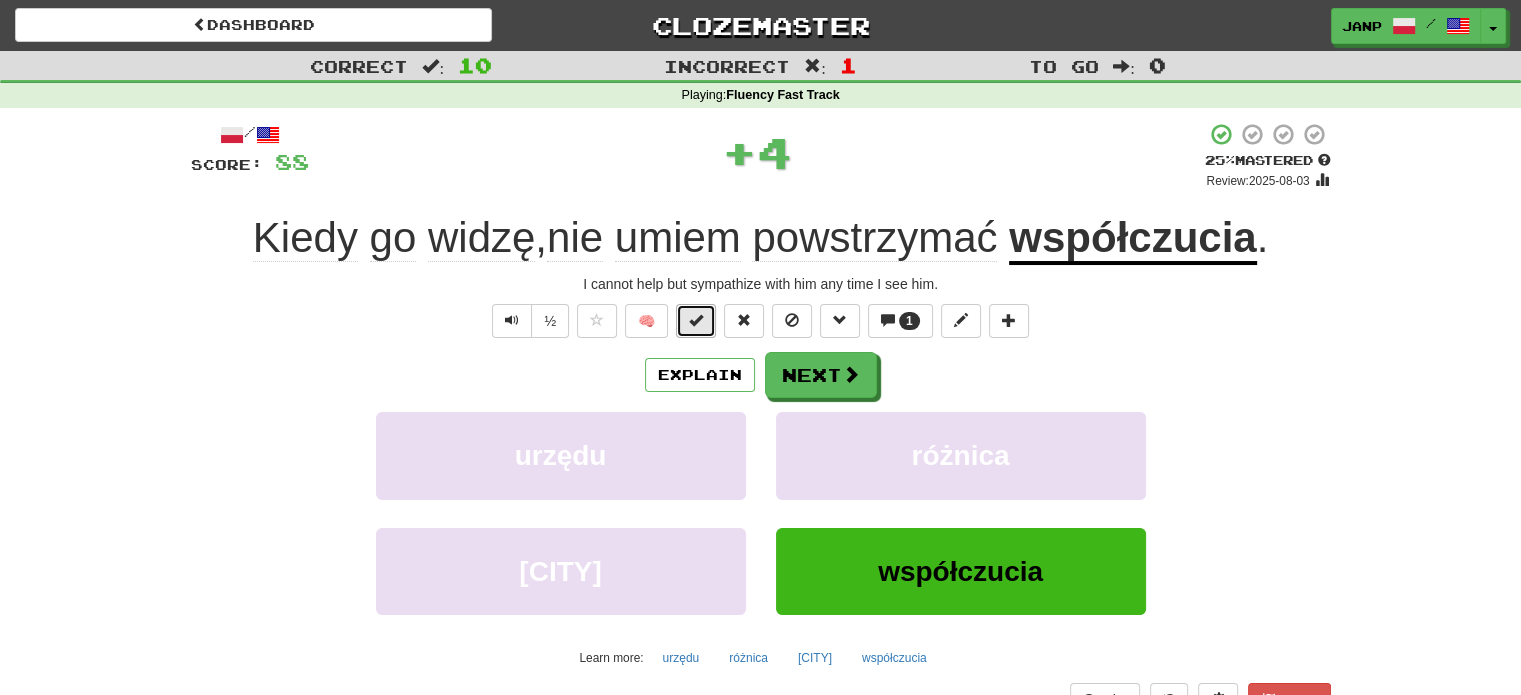 click at bounding box center [696, 320] 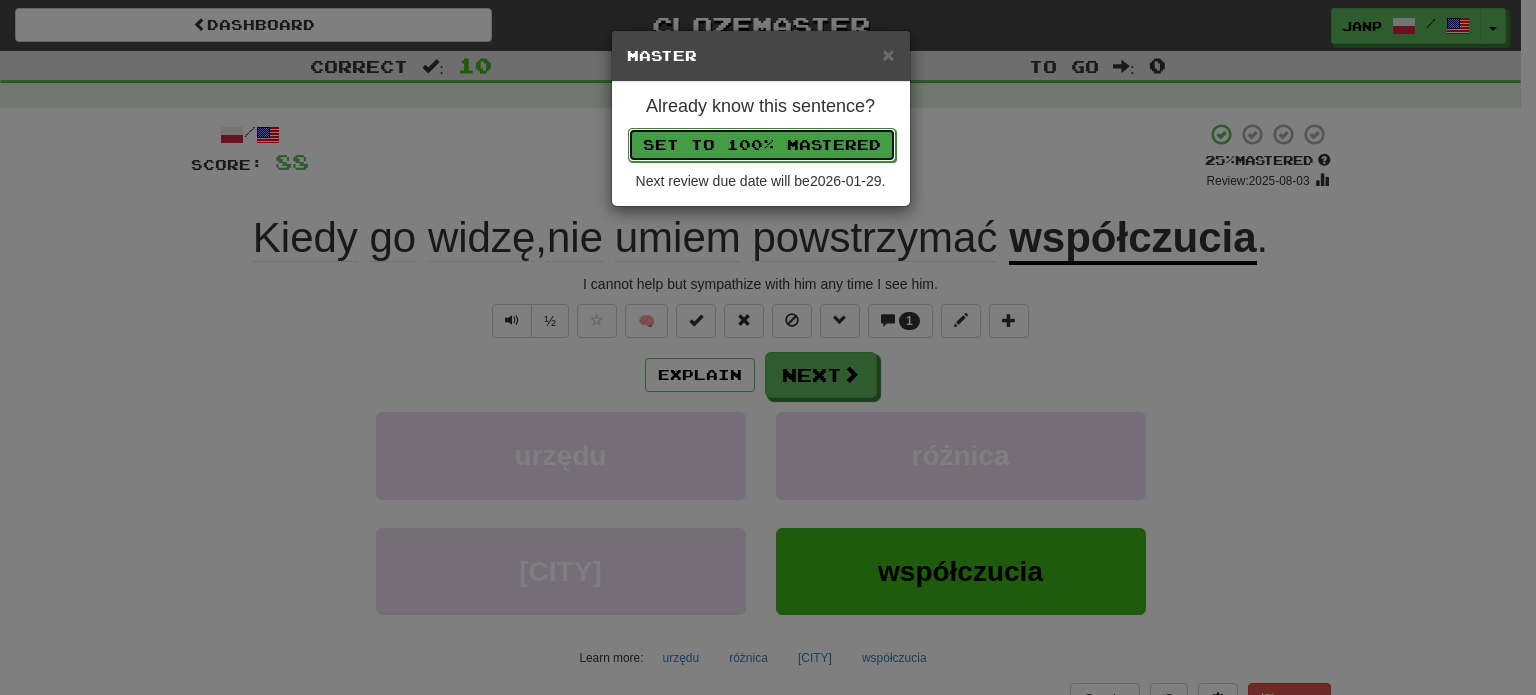 click on "Set to 100% Mastered" at bounding box center (762, 145) 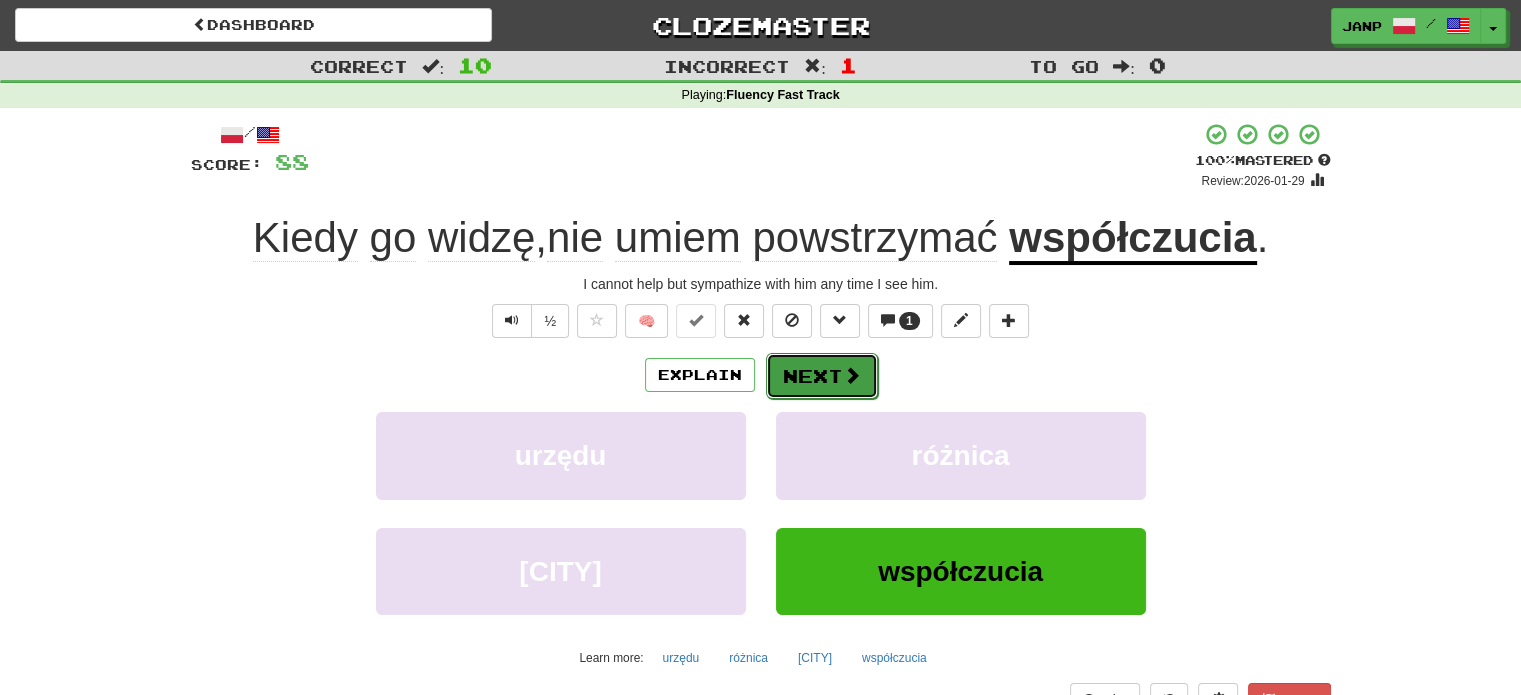 click at bounding box center (852, 375) 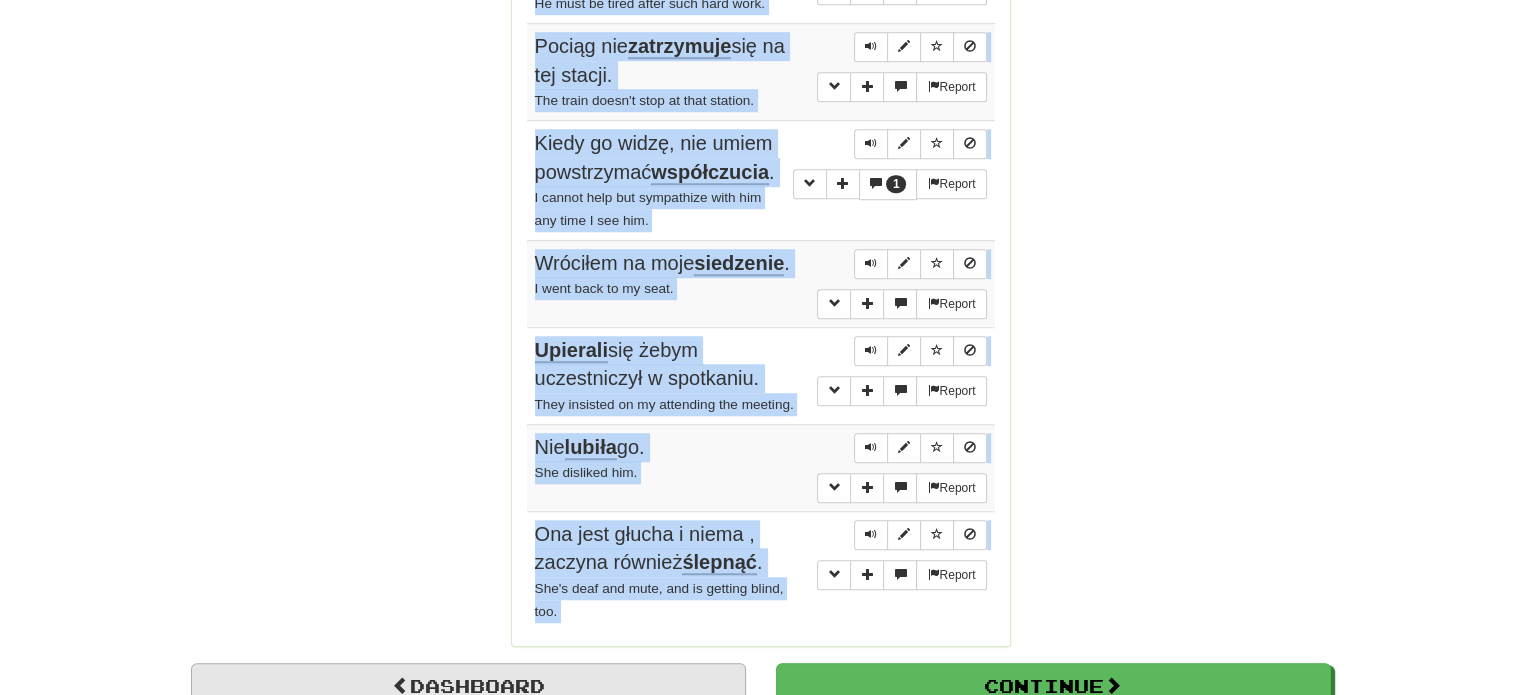 scroll, scrollTop: 1500, scrollLeft: 0, axis: vertical 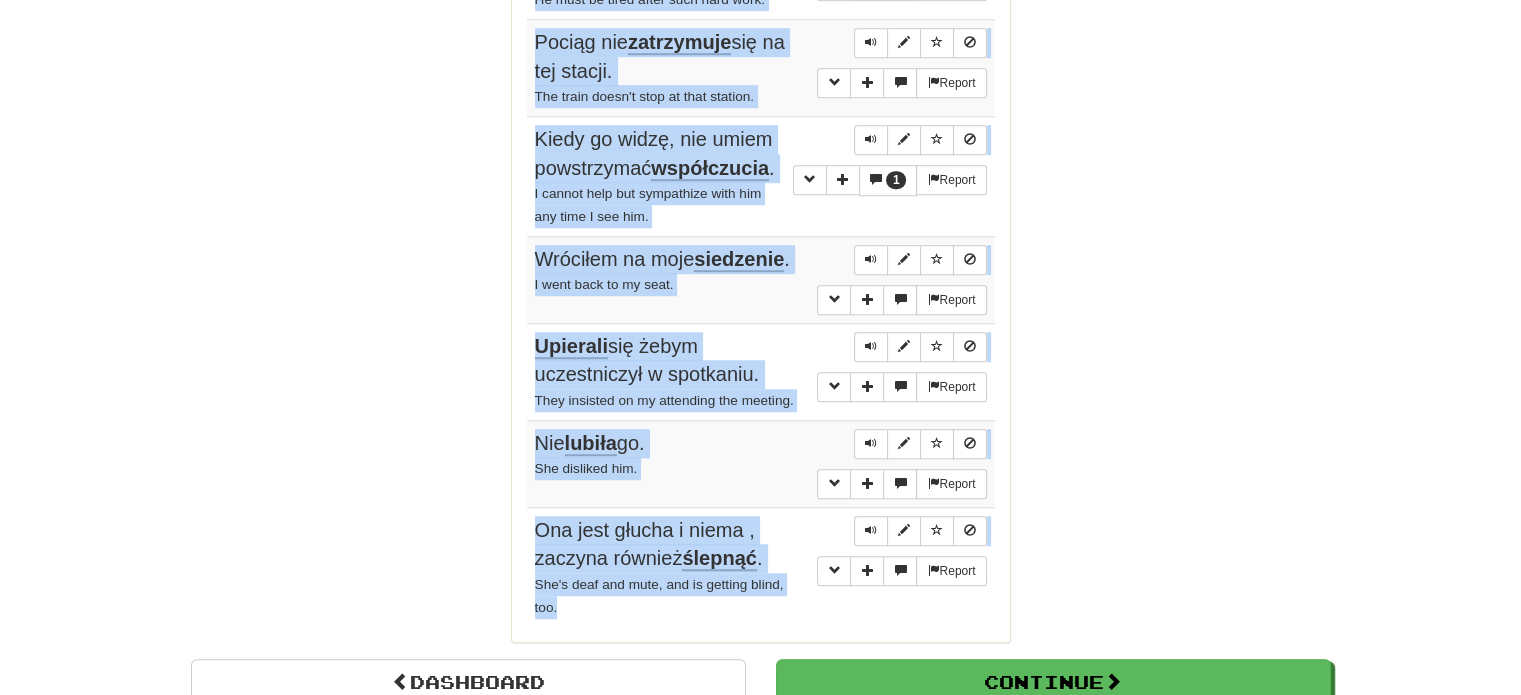 drag, startPoint x: 525, startPoint y: 186, endPoint x: 749, endPoint y: 572, distance: 446.2869 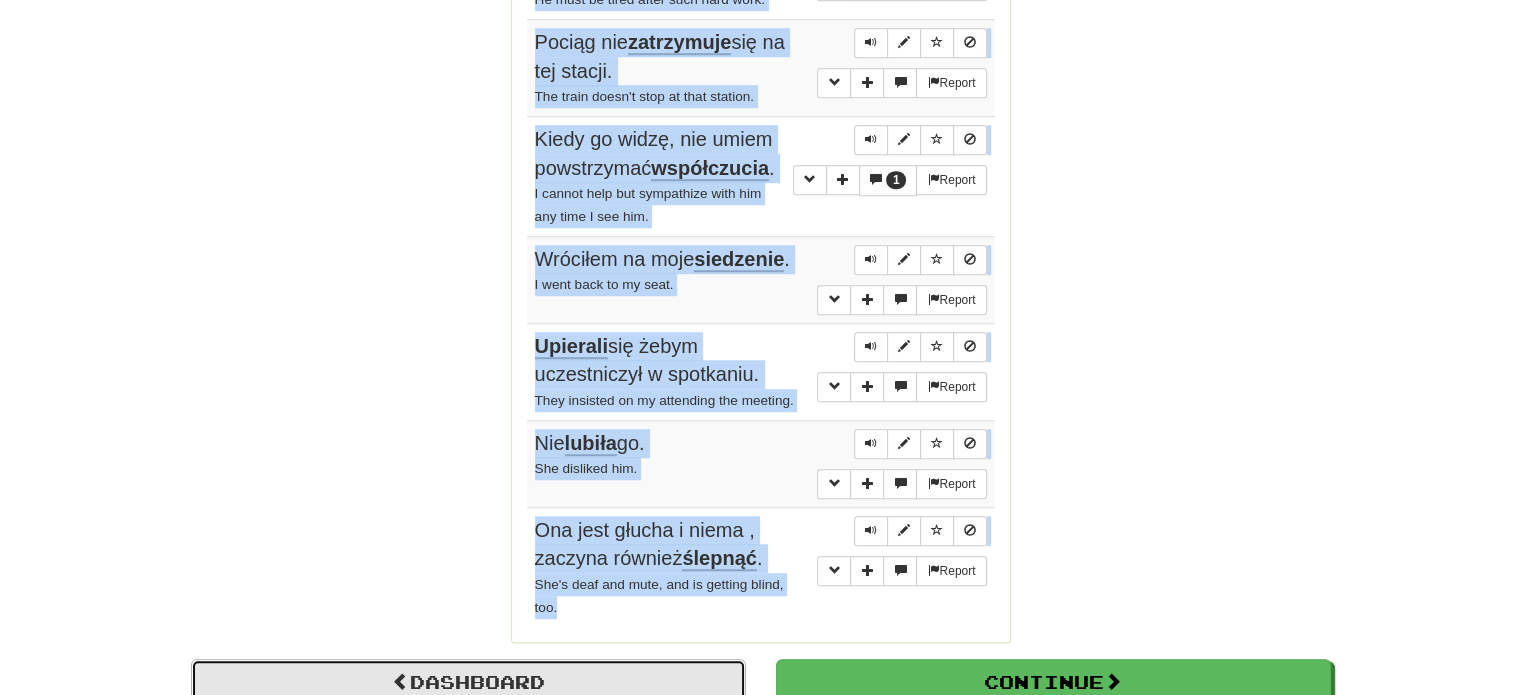 click on "Dashboard" at bounding box center [468, 682] 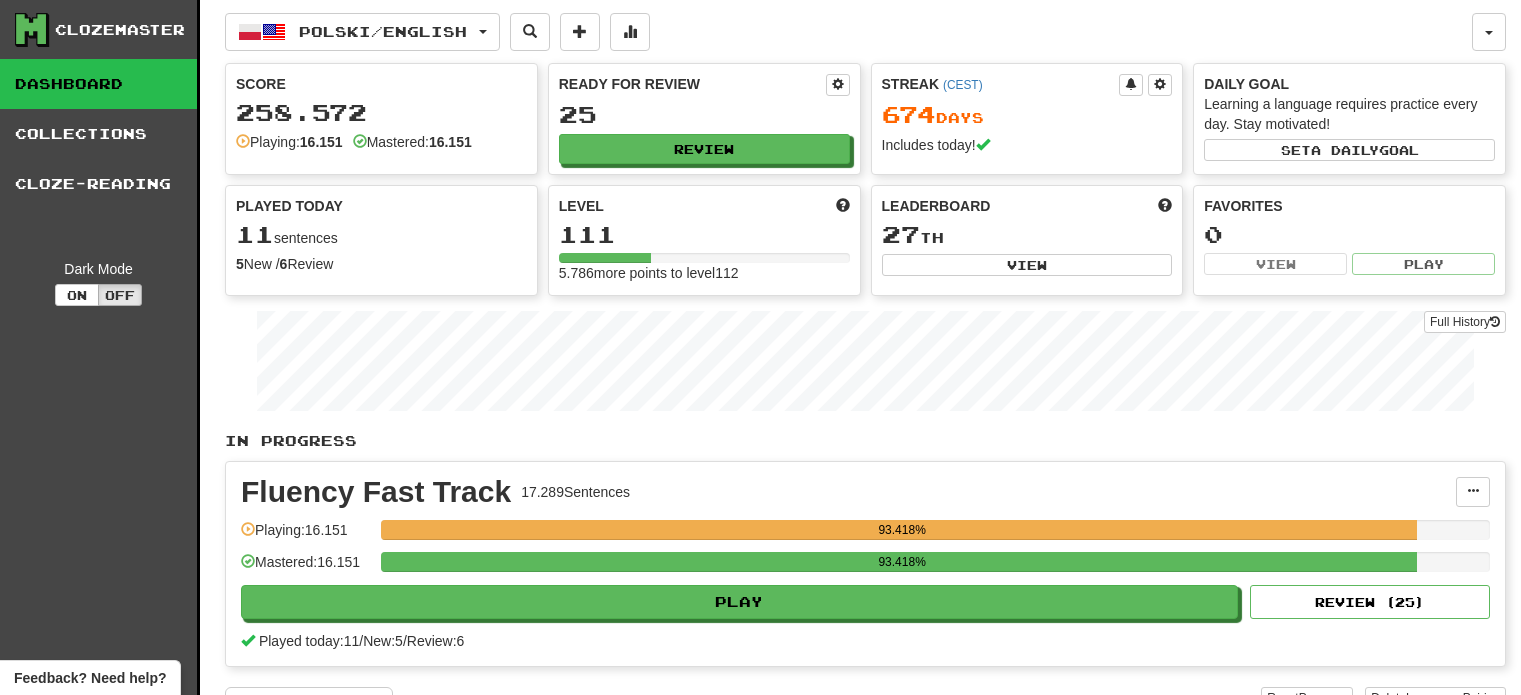scroll, scrollTop: 0, scrollLeft: 0, axis: both 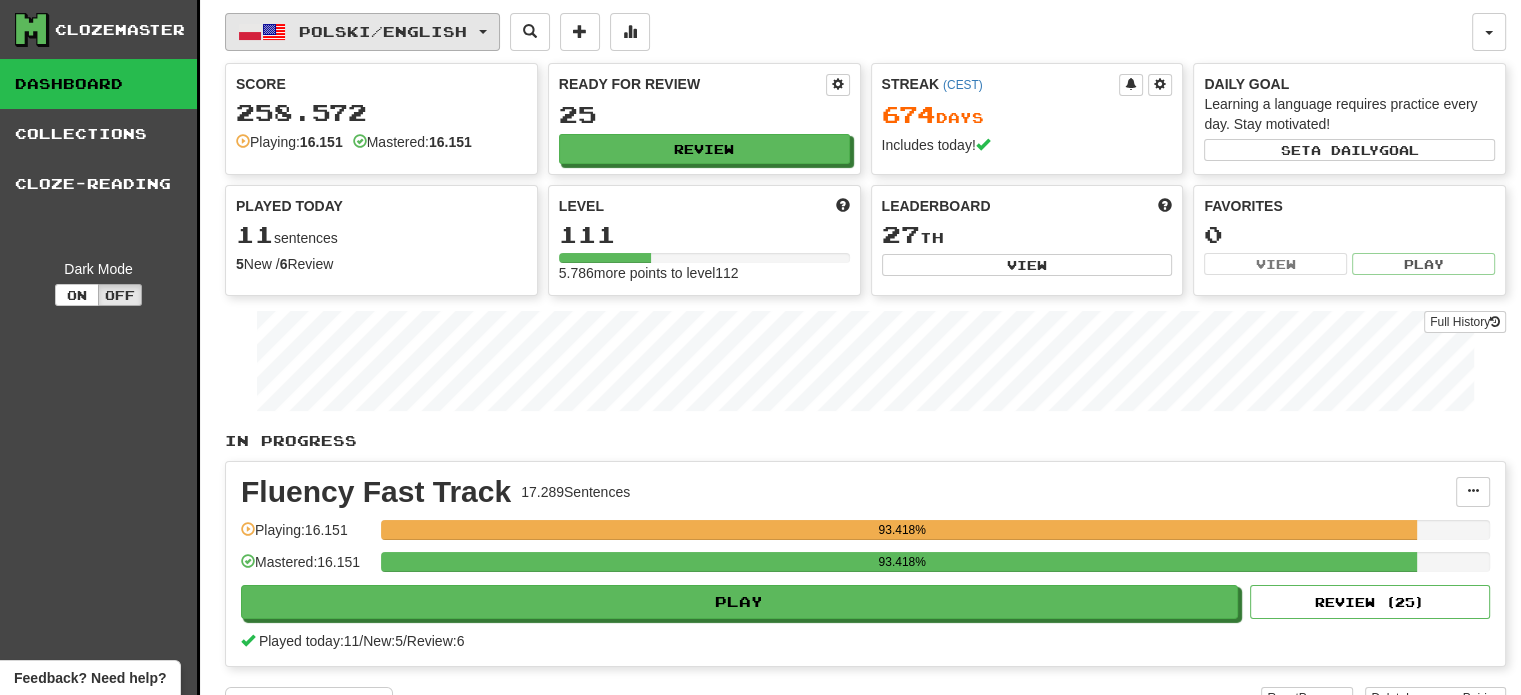 click on "Polski  /  English" at bounding box center [383, 31] 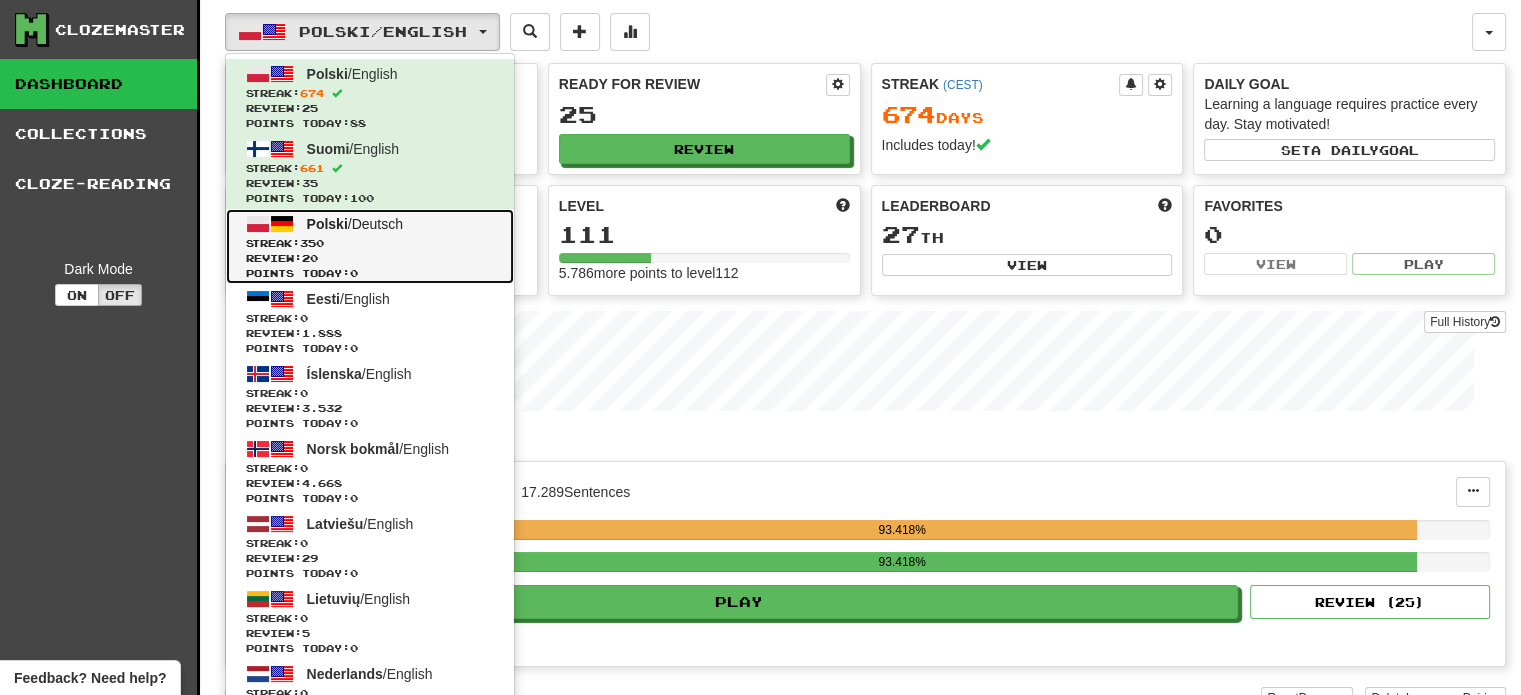 click on "Review:  20" at bounding box center (370, 258) 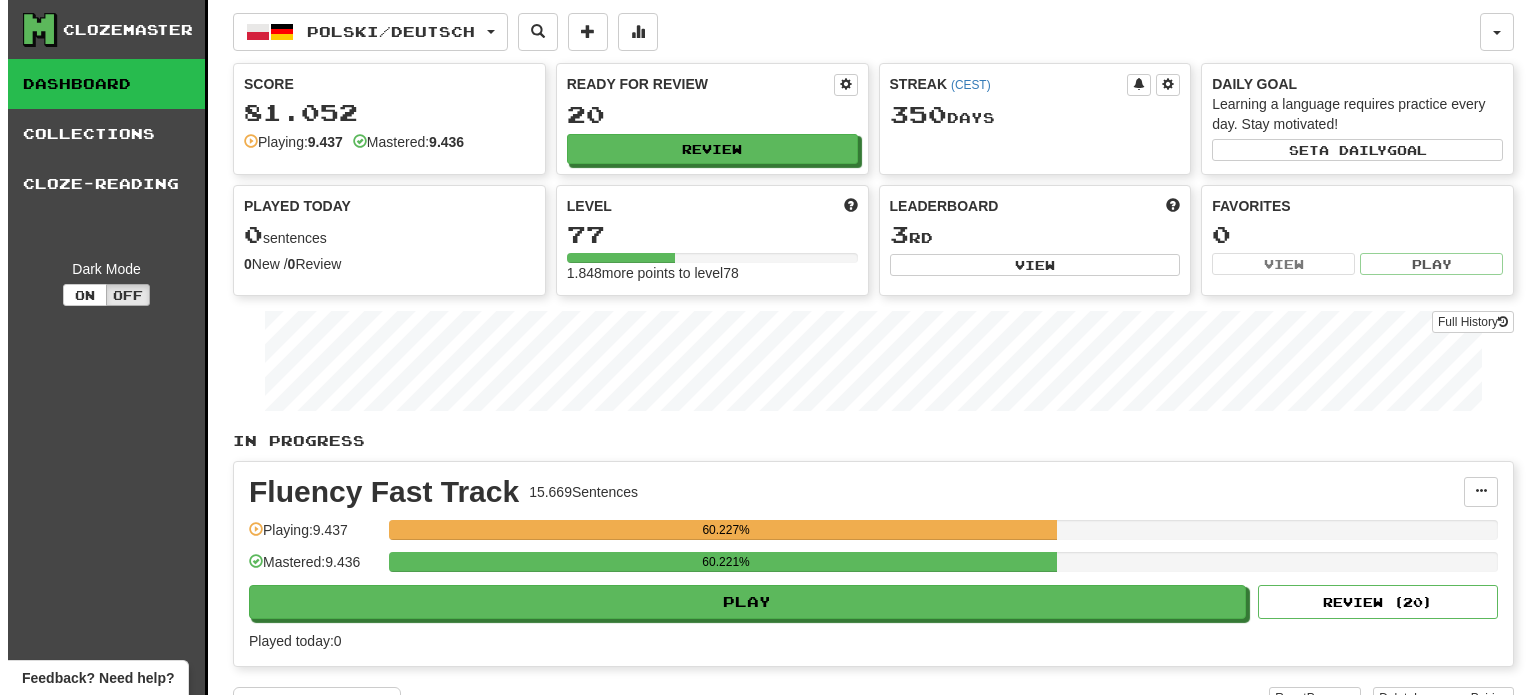 scroll, scrollTop: 0, scrollLeft: 0, axis: both 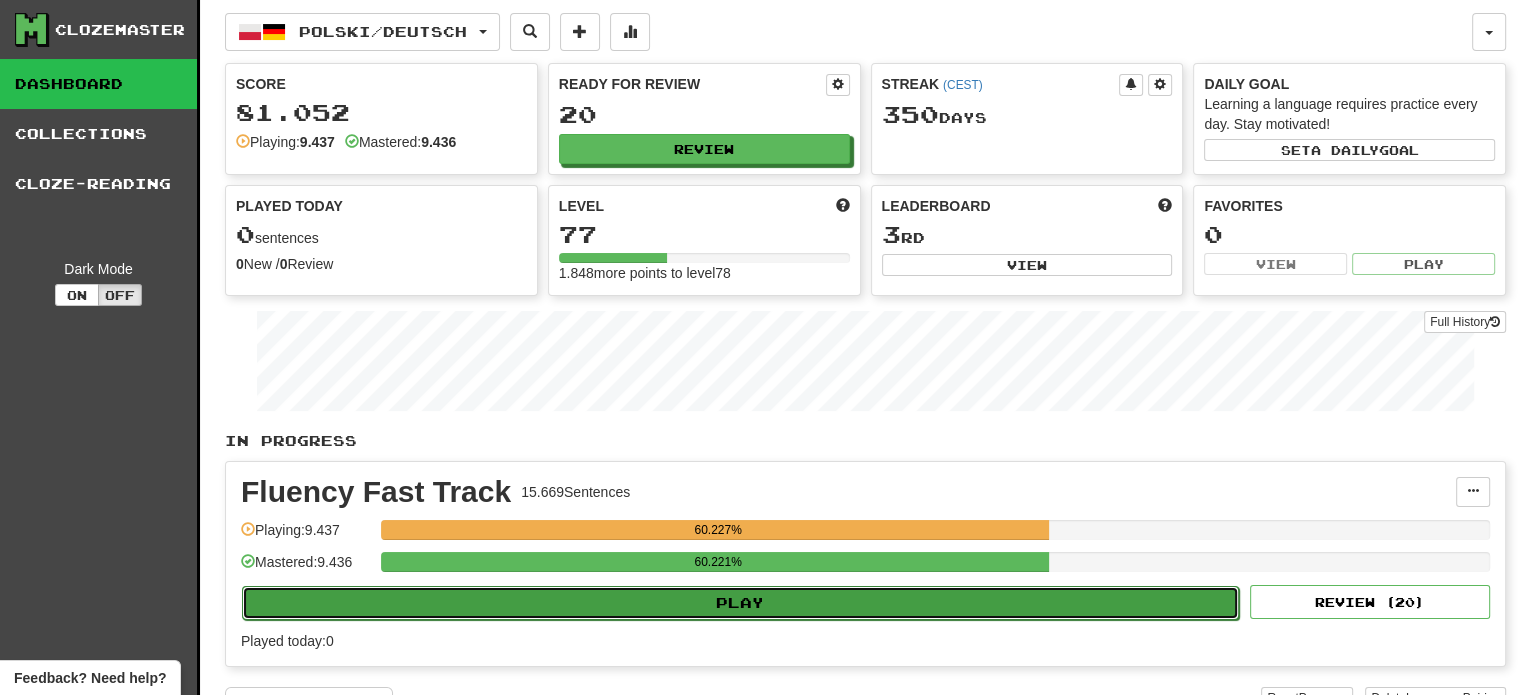 click on "Play" at bounding box center [740, 603] 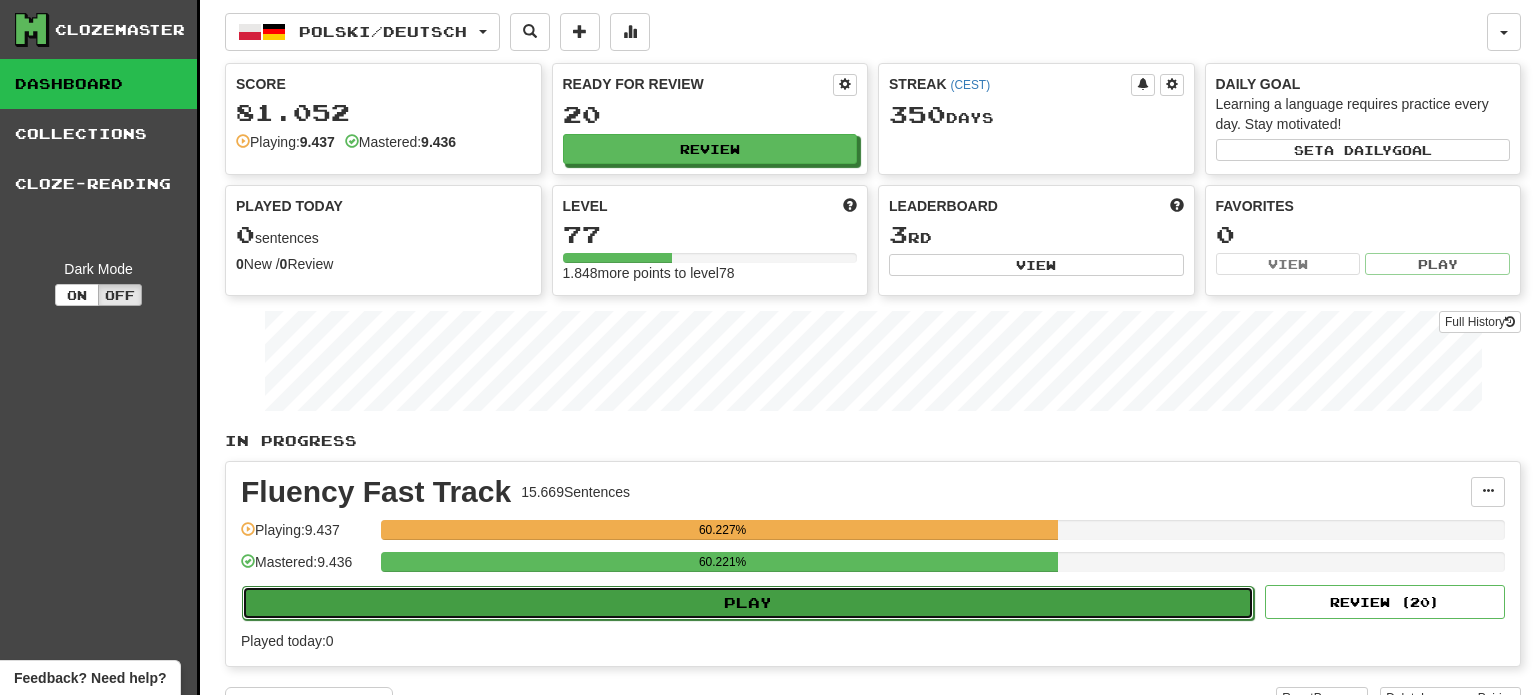 select on "**" 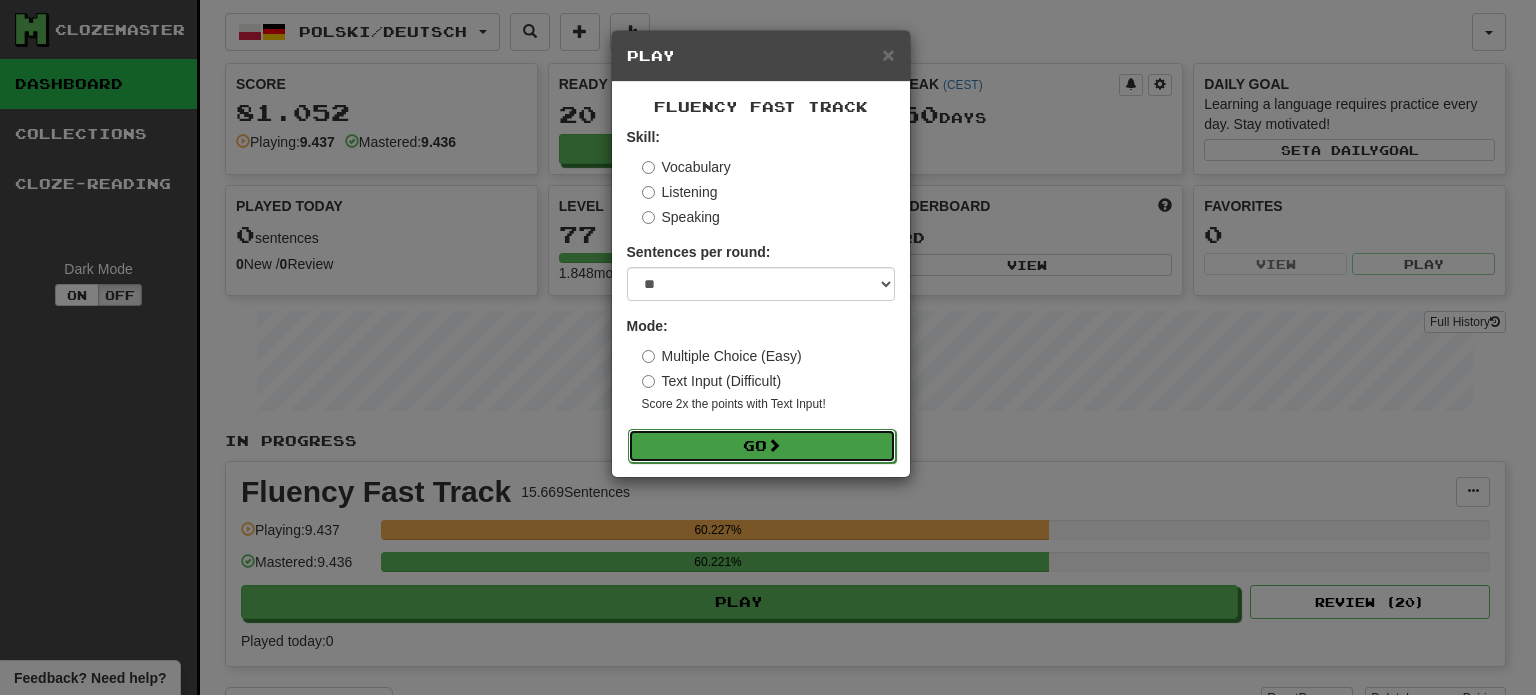 click on "Go" at bounding box center [762, 446] 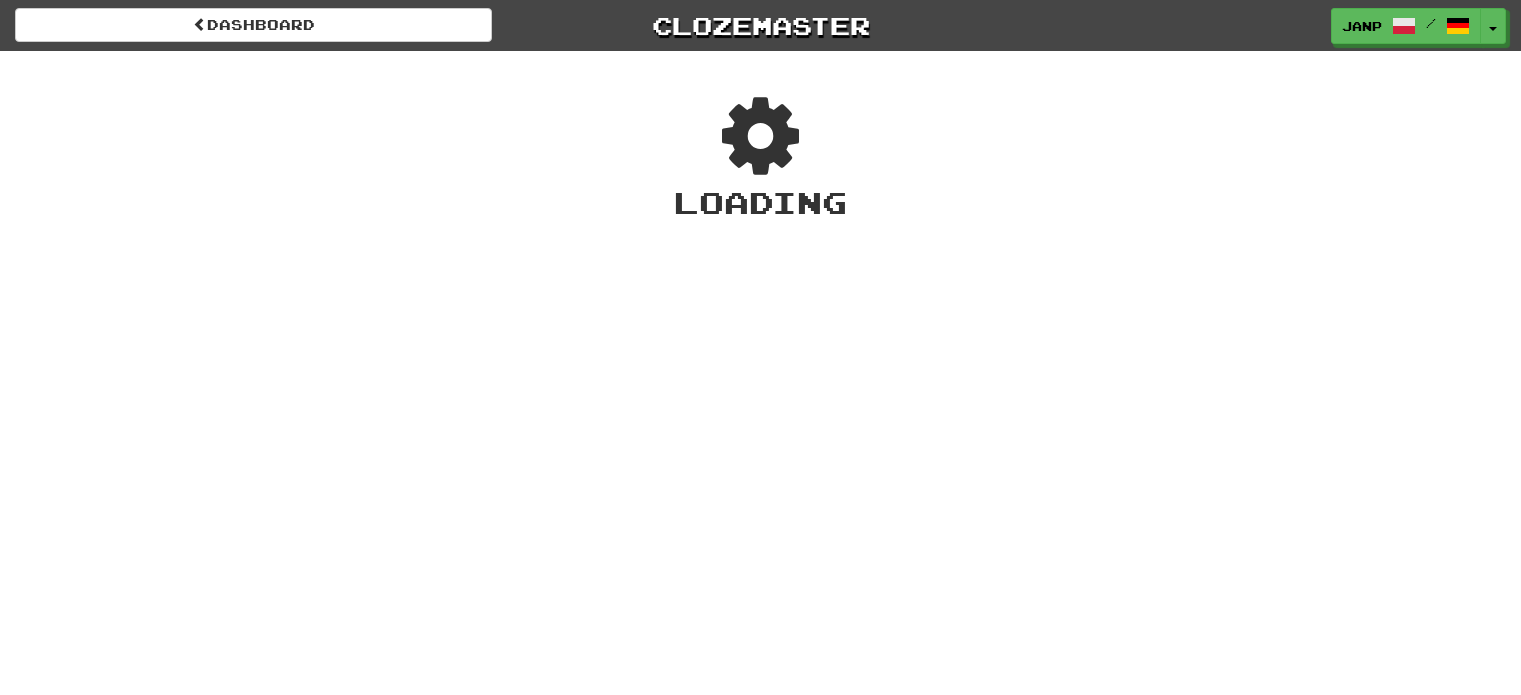 scroll, scrollTop: 0, scrollLeft: 0, axis: both 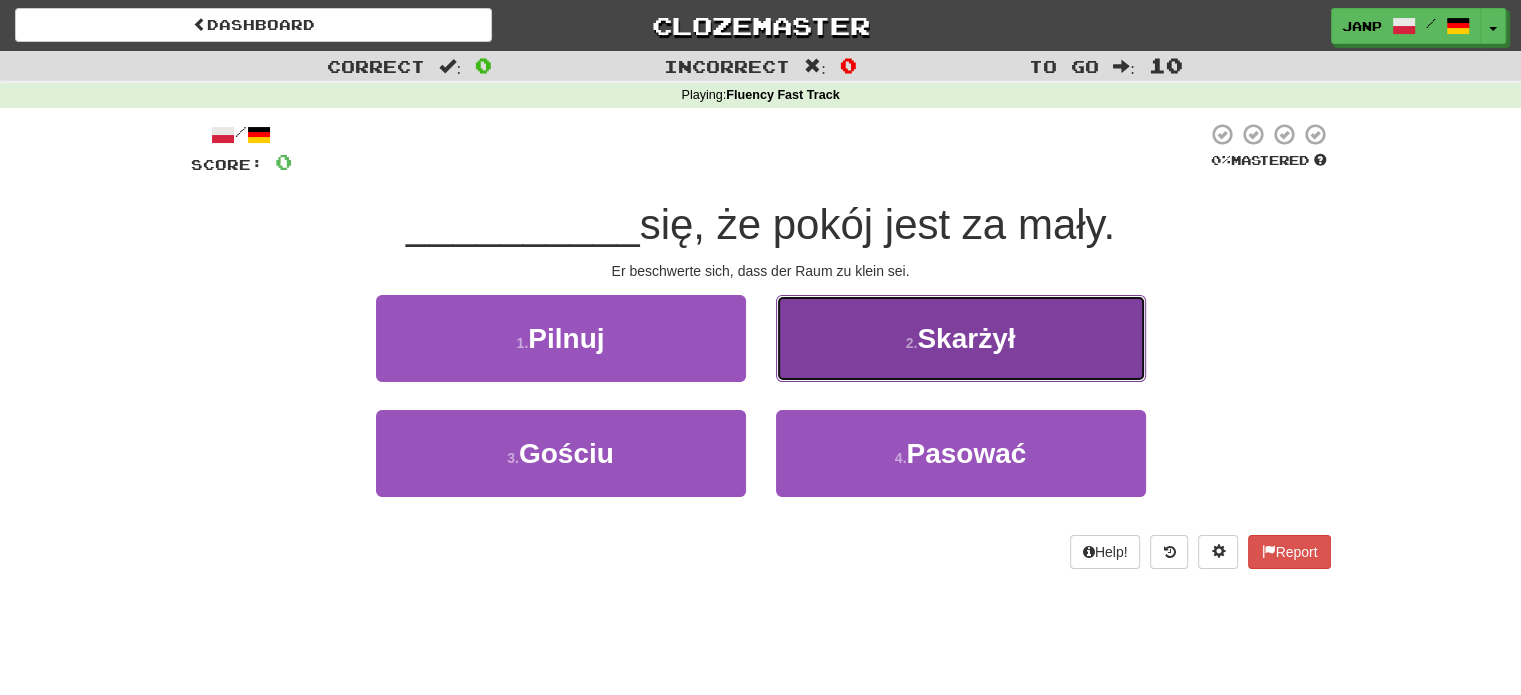 click on "2 .  Skarżył" at bounding box center [961, 338] 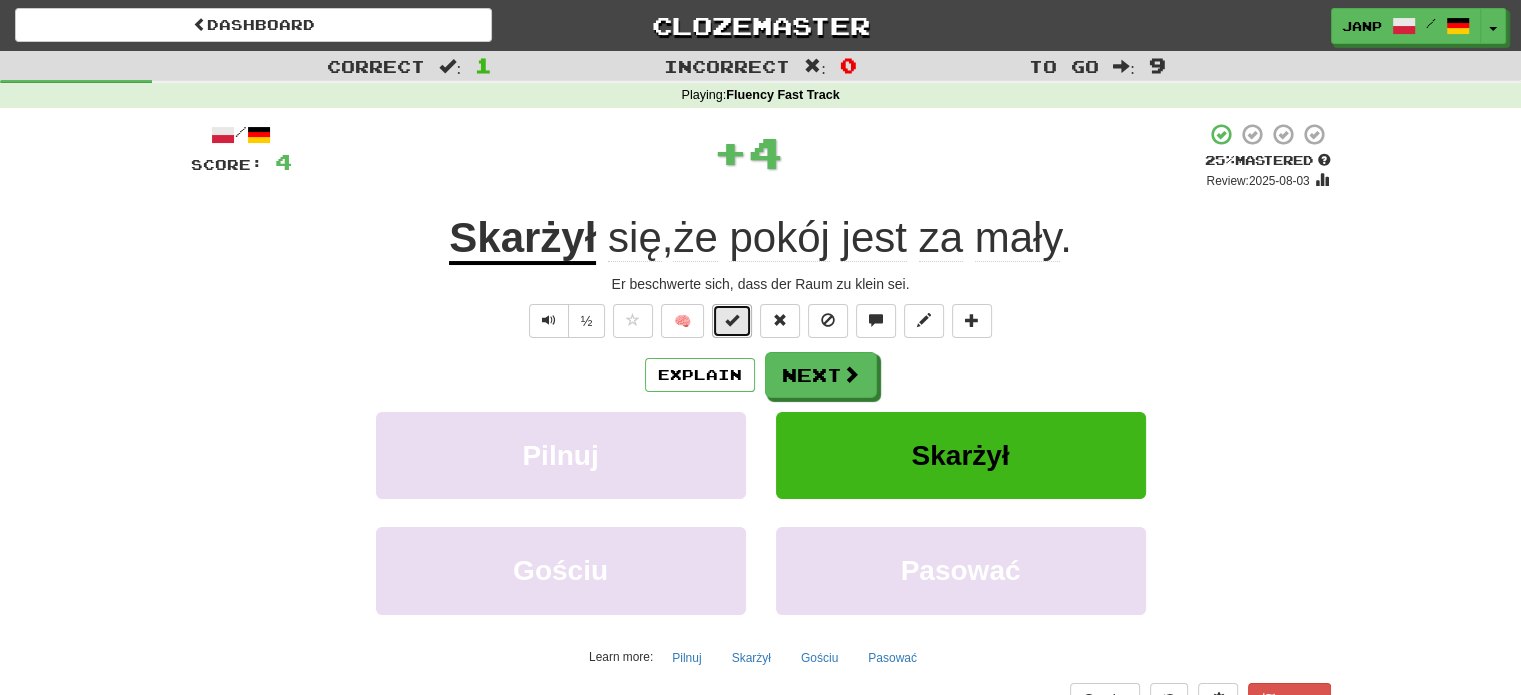 click at bounding box center [732, 320] 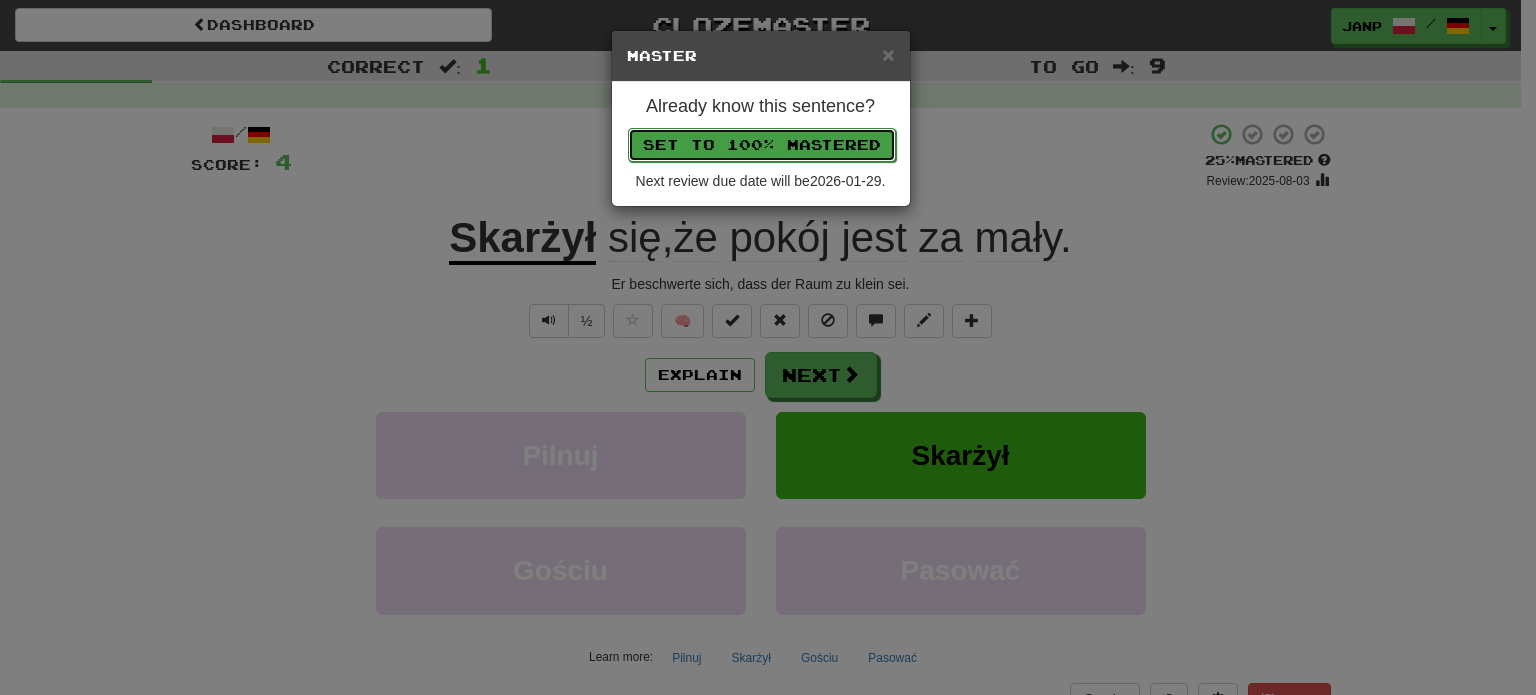 click on "Set to 100% Mastered" at bounding box center [762, 145] 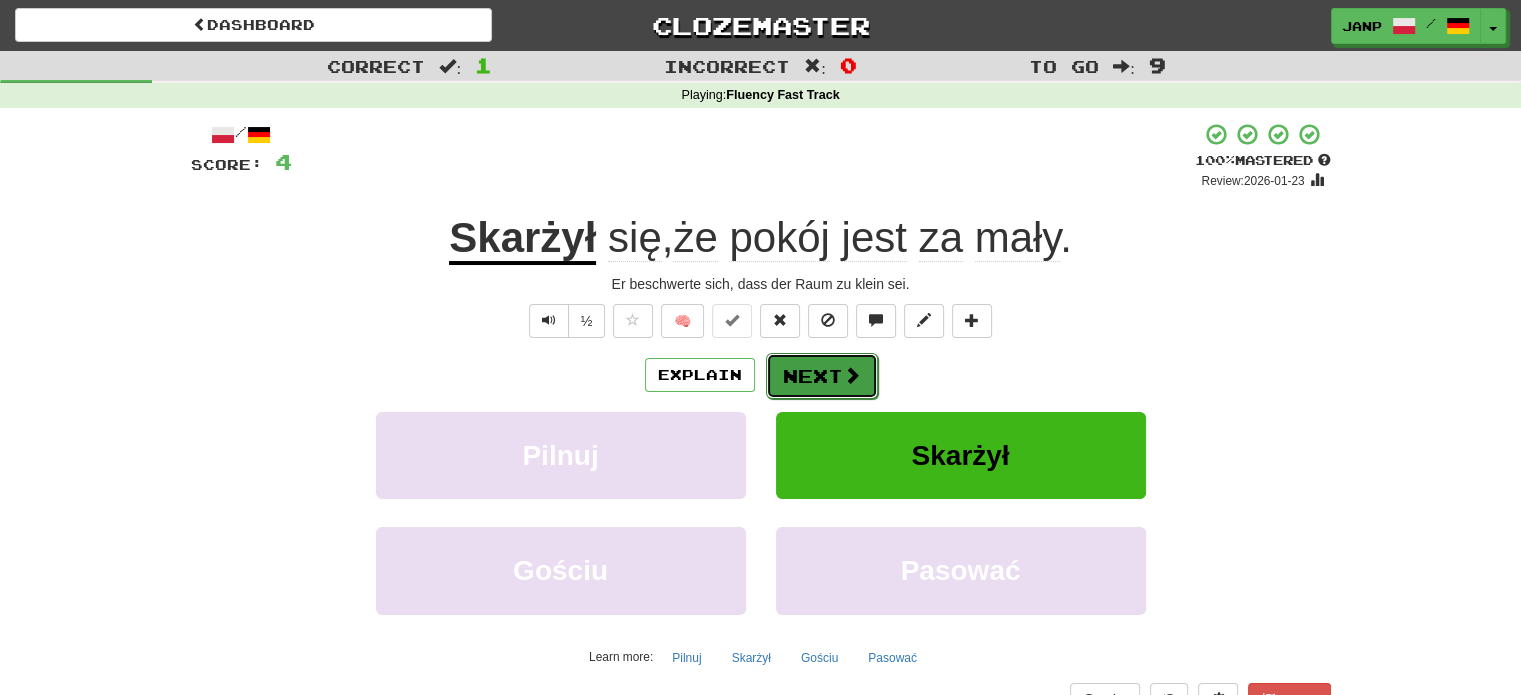 click on "Next" at bounding box center [822, 376] 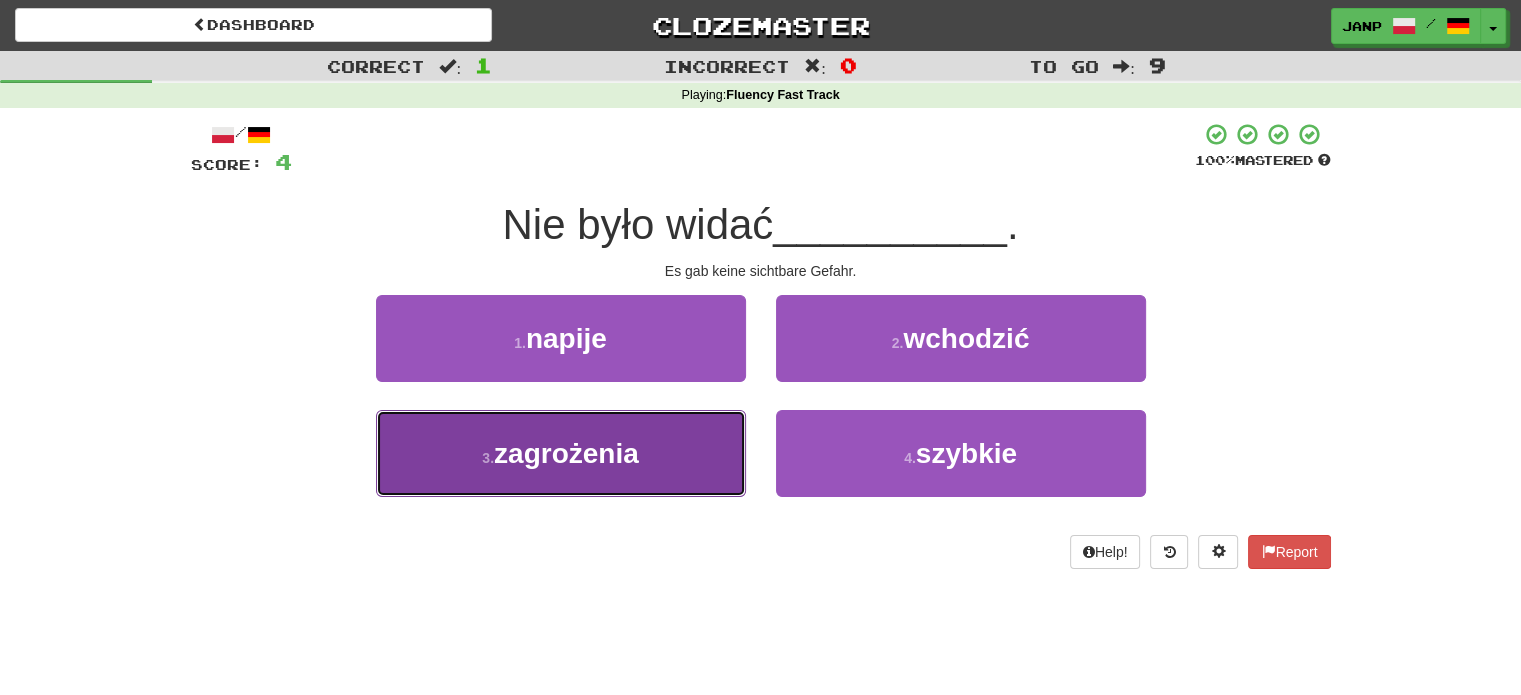 click on "3 .  zagrożenia" at bounding box center (561, 453) 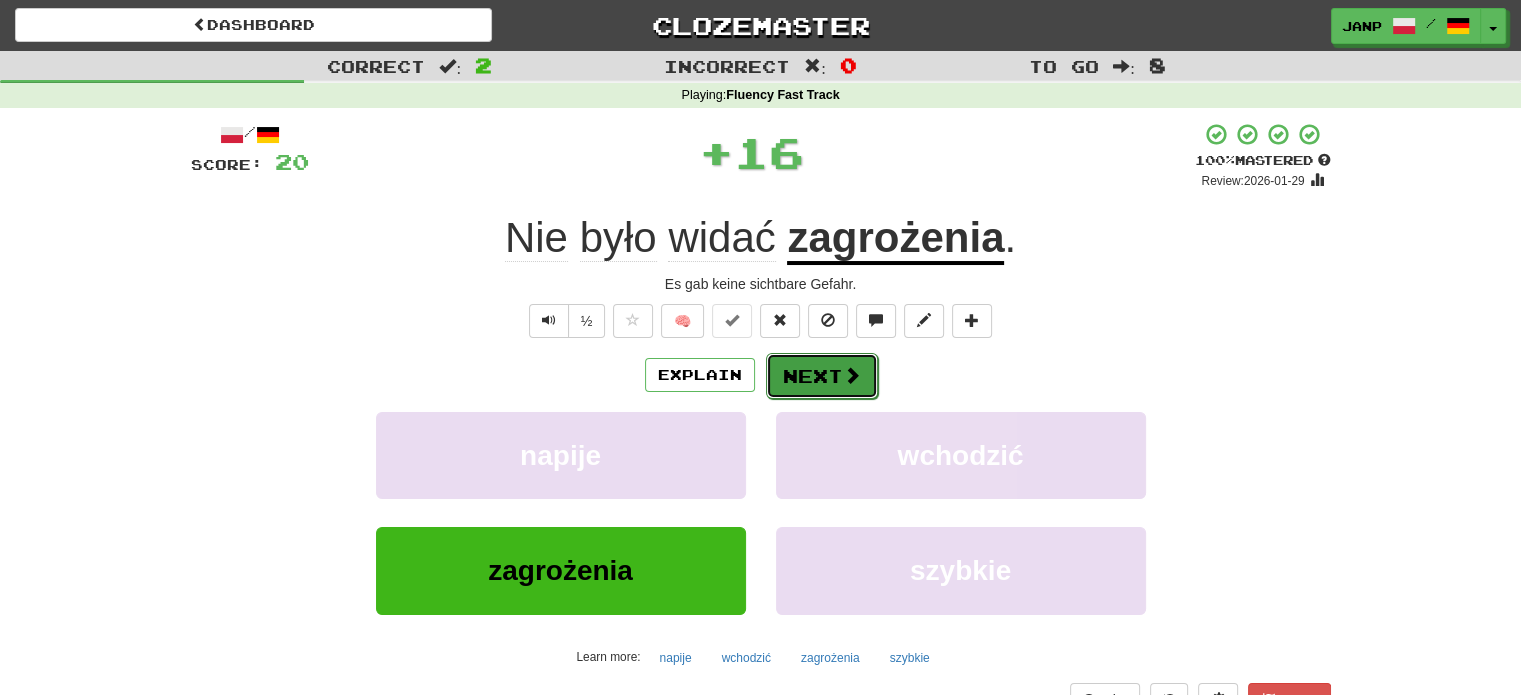 click on "Next" at bounding box center (822, 376) 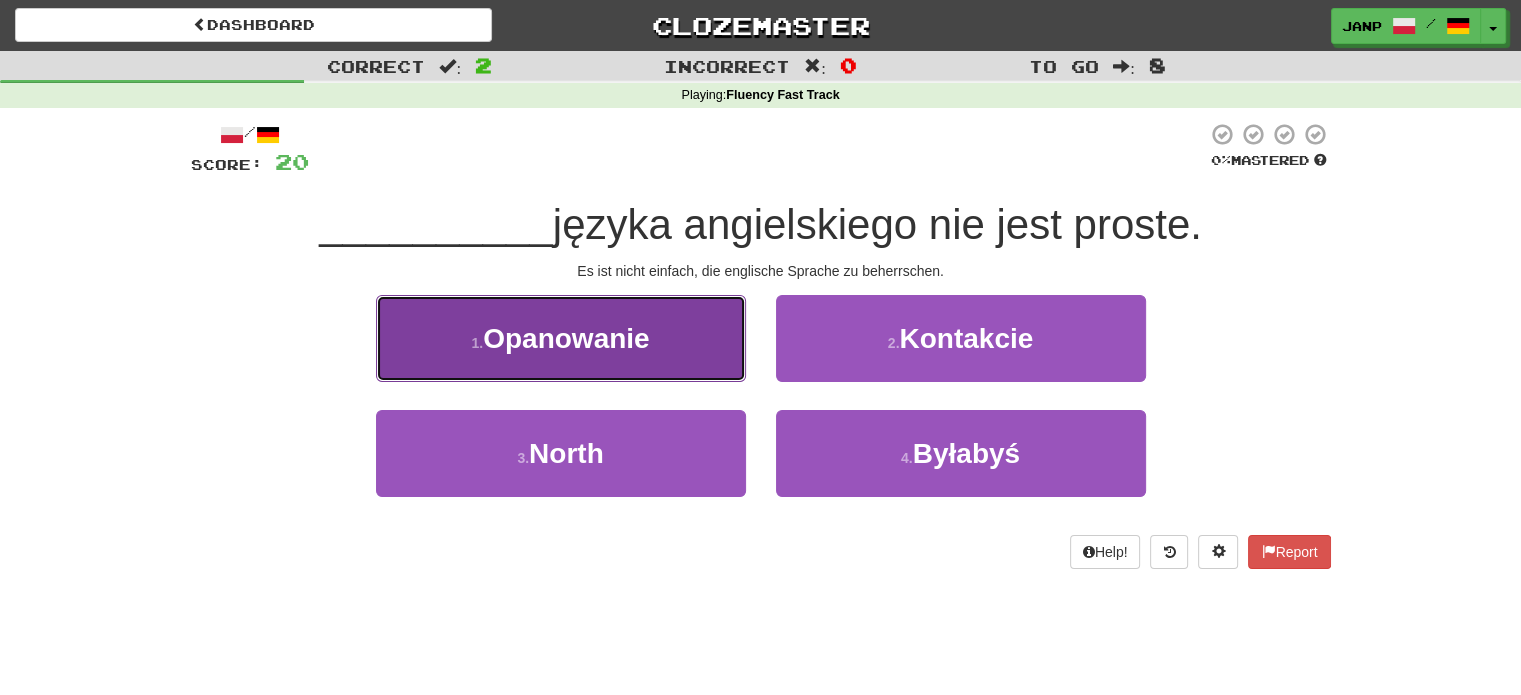 click on "1 .  Opanowanie" at bounding box center (561, 338) 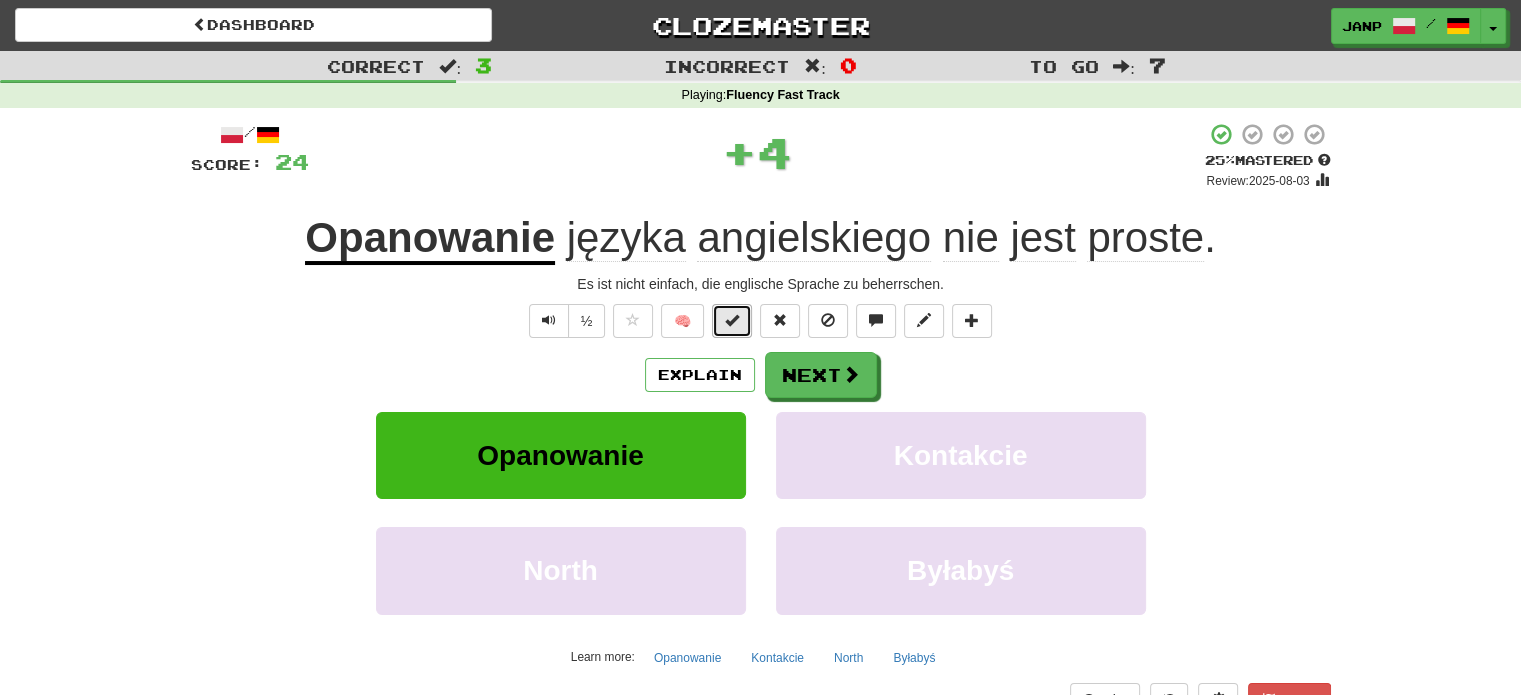 click at bounding box center (732, 321) 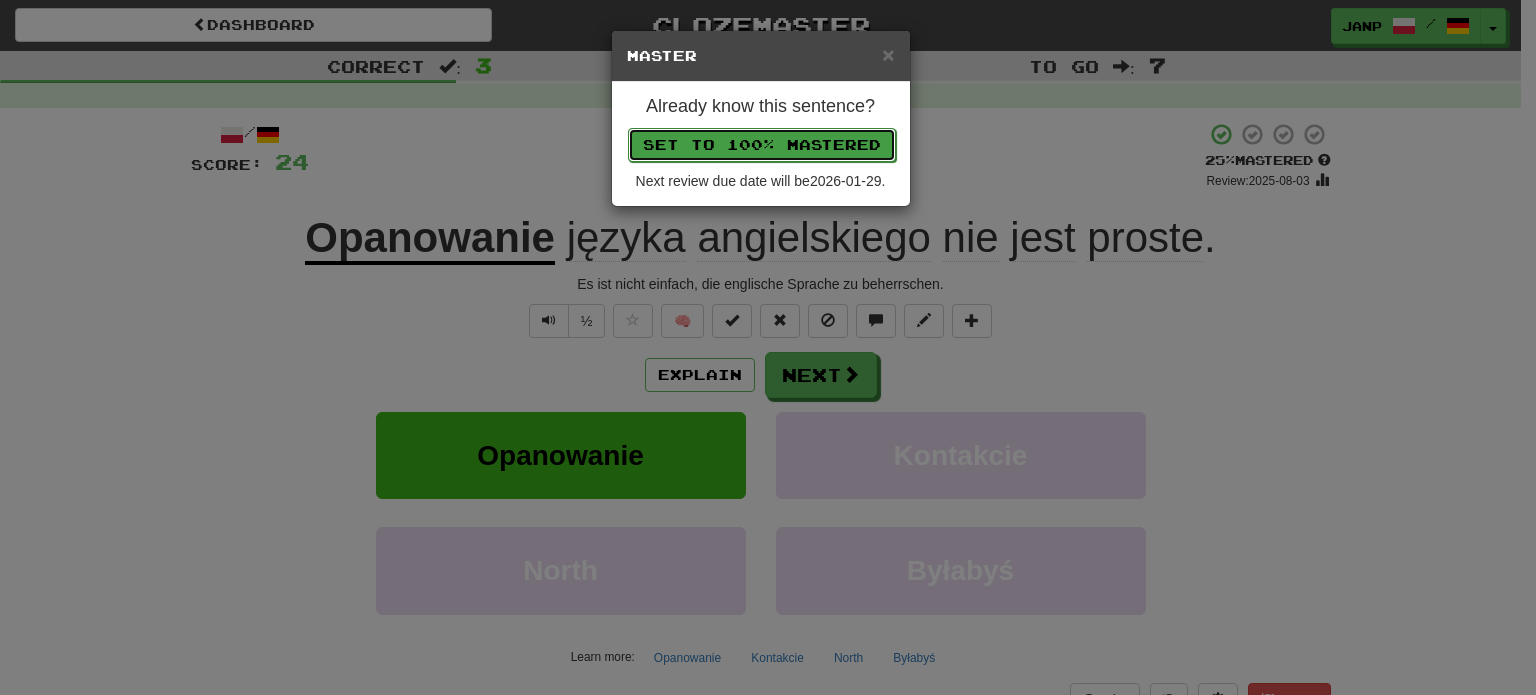click on "Set to 100% Mastered" at bounding box center [762, 145] 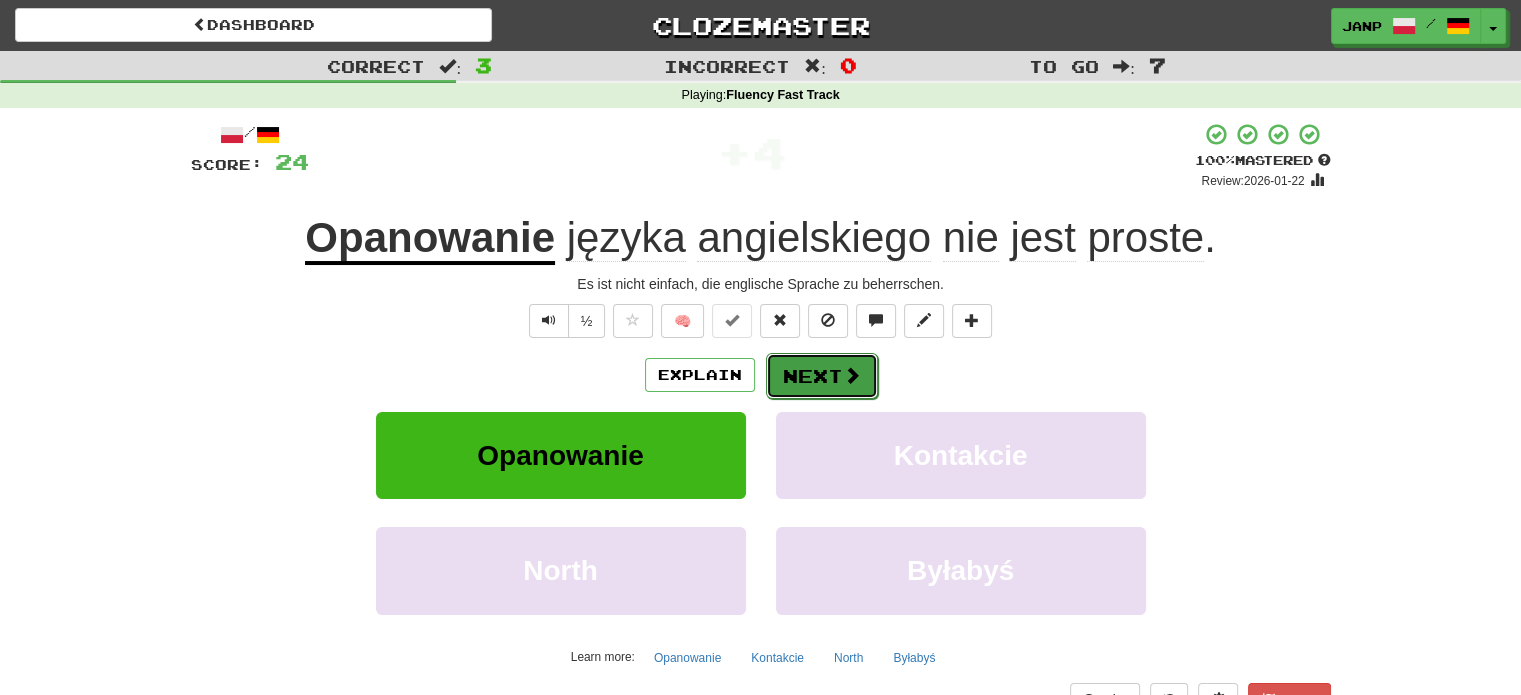 click on "Next" at bounding box center (822, 376) 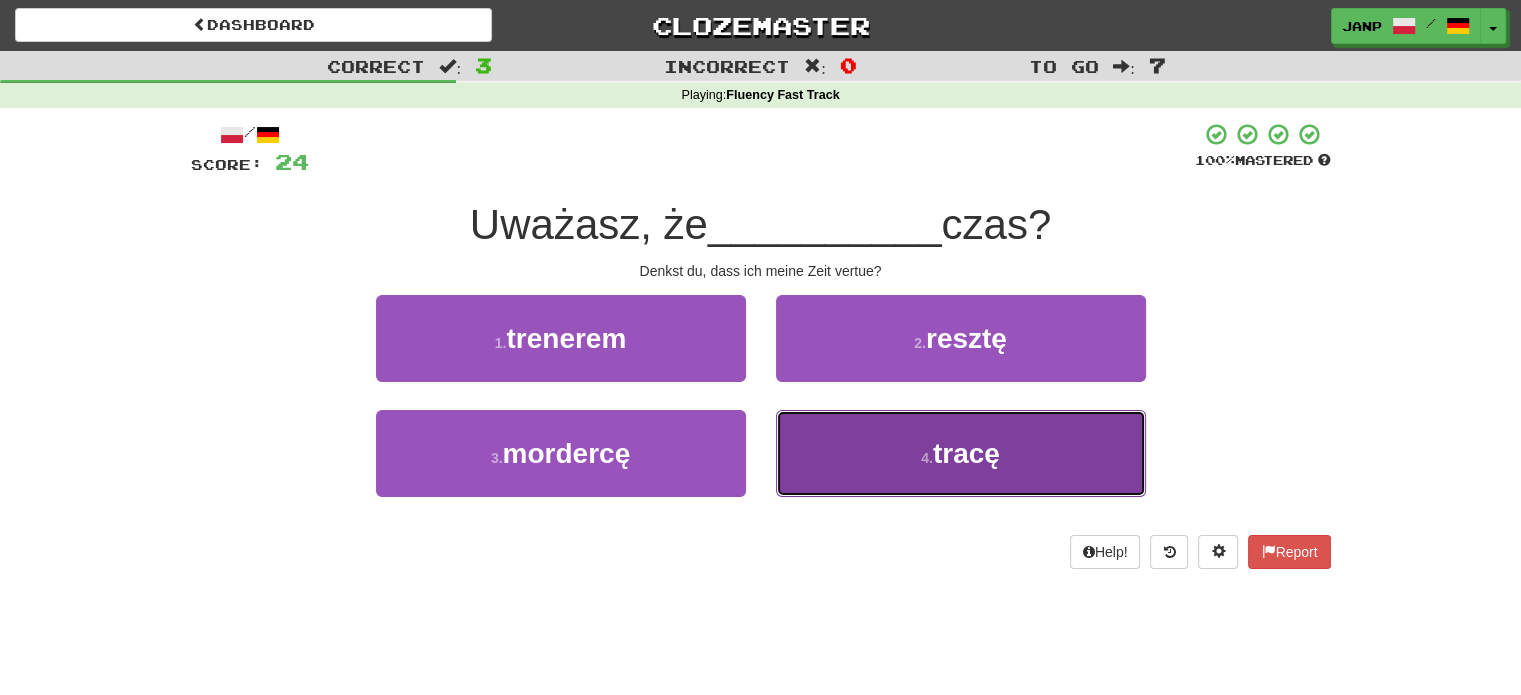 click on "4 .  tracę" at bounding box center (961, 453) 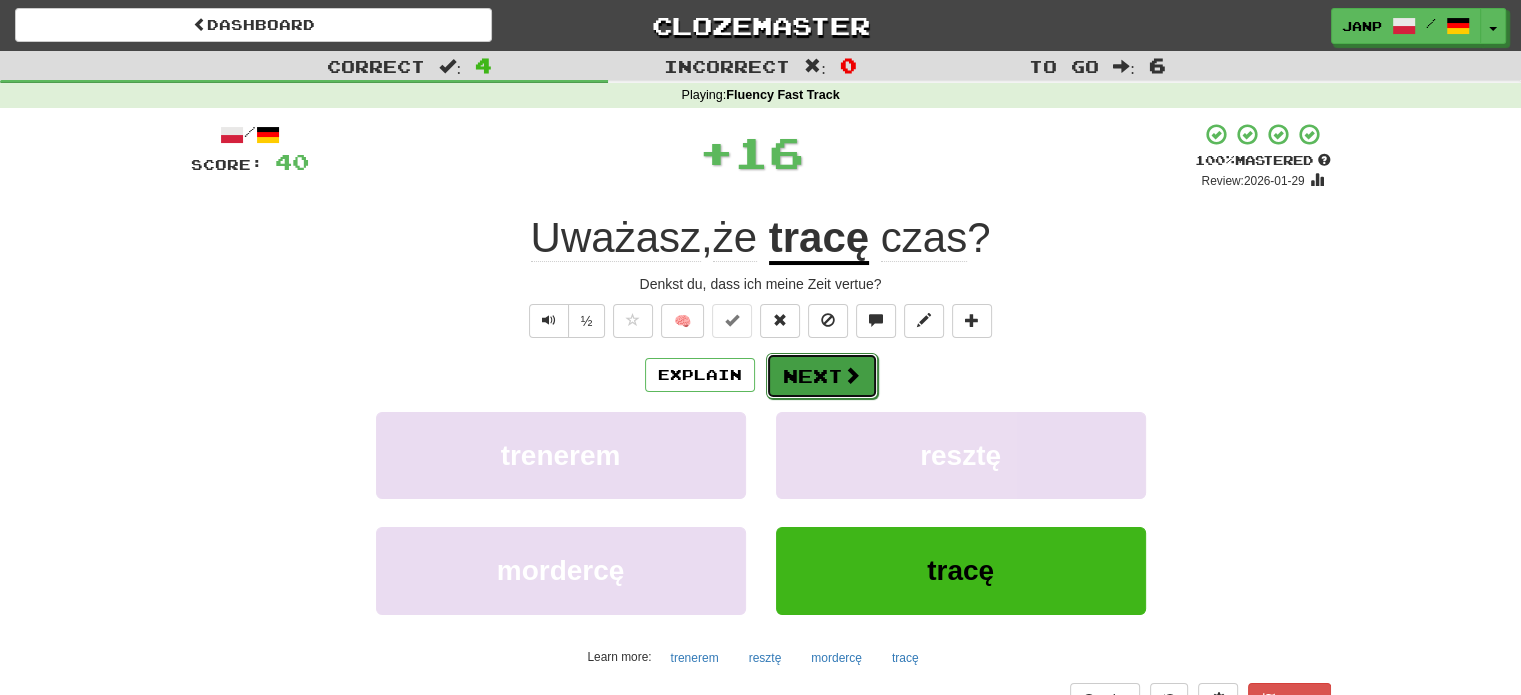 click on "Next" at bounding box center [822, 376] 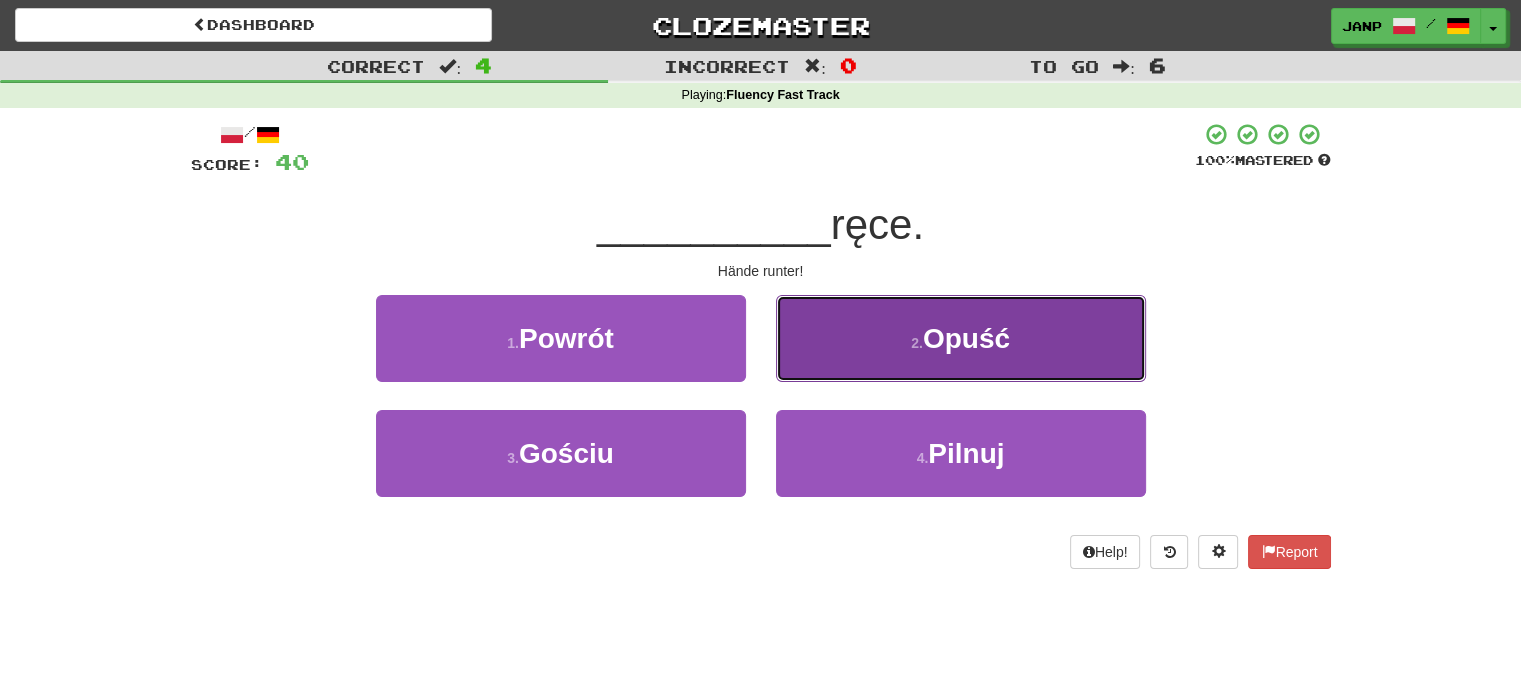 click on "2 .  Opuść" at bounding box center [961, 338] 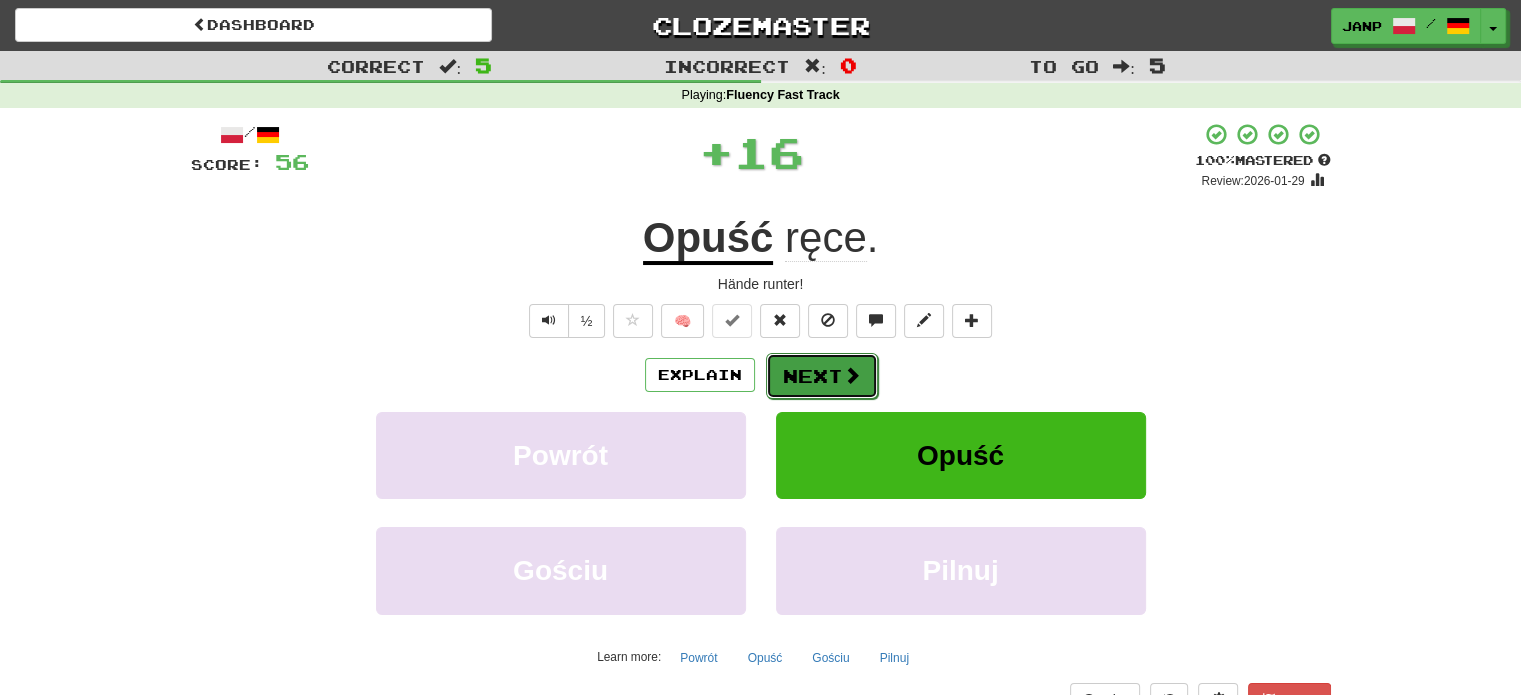 click on "Next" at bounding box center (822, 376) 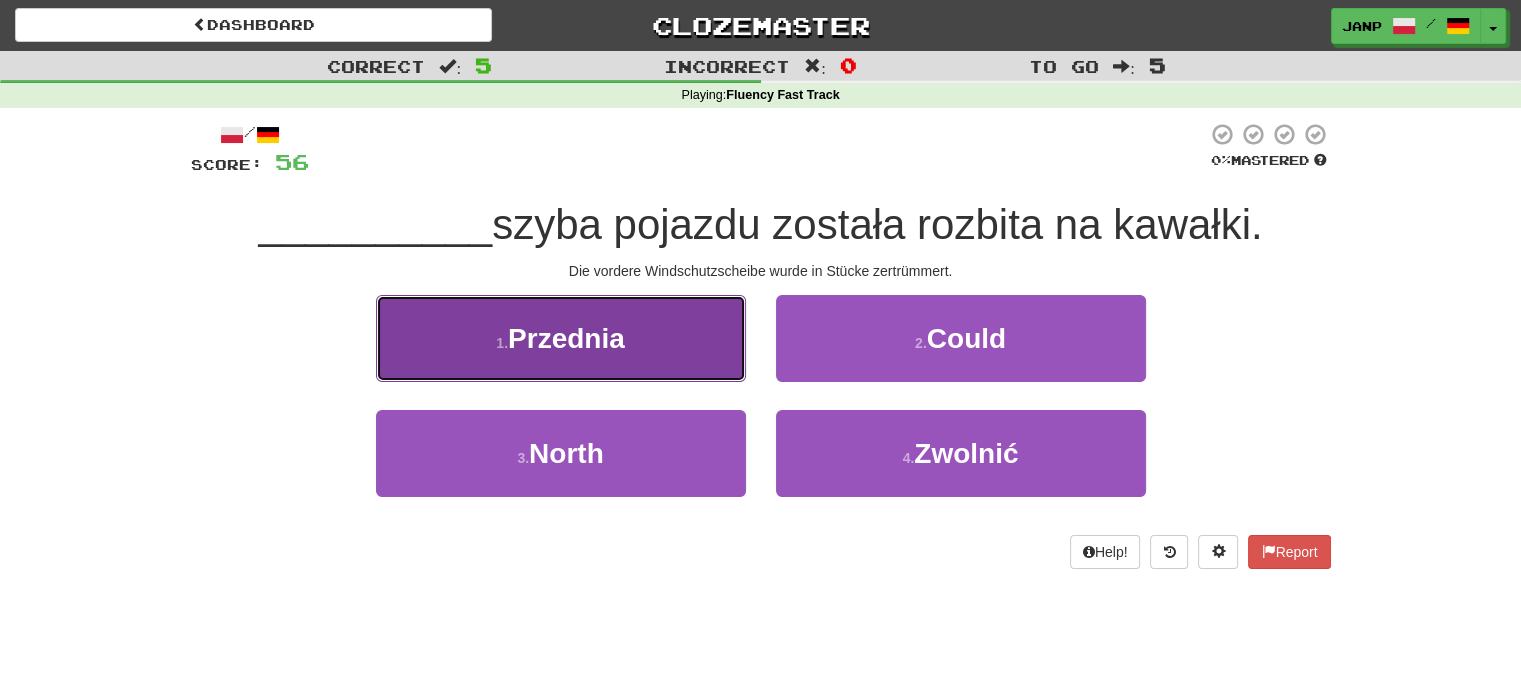 click on "1 .  Przednia" at bounding box center (561, 338) 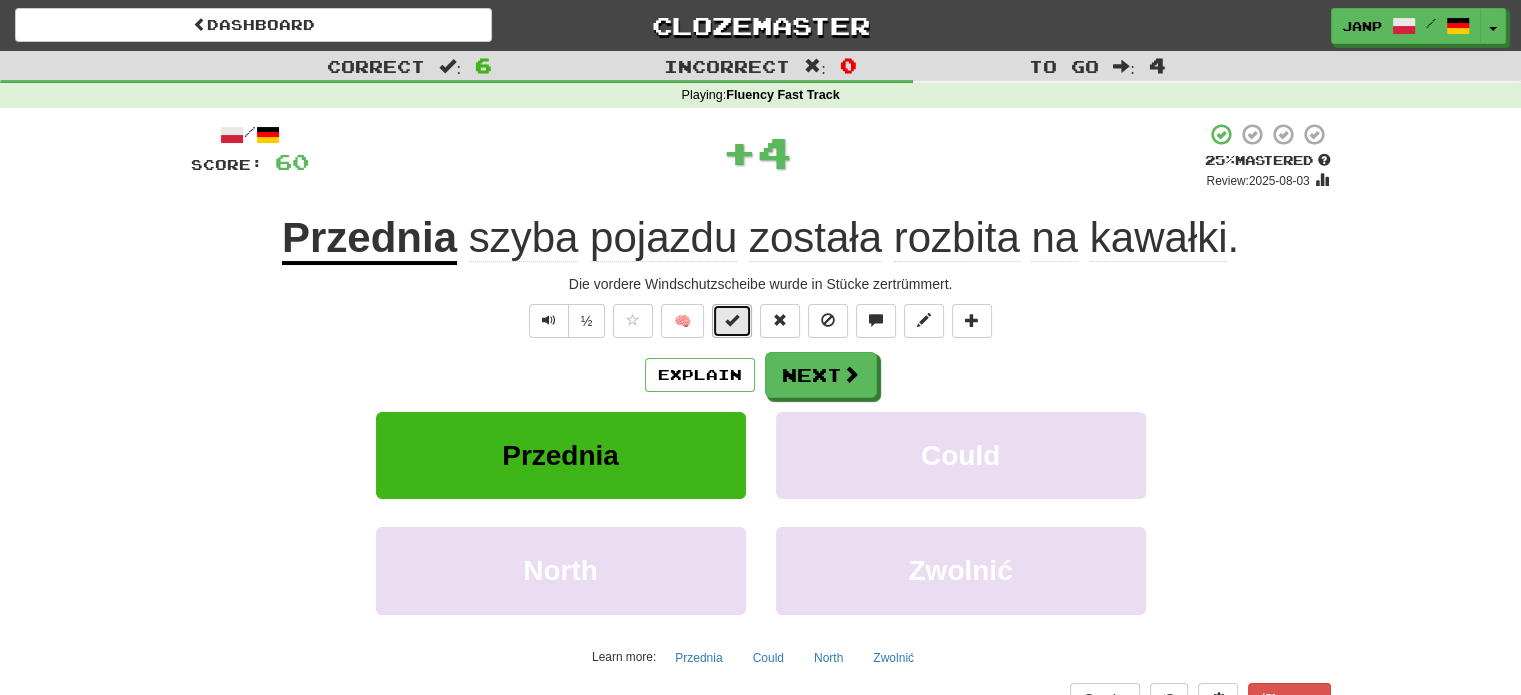 click at bounding box center (732, 321) 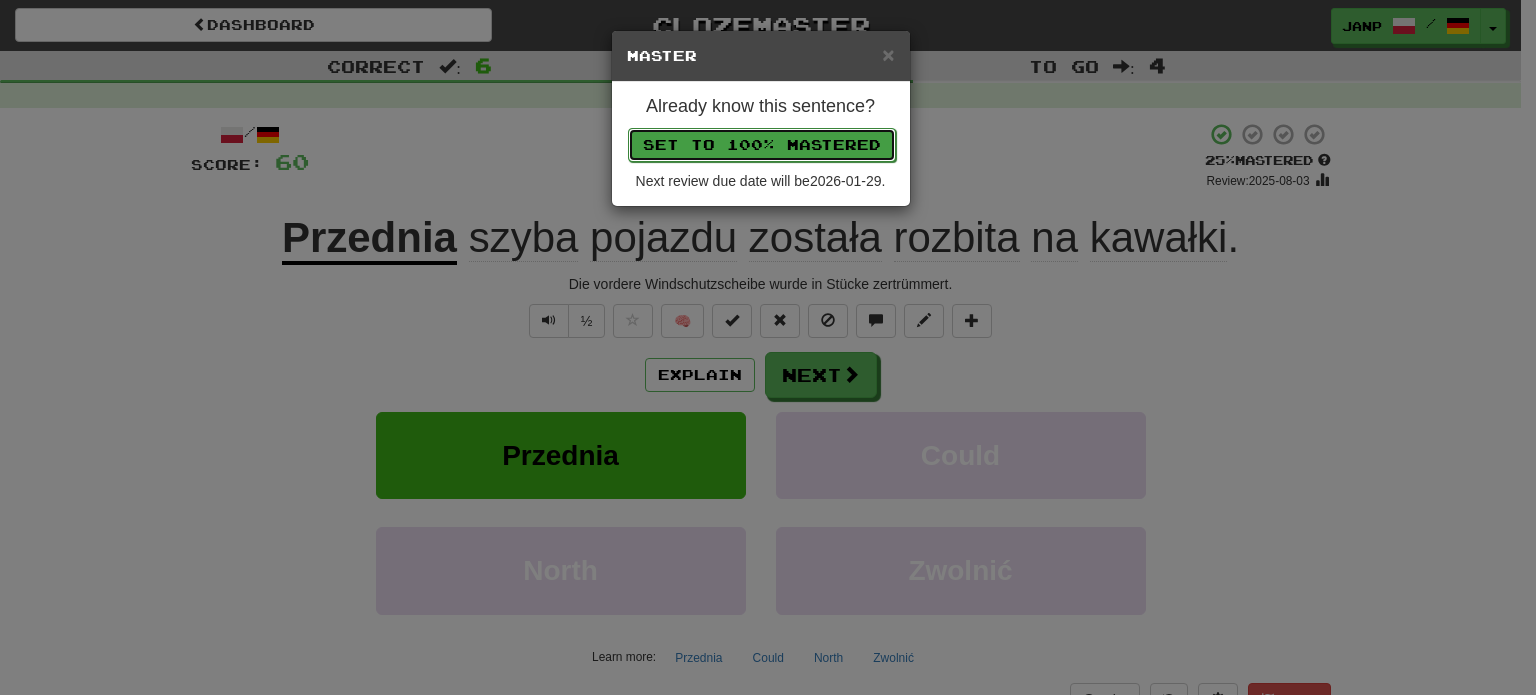 click on "Set to 100% Mastered" at bounding box center (762, 145) 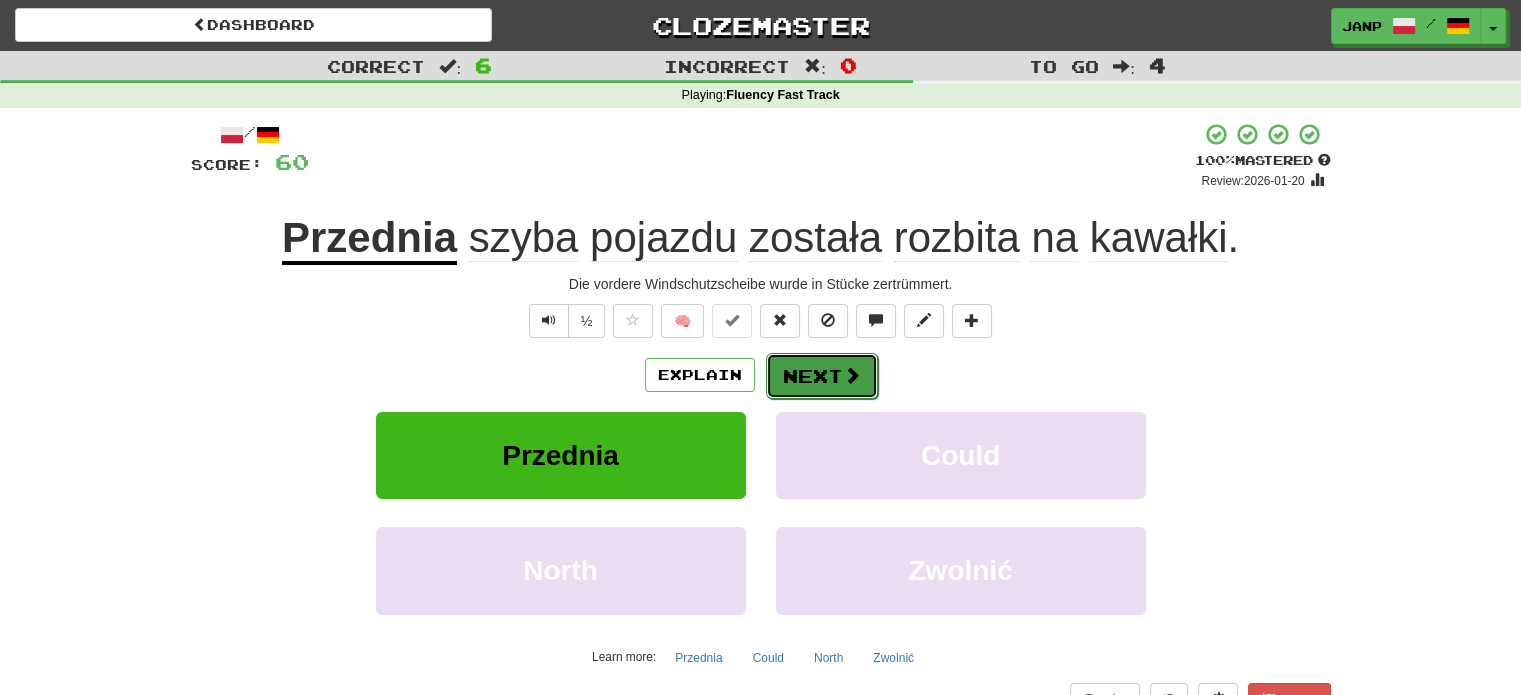 click on "Next" at bounding box center [822, 376] 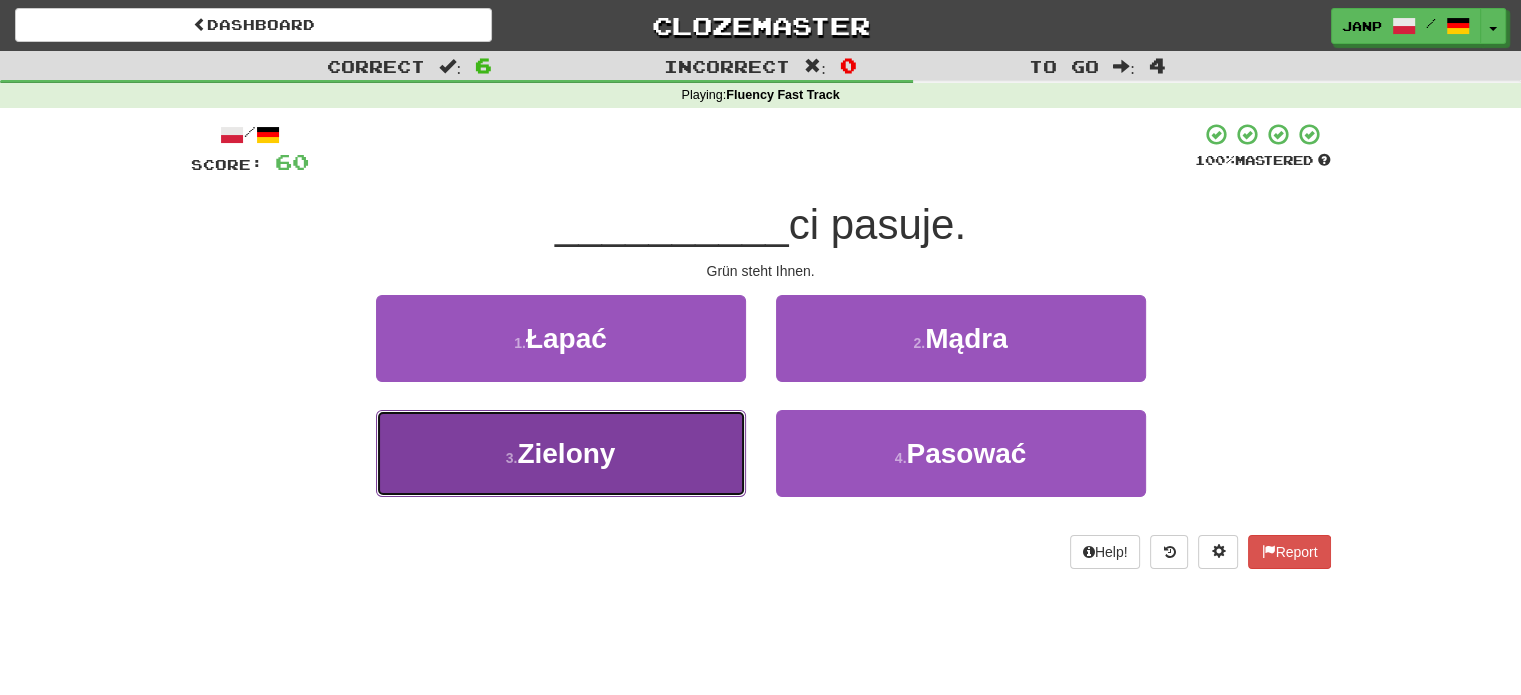 click on "3 .  Zielony" at bounding box center (561, 453) 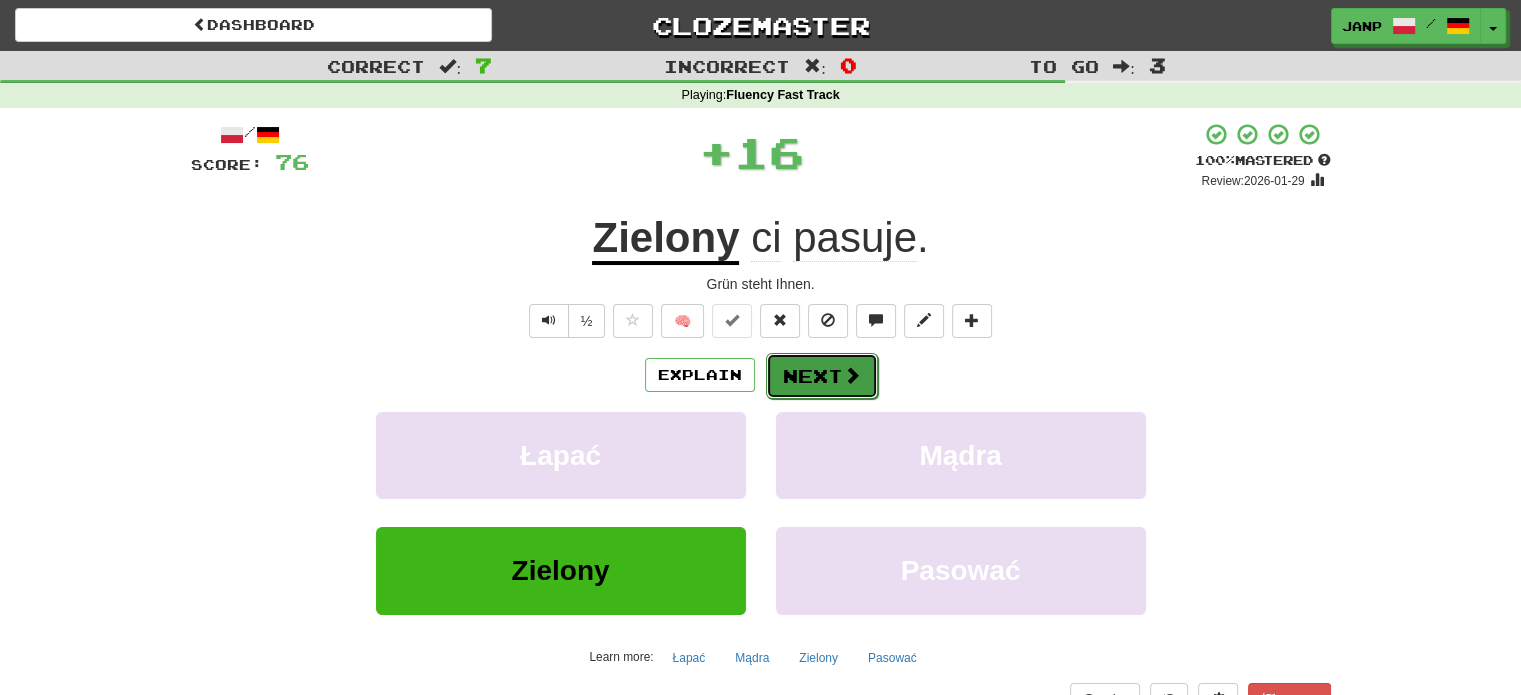 click on "Next" at bounding box center [822, 376] 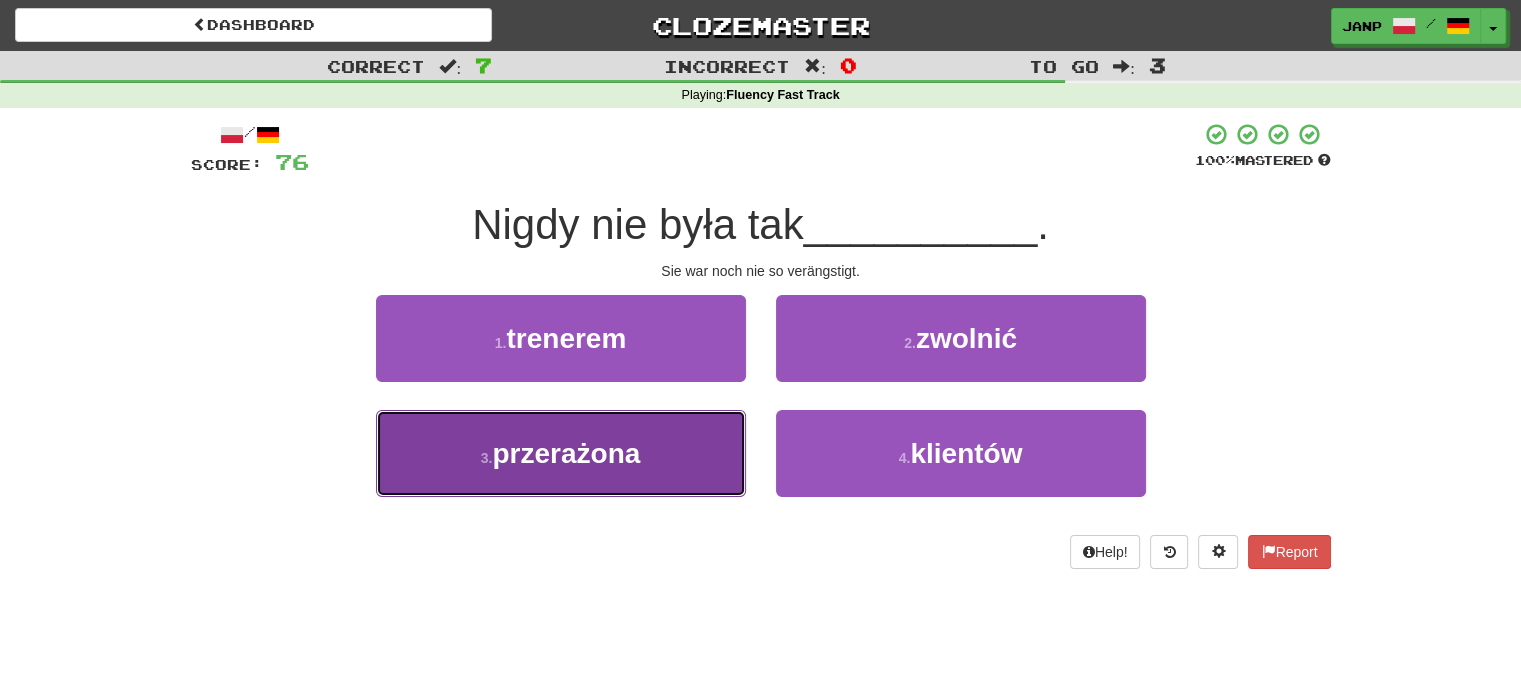 click on "3 .  przerażona" at bounding box center [561, 453] 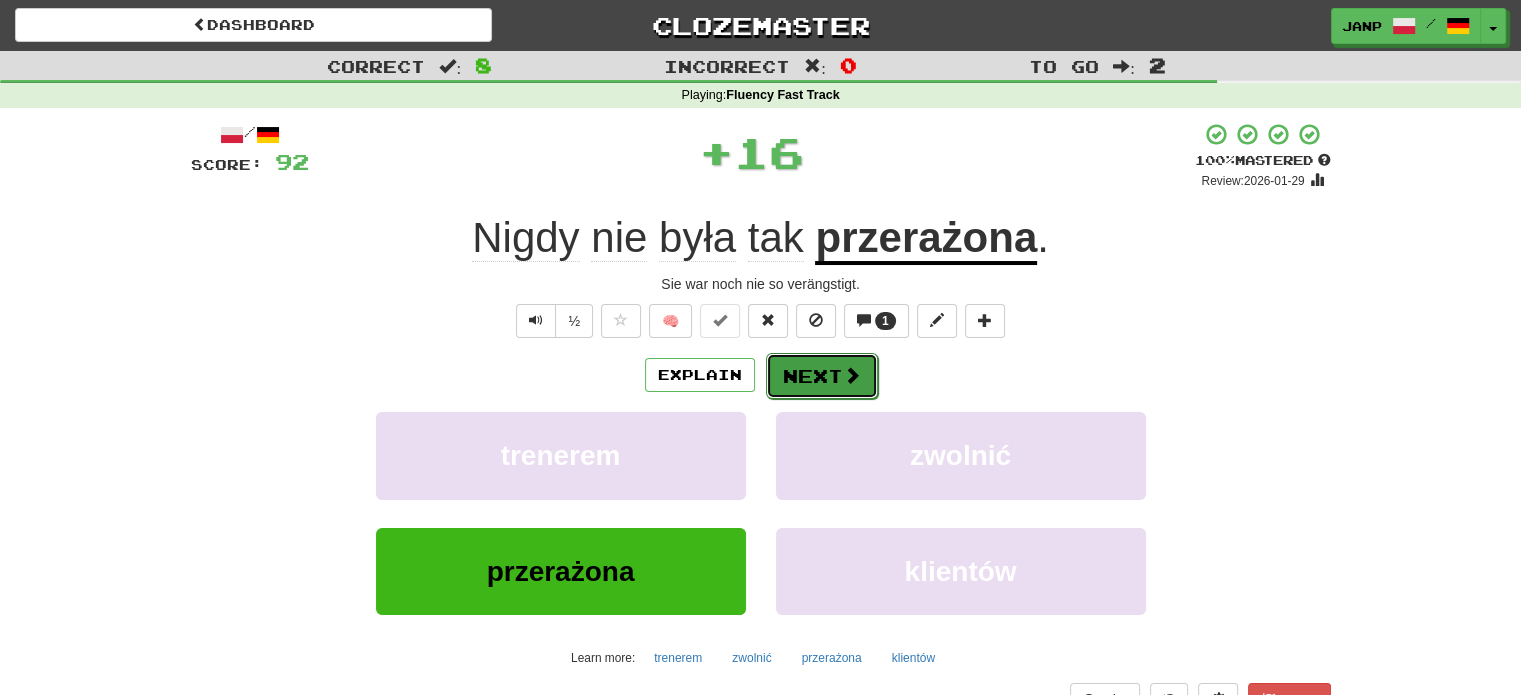 click on "Next" at bounding box center [822, 376] 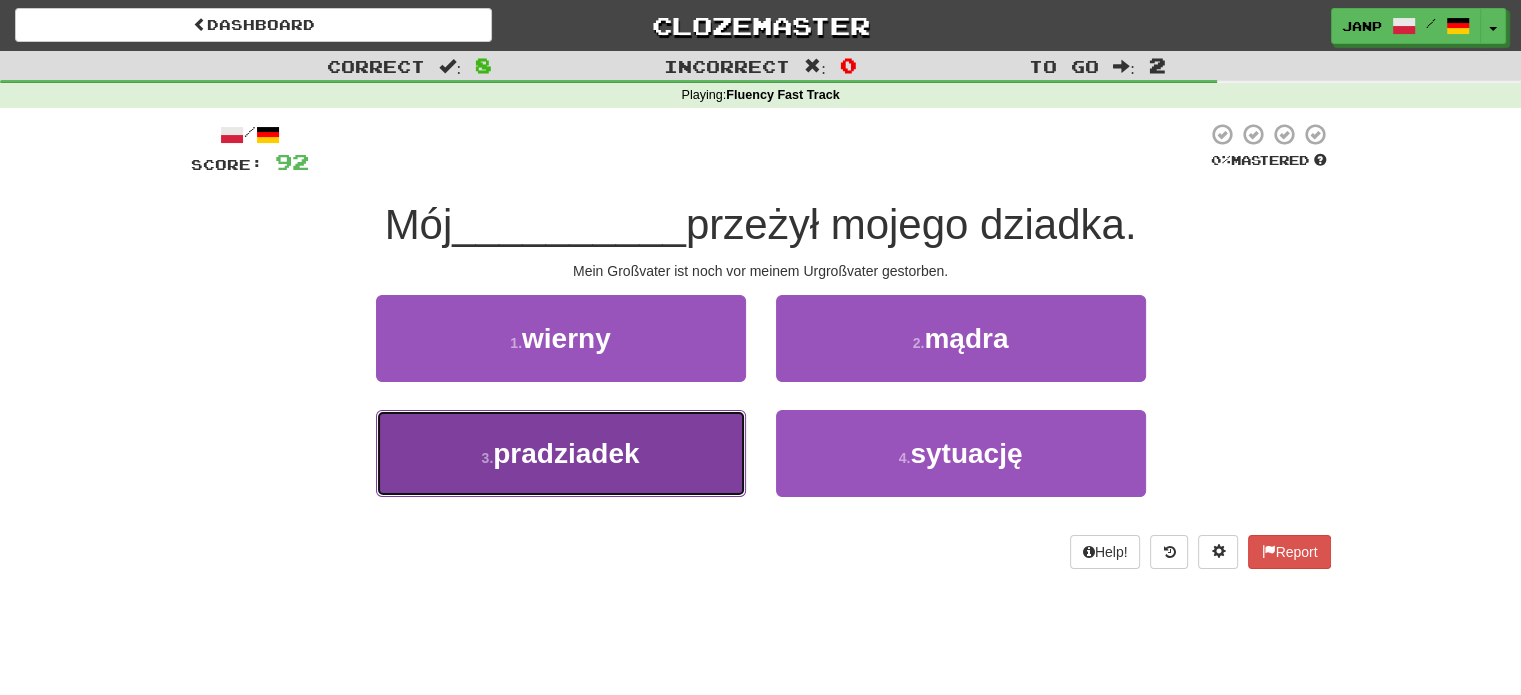 click on "3 .  pradziadek" at bounding box center [561, 453] 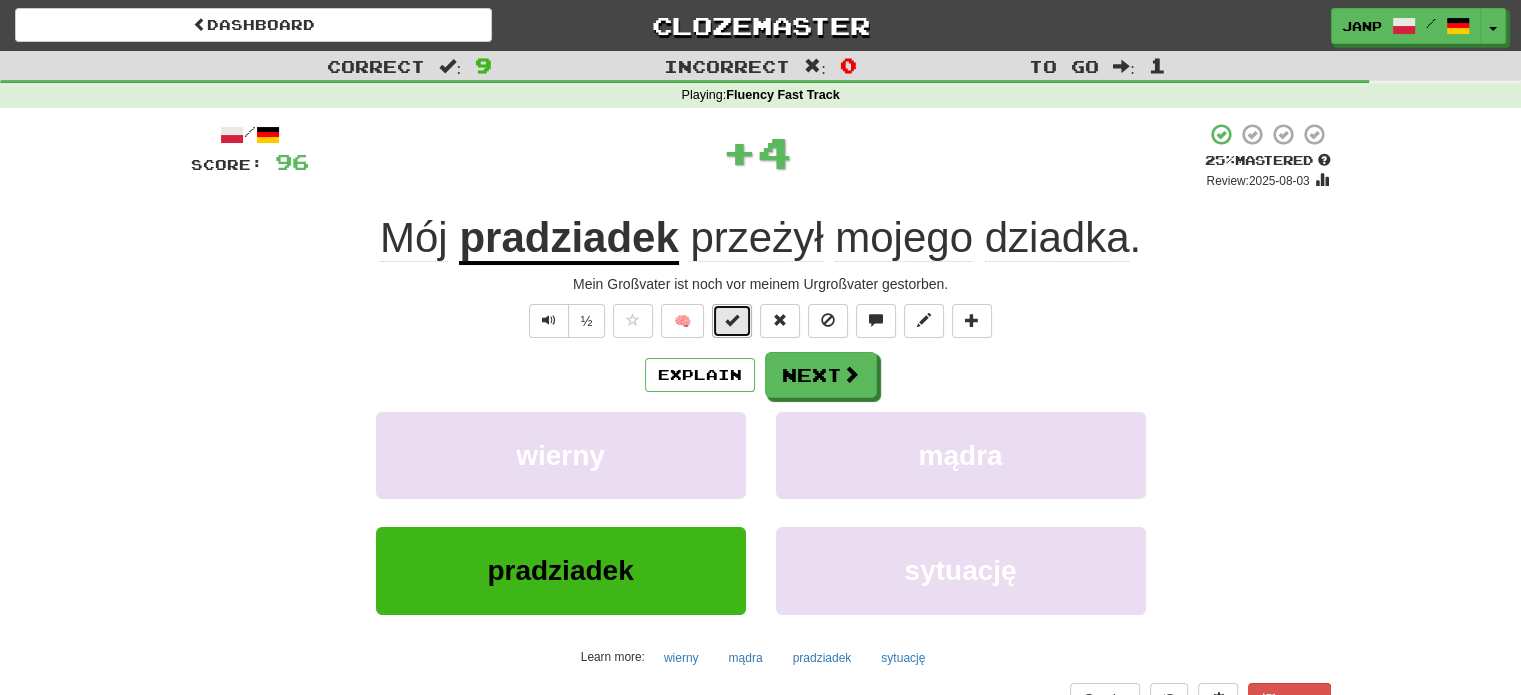 click at bounding box center (732, 320) 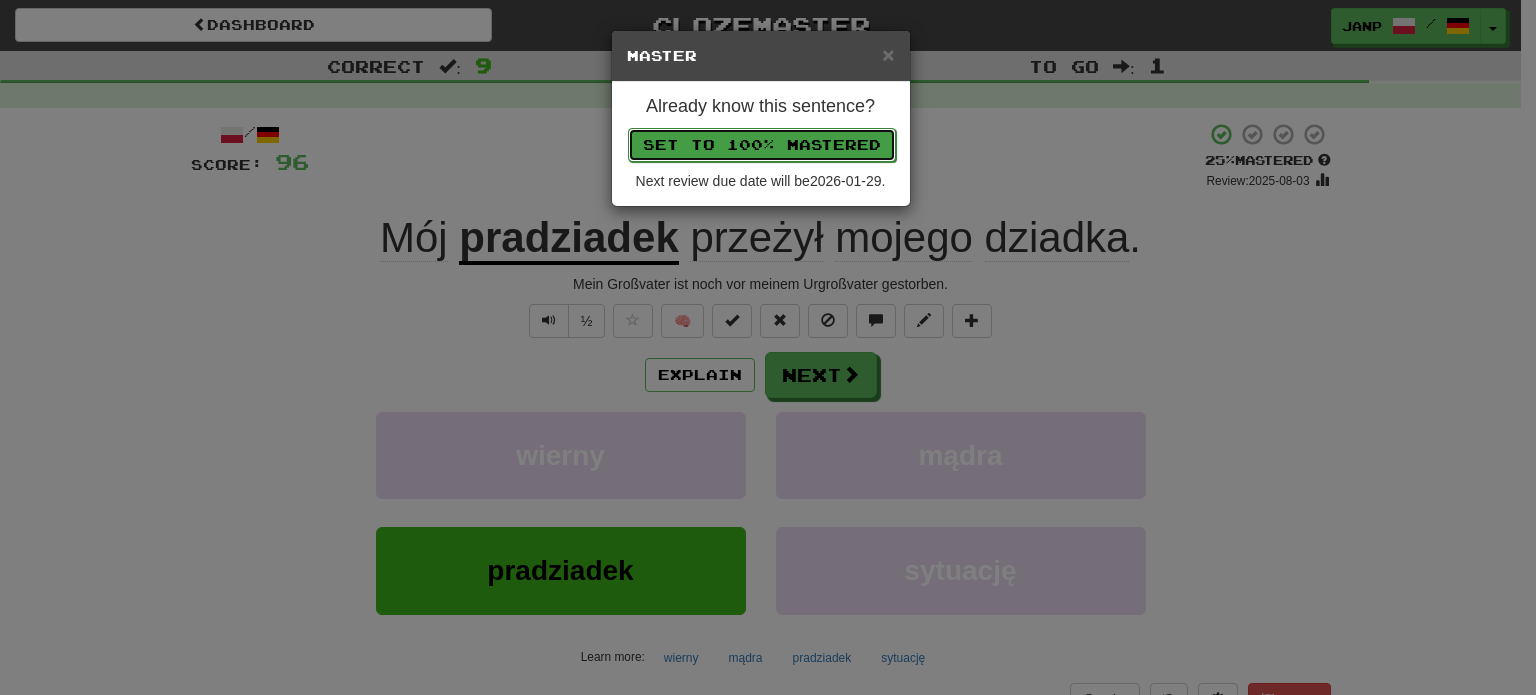 click on "Set to 100% Mastered" at bounding box center (762, 145) 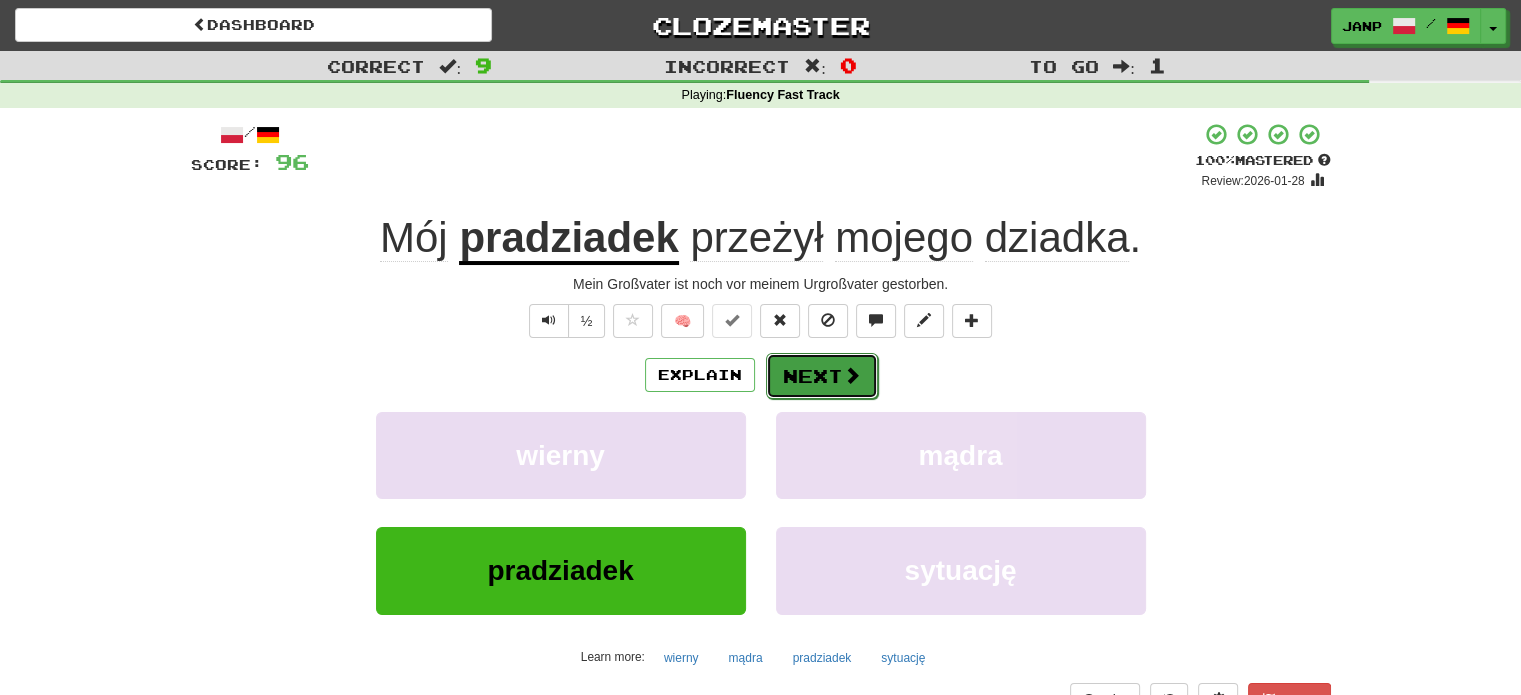 click on "Next" at bounding box center [822, 376] 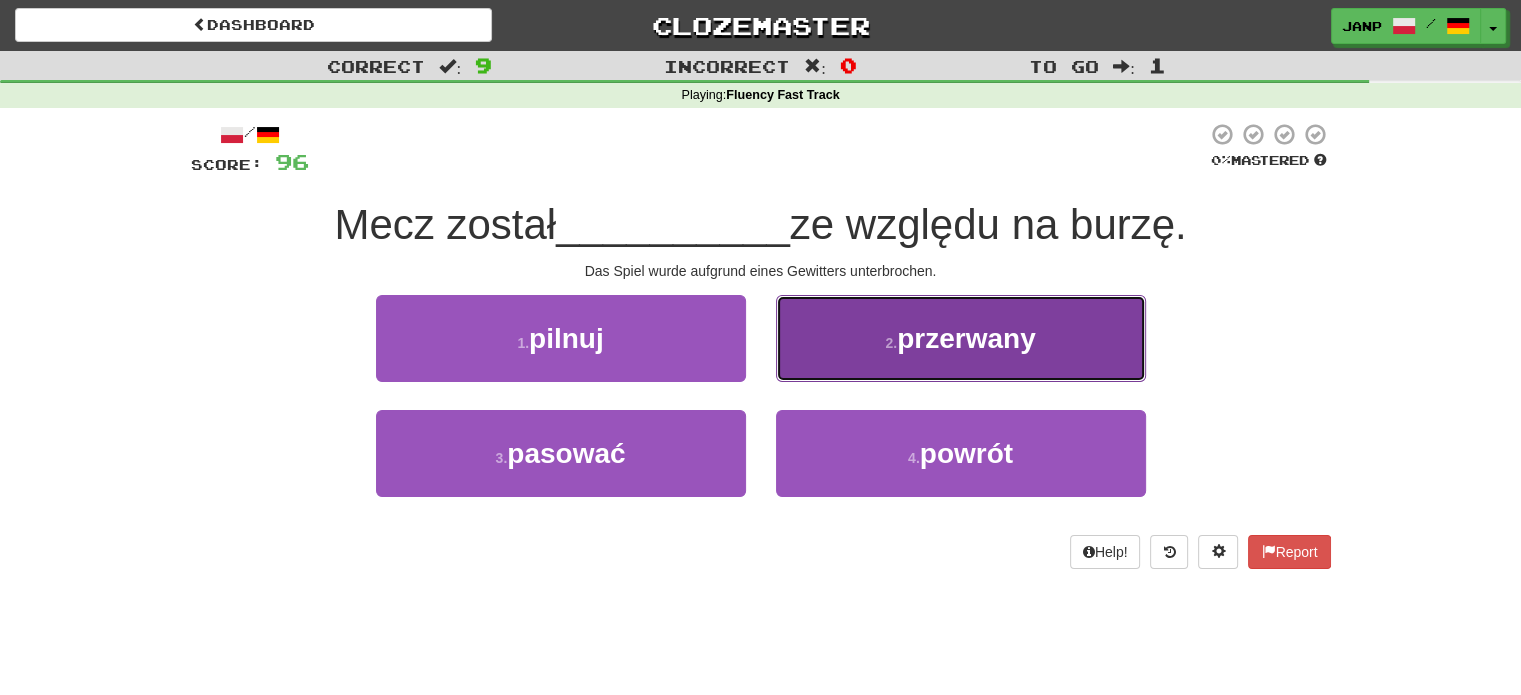 click on "2 .  przerwany" at bounding box center (961, 338) 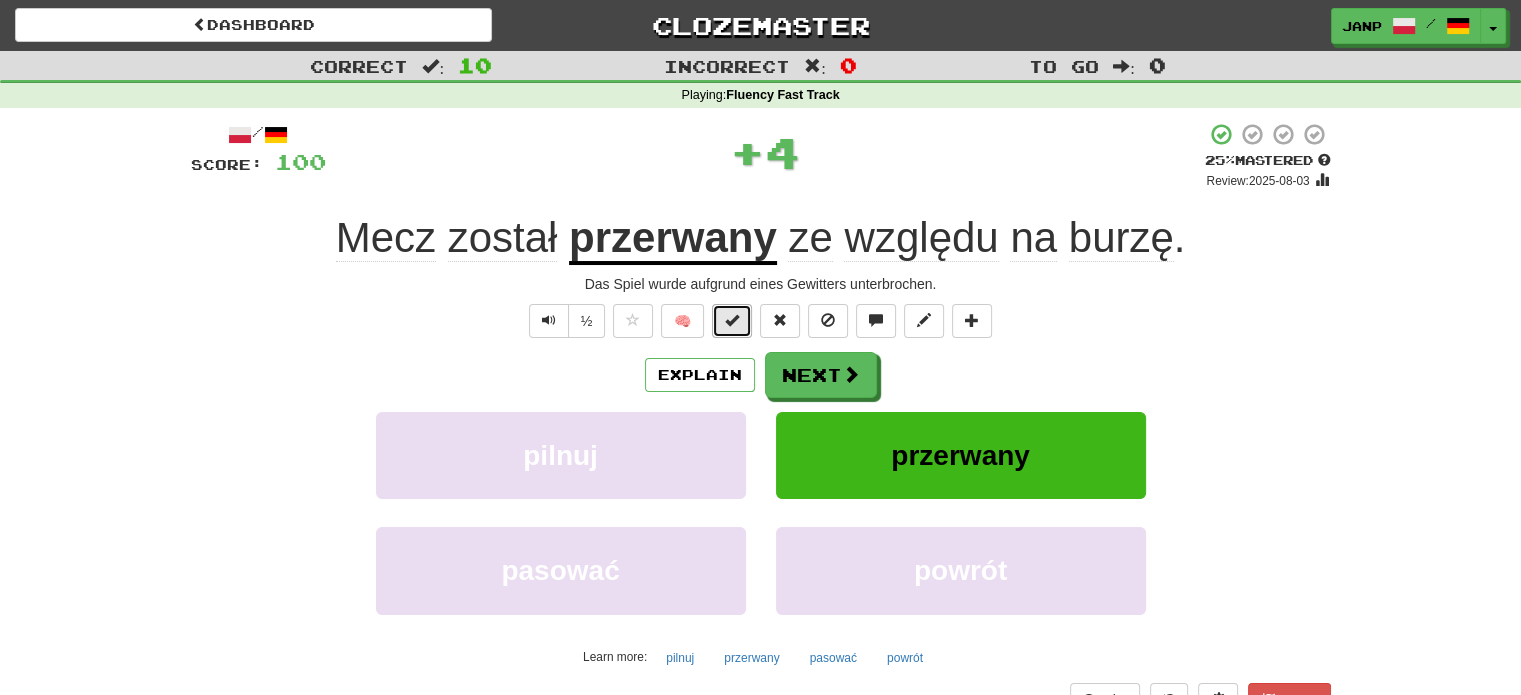 click at bounding box center [732, 321] 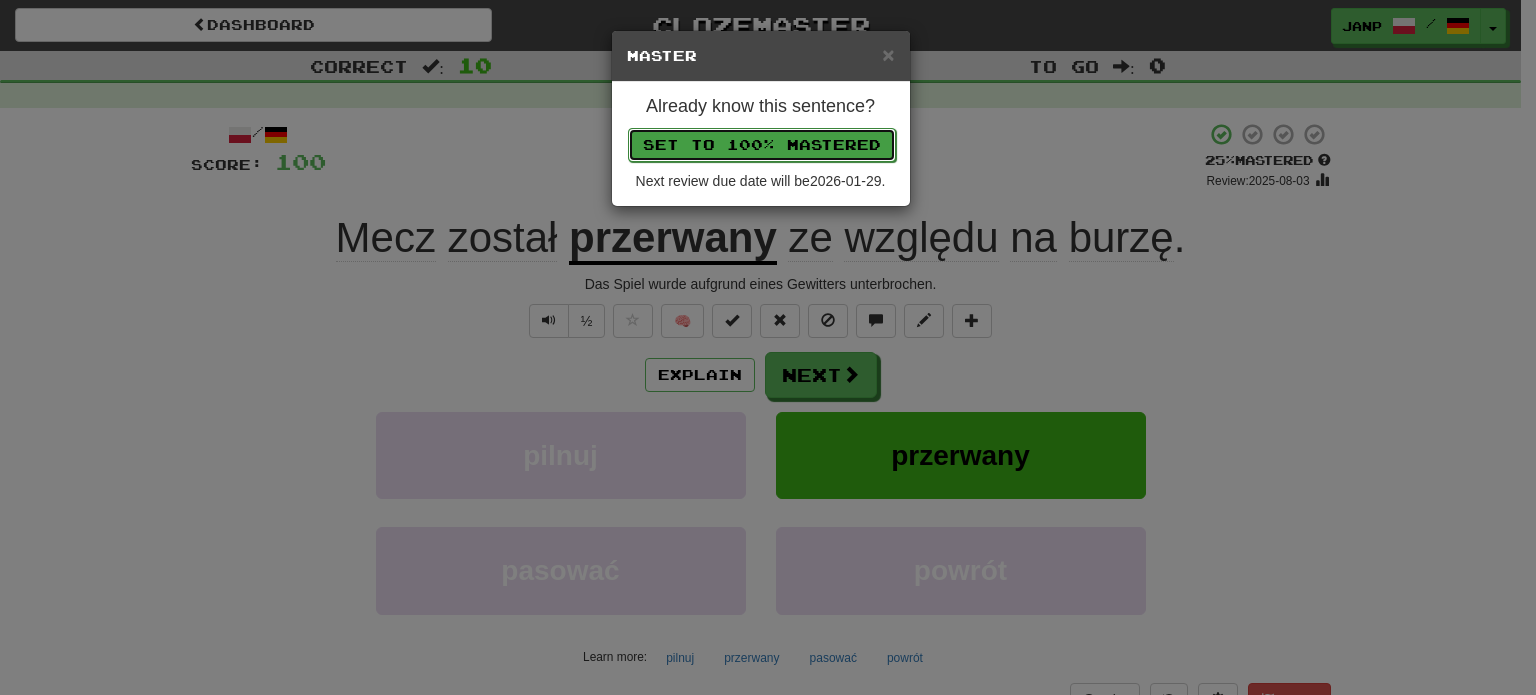 click on "Set to 100% Mastered" at bounding box center (762, 145) 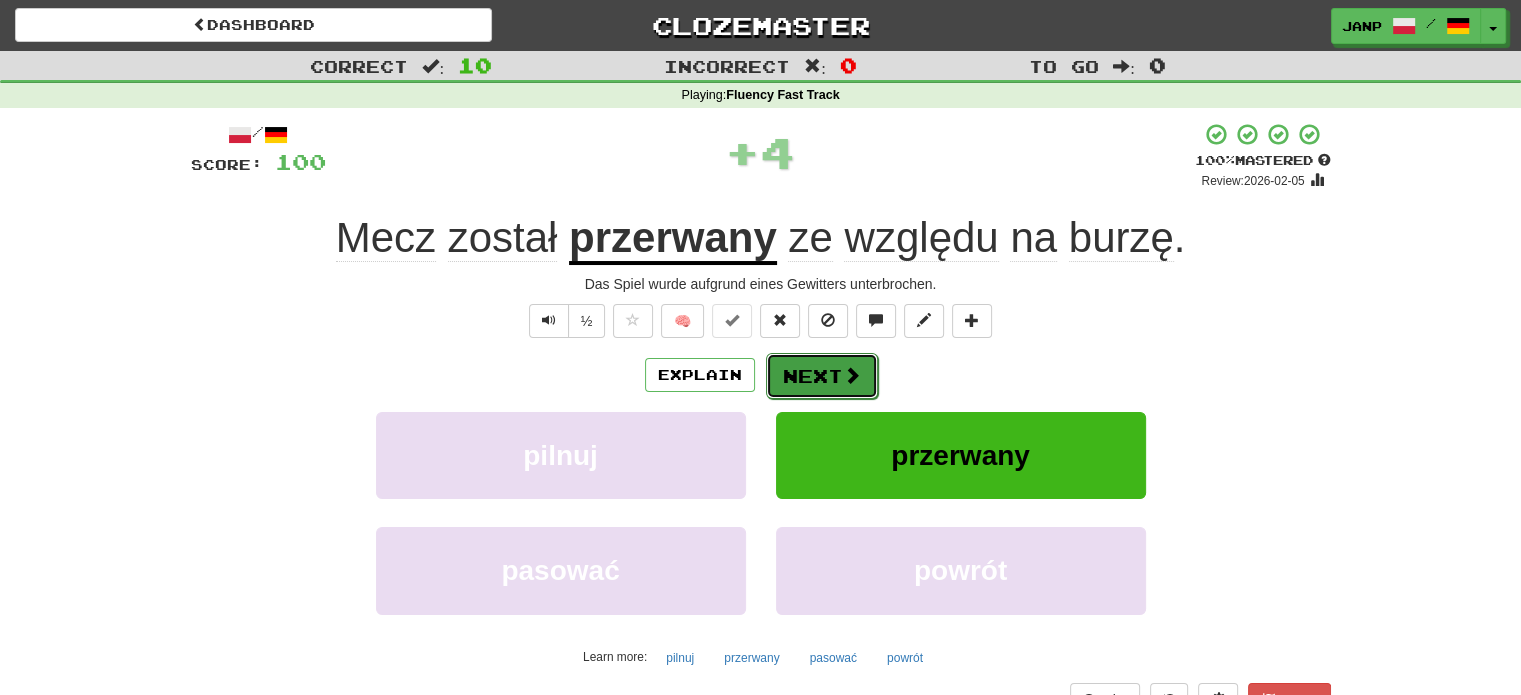 click on "Next" at bounding box center (822, 376) 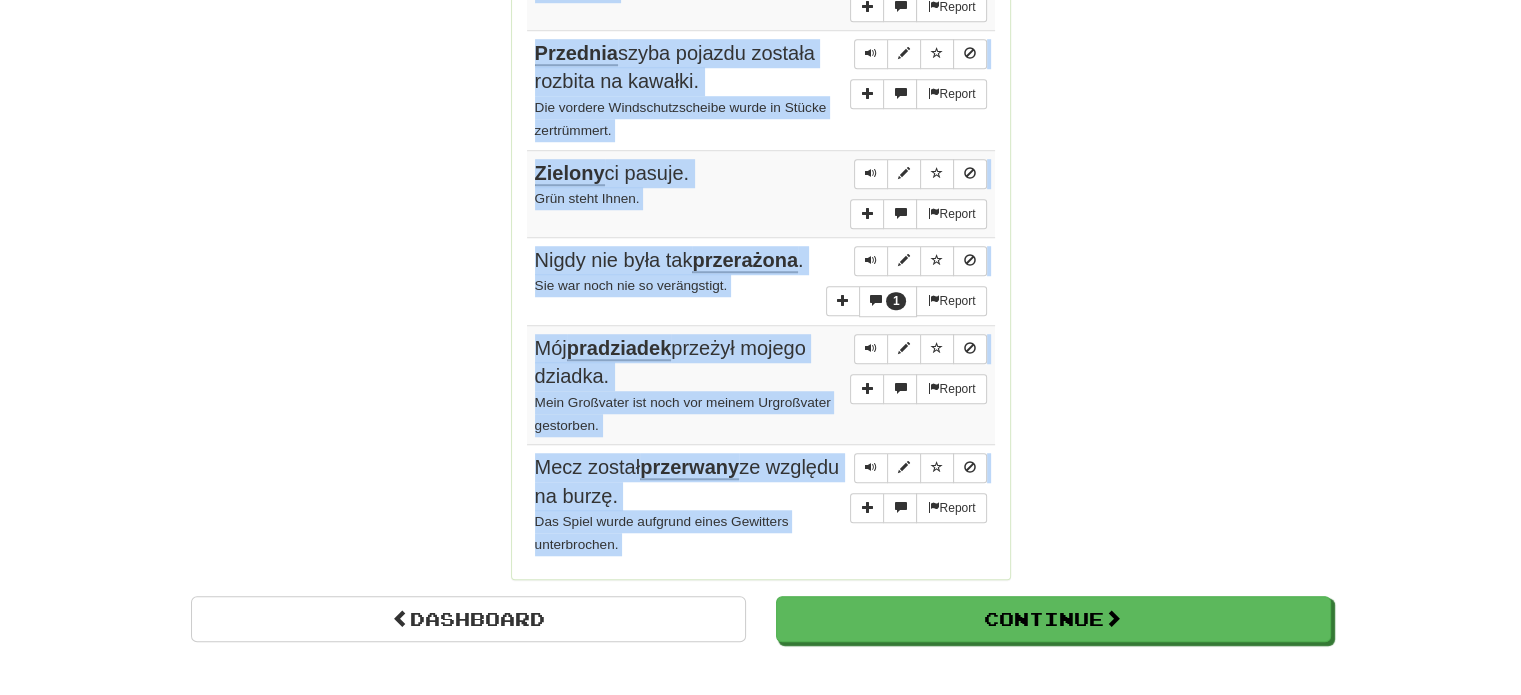 scroll, scrollTop: 1601, scrollLeft: 0, axis: vertical 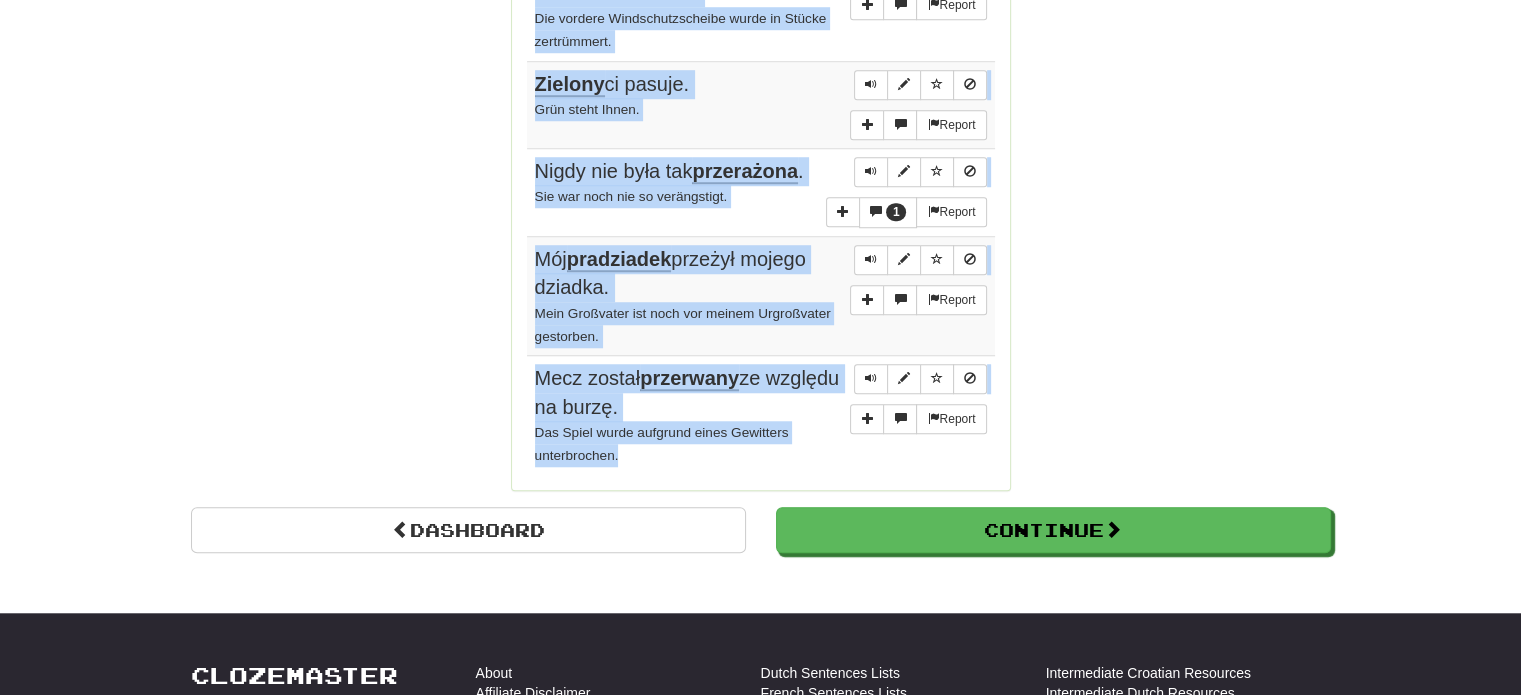 drag, startPoint x: 534, startPoint y: 295, endPoint x: 687, endPoint y: 446, distance: 214.96512 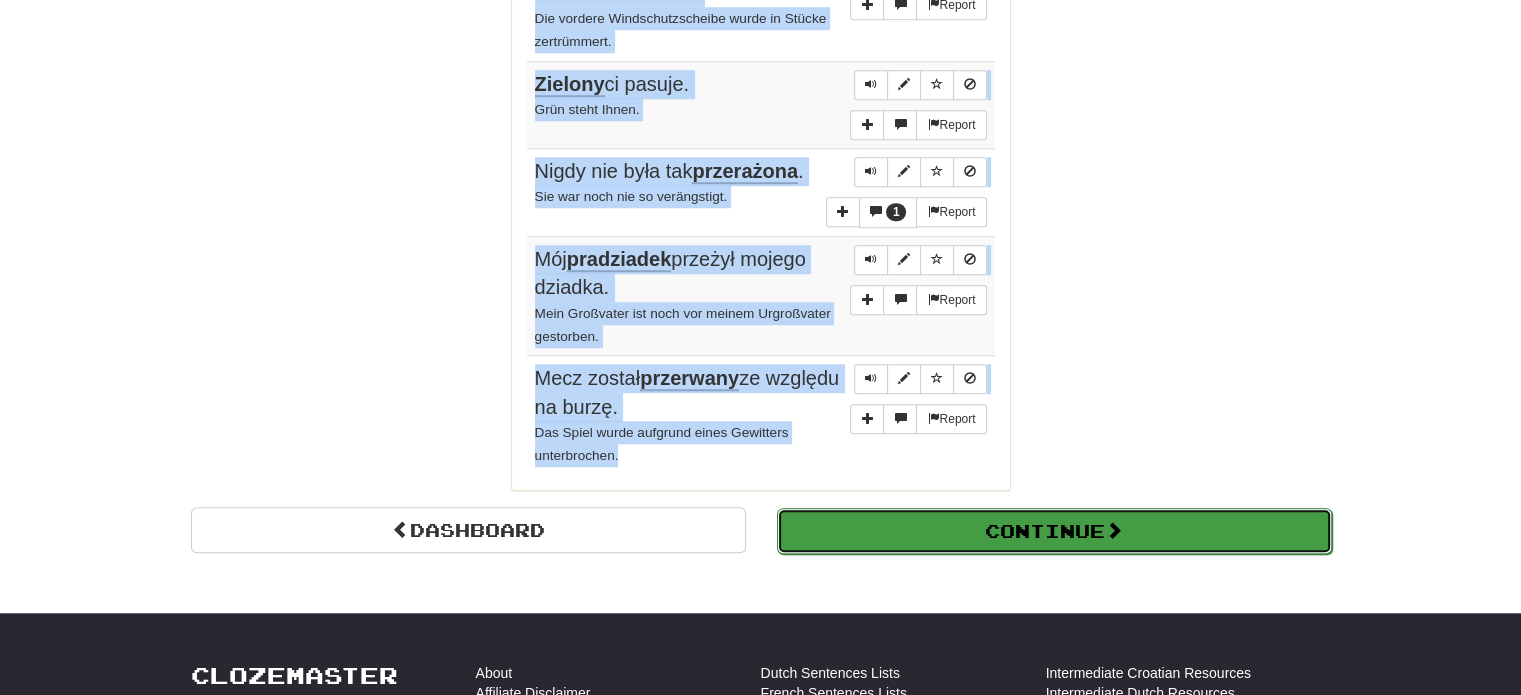 click on "Continue" at bounding box center (1054, 531) 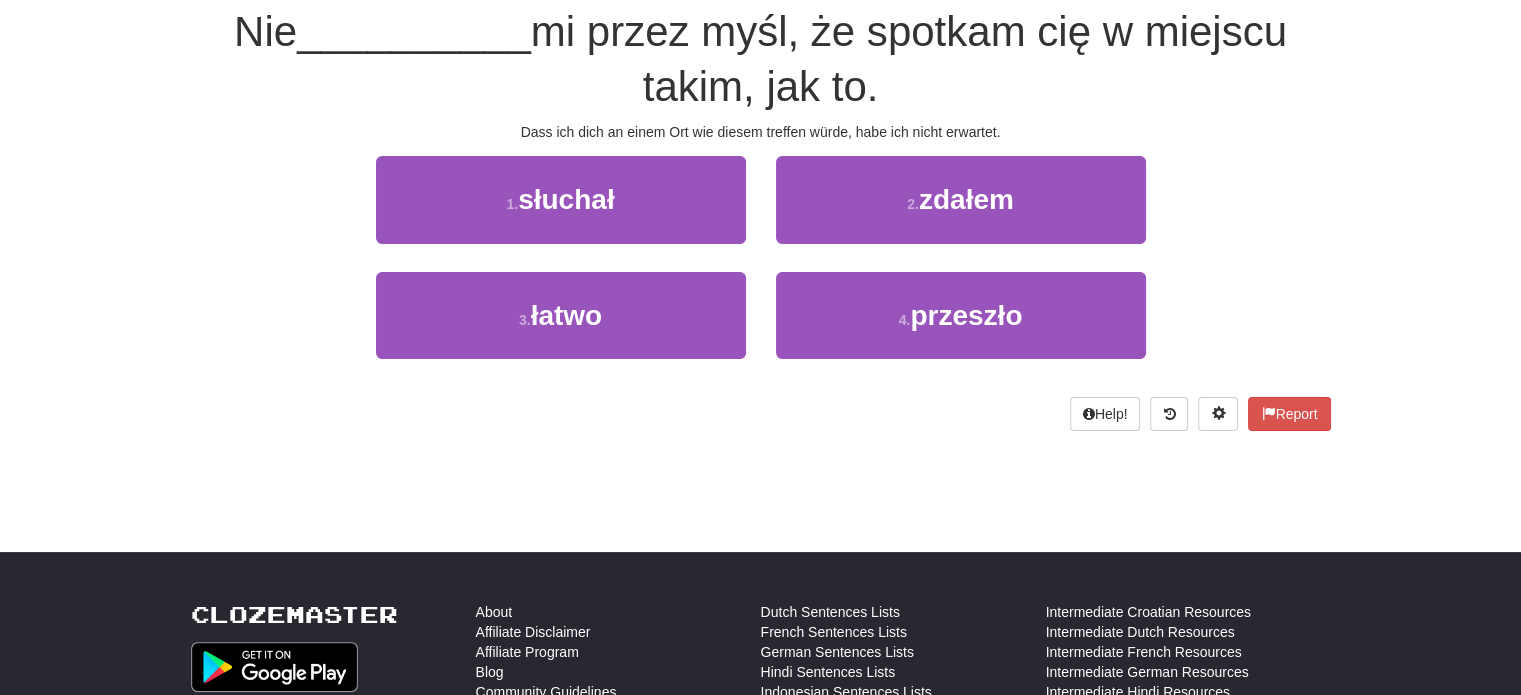 scroll, scrollTop: 10, scrollLeft: 0, axis: vertical 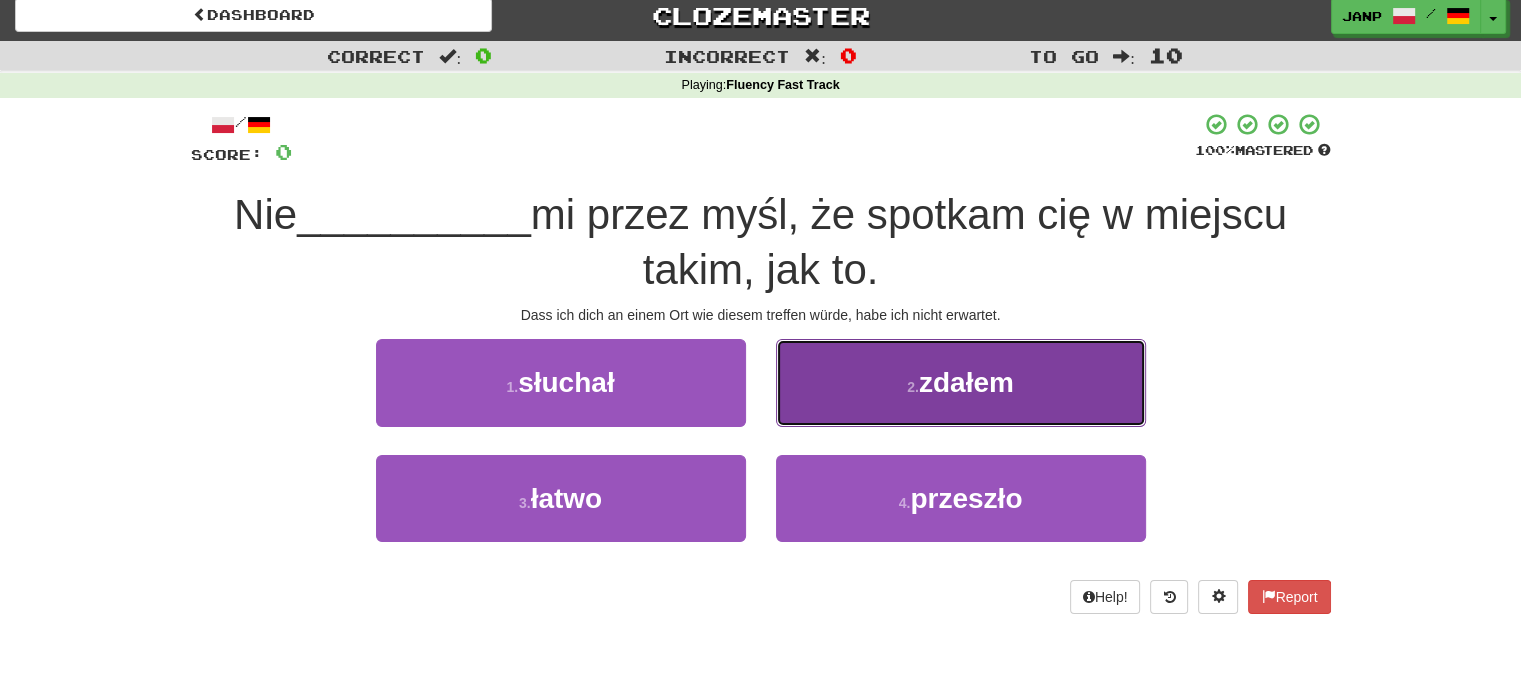 click on "2 .  zdałem" at bounding box center [961, 382] 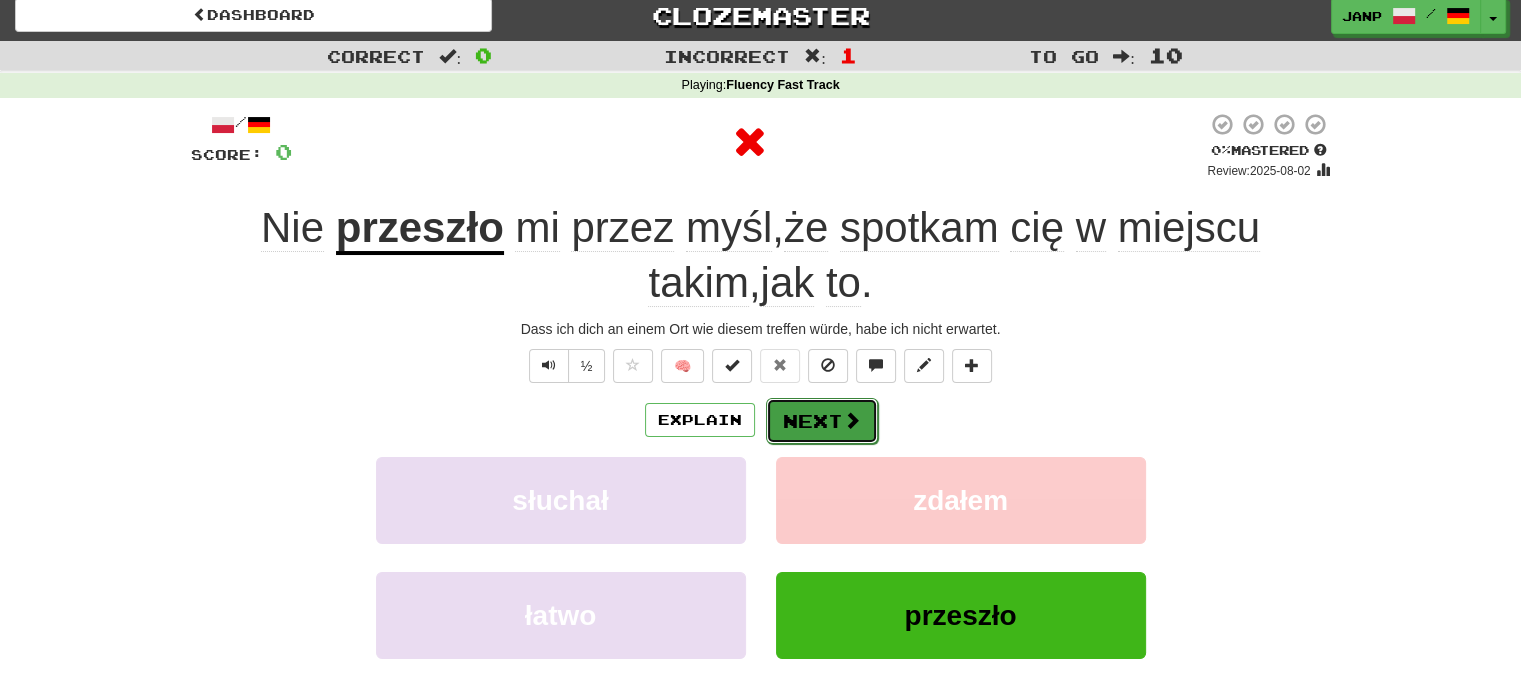 click on "Next" at bounding box center (822, 421) 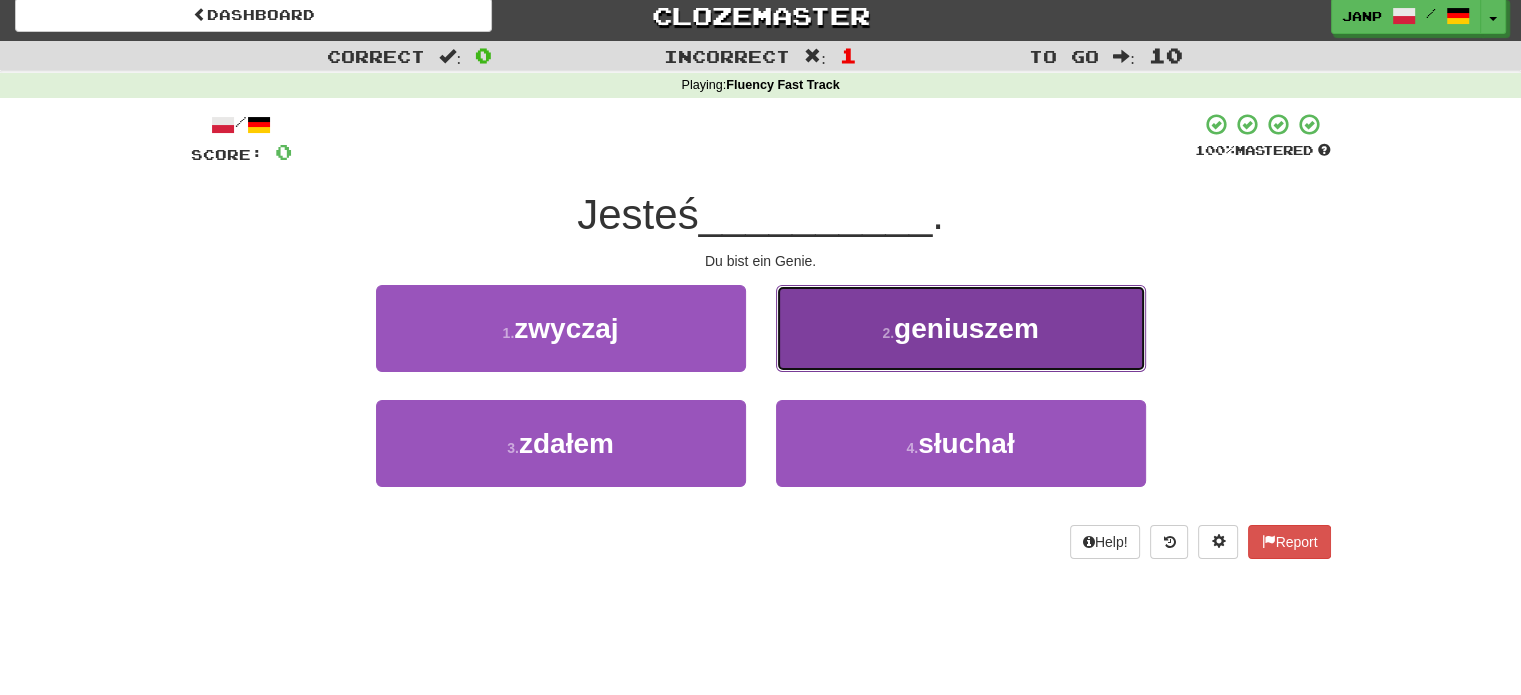 click on "2 .  geniuszem" at bounding box center [961, 328] 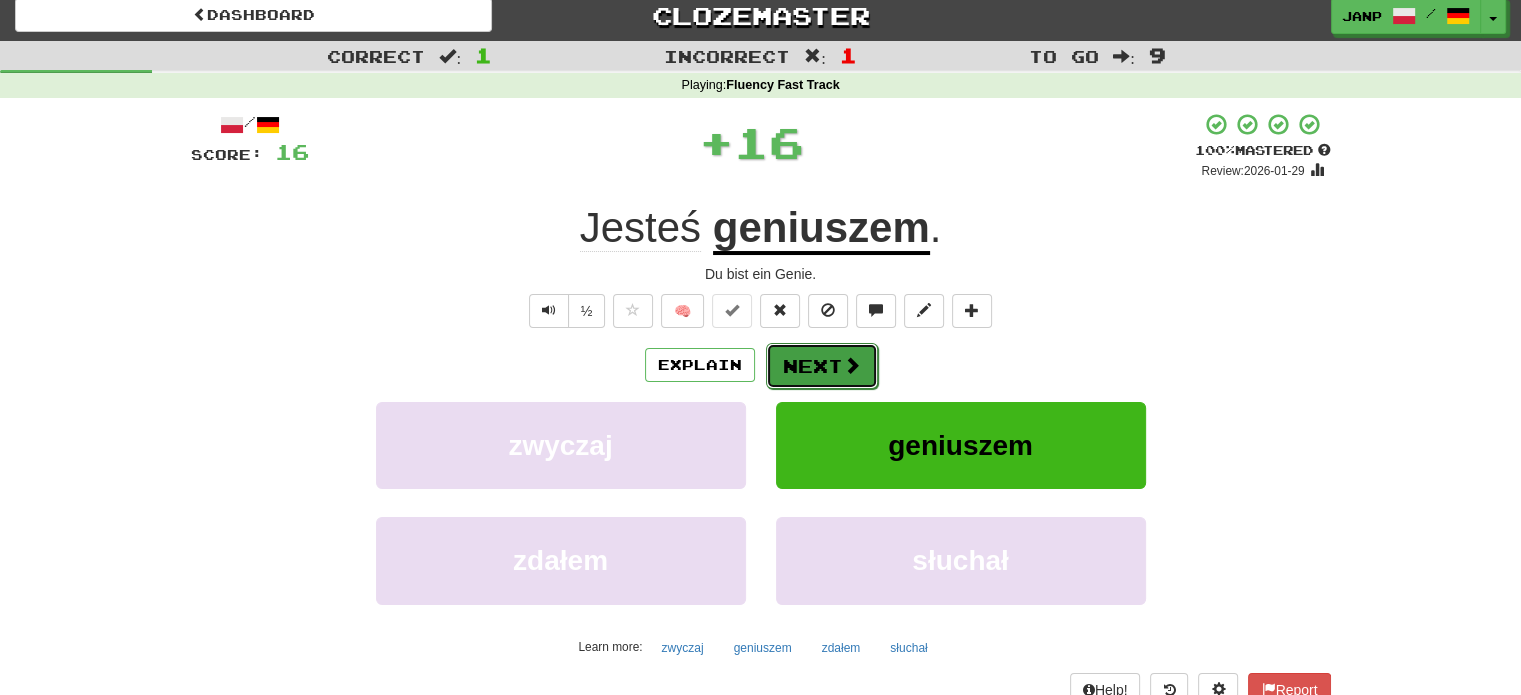 click on "Next" at bounding box center (822, 366) 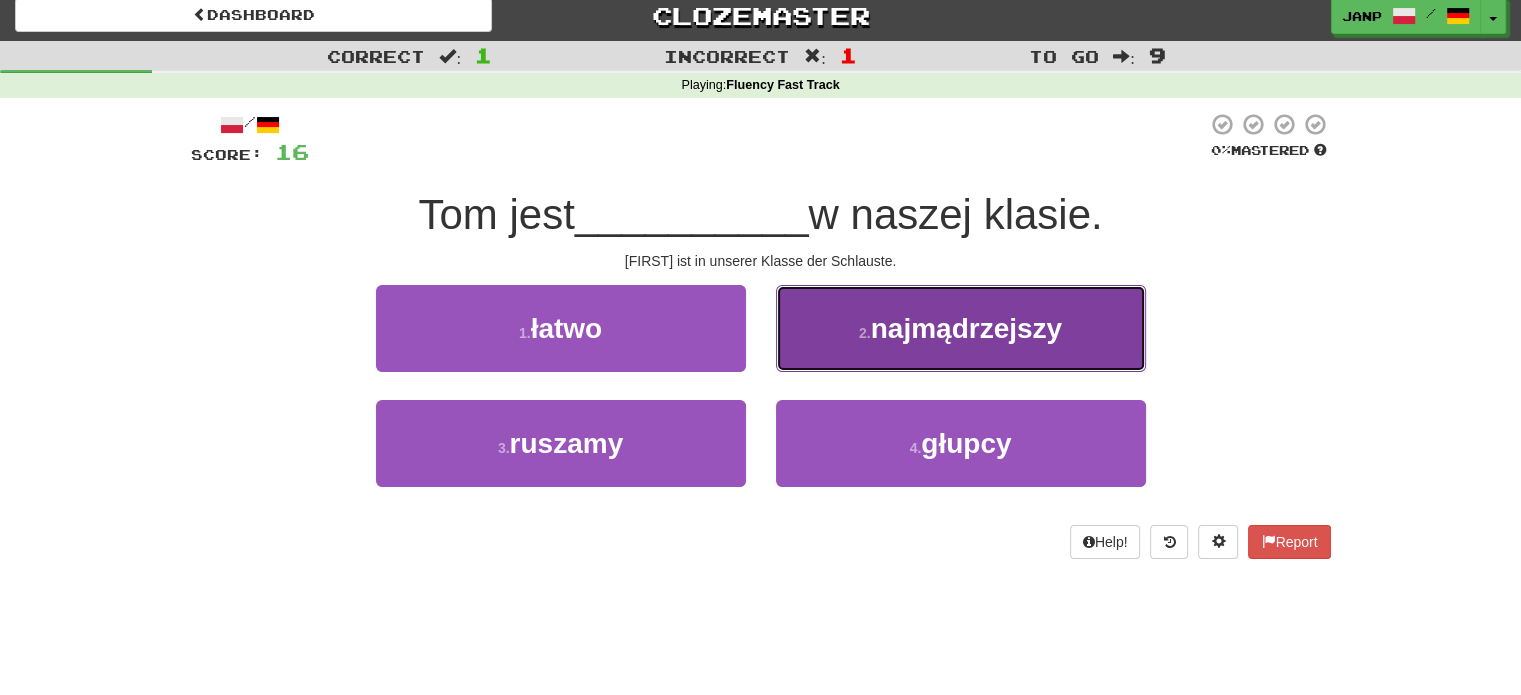 click on "2 .  najmądrzejszy" at bounding box center [961, 328] 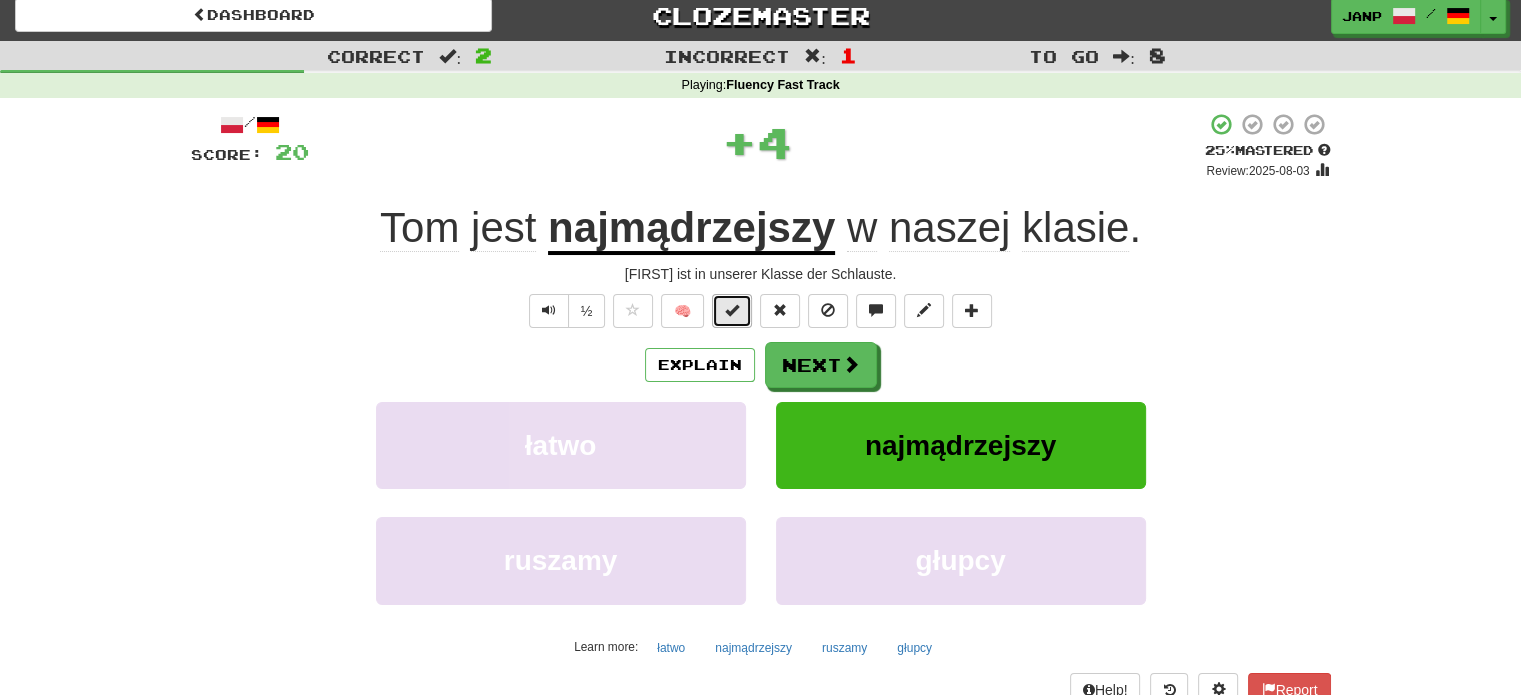 click at bounding box center [732, 310] 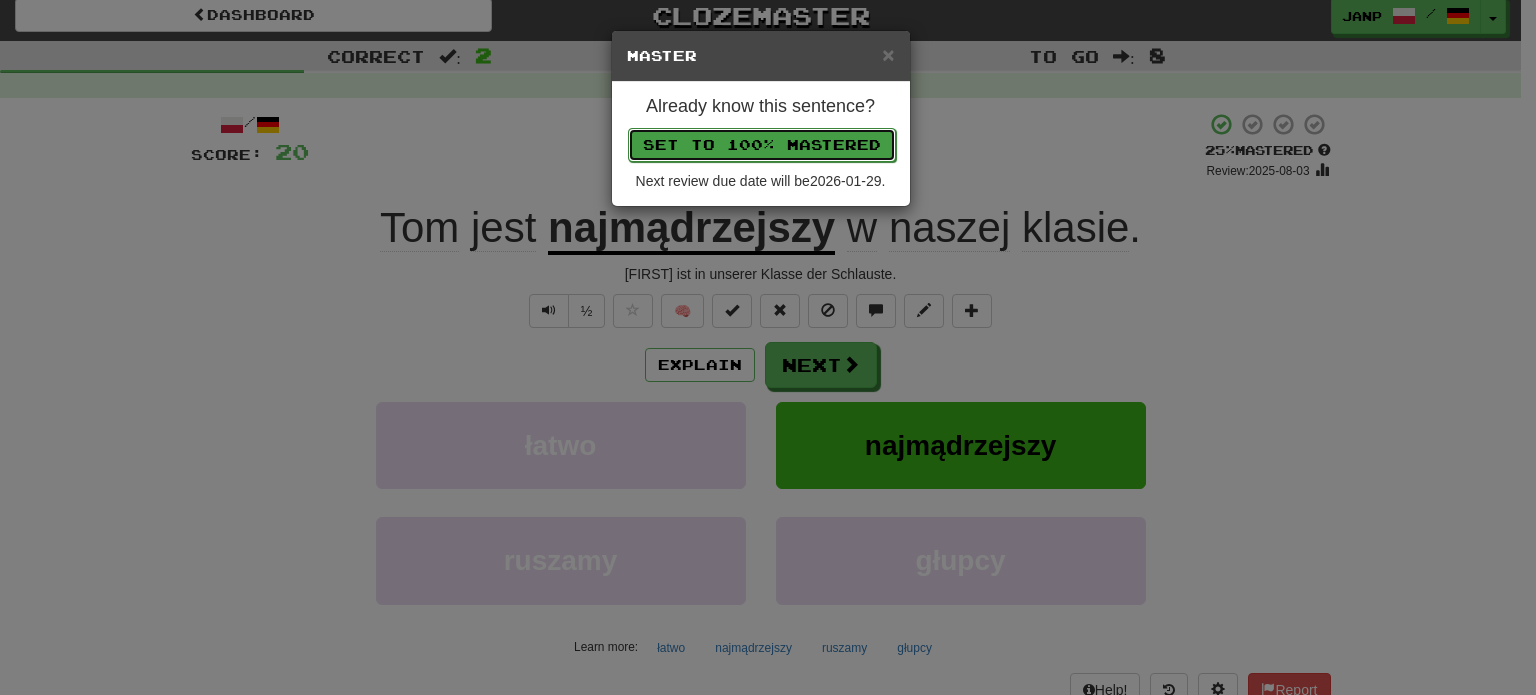 click on "Set to 100% Mastered" at bounding box center (762, 145) 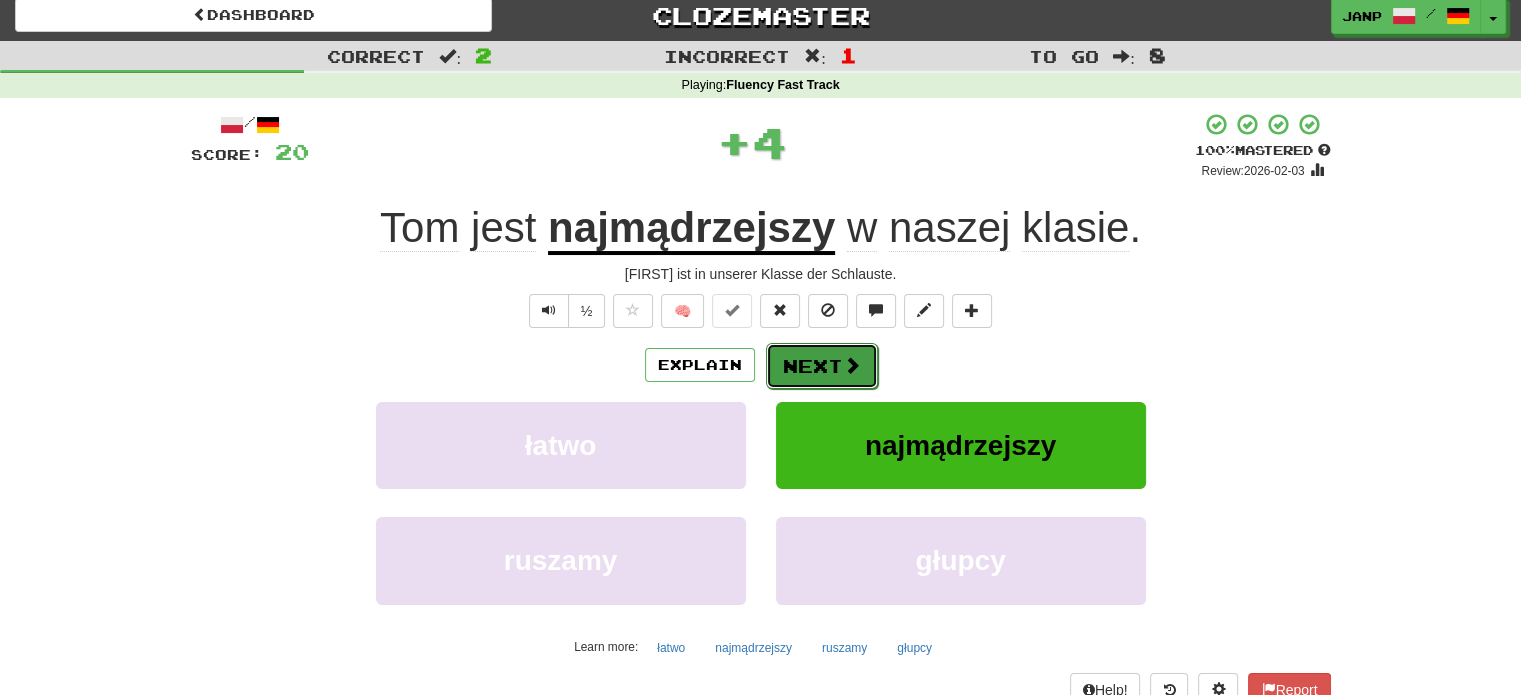 click on "Next" at bounding box center (822, 366) 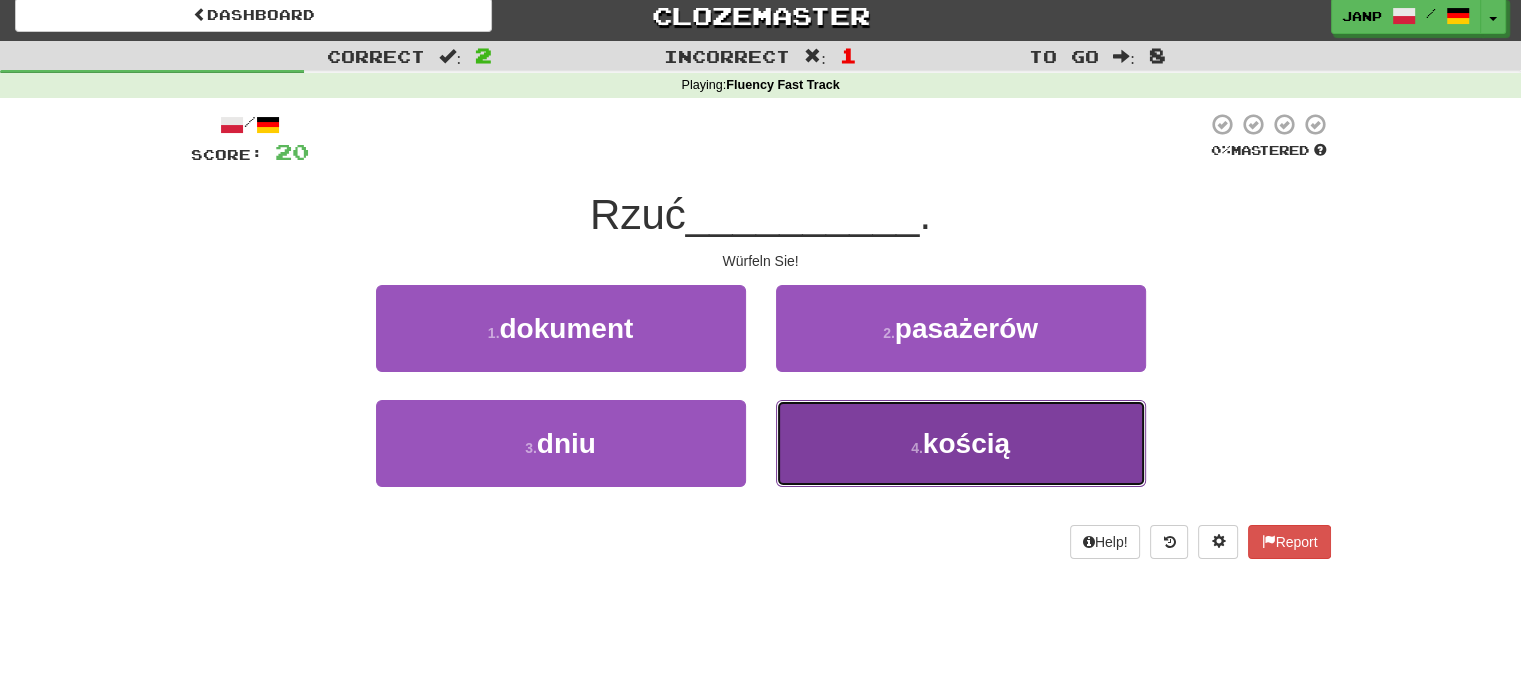 click on "4 .  kością" at bounding box center (961, 443) 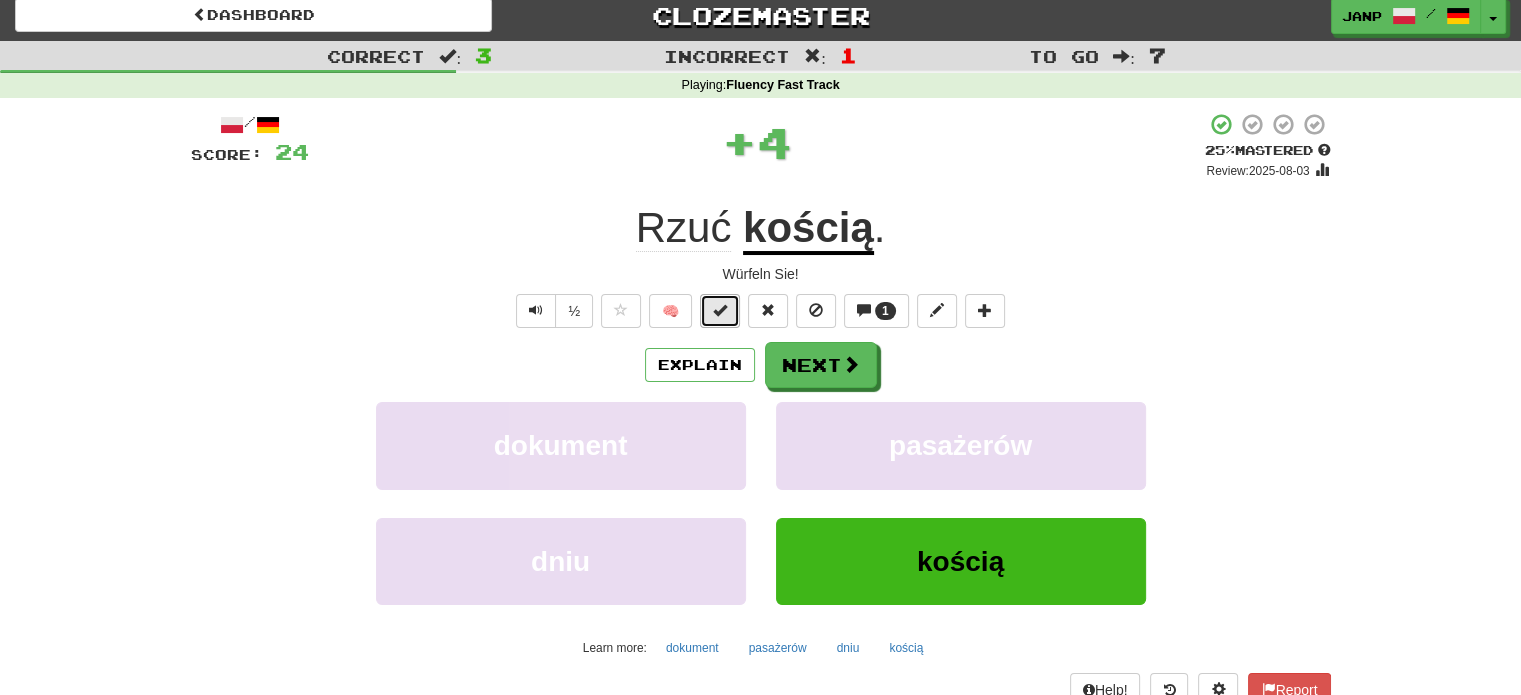 click at bounding box center (720, 310) 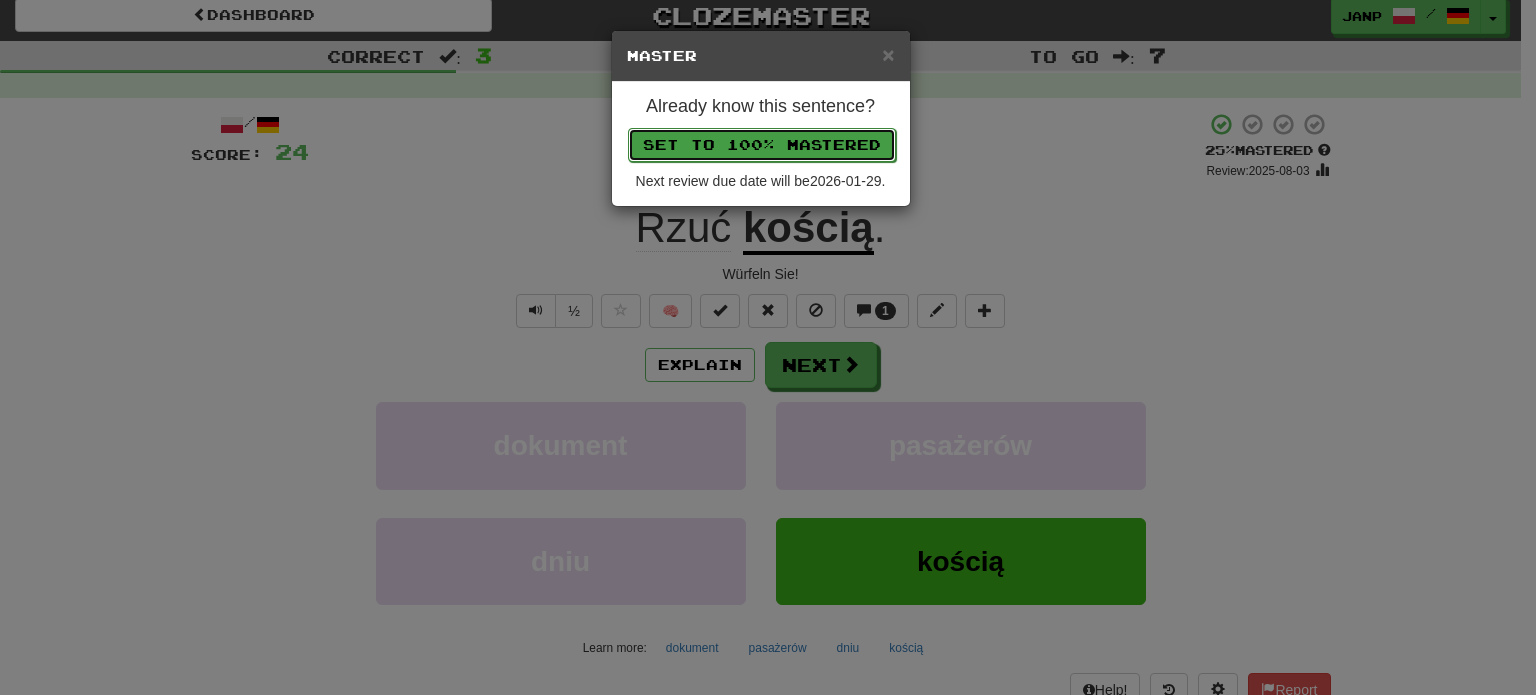 click on "Set to 100% Mastered" at bounding box center (762, 145) 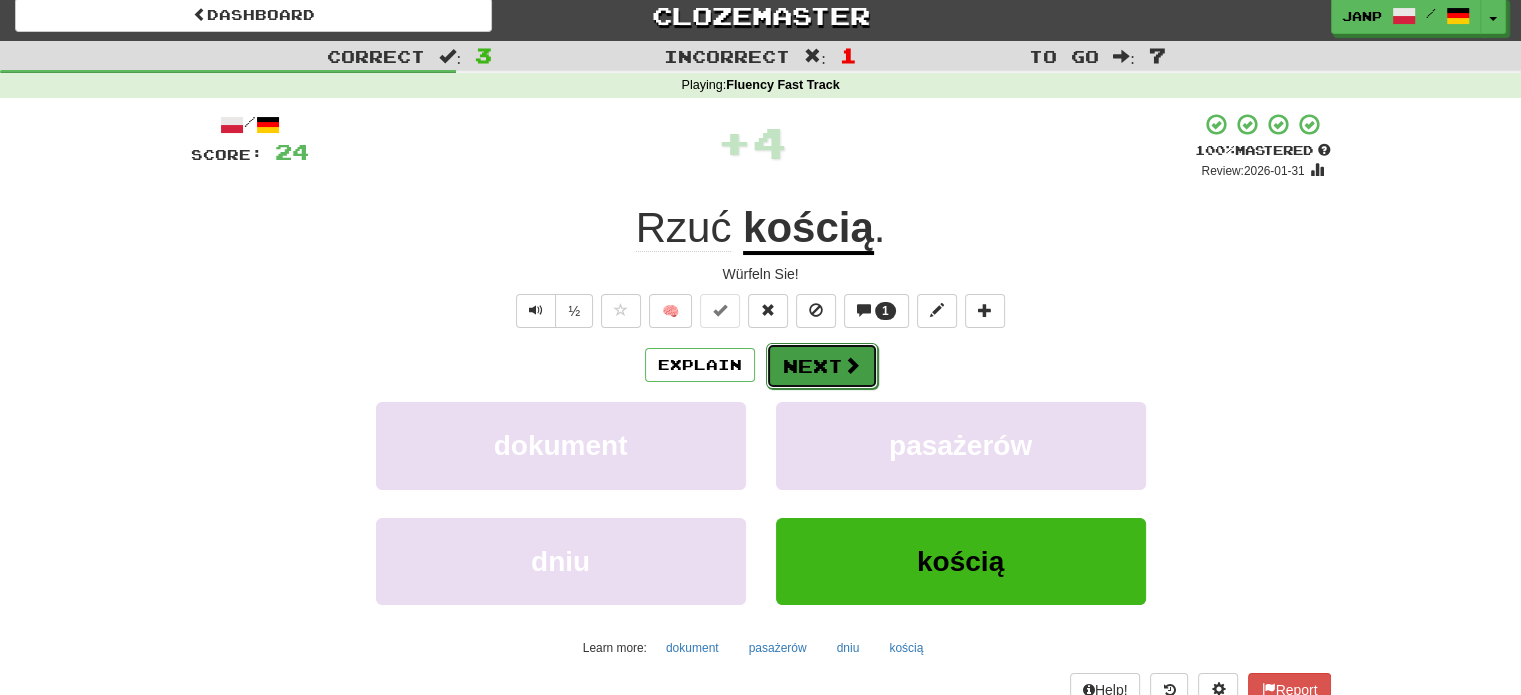 click on "Next" at bounding box center (822, 366) 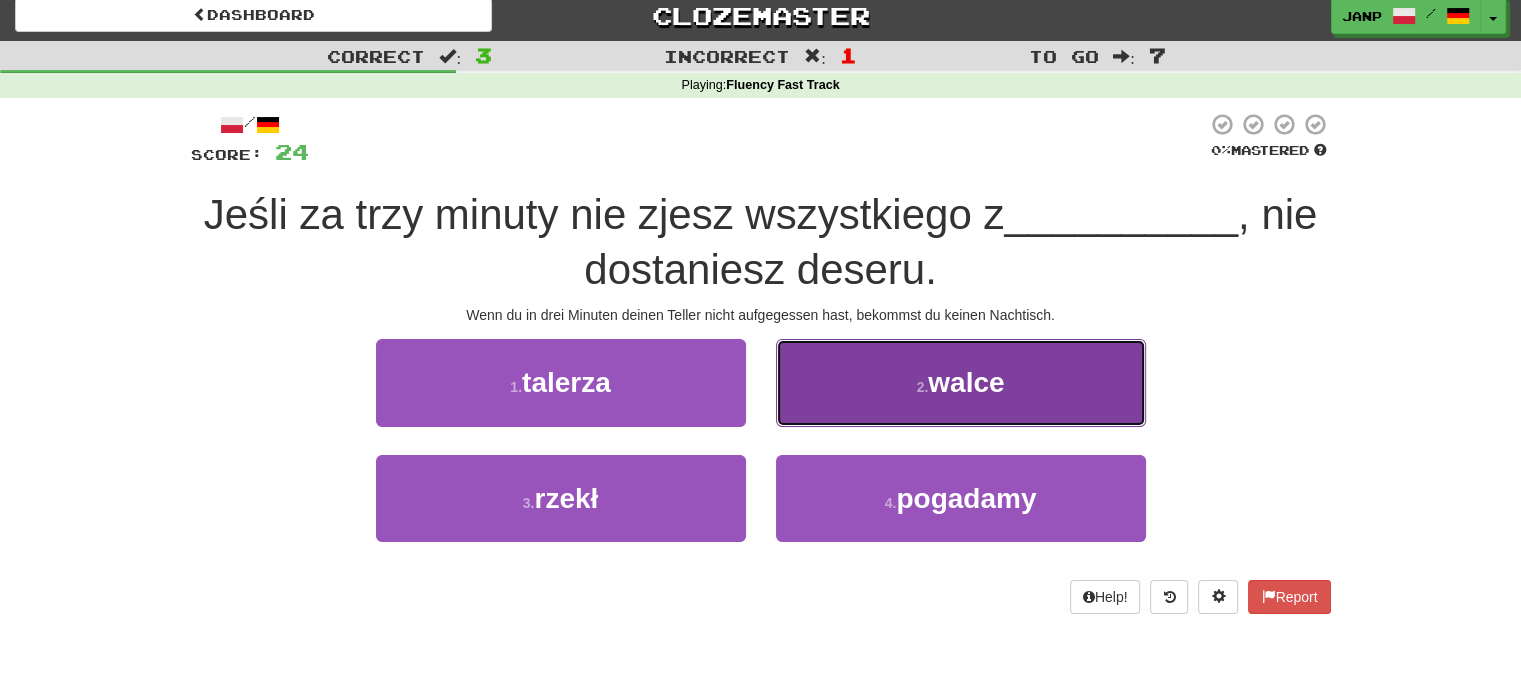 click on "2 .  walce" at bounding box center (961, 382) 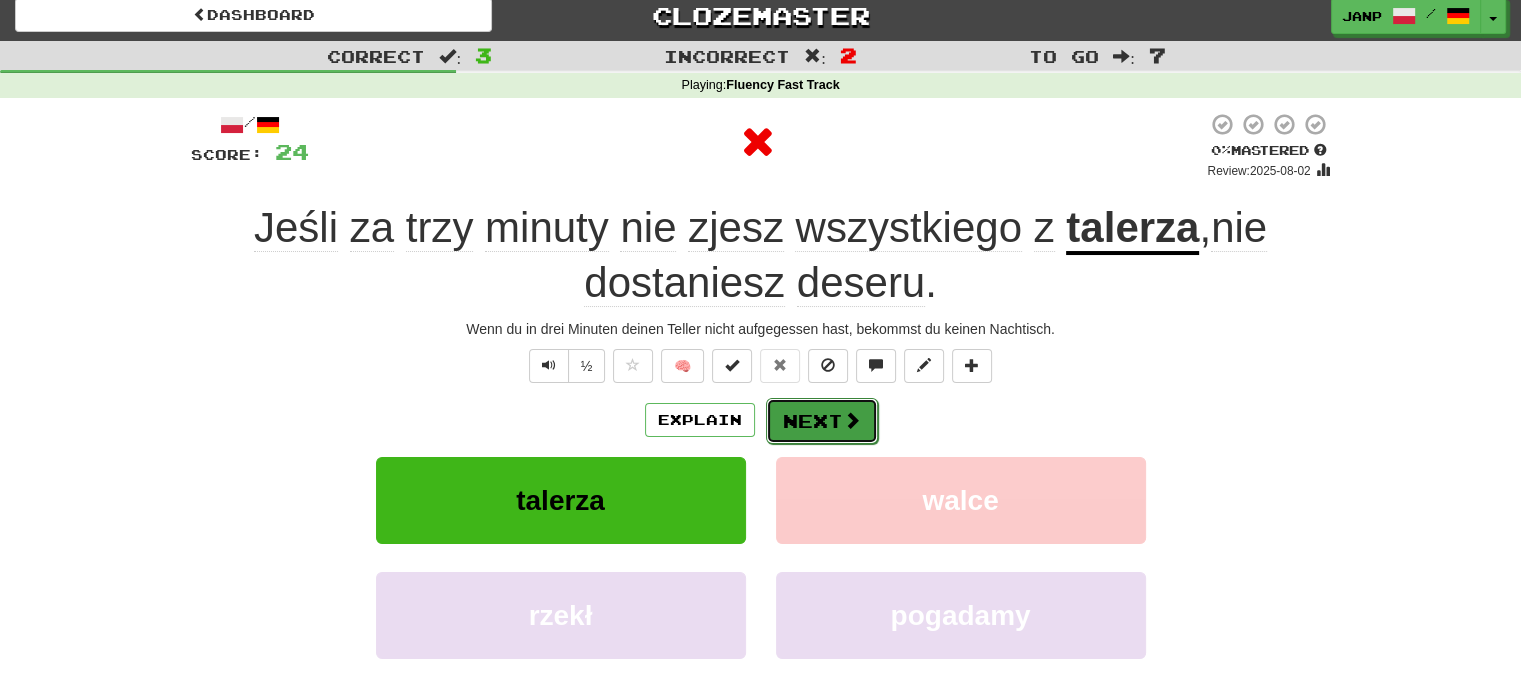 click on "Next" at bounding box center [822, 421] 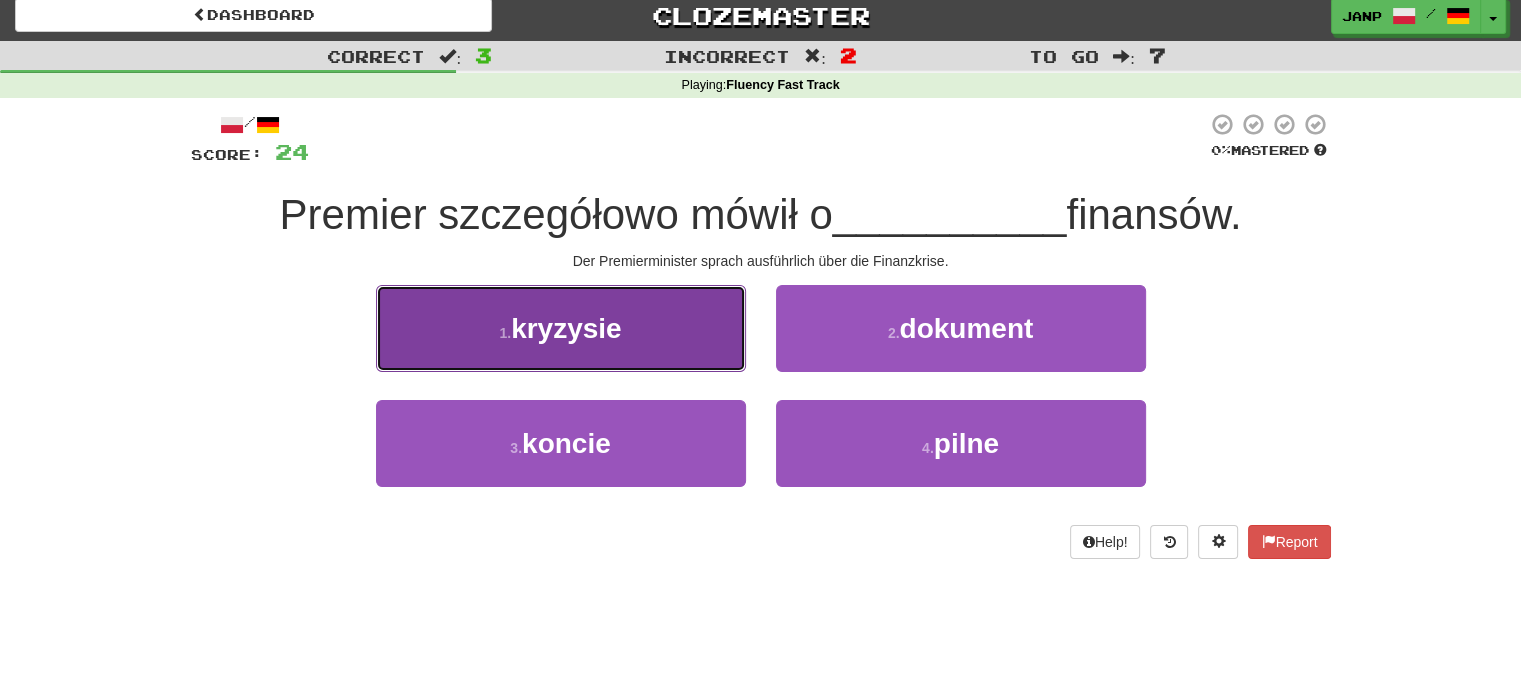click on "1 .  kryzysie" at bounding box center [561, 328] 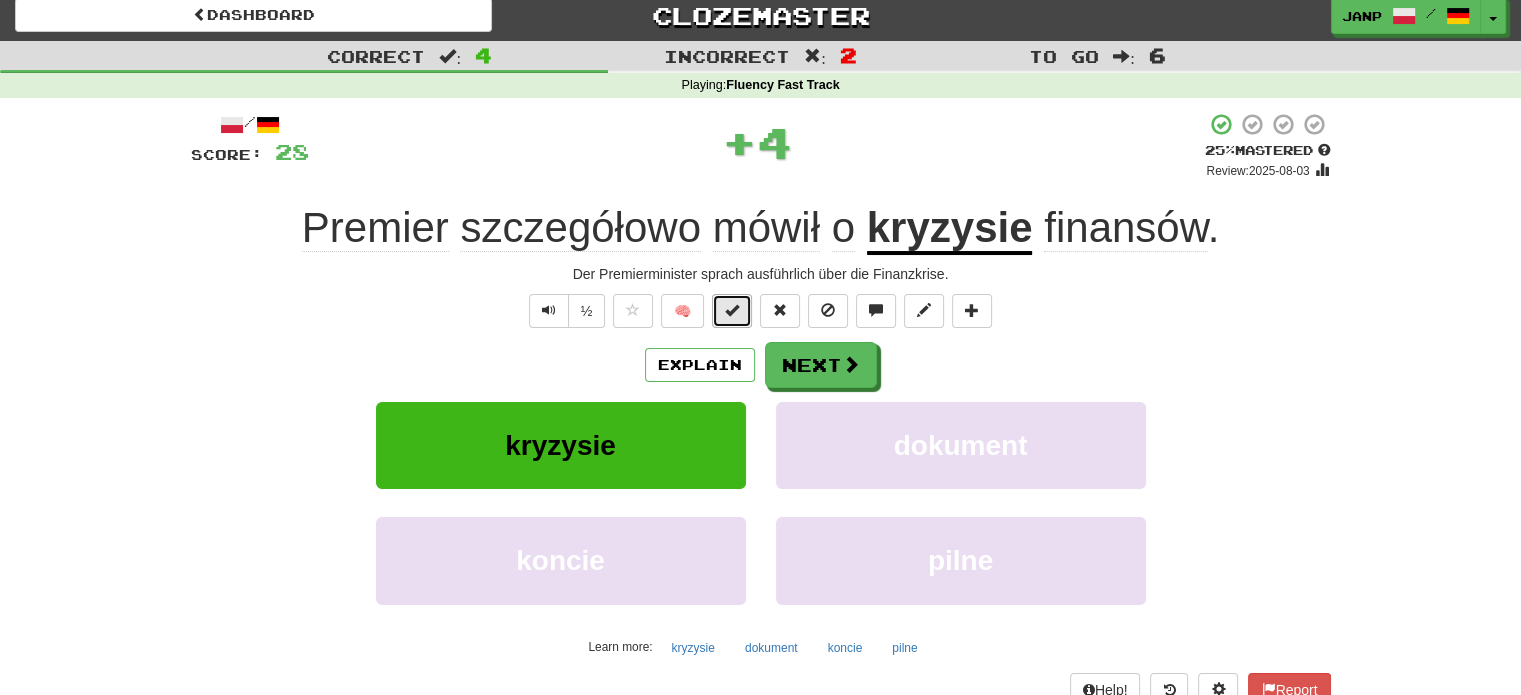 click at bounding box center (732, 310) 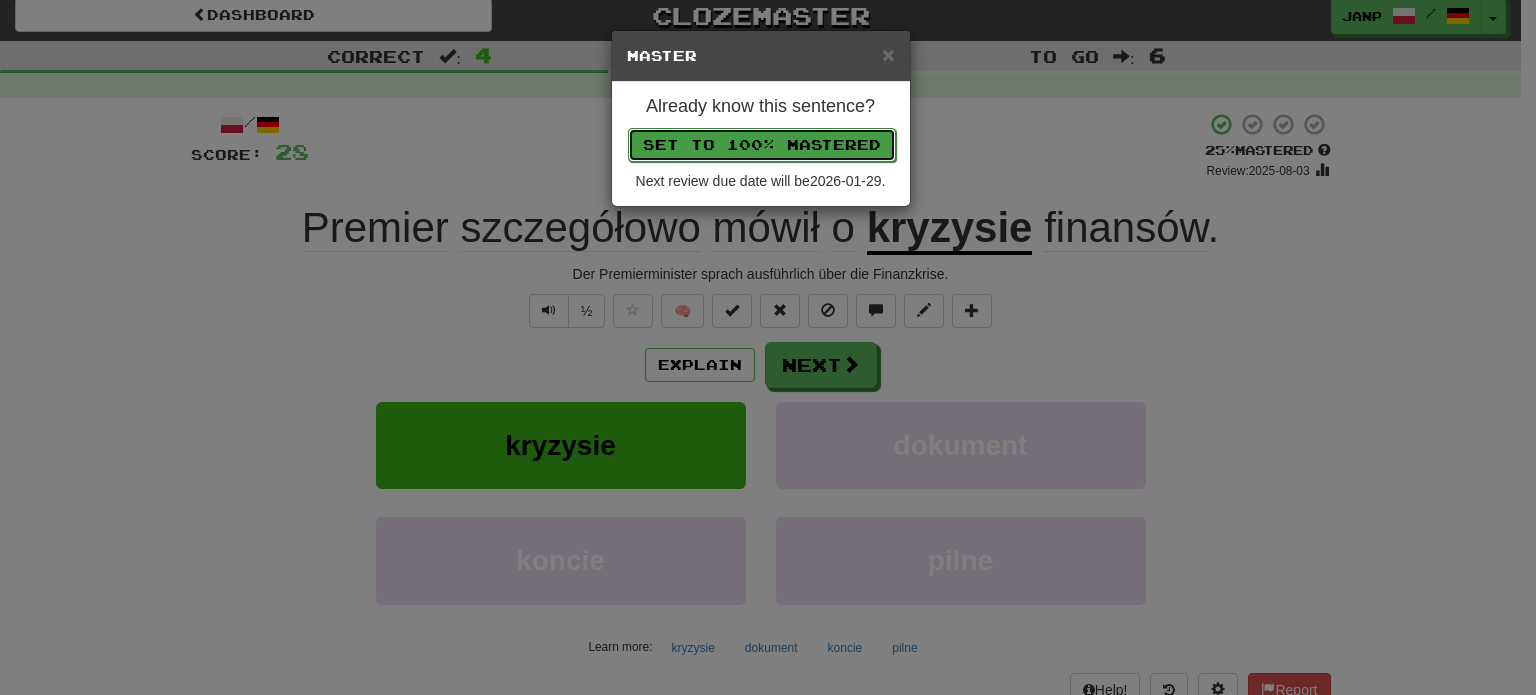 click on "Set to 100% Mastered" at bounding box center [762, 145] 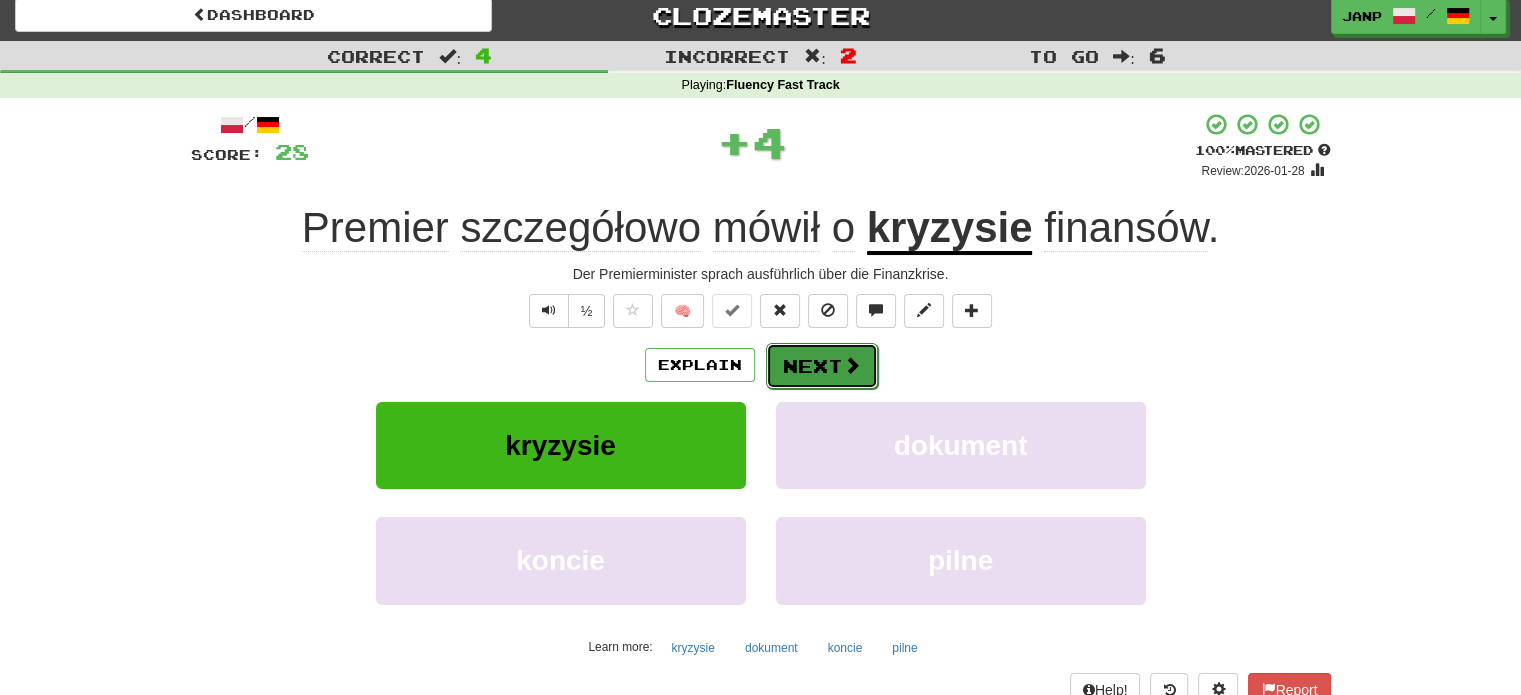 click on "Next" at bounding box center (822, 366) 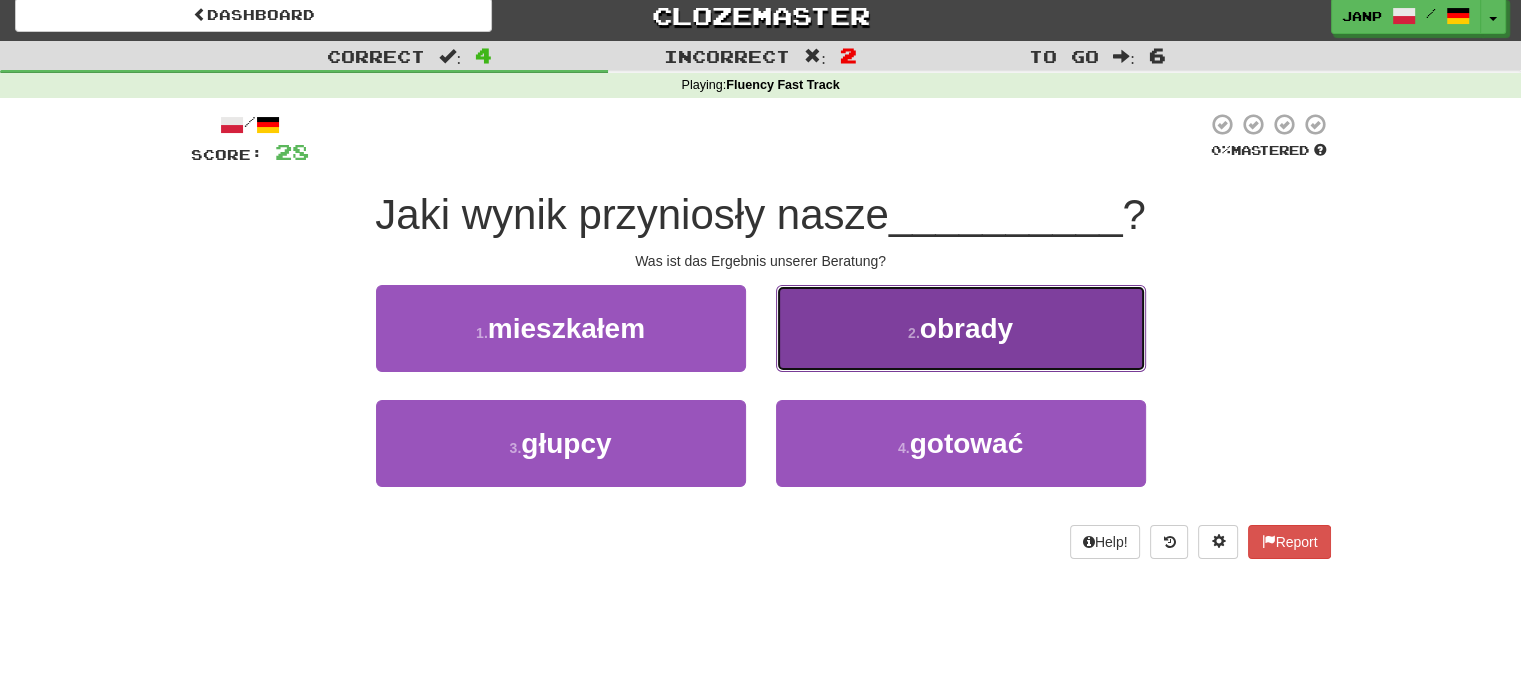 click on "2 .  obrady" at bounding box center (961, 328) 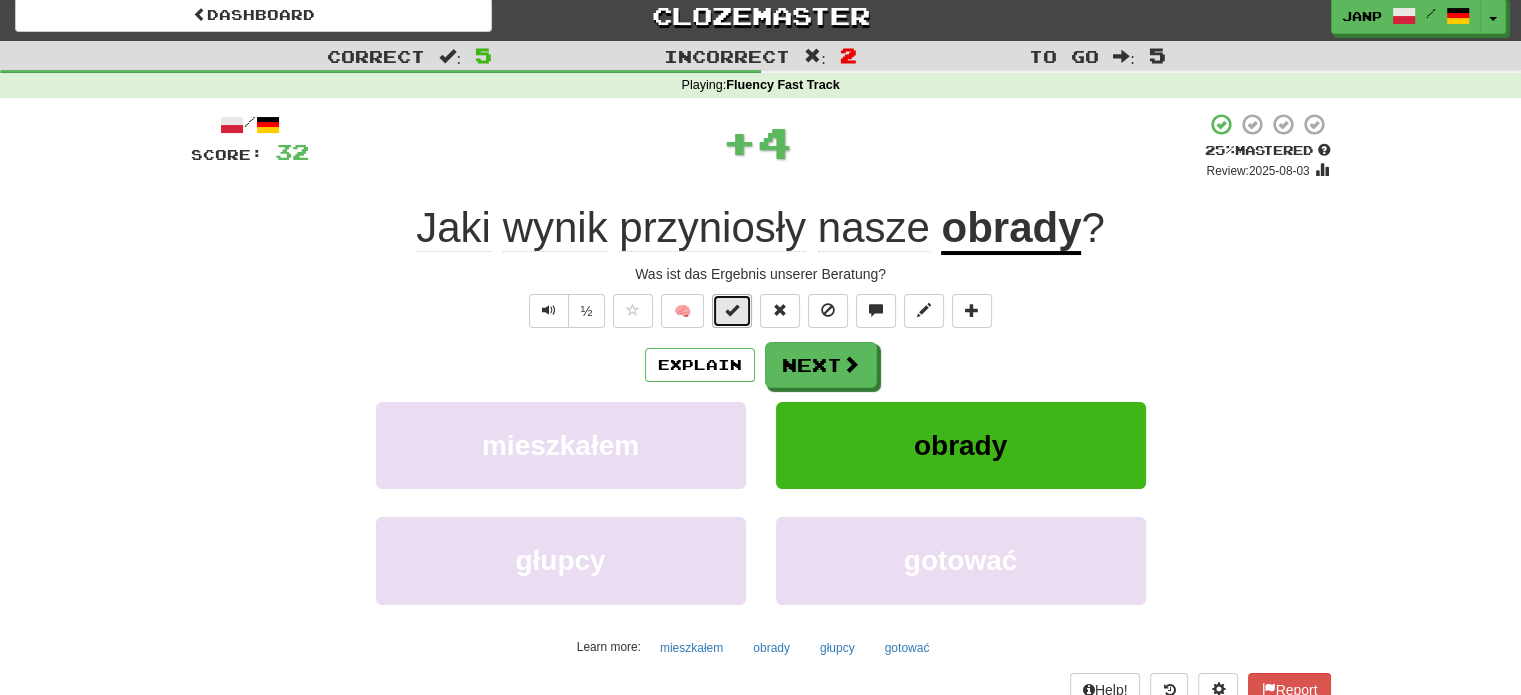 click at bounding box center [732, 310] 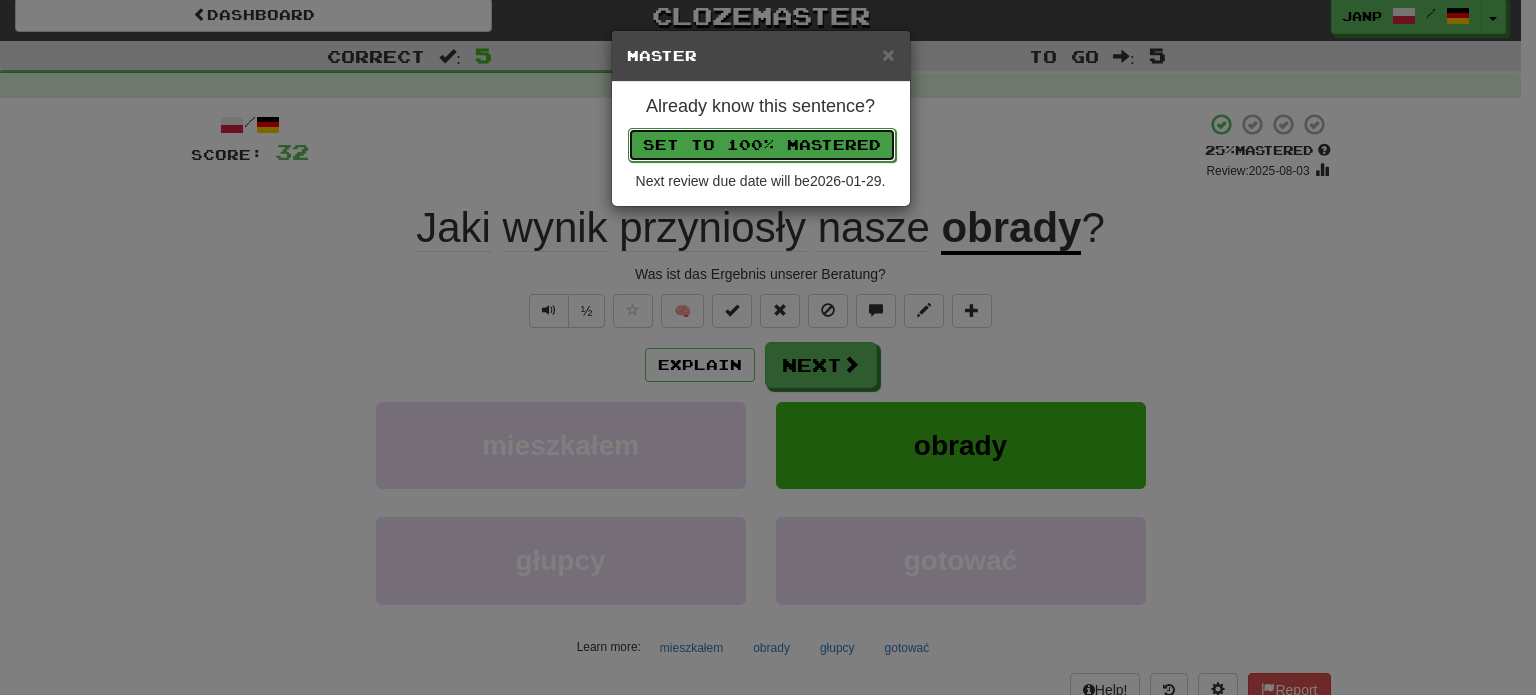 click on "Set to 100% Mastered" at bounding box center [762, 145] 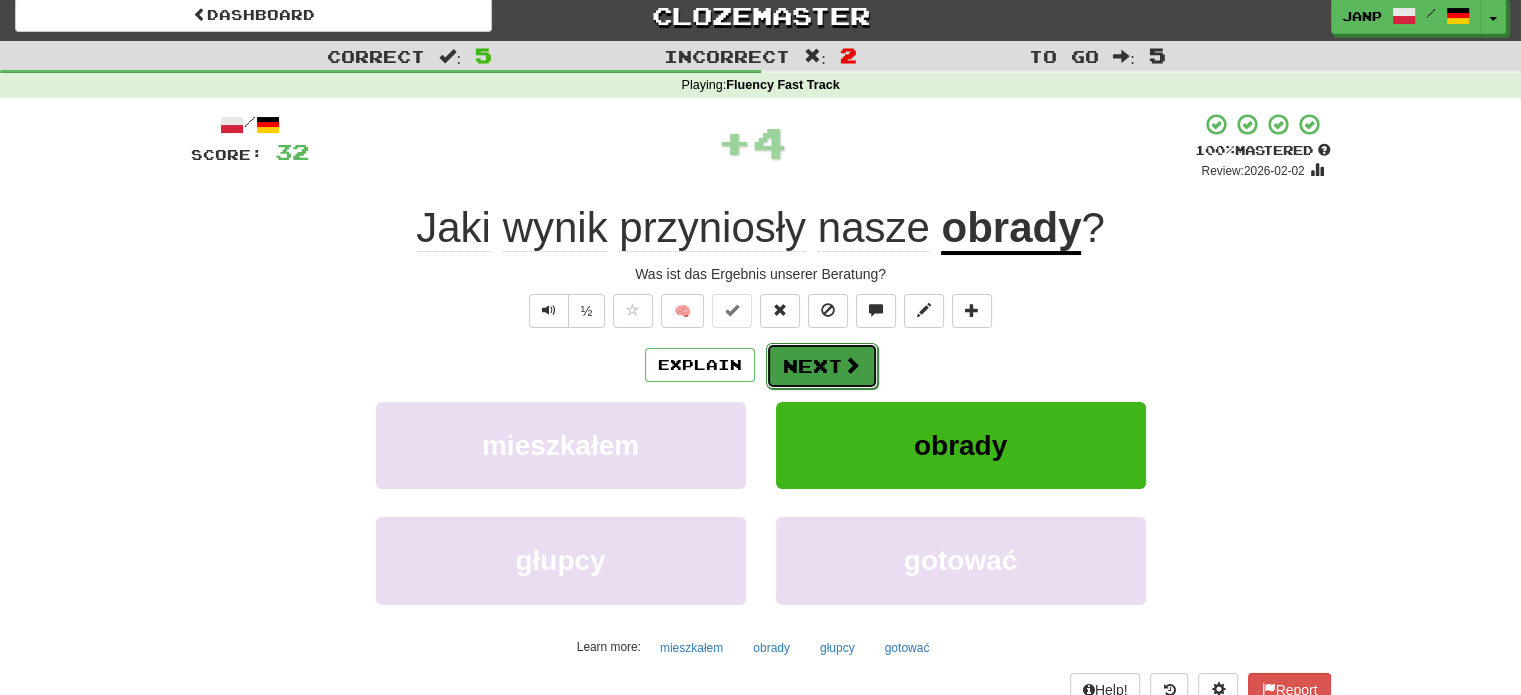 click on "Next" at bounding box center [822, 366] 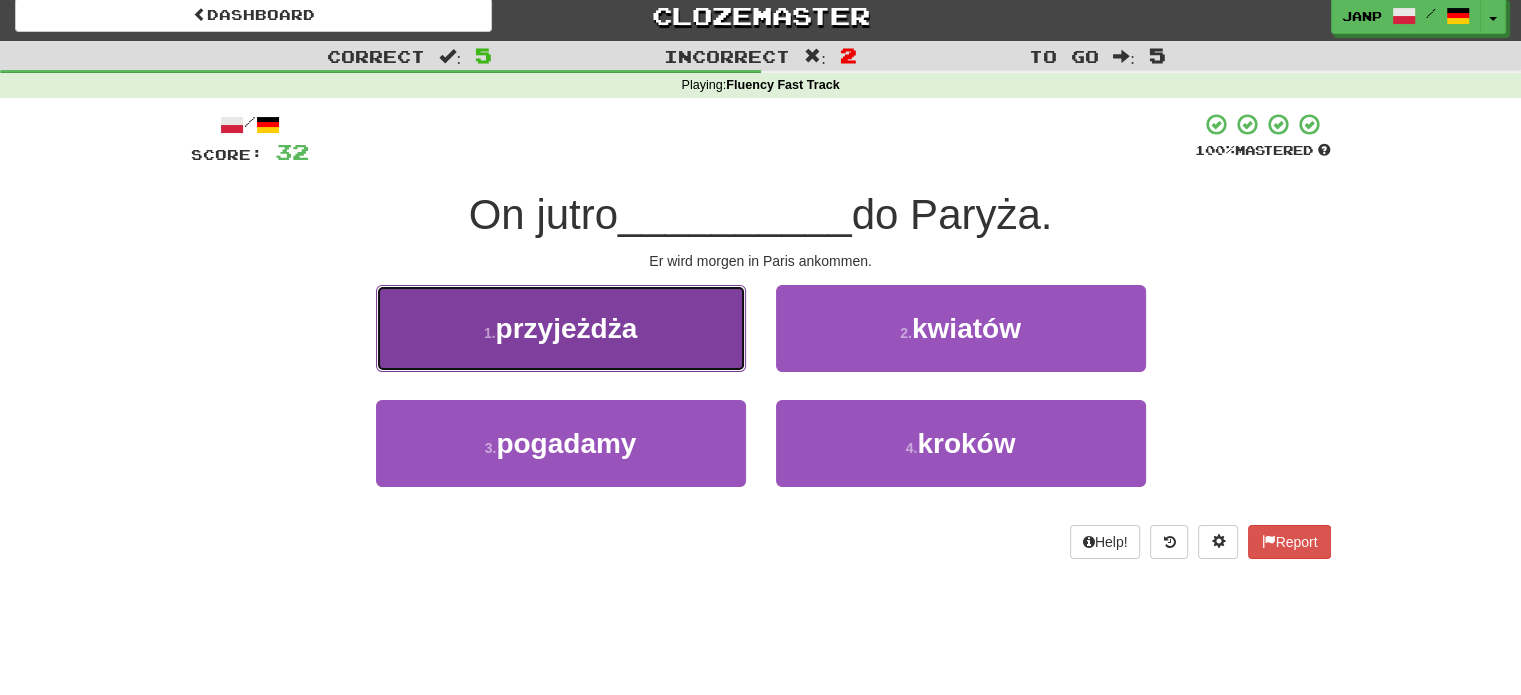 click on "1 .  przyjeżdża" at bounding box center [561, 328] 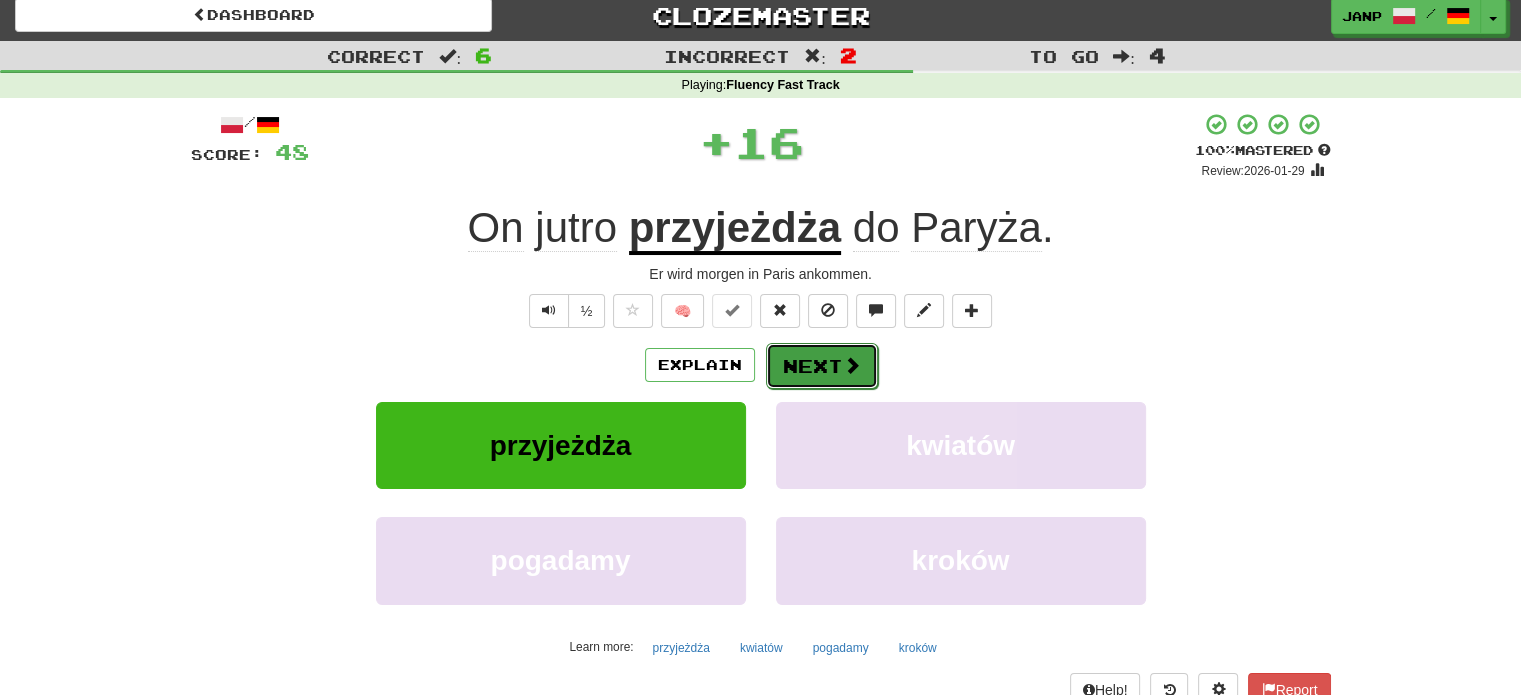 click on "Next" at bounding box center (822, 366) 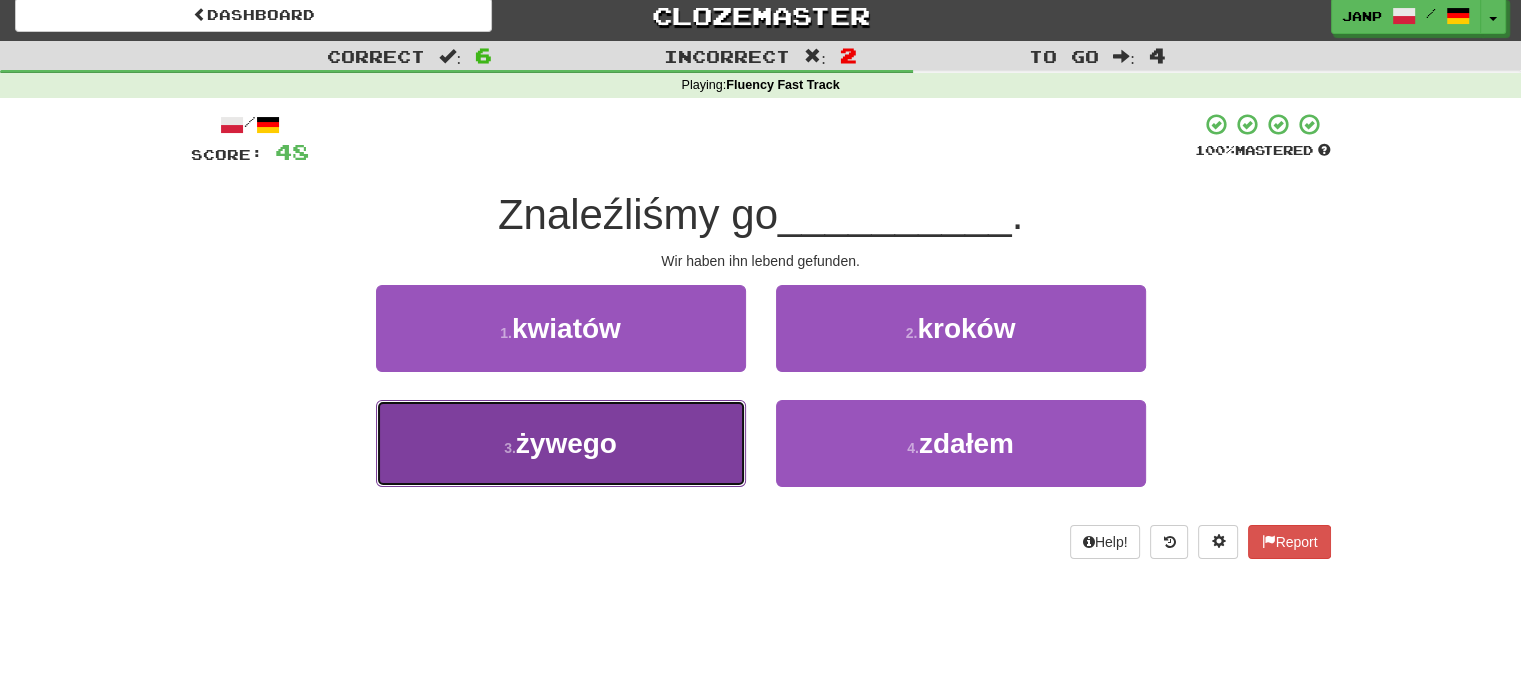 click on "3 .  żywego" at bounding box center (561, 443) 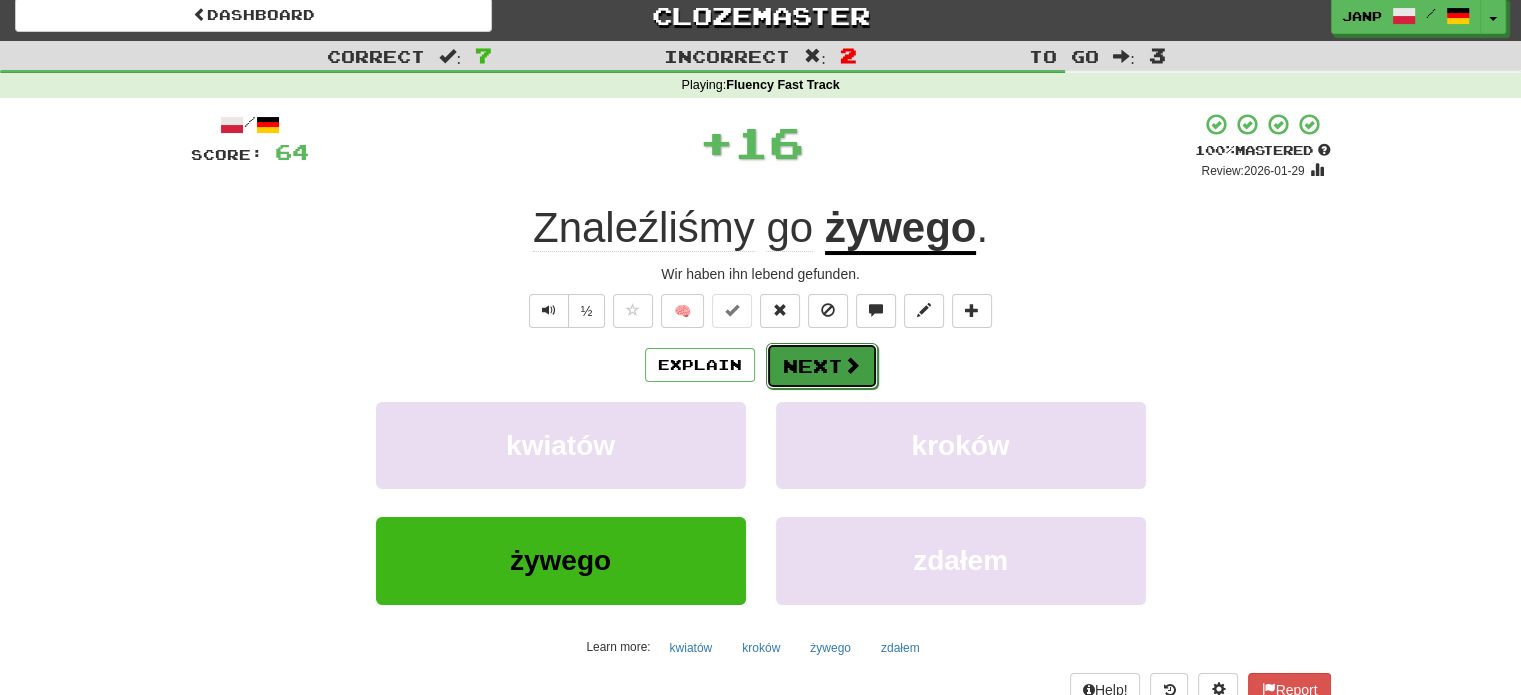 click on "Next" at bounding box center [822, 366] 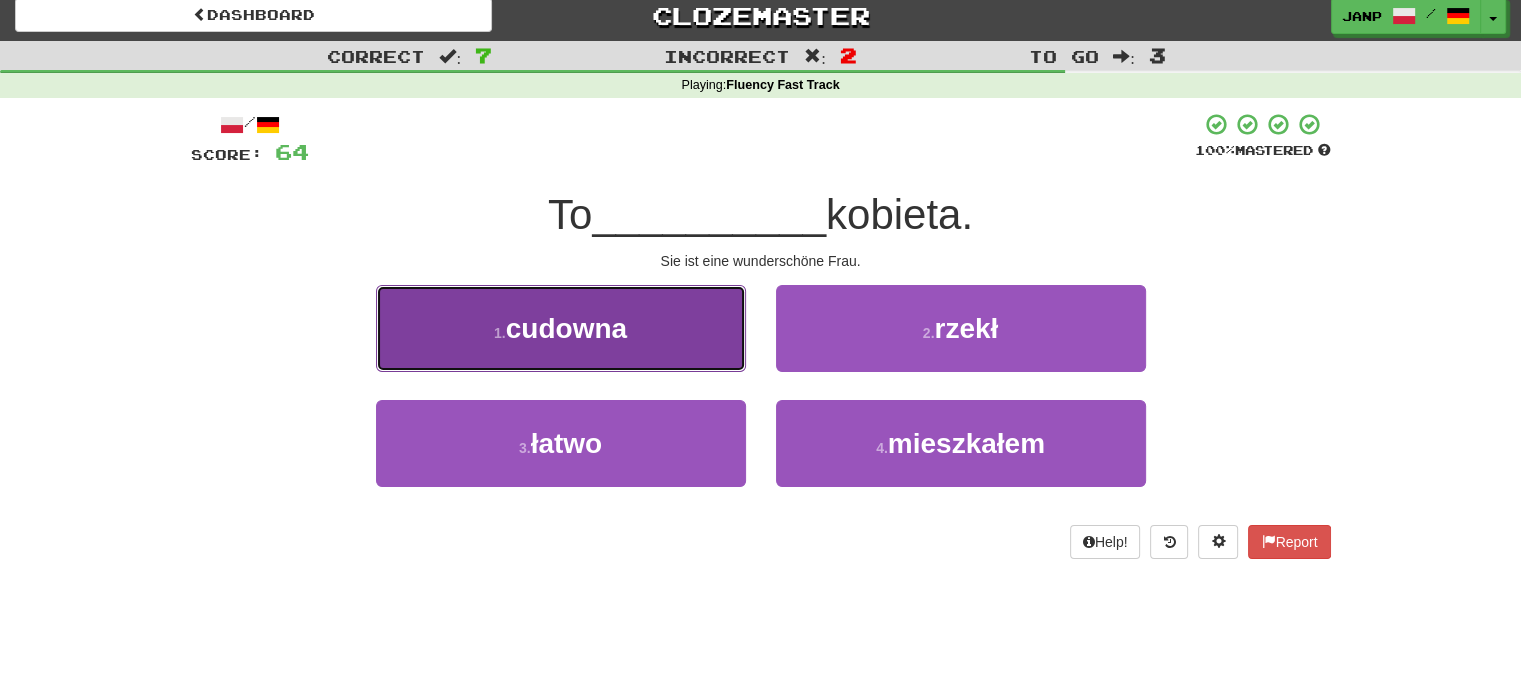 click on "1 .  cudowna" at bounding box center [561, 328] 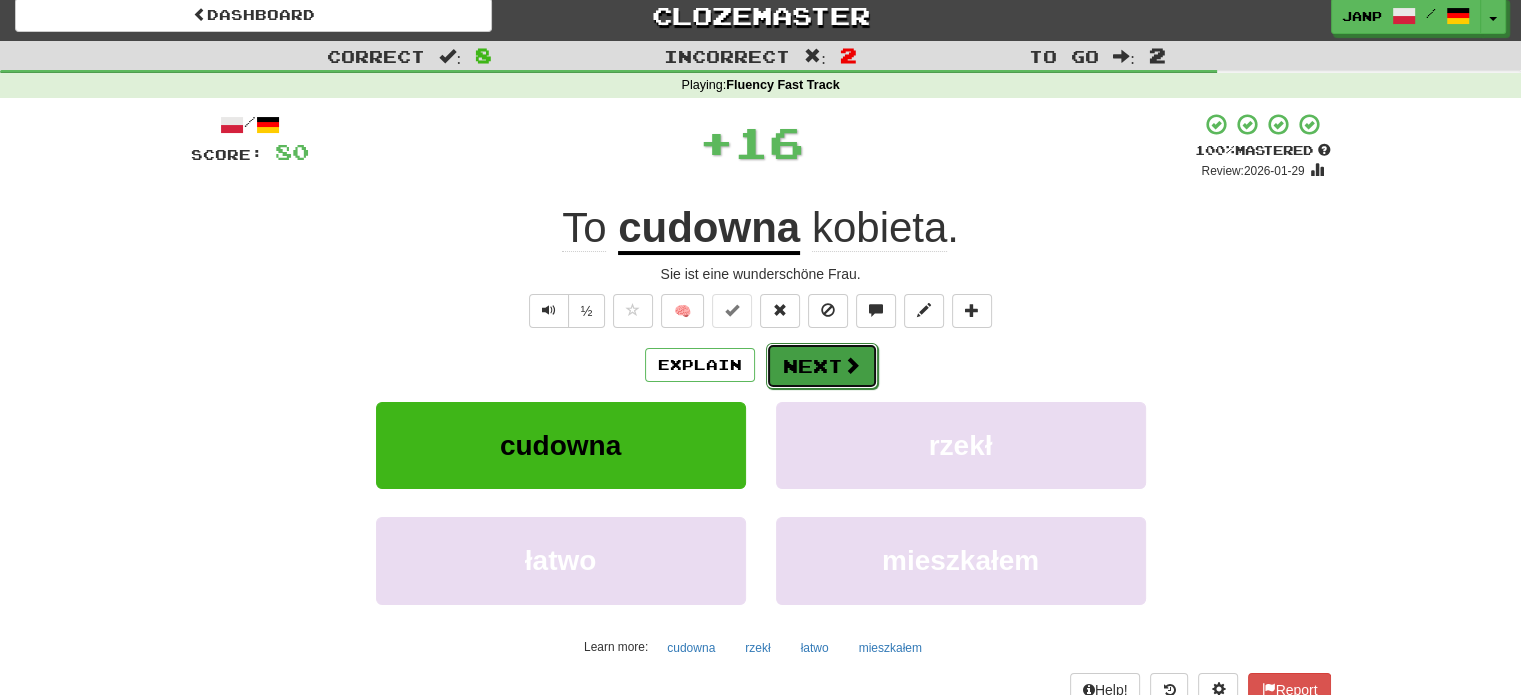 click on "Next" at bounding box center [822, 366] 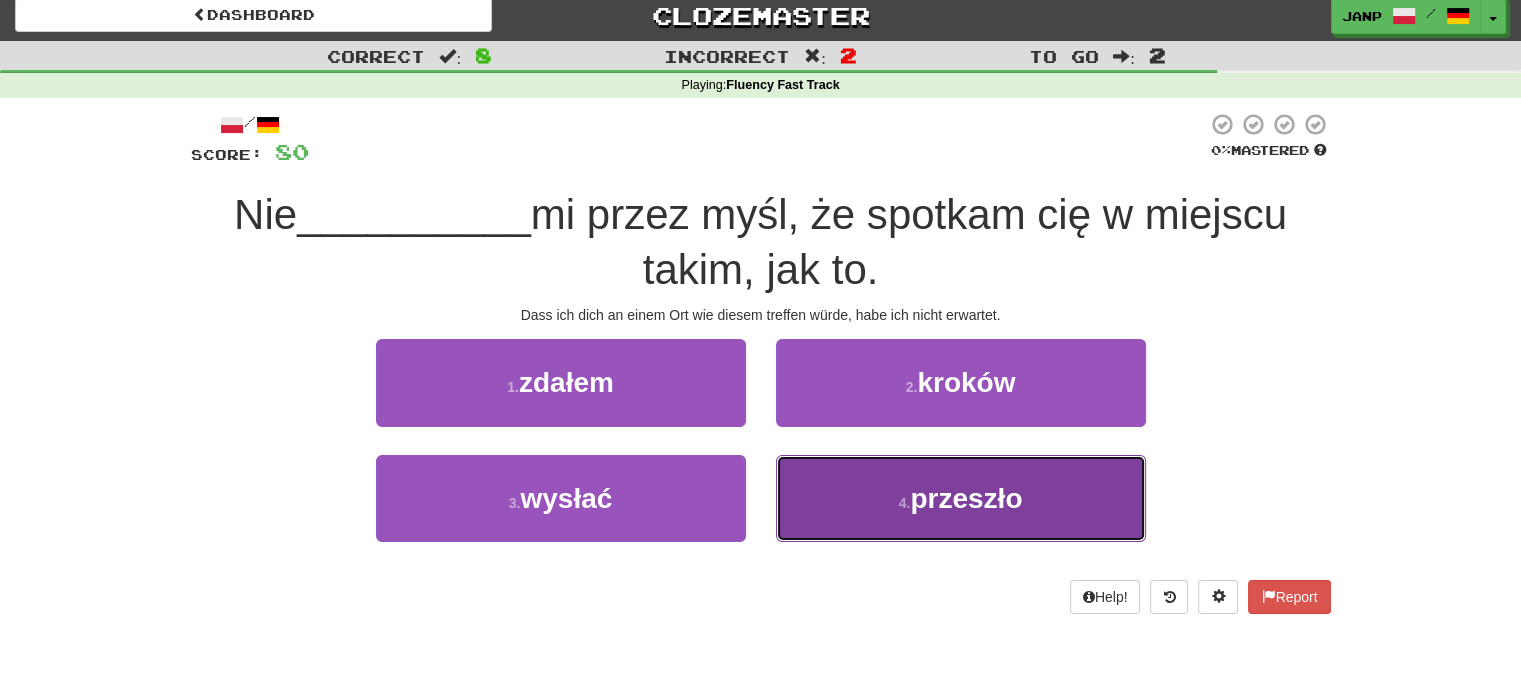 click on "4 .  przeszło" at bounding box center (961, 498) 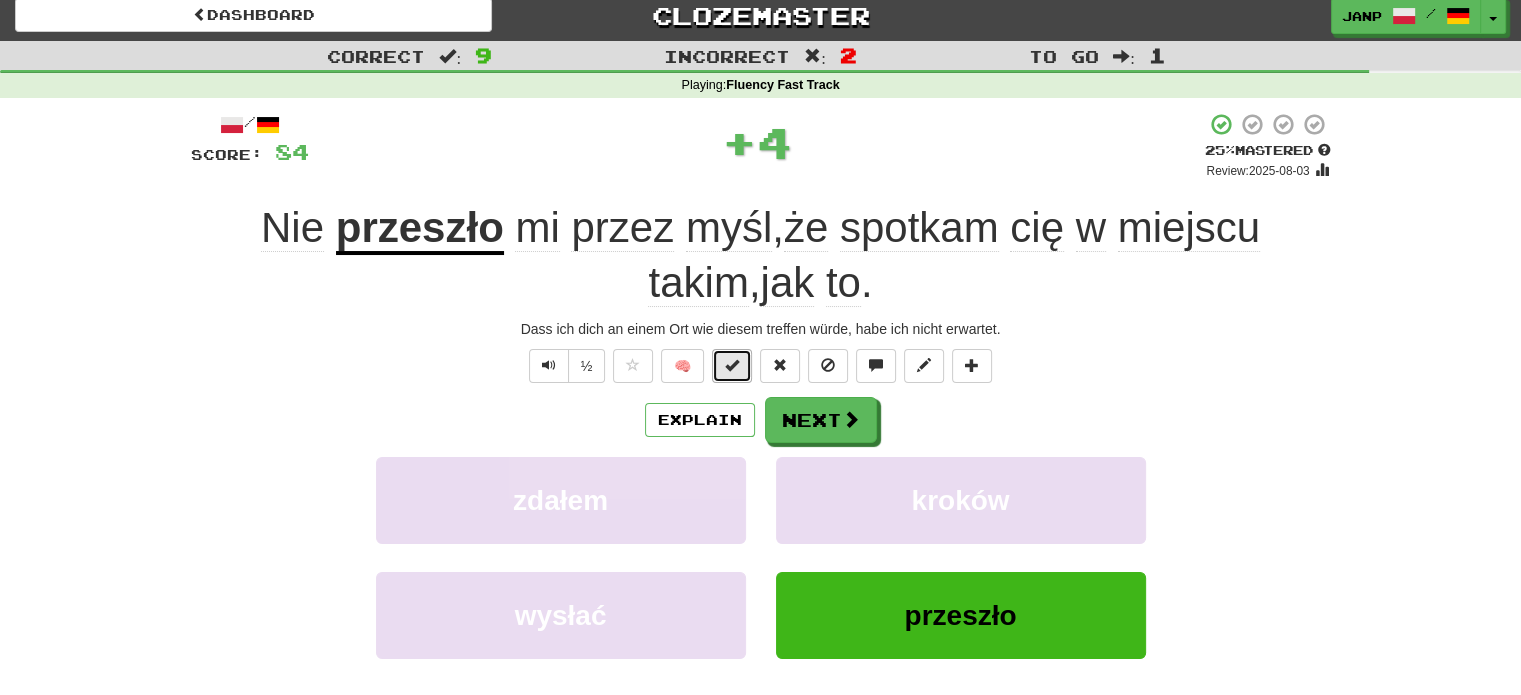 click at bounding box center (732, 365) 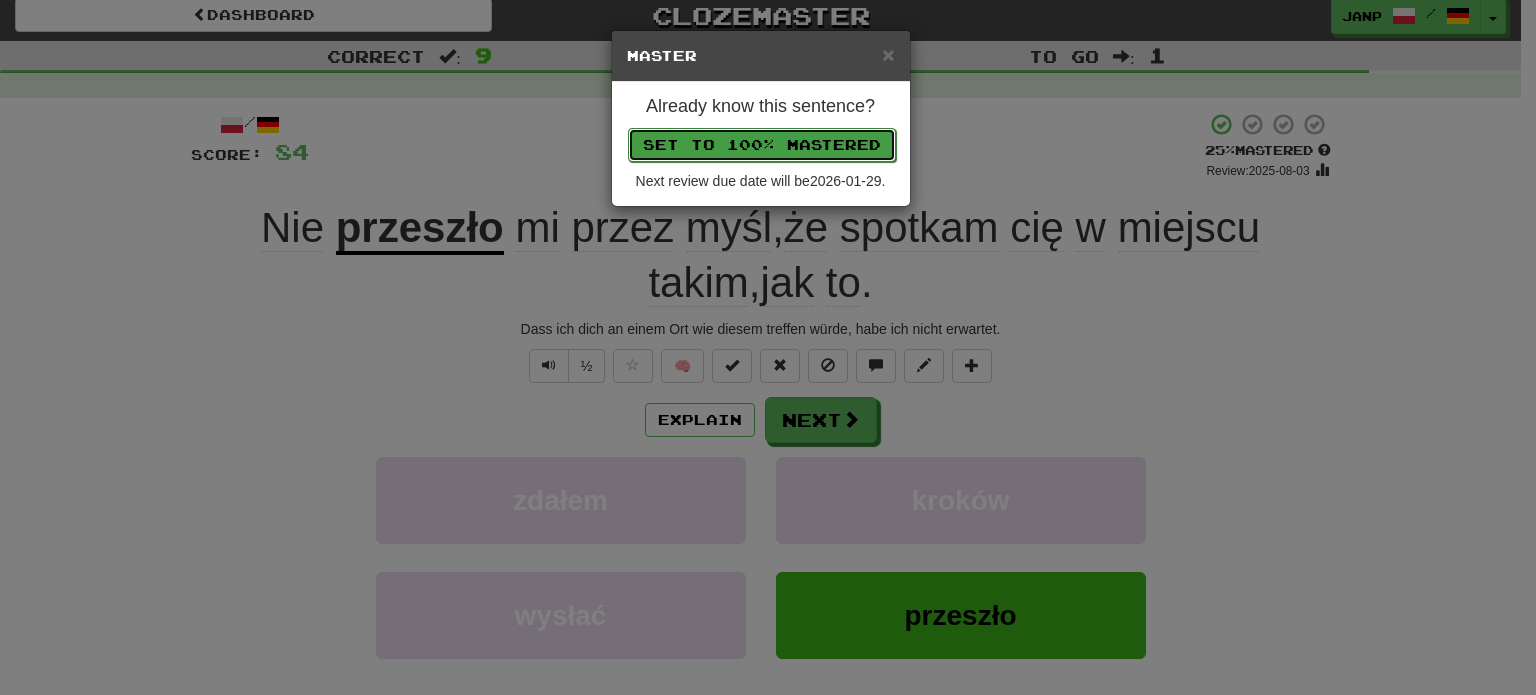 click on "Set to 100% Mastered" at bounding box center [762, 145] 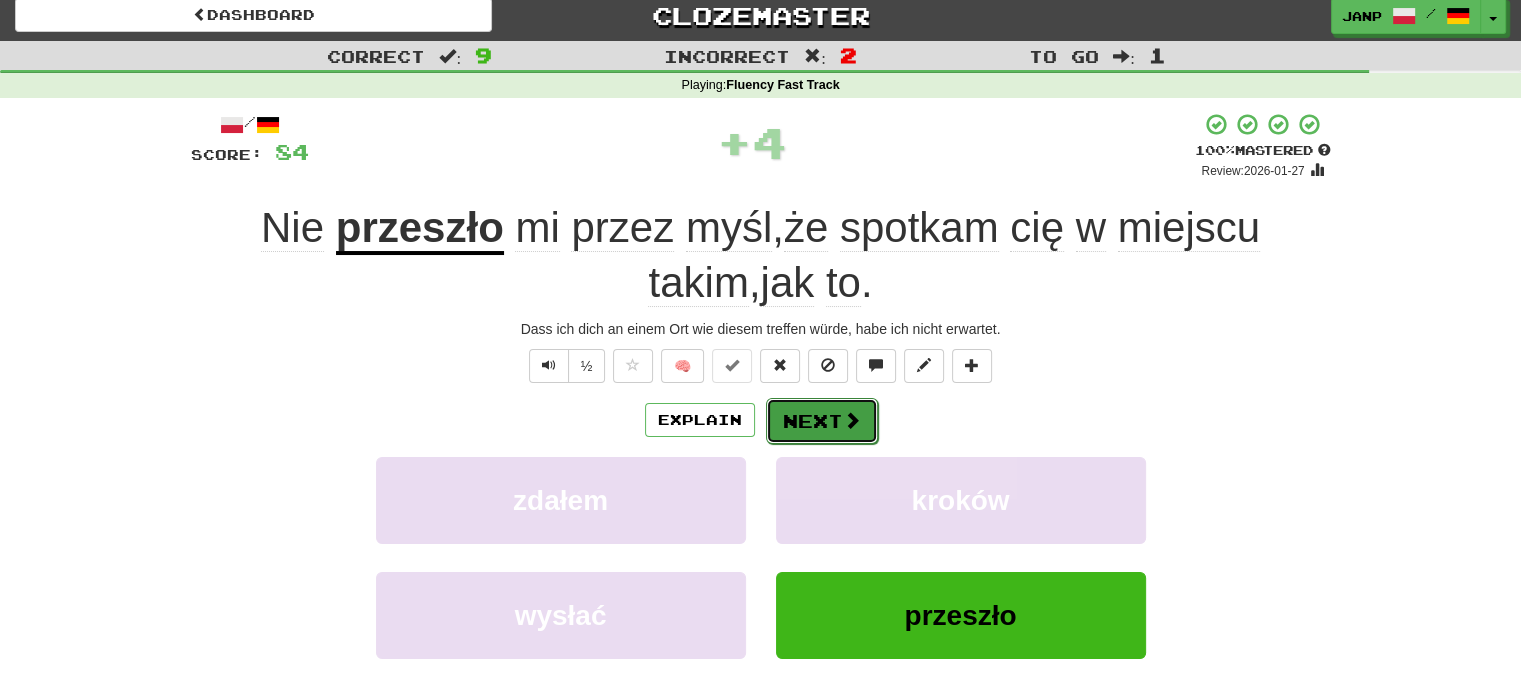 click on "Next" at bounding box center [822, 421] 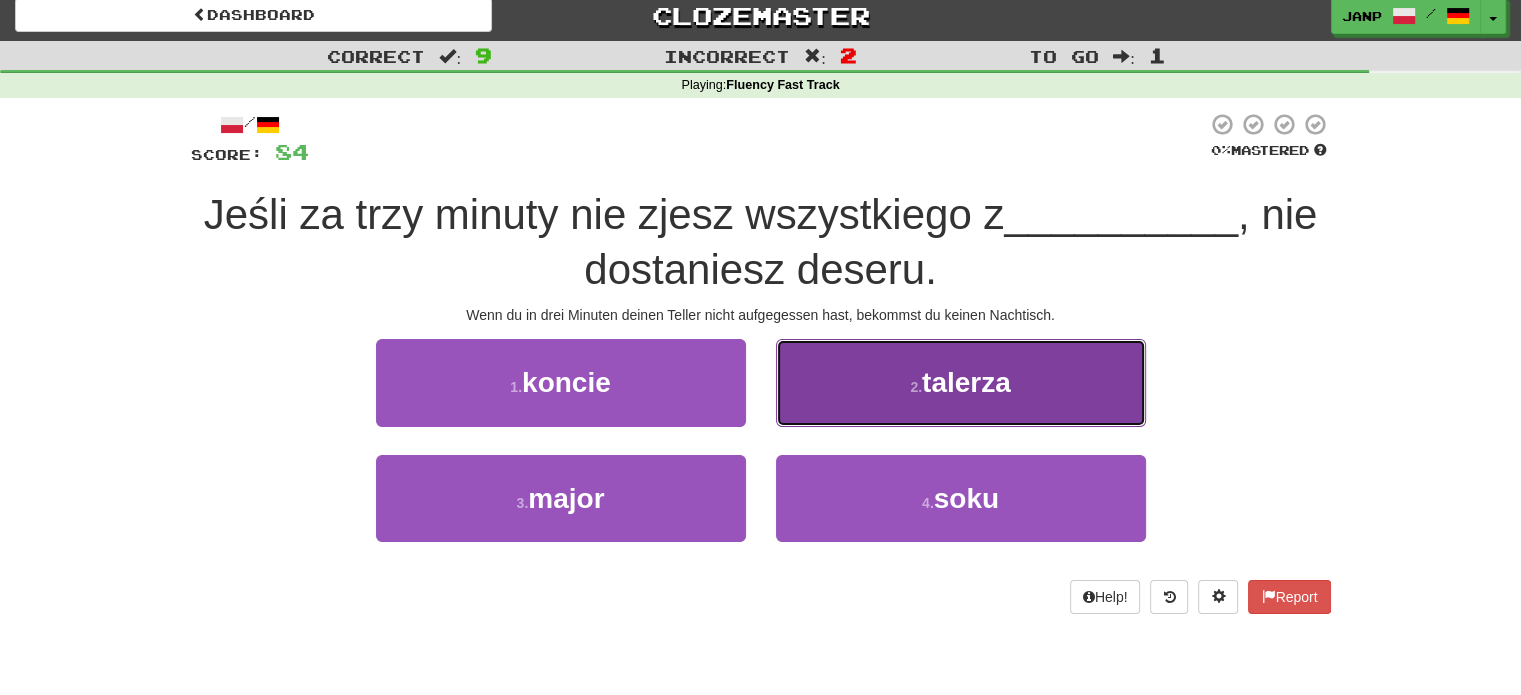 click on "2 .  talerza" at bounding box center (961, 382) 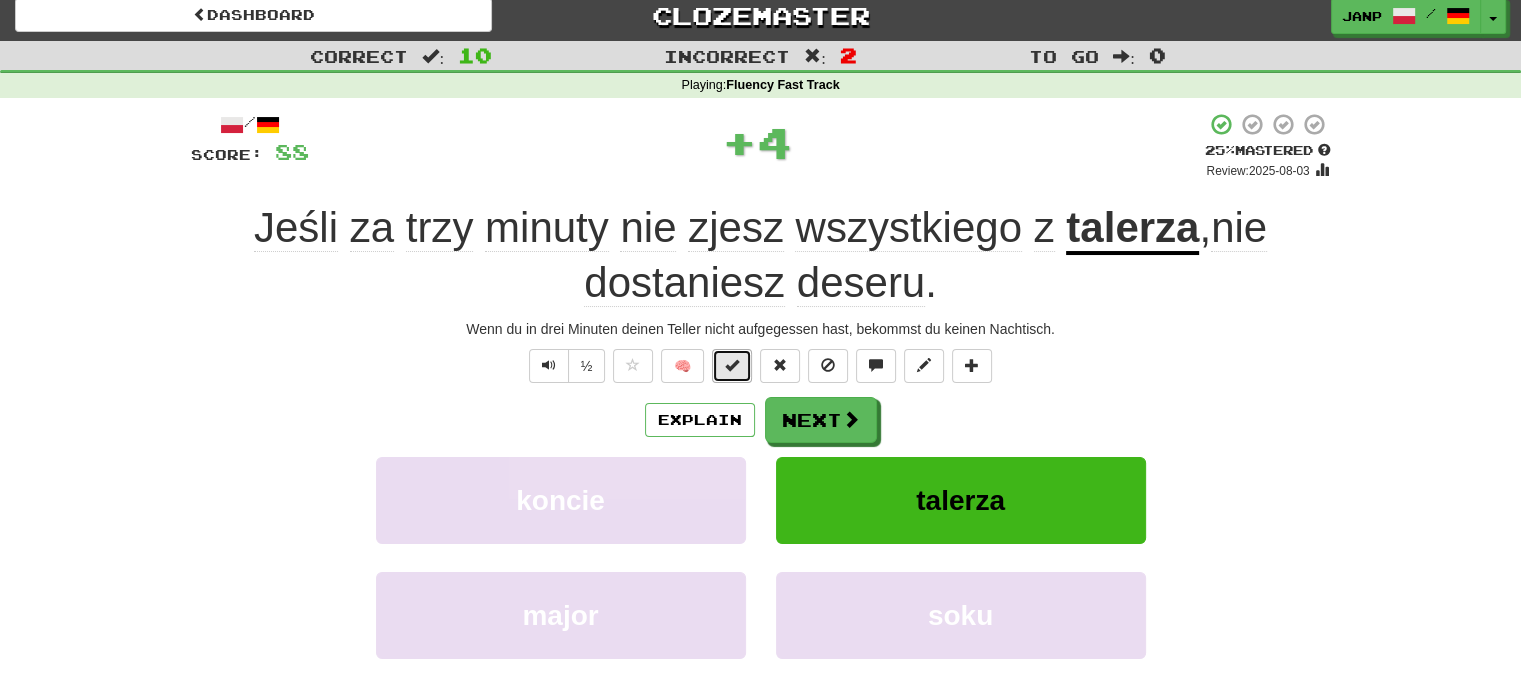 click at bounding box center (732, 366) 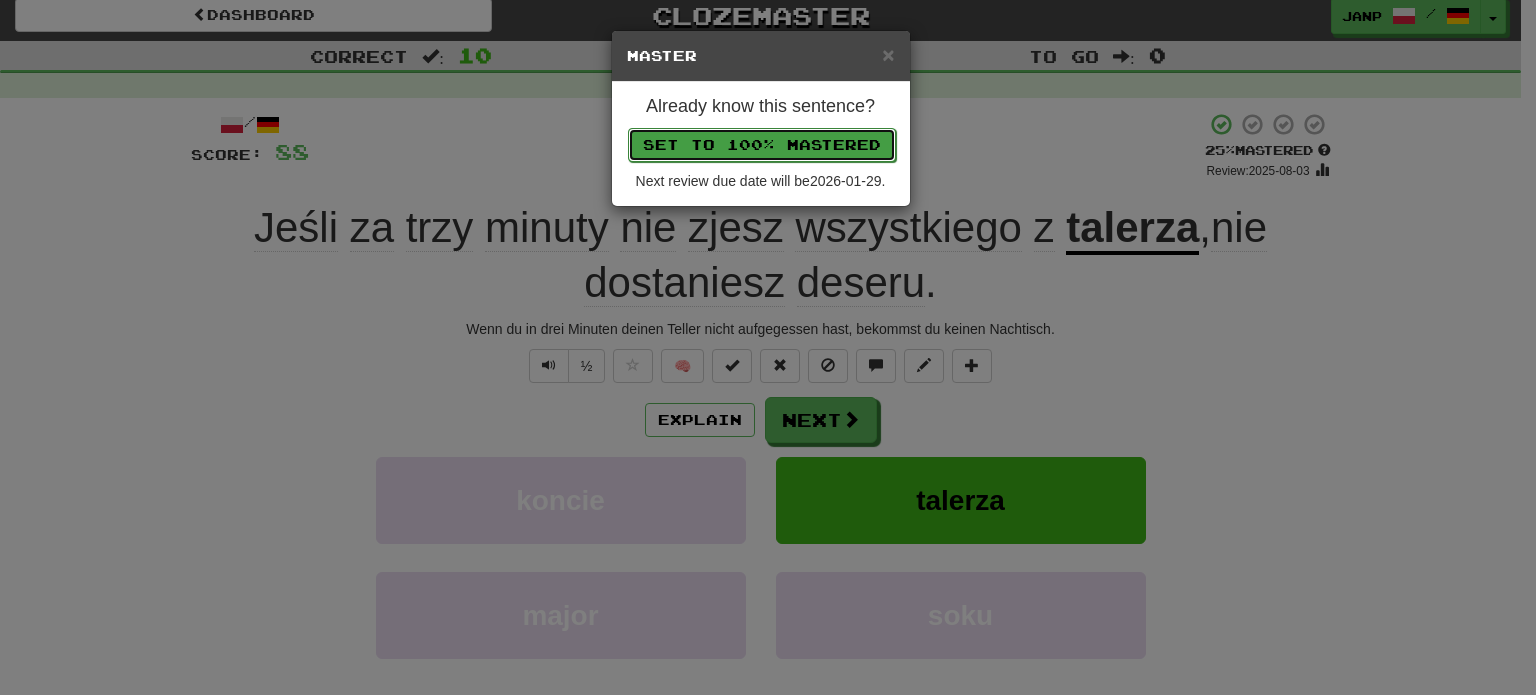 click on "Set to 100% Mastered" at bounding box center (762, 145) 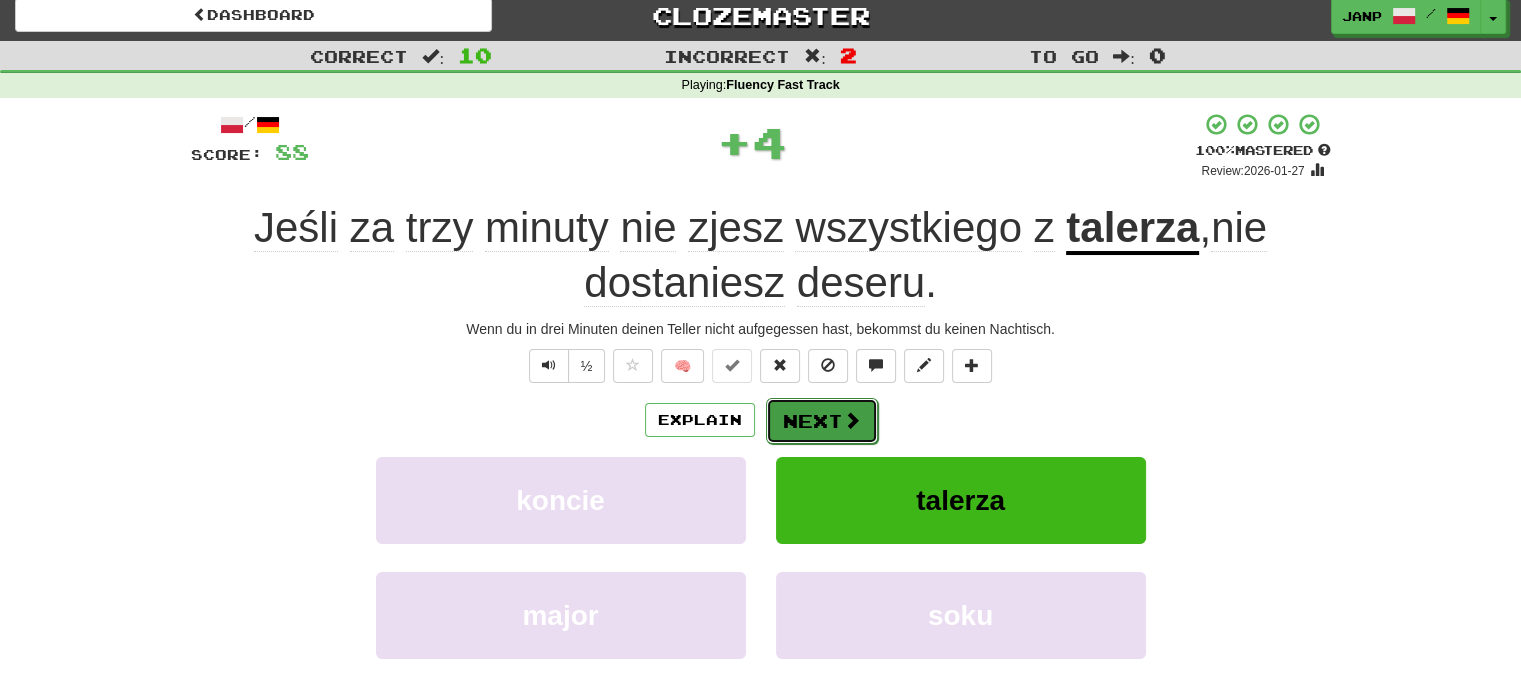 click on "Next" at bounding box center [822, 421] 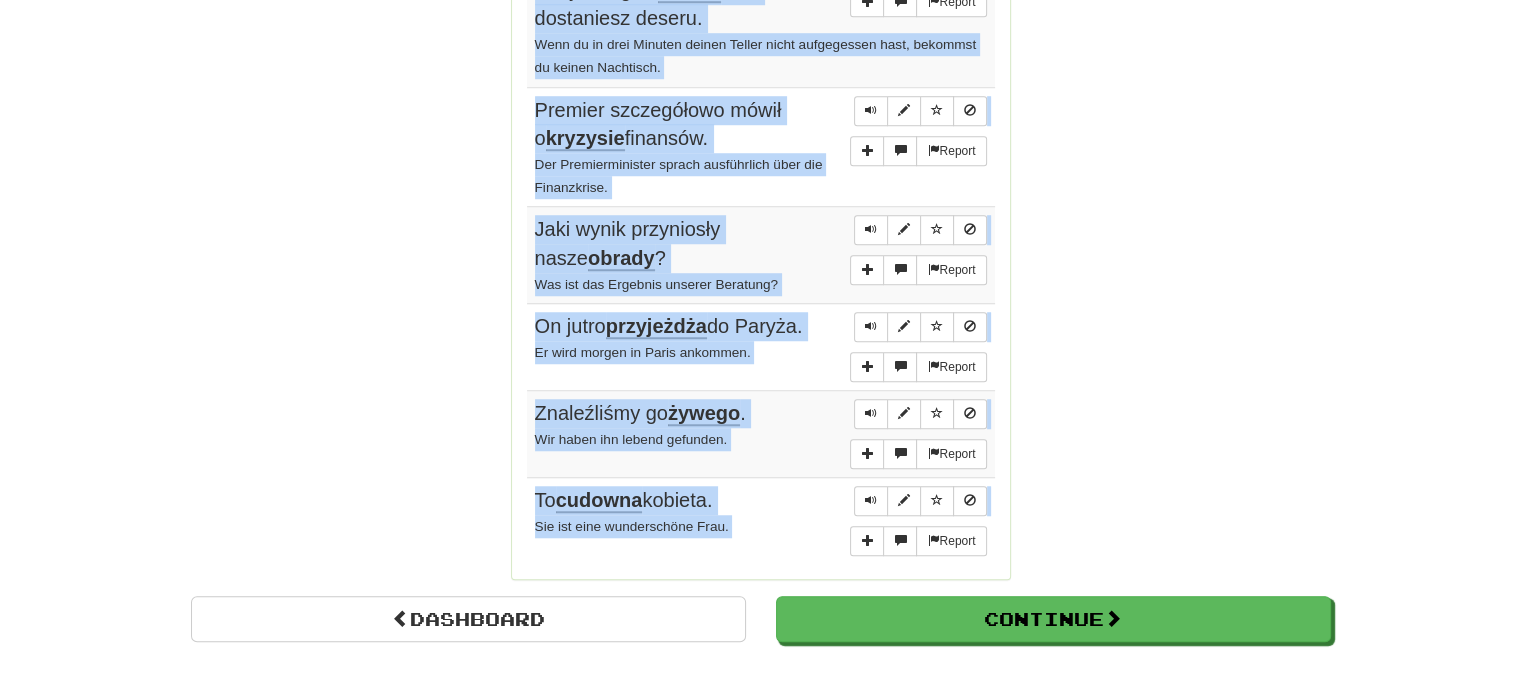 scroll, scrollTop: 1566, scrollLeft: 0, axis: vertical 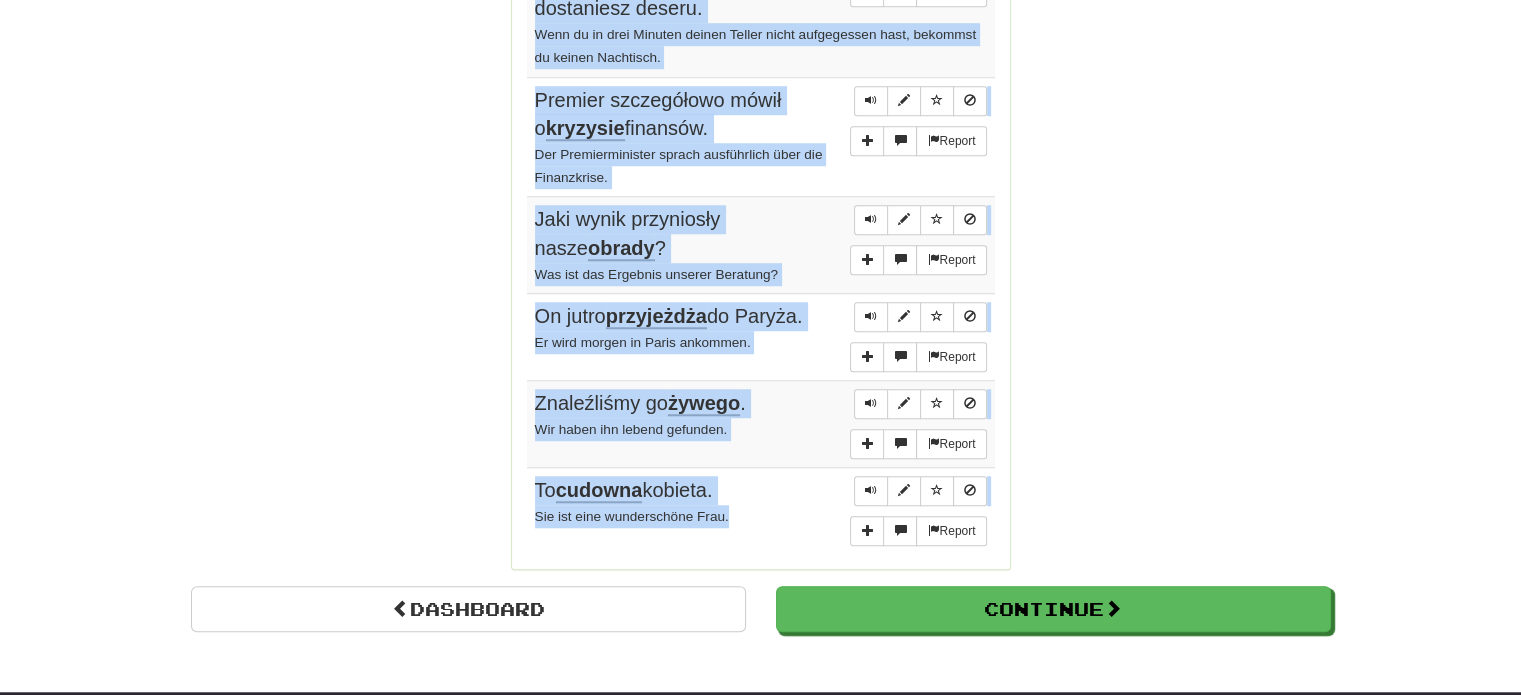 drag, startPoint x: 528, startPoint y: 370, endPoint x: 769, endPoint y: 507, distance: 277.21832 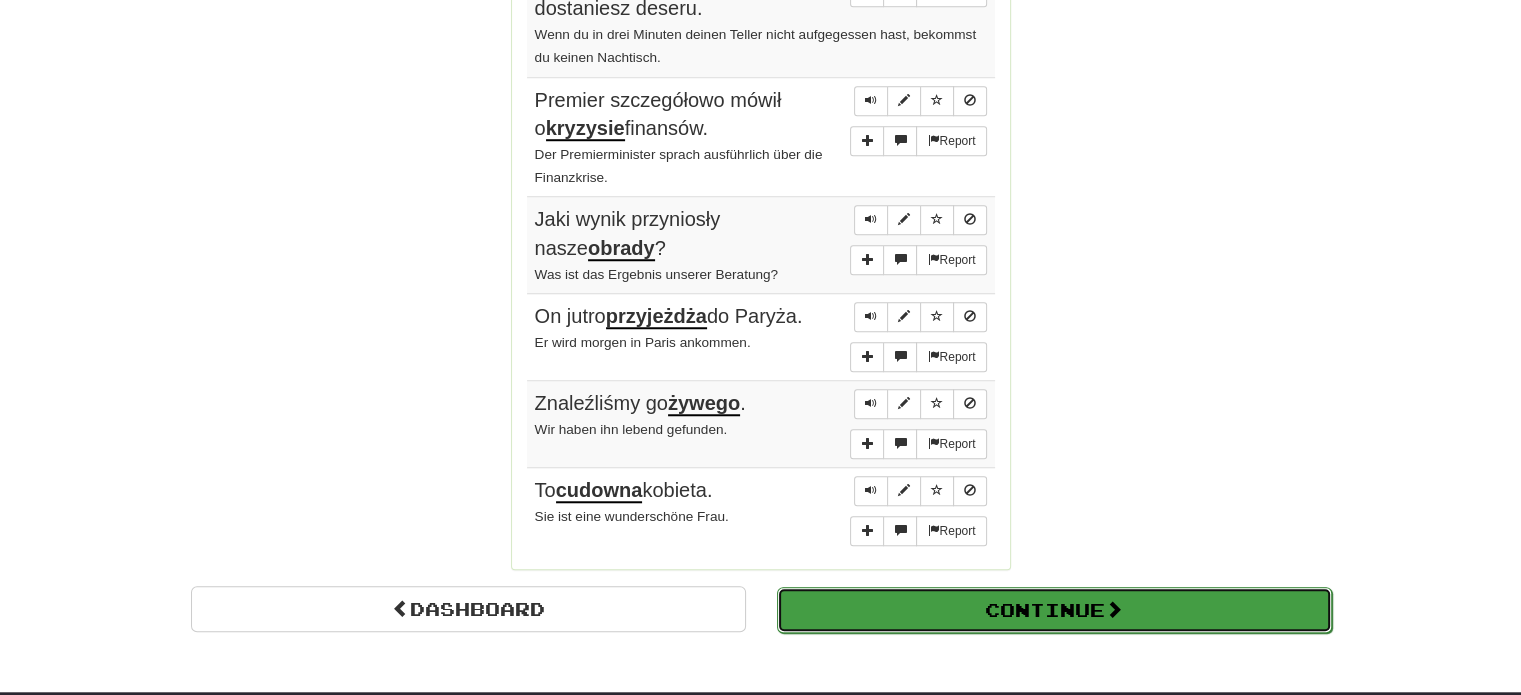 click on "Continue" at bounding box center (1054, 610) 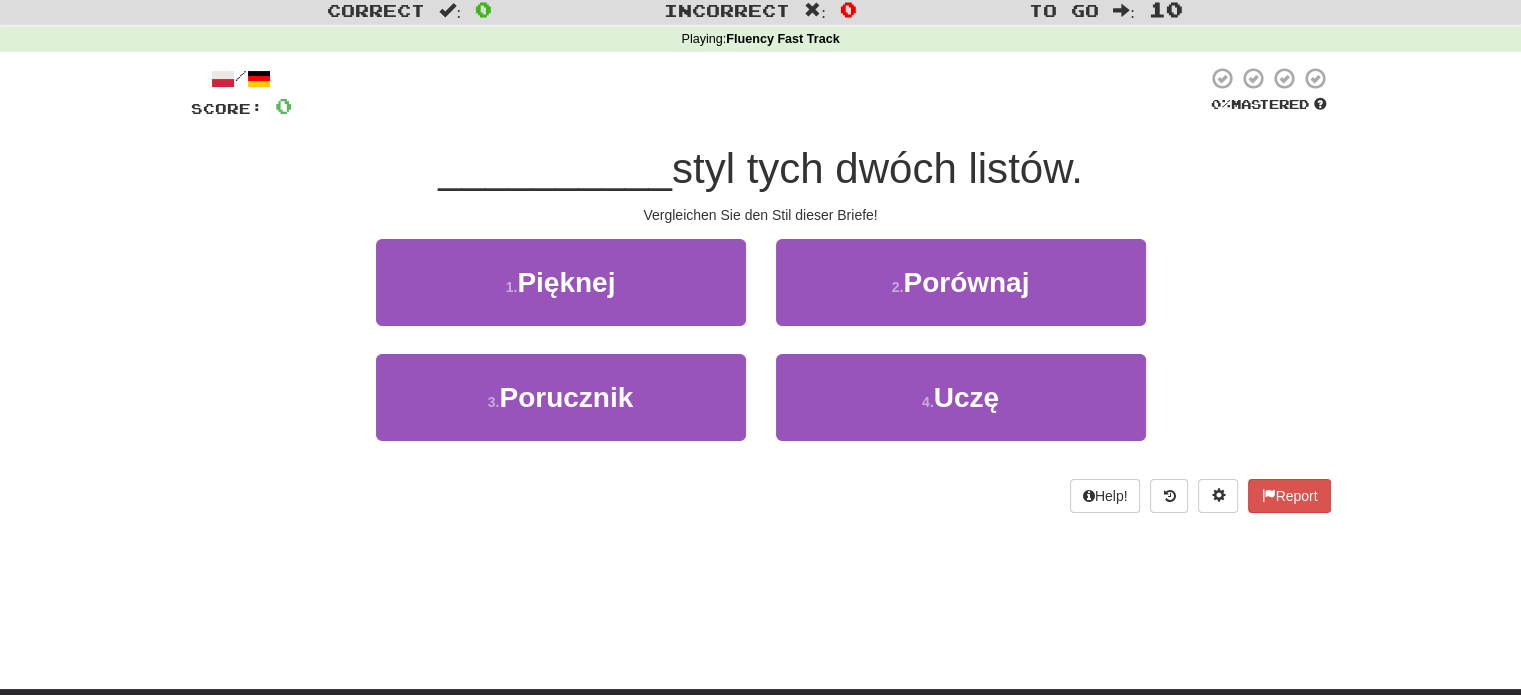 scroll, scrollTop: 10, scrollLeft: 0, axis: vertical 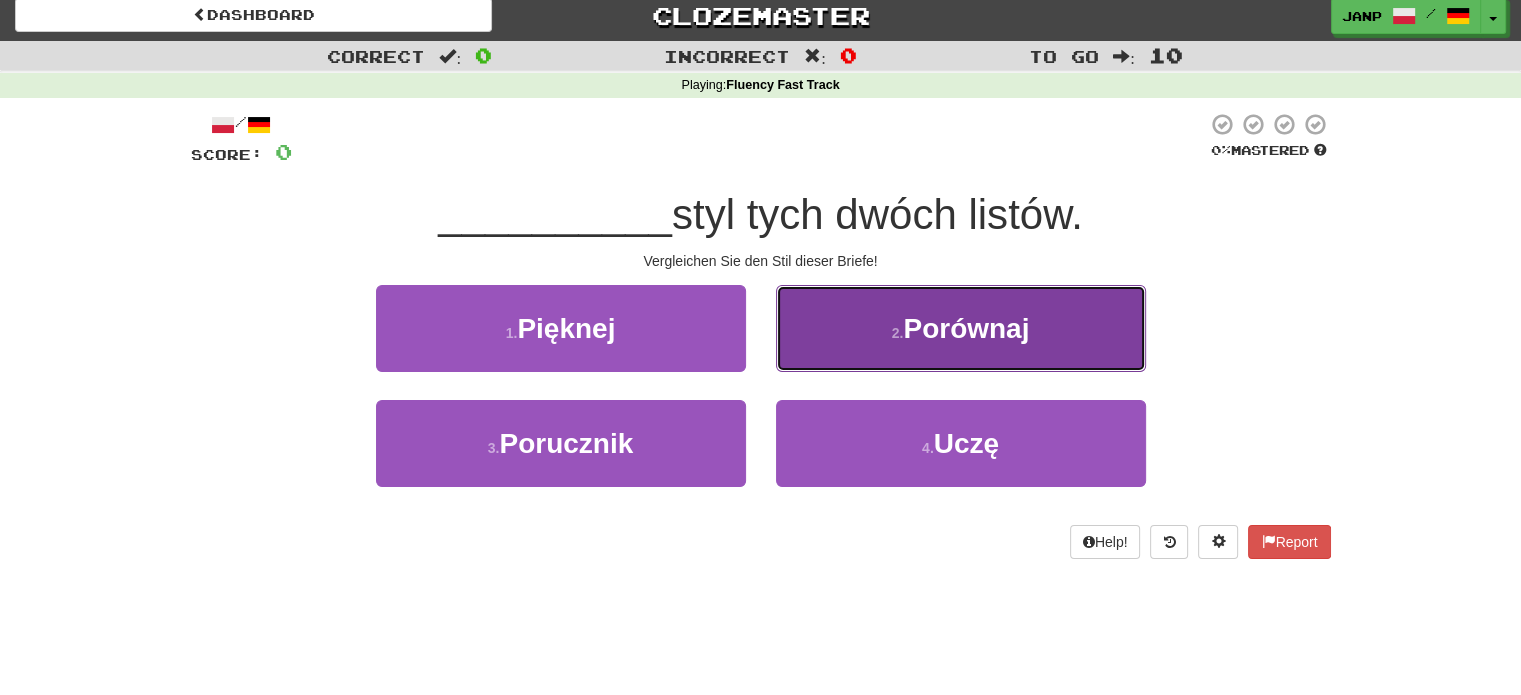 click on "2 .  Porównaj" at bounding box center (961, 328) 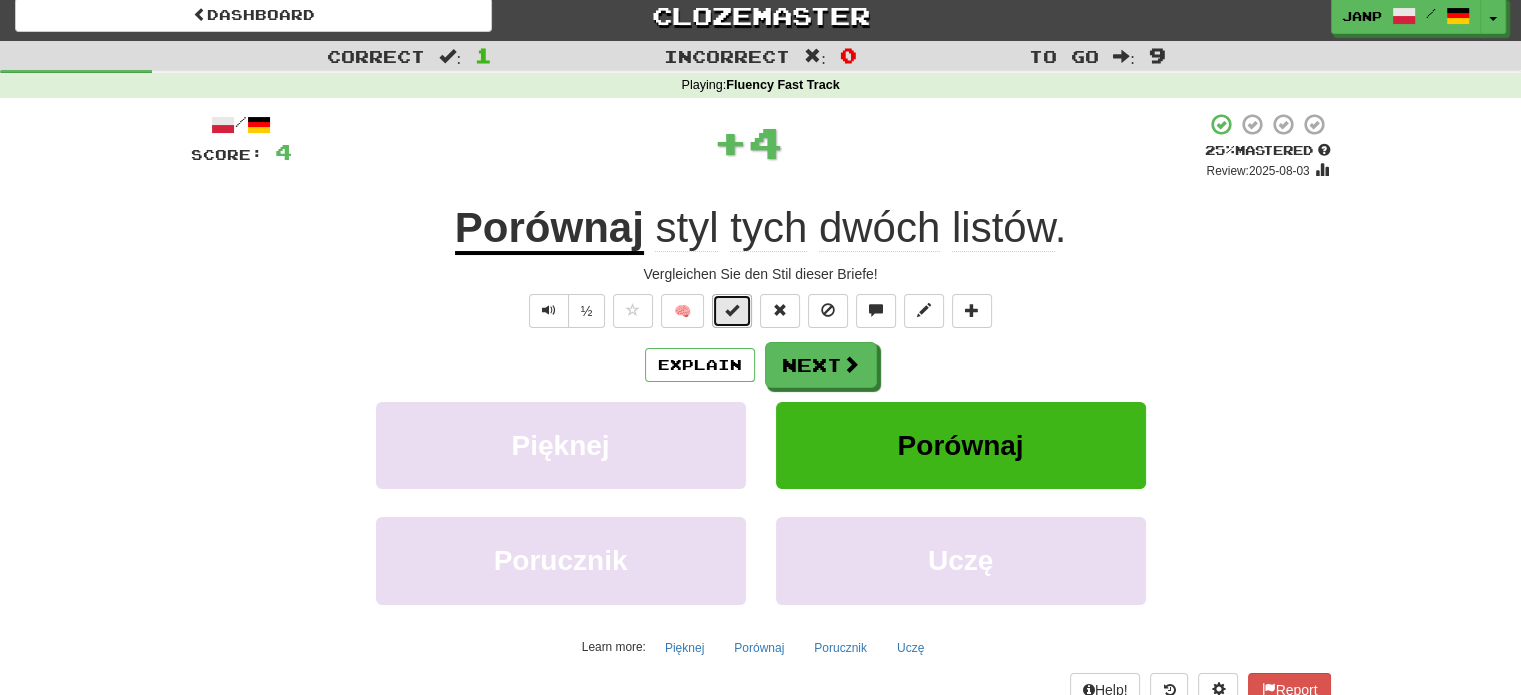 click at bounding box center [732, 310] 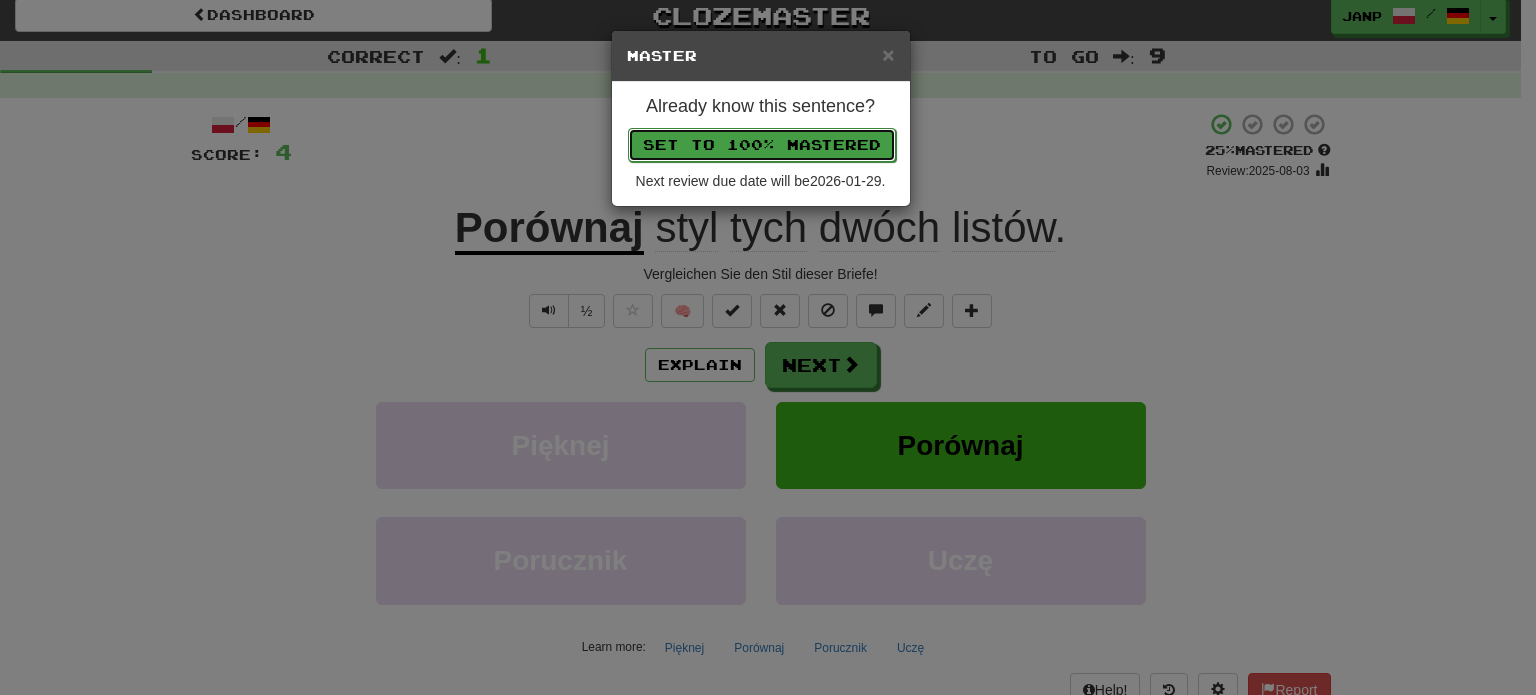 click on "Set to 100% Mastered" at bounding box center (762, 145) 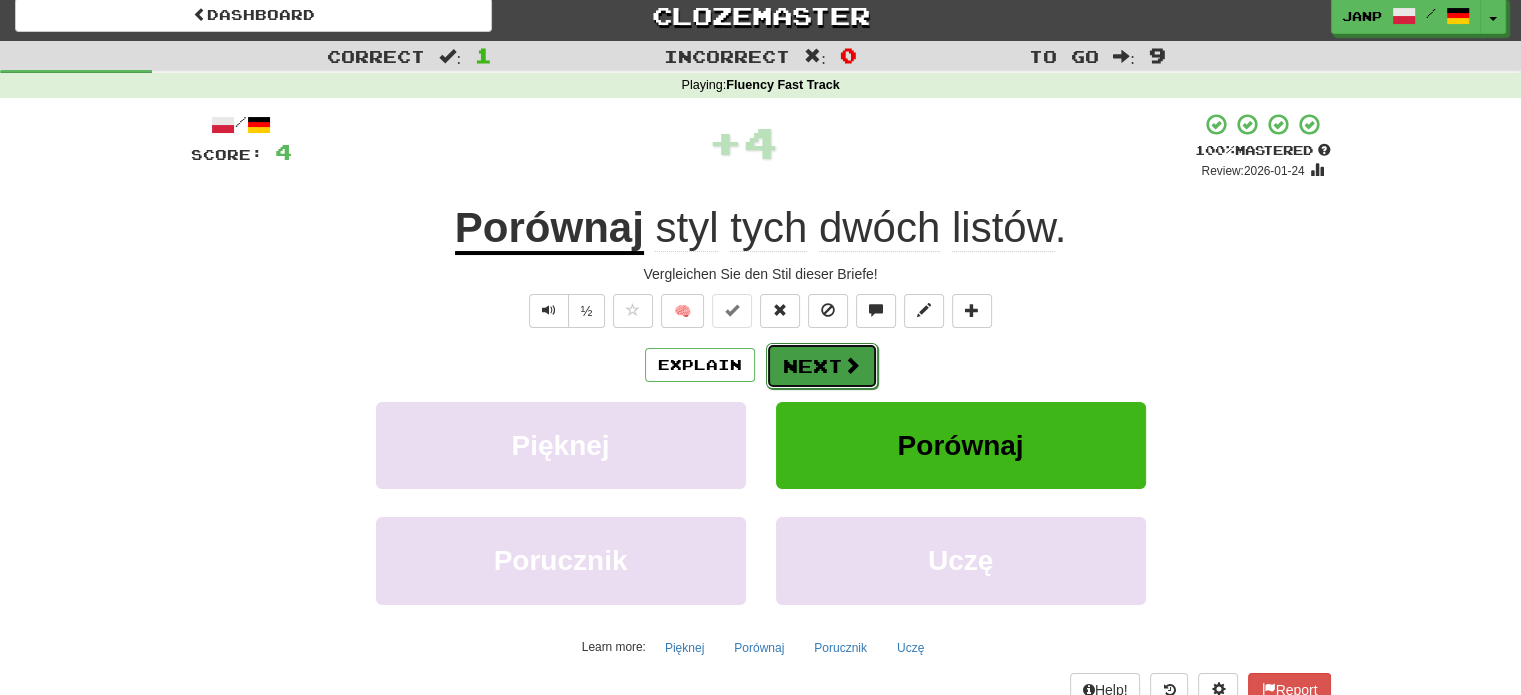 click on "Next" at bounding box center [822, 366] 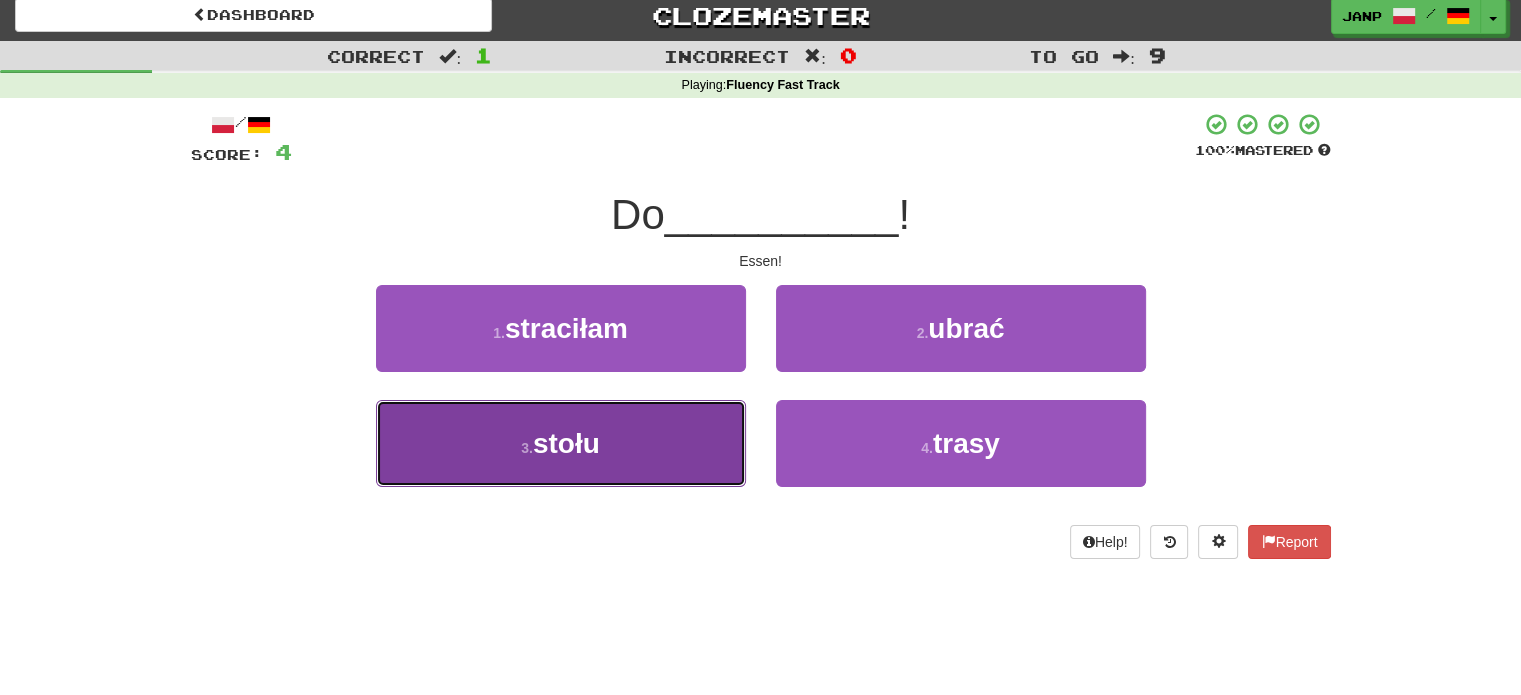 click on "3 .  stołu" at bounding box center (561, 443) 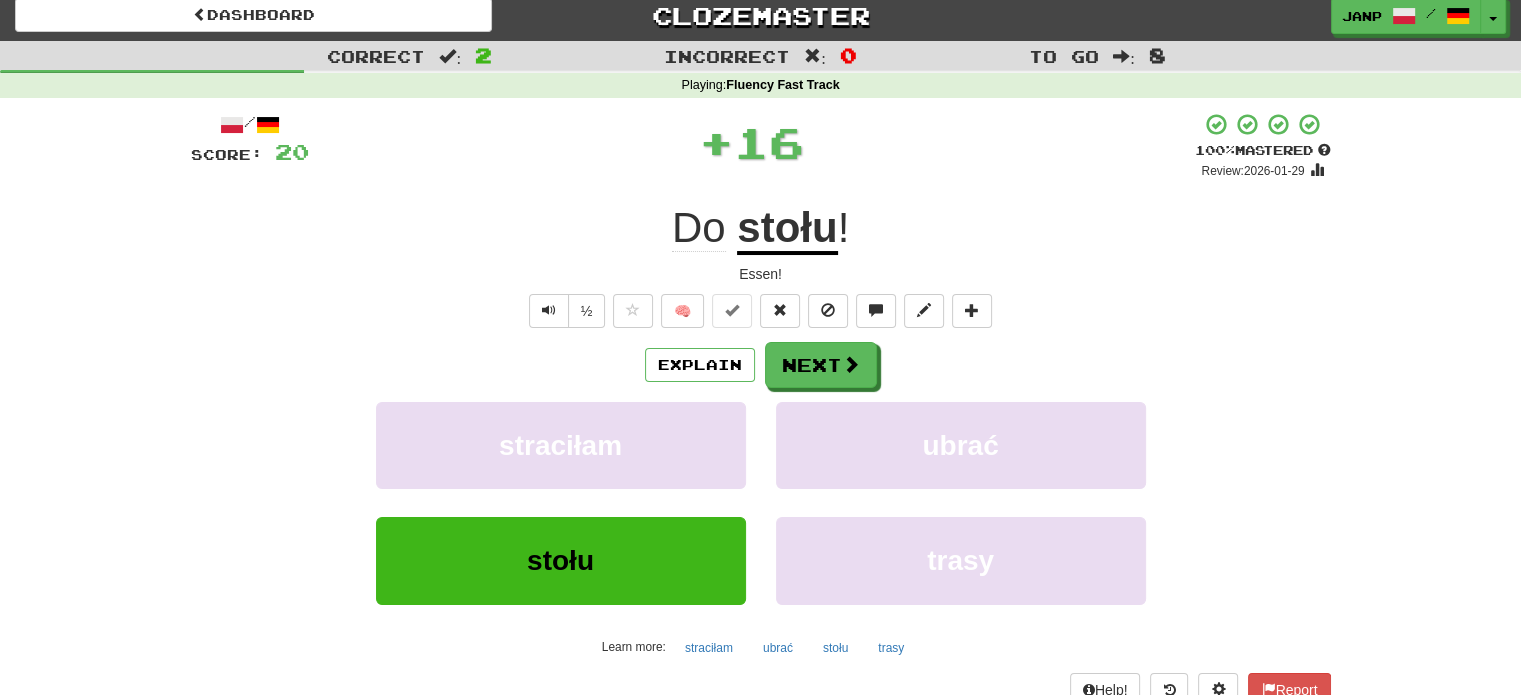 click on "Explain Next straciłam ubrać stołu trasy Learn more: straciłam ubrać stołu trasy" at bounding box center (761, 502) 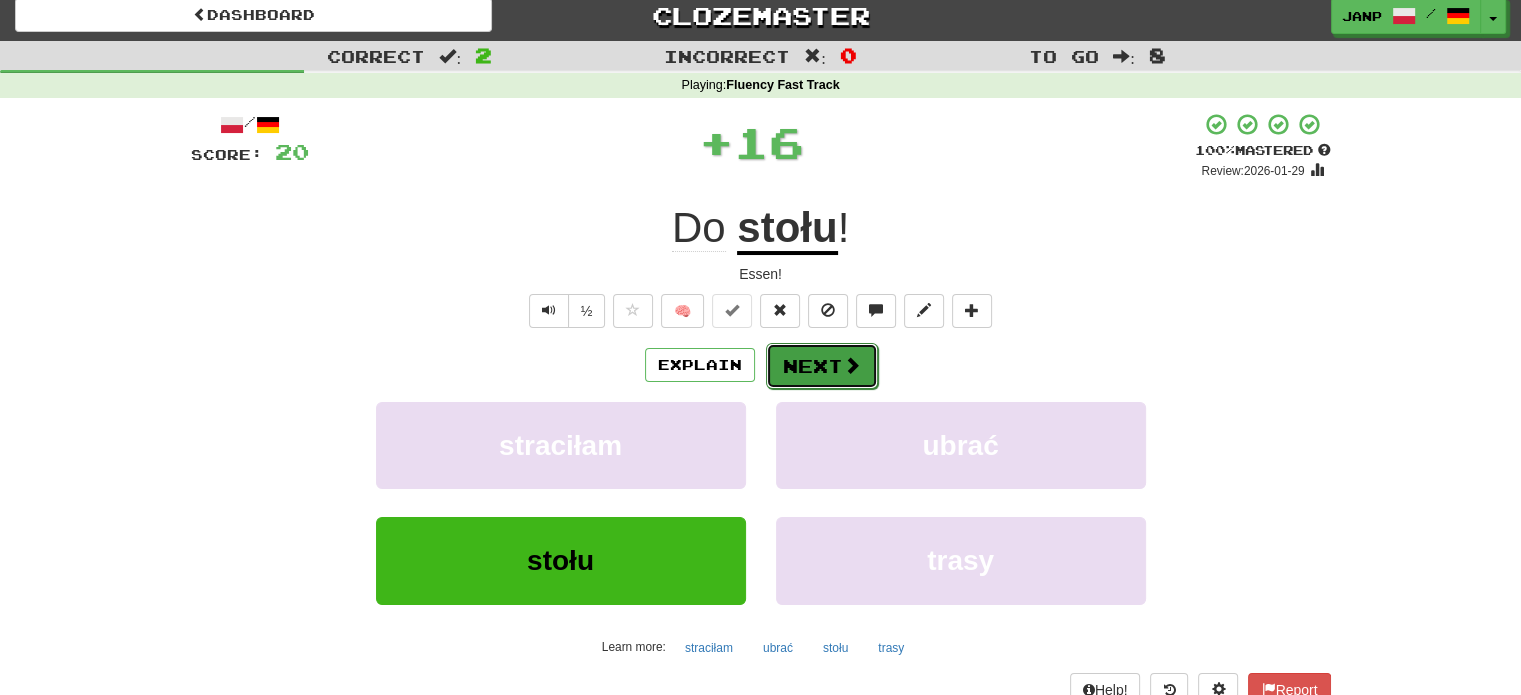 click on "Next" at bounding box center (822, 366) 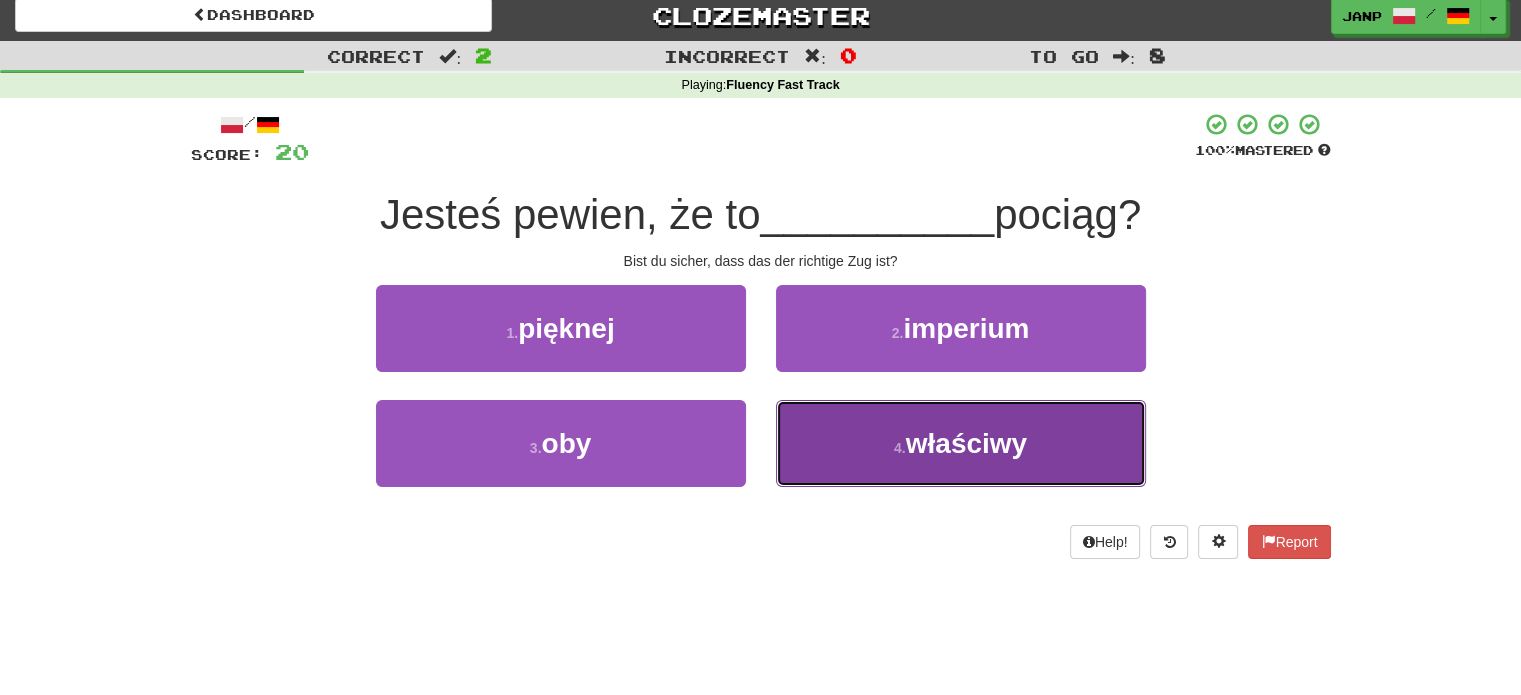 click on "4 .  właściwy" at bounding box center [961, 443] 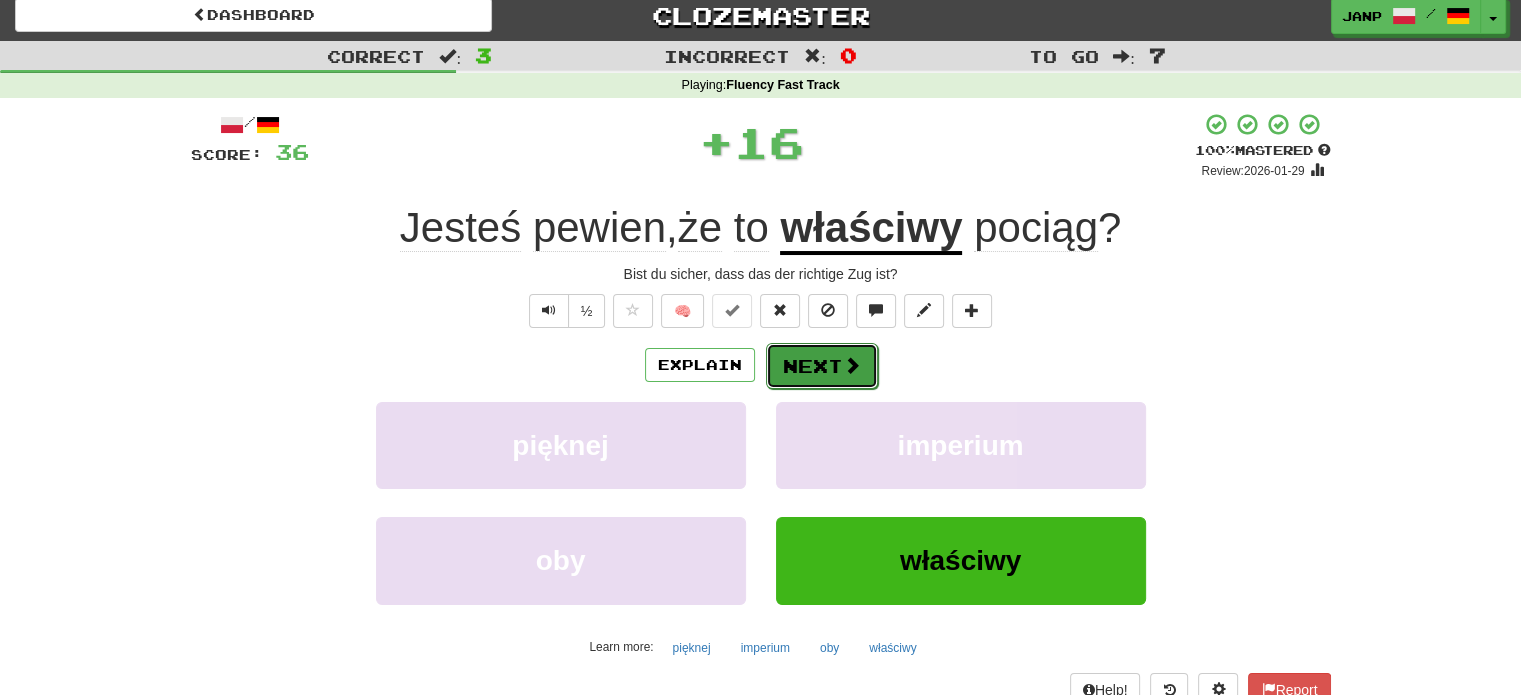 click on "Next" at bounding box center (822, 366) 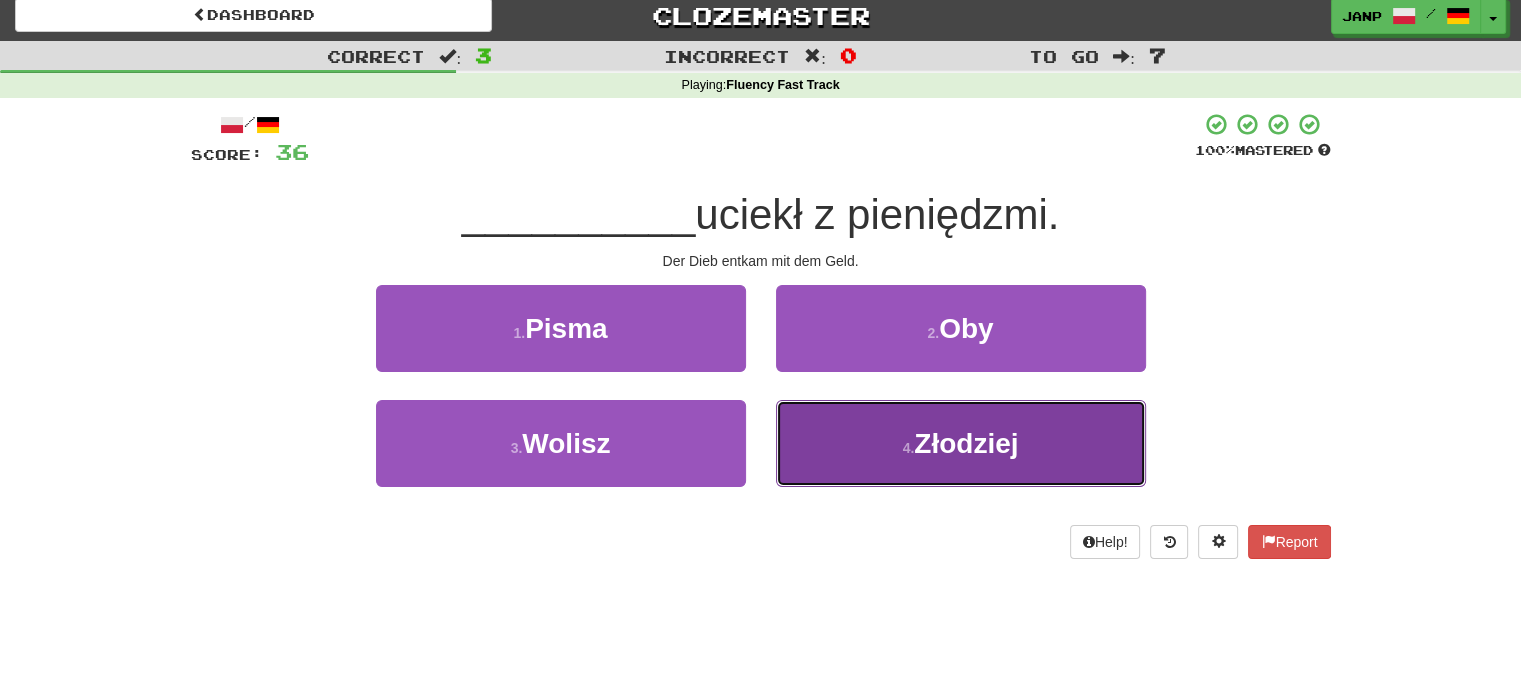 click on "4 .  Złodziej" at bounding box center [961, 443] 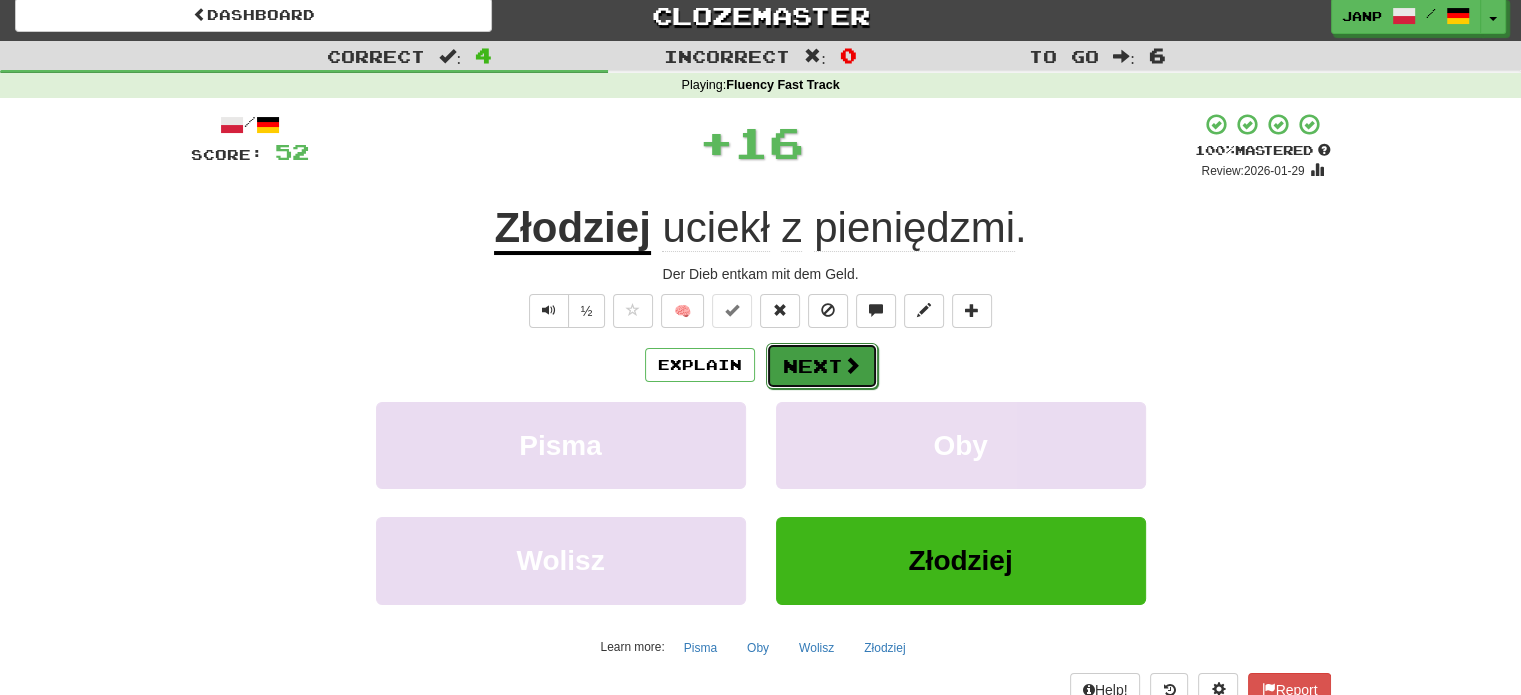 click on "Next" at bounding box center [822, 366] 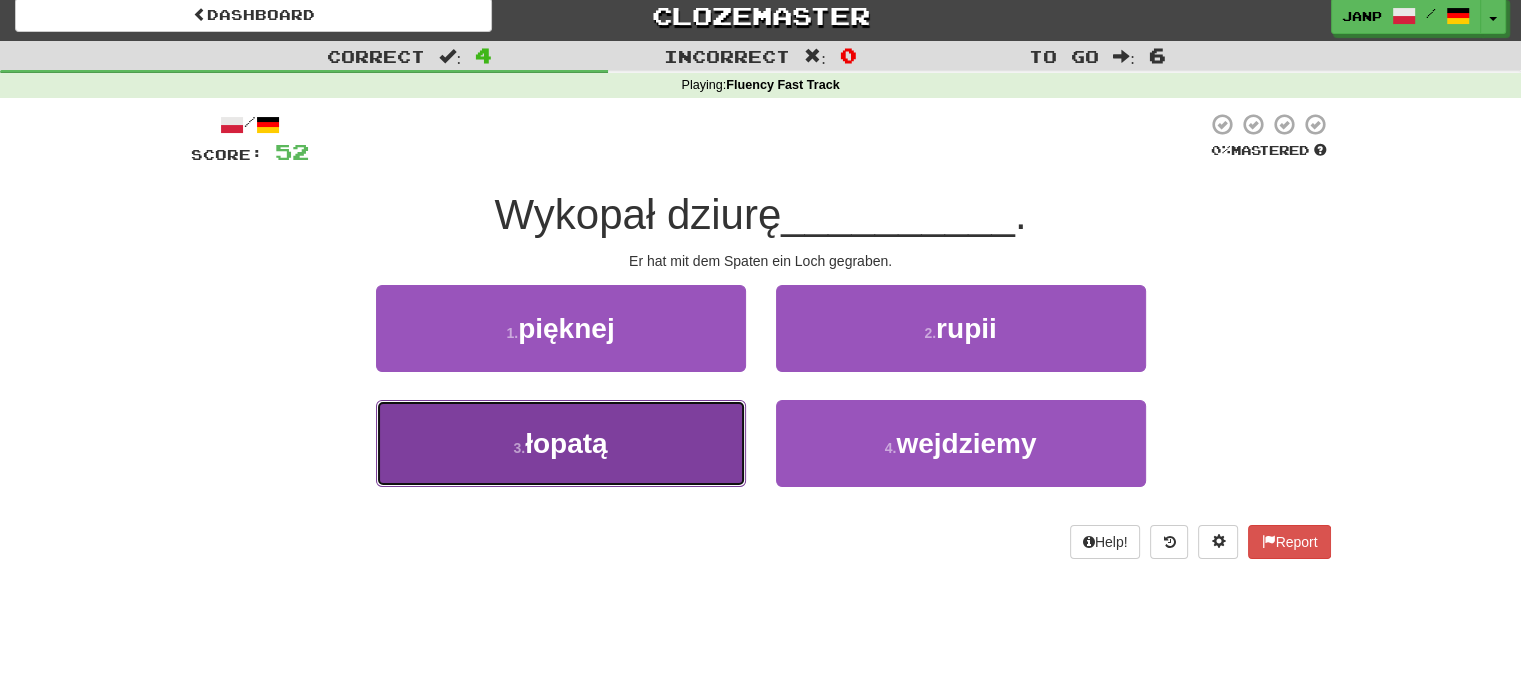 click on "3 .  łopatą" at bounding box center [561, 443] 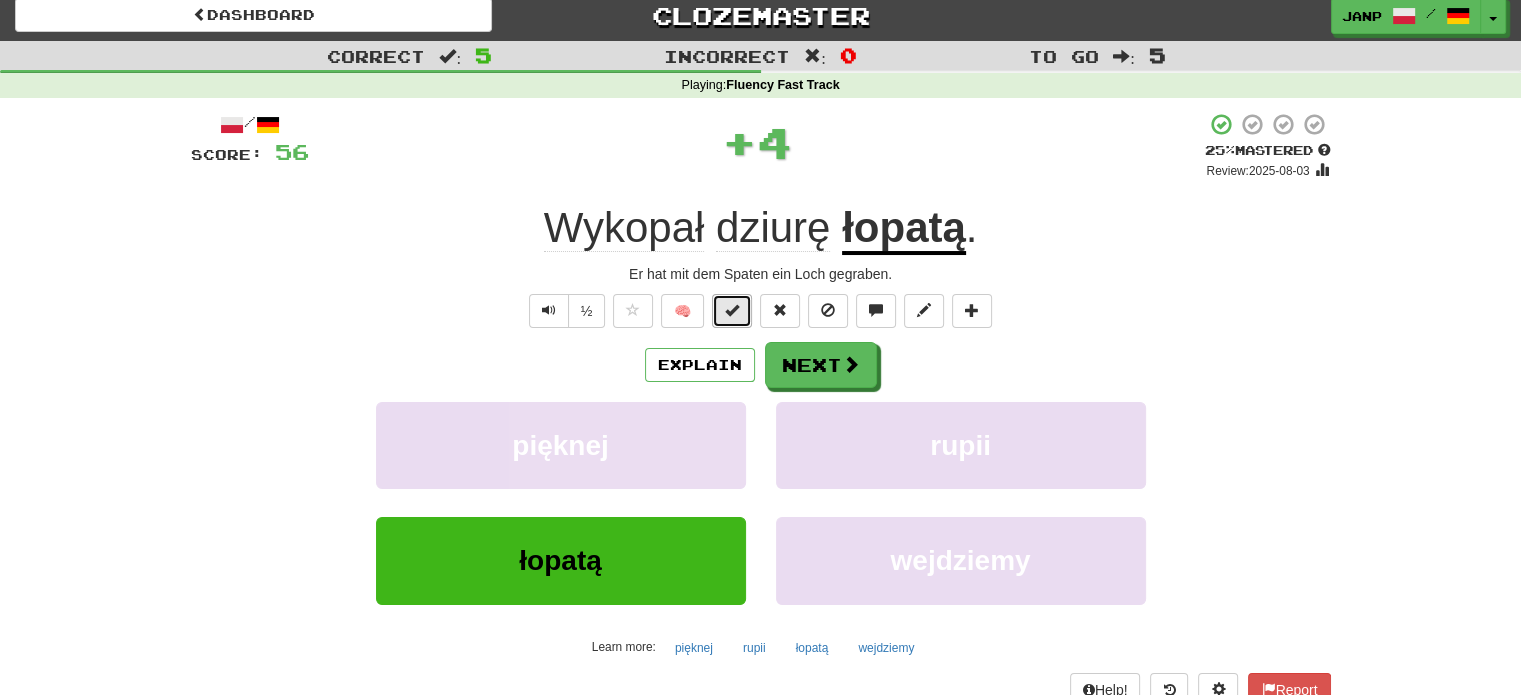 click at bounding box center [732, 311] 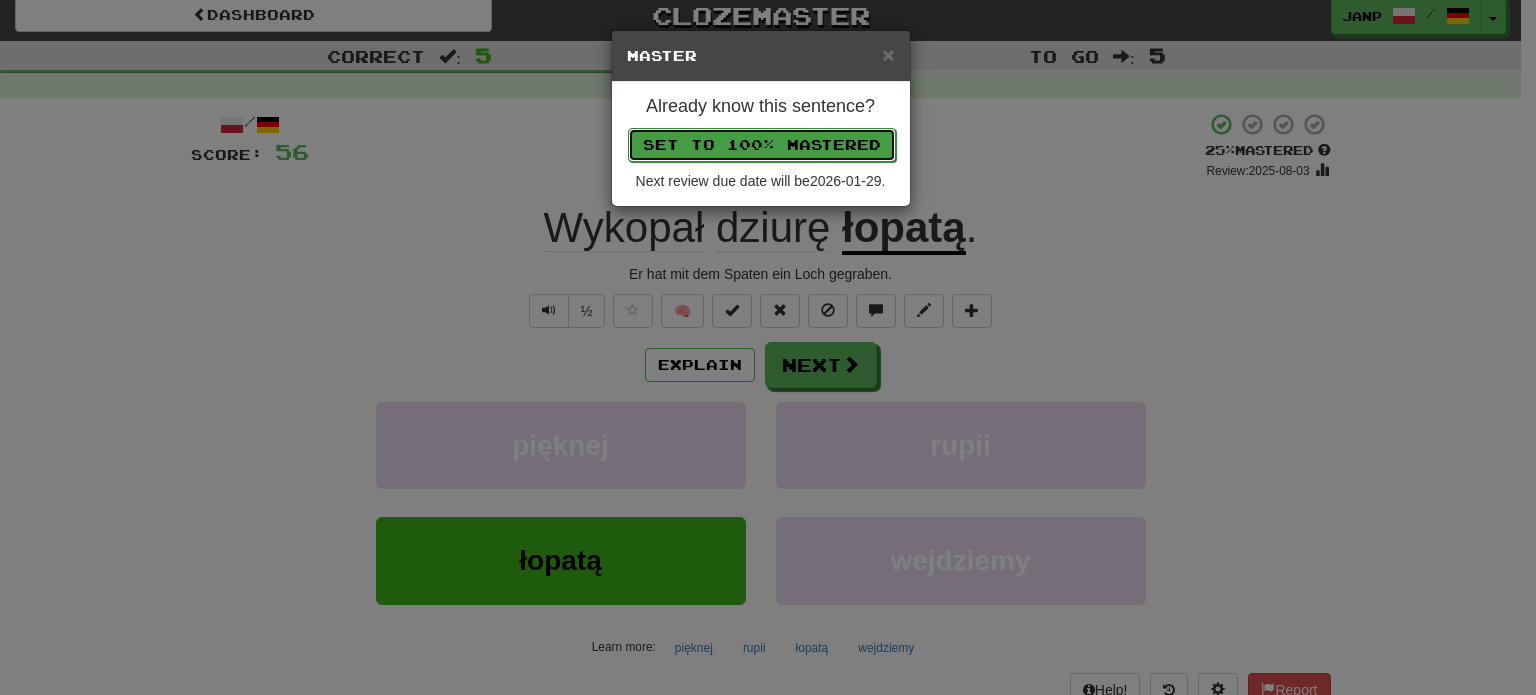 click on "Set to 100% Mastered" at bounding box center (762, 145) 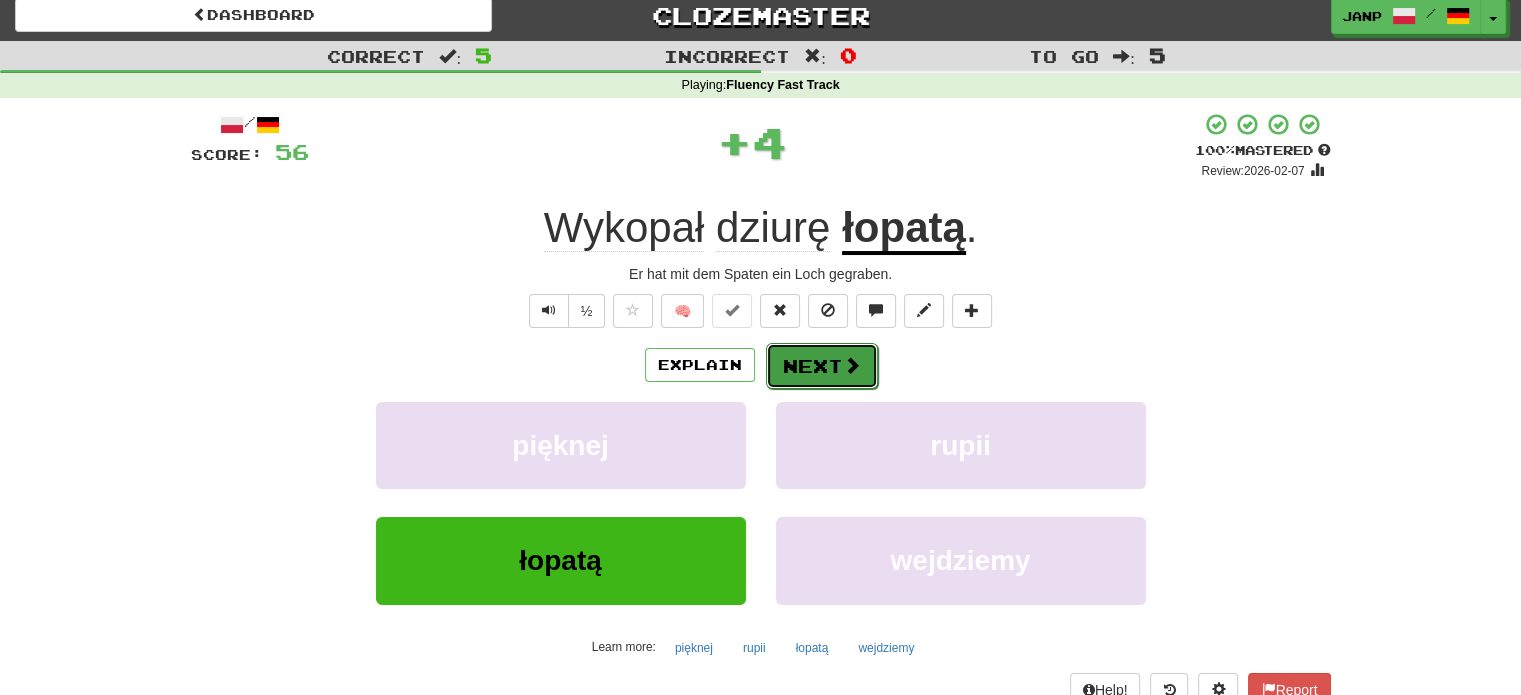 click on "Next" at bounding box center [822, 366] 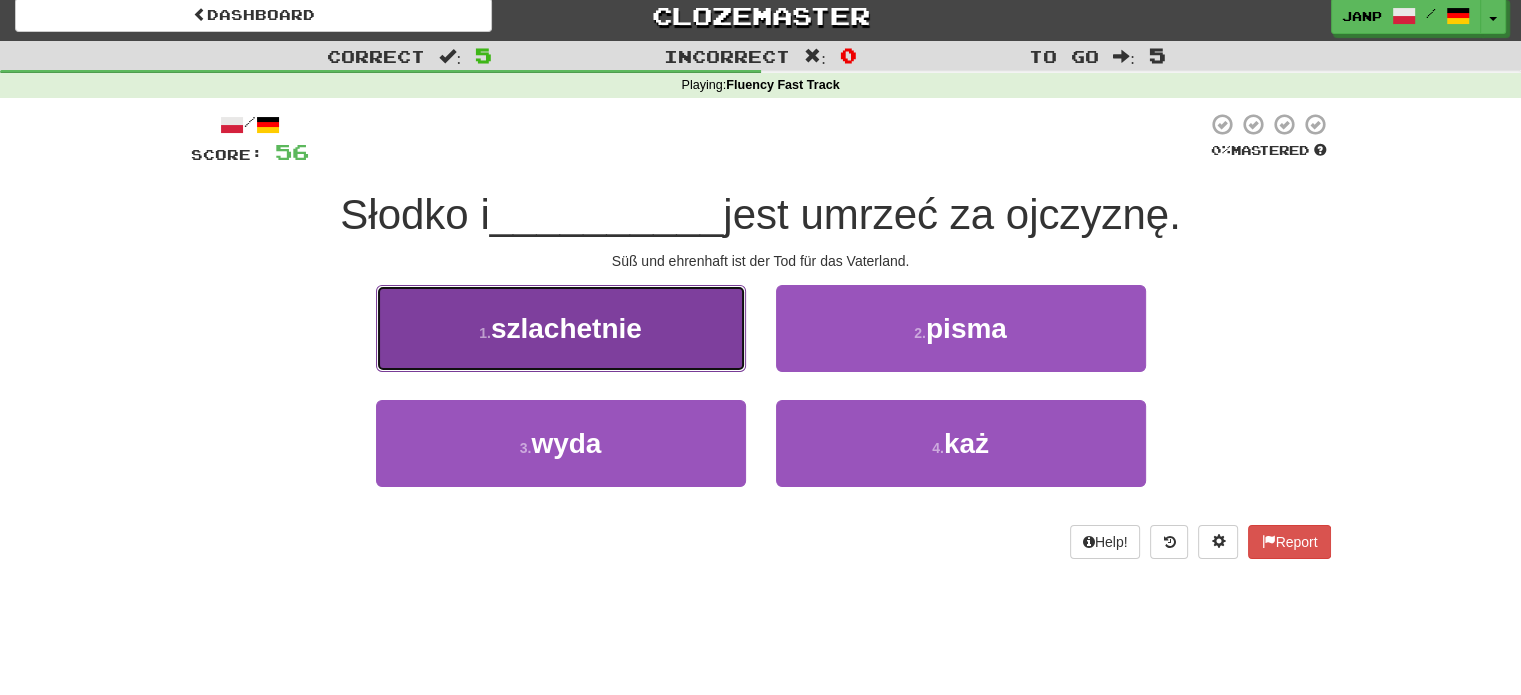 click on "1 .  szlachetnie" at bounding box center (561, 328) 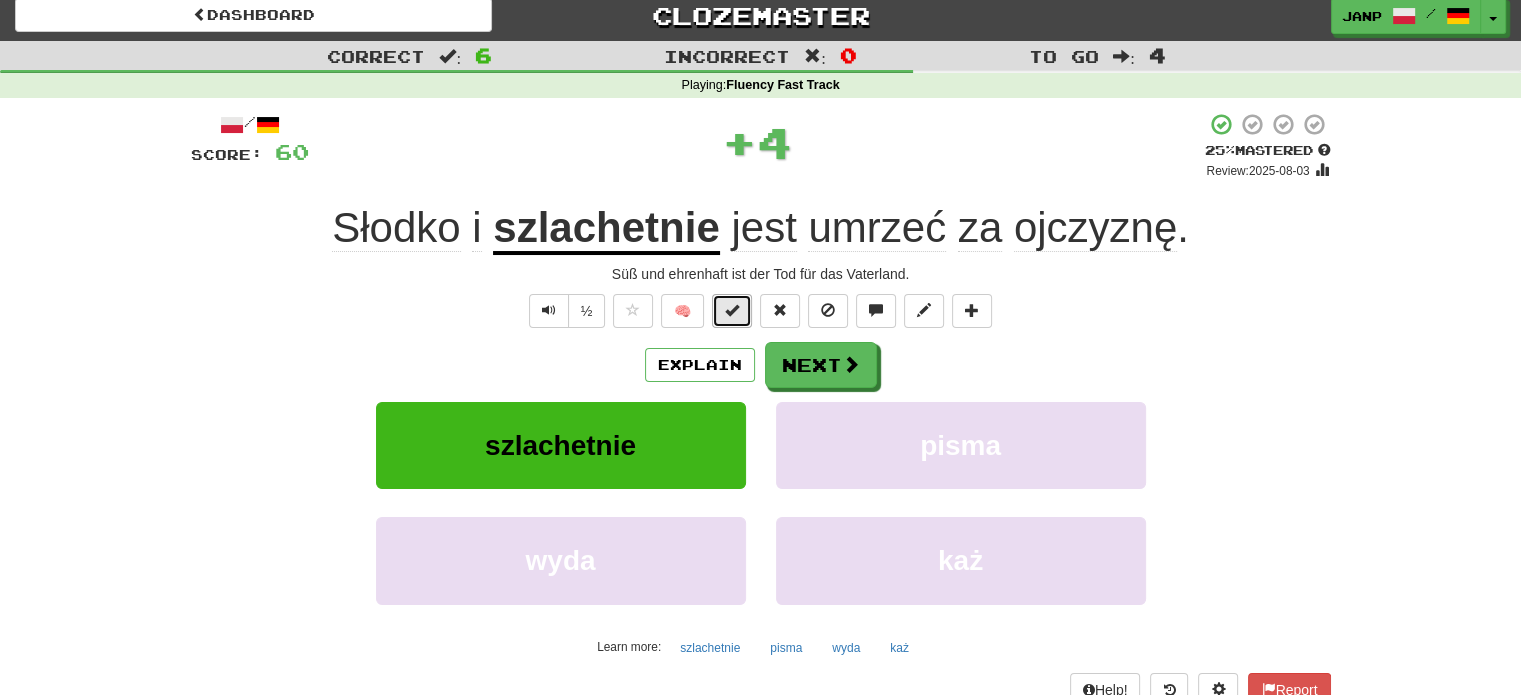 click at bounding box center [732, 310] 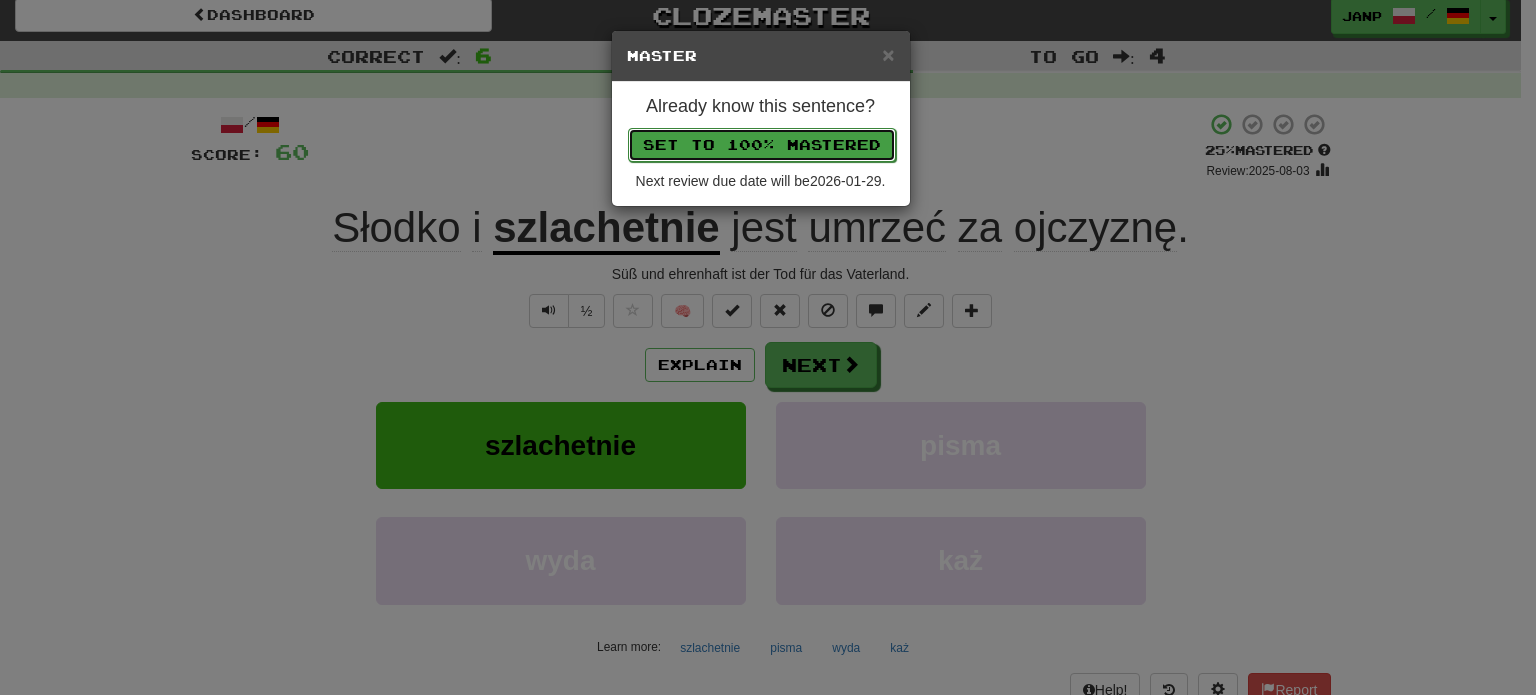 click on "Set to 100% Mastered" at bounding box center (762, 145) 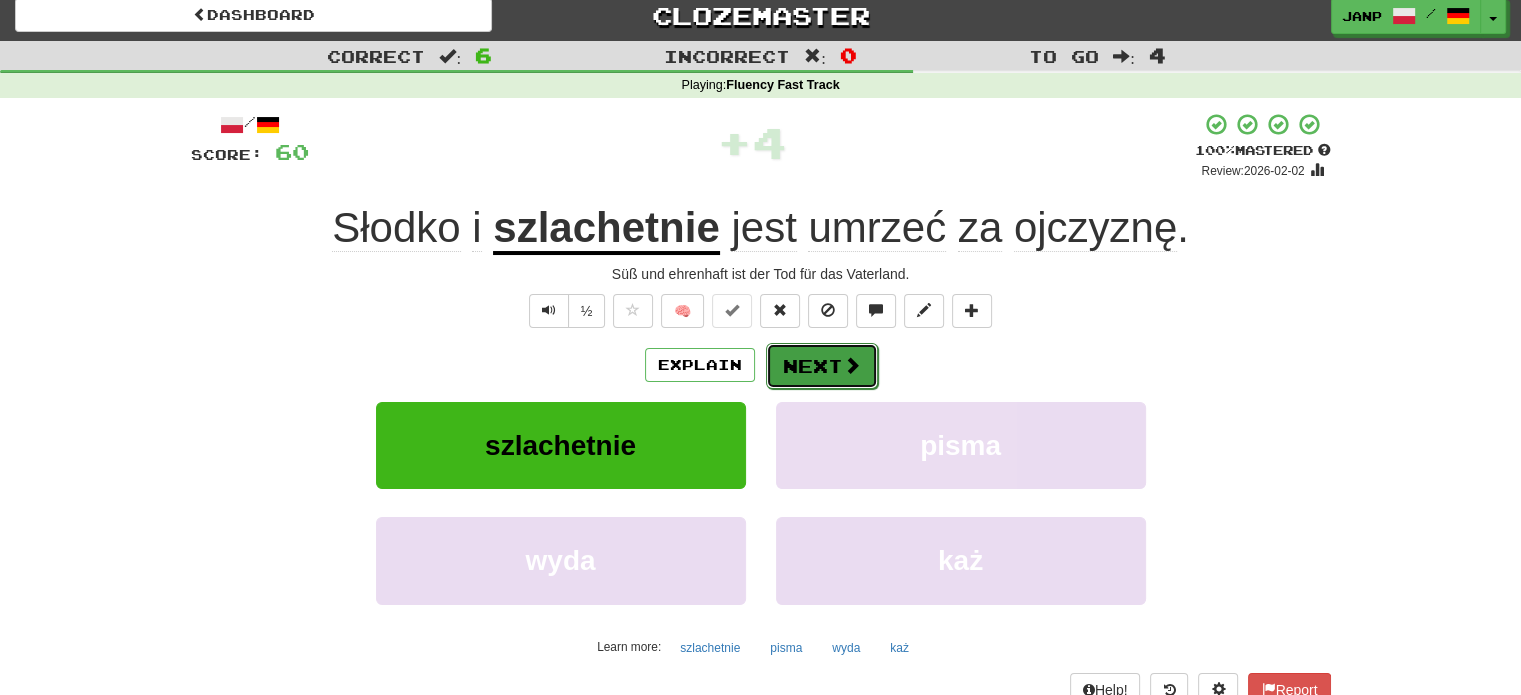 click on "Next" at bounding box center (822, 366) 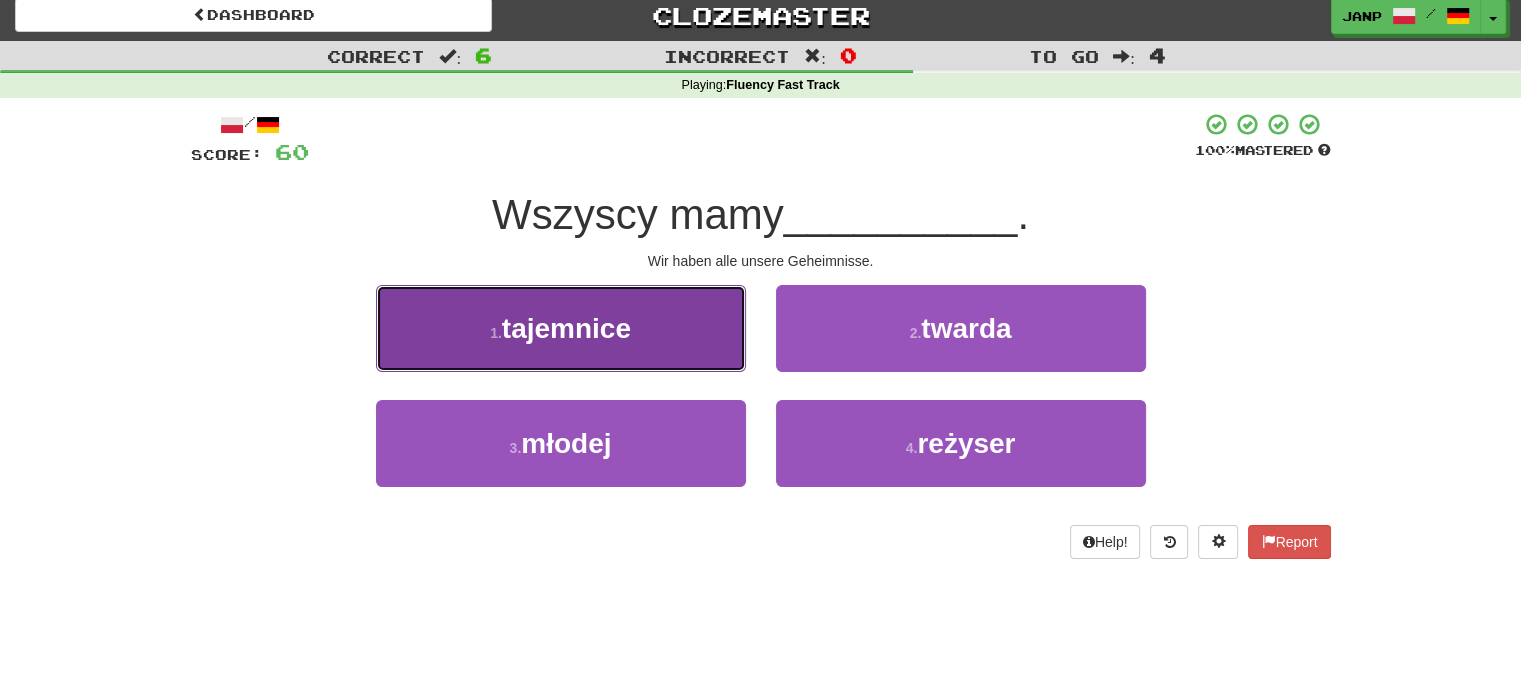 click on "1 .  tajemnice" at bounding box center [561, 328] 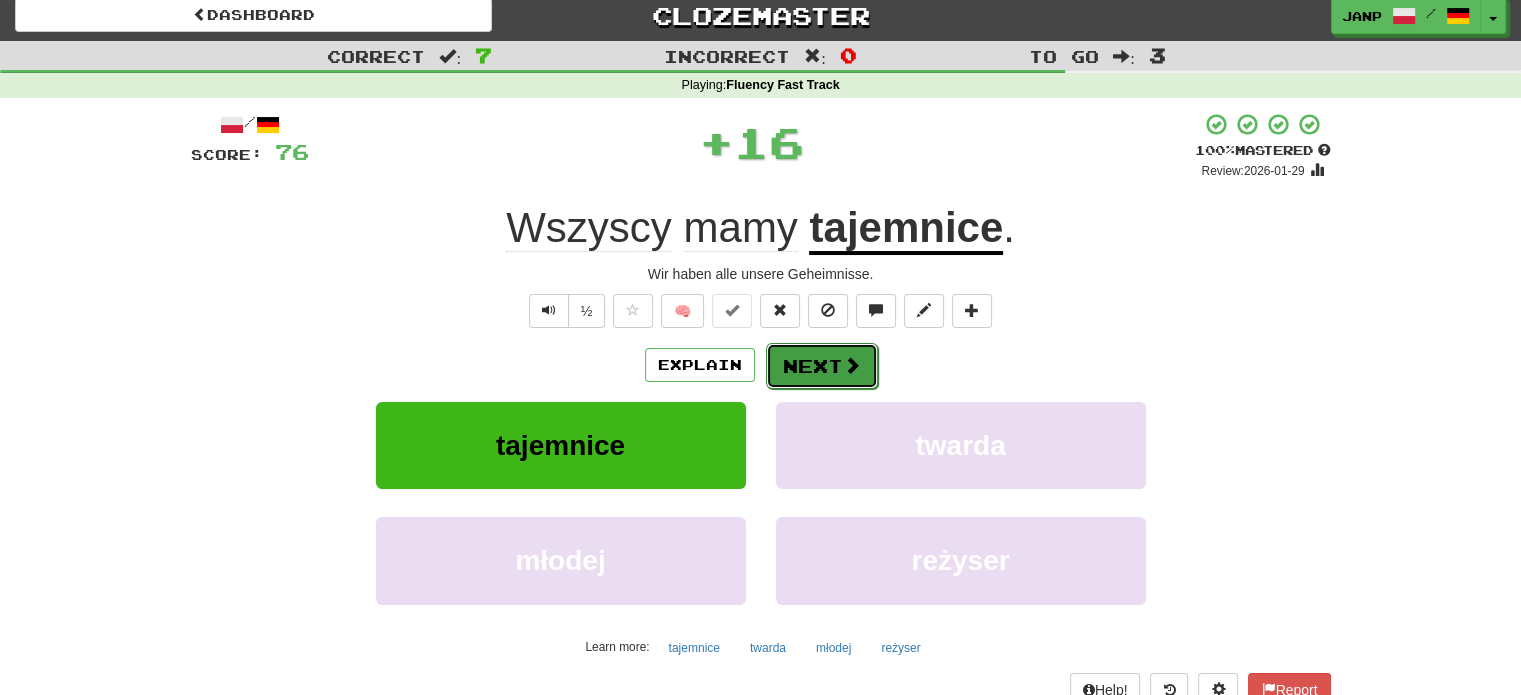 click on "Next" at bounding box center [822, 366] 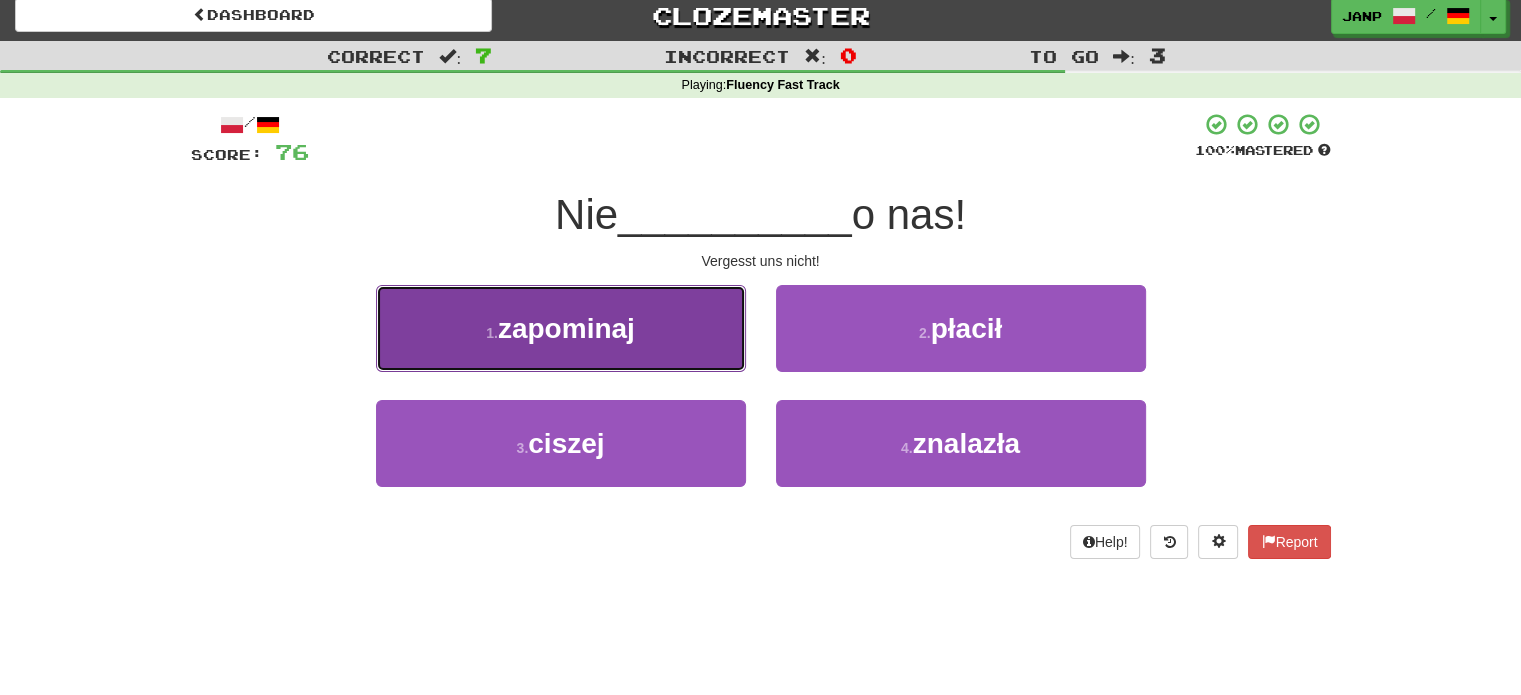 click on "1 .  zapominaj" at bounding box center [561, 328] 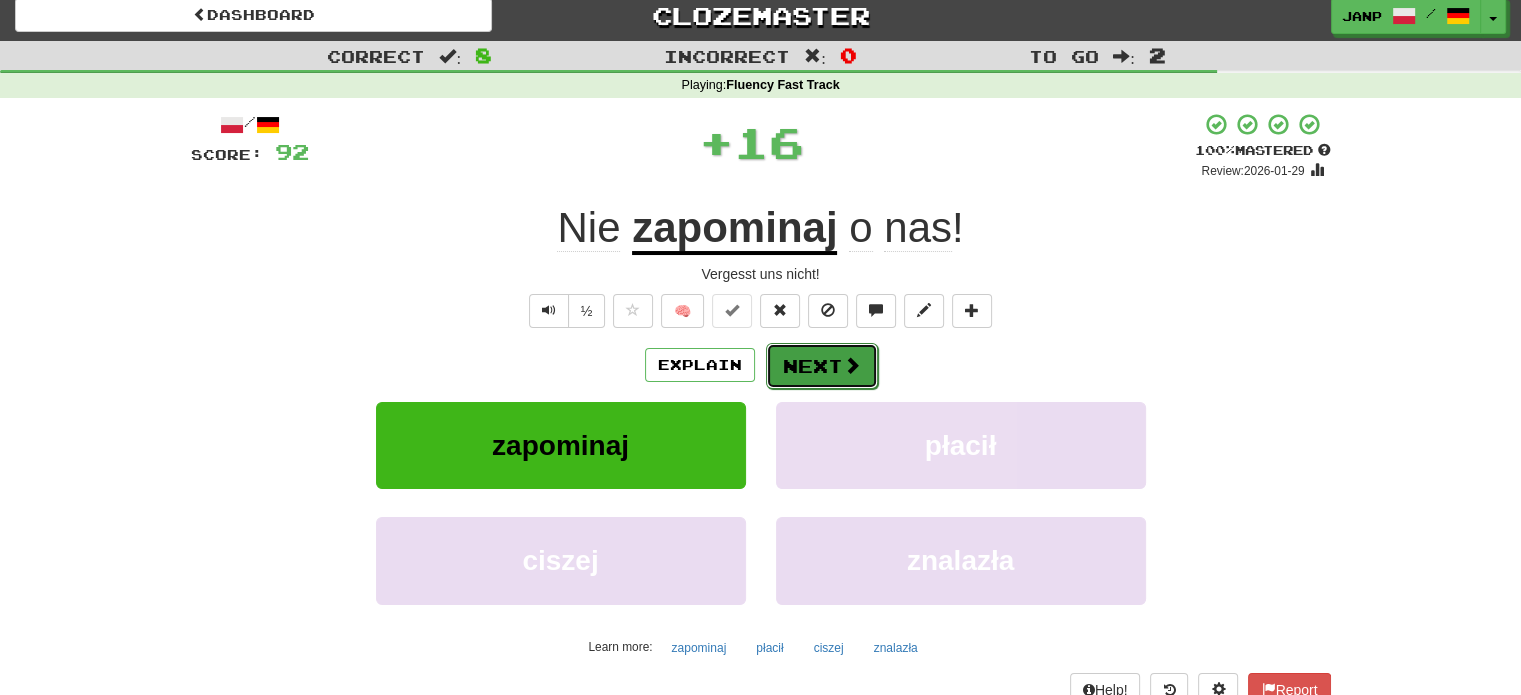 click on "Next" at bounding box center (822, 366) 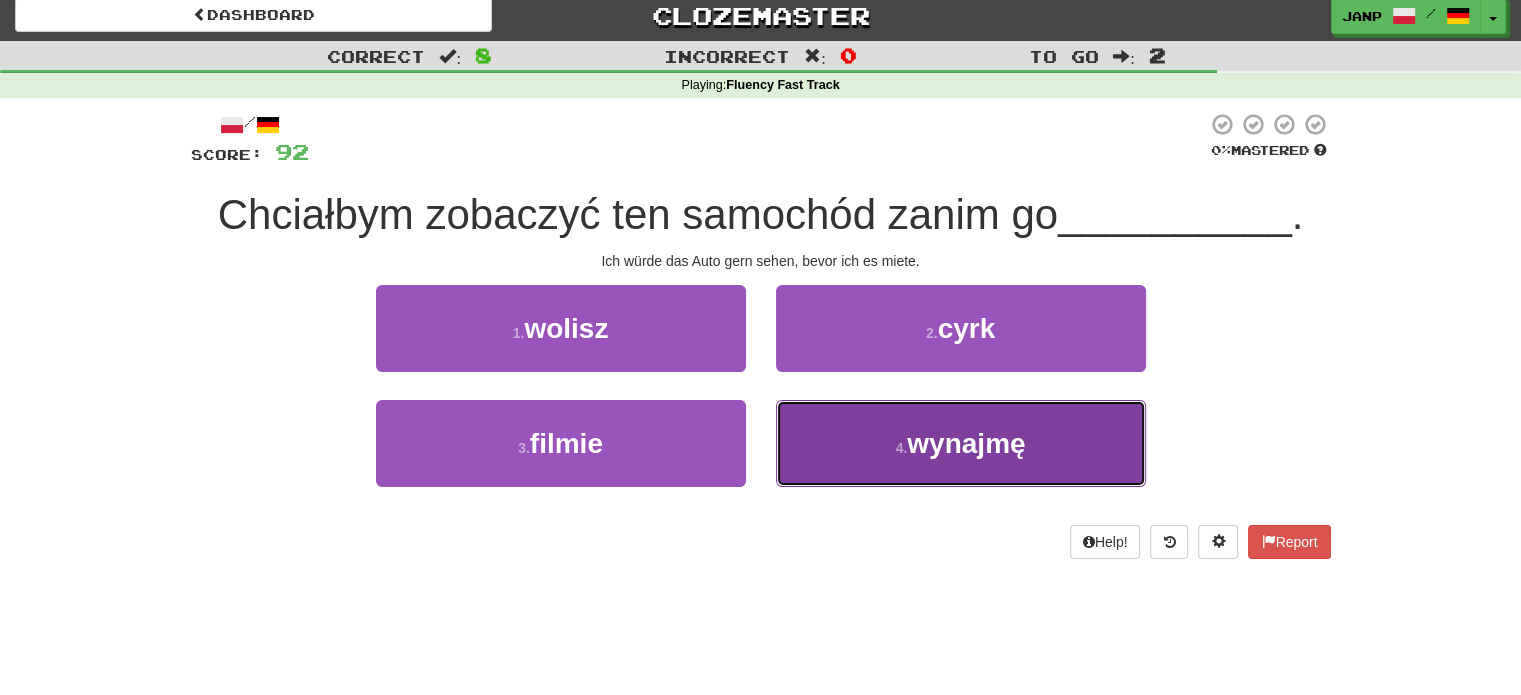 click on "4 .  wynajmę" at bounding box center (961, 443) 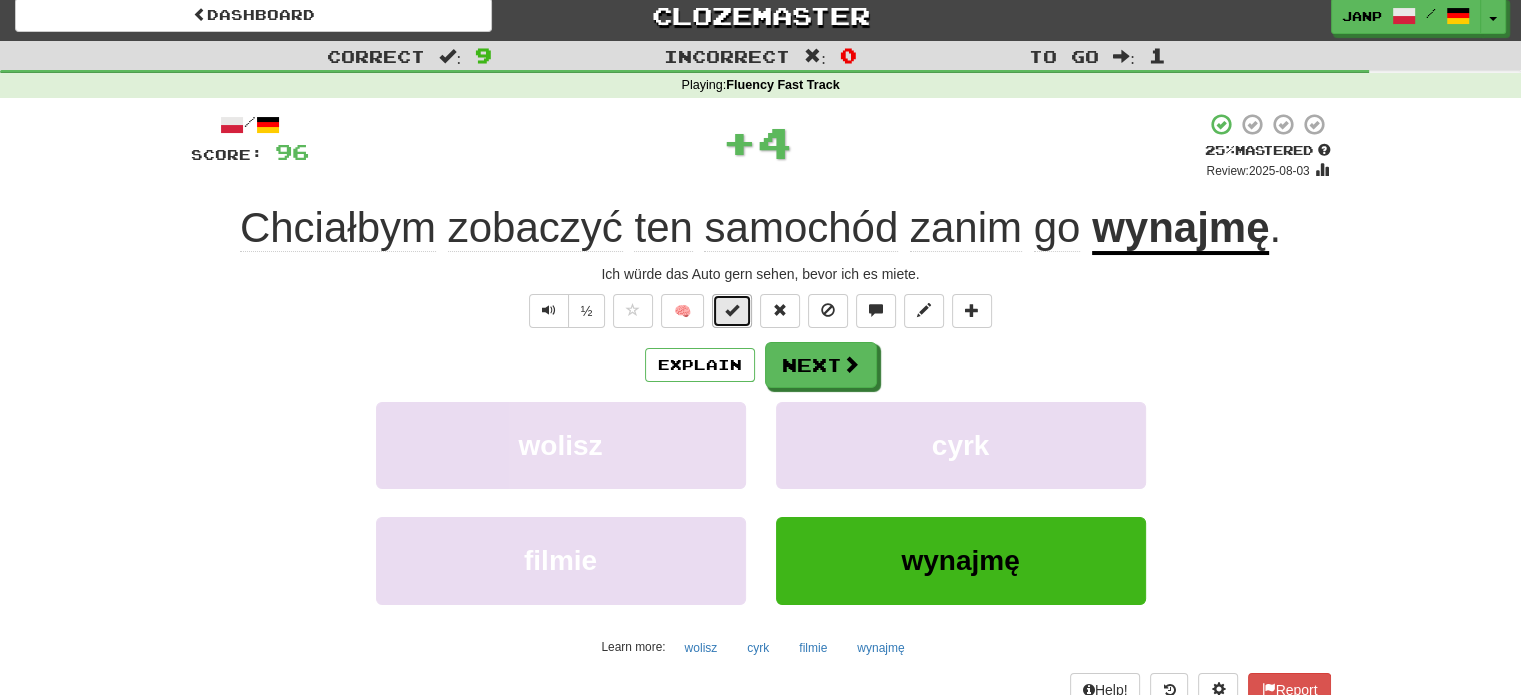 click at bounding box center [732, 310] 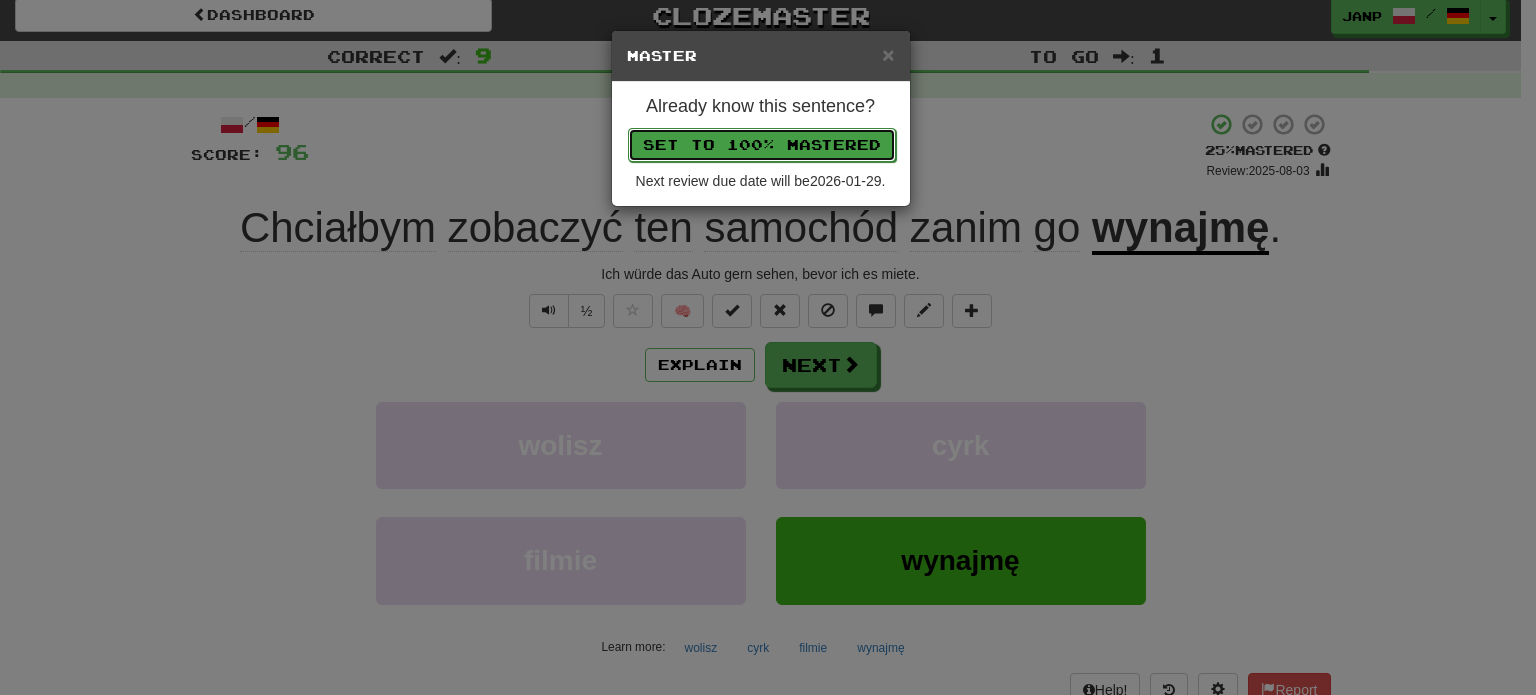 click on "Set to 100% Mastered" at bounding box center (762, 145) 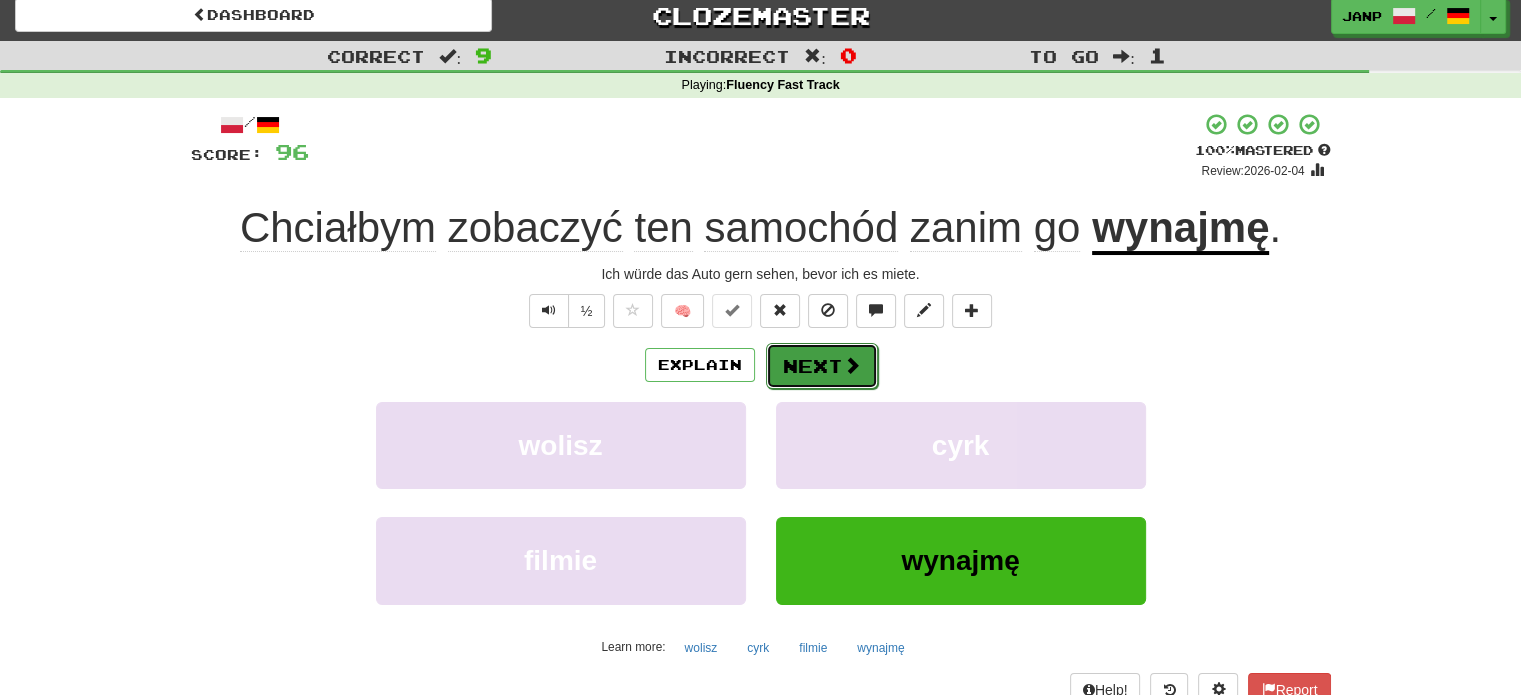click on "Next" at bounding box center [822, 366] 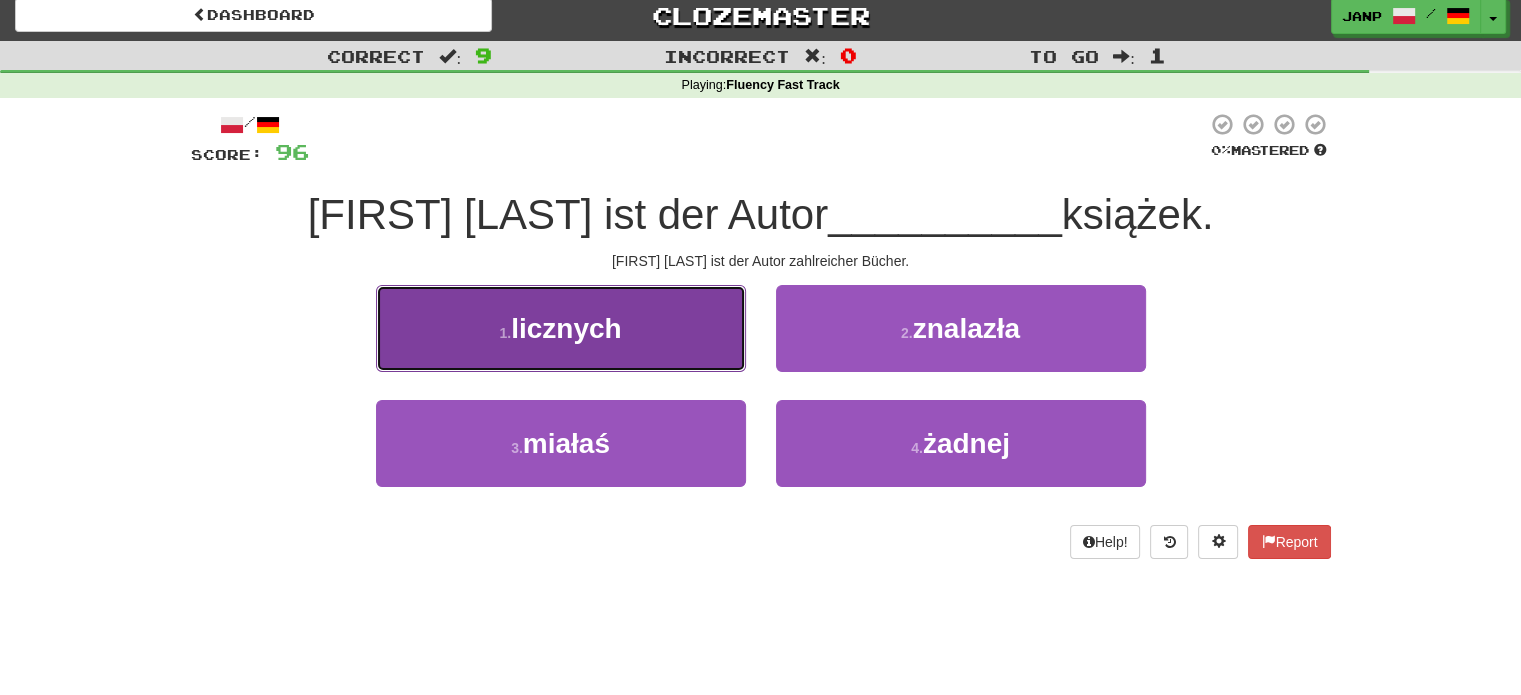 click on "1 .  licznych" at bounding box center [561, 328] 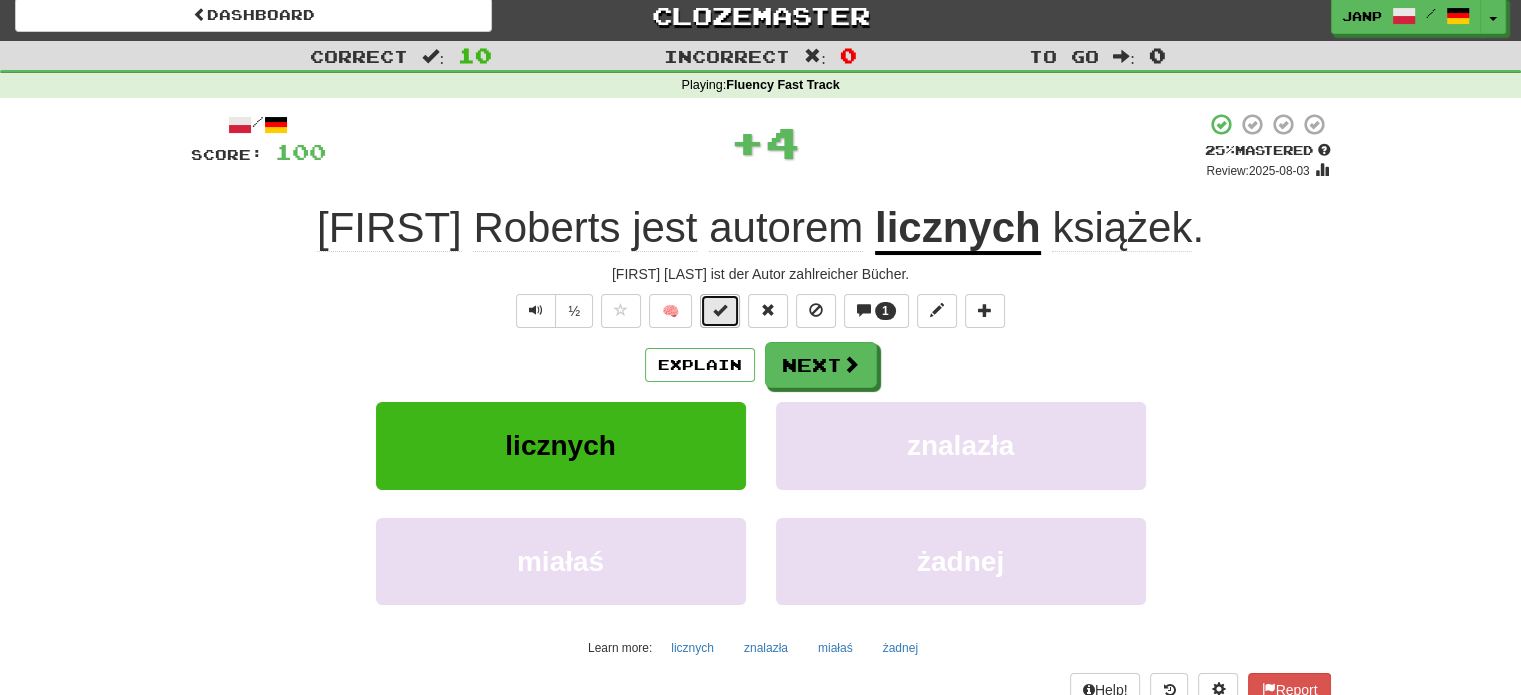 click at bounding box center [720, 310] 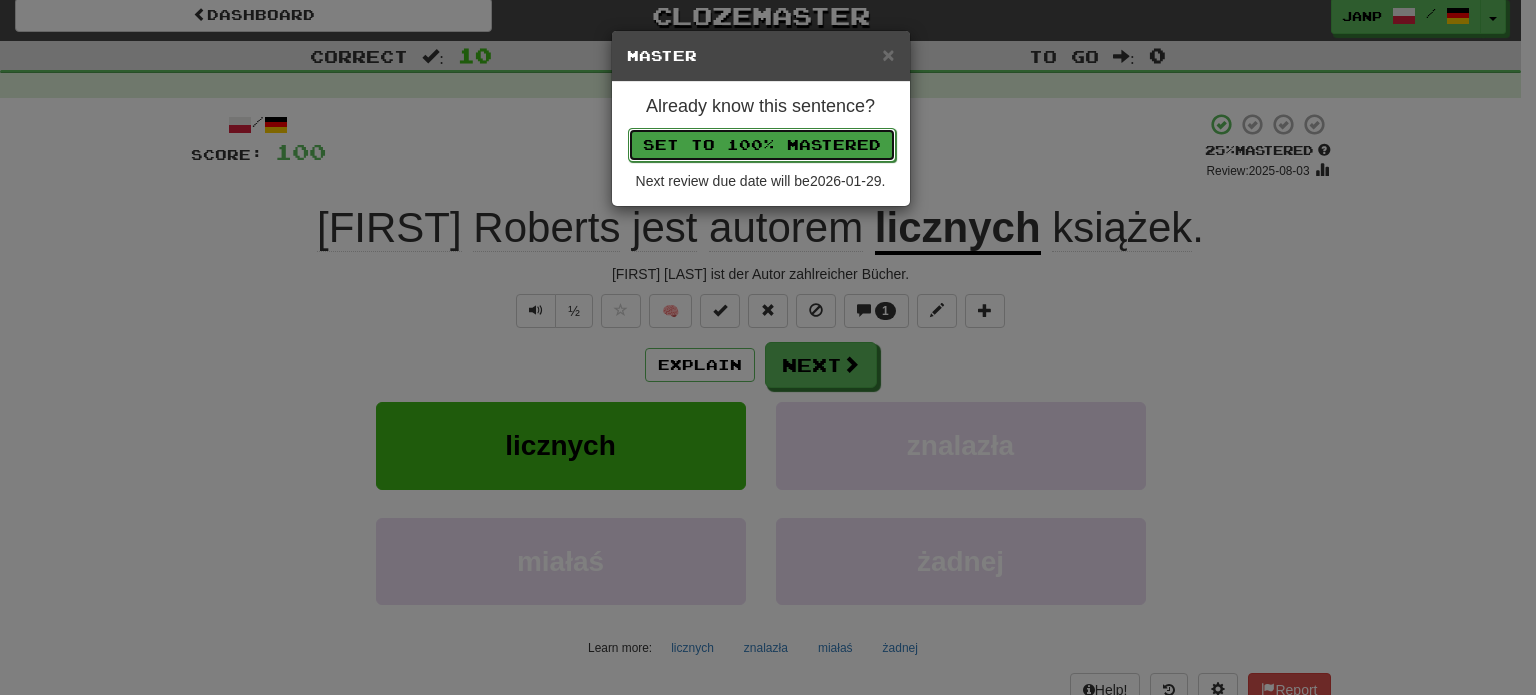click on "Set to 100% Mastered" at bounding box center (762, 145) 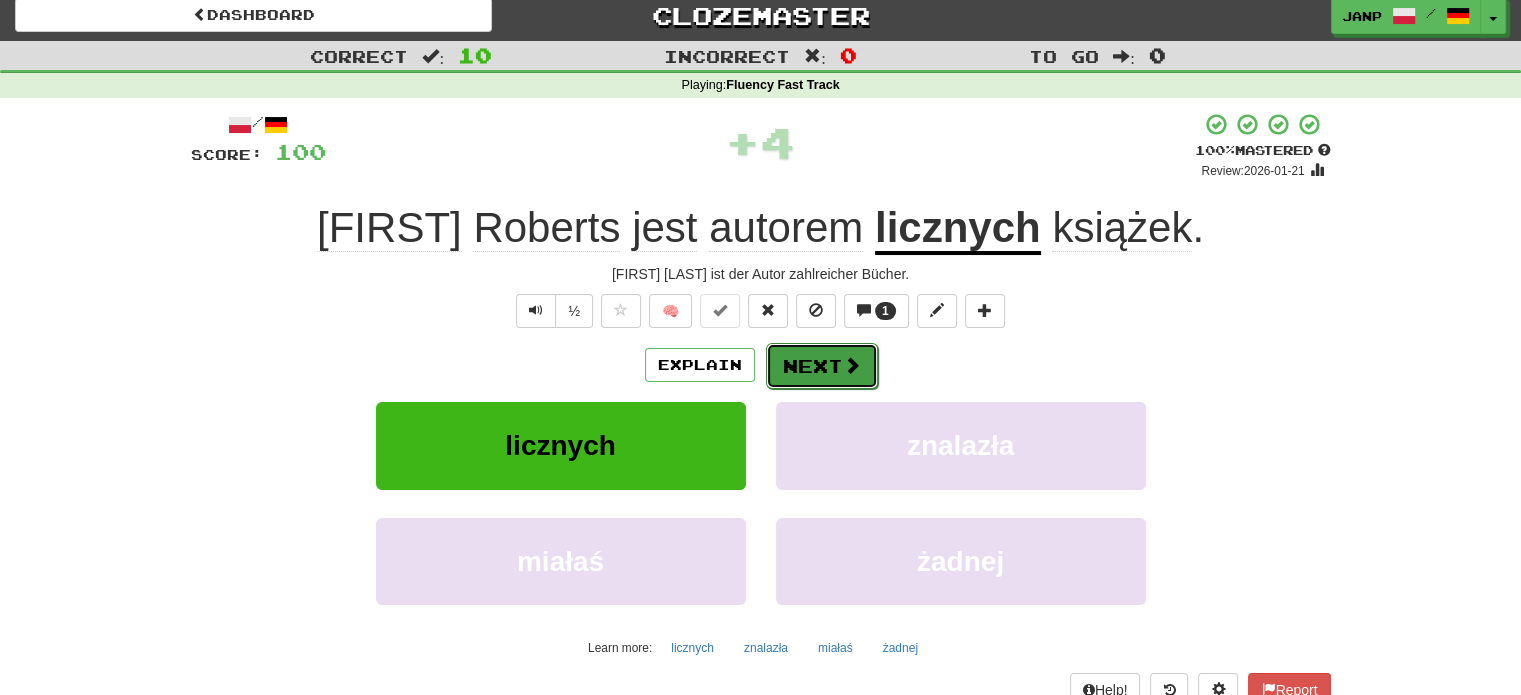 click on "Next" at bounding box center (822, 366) 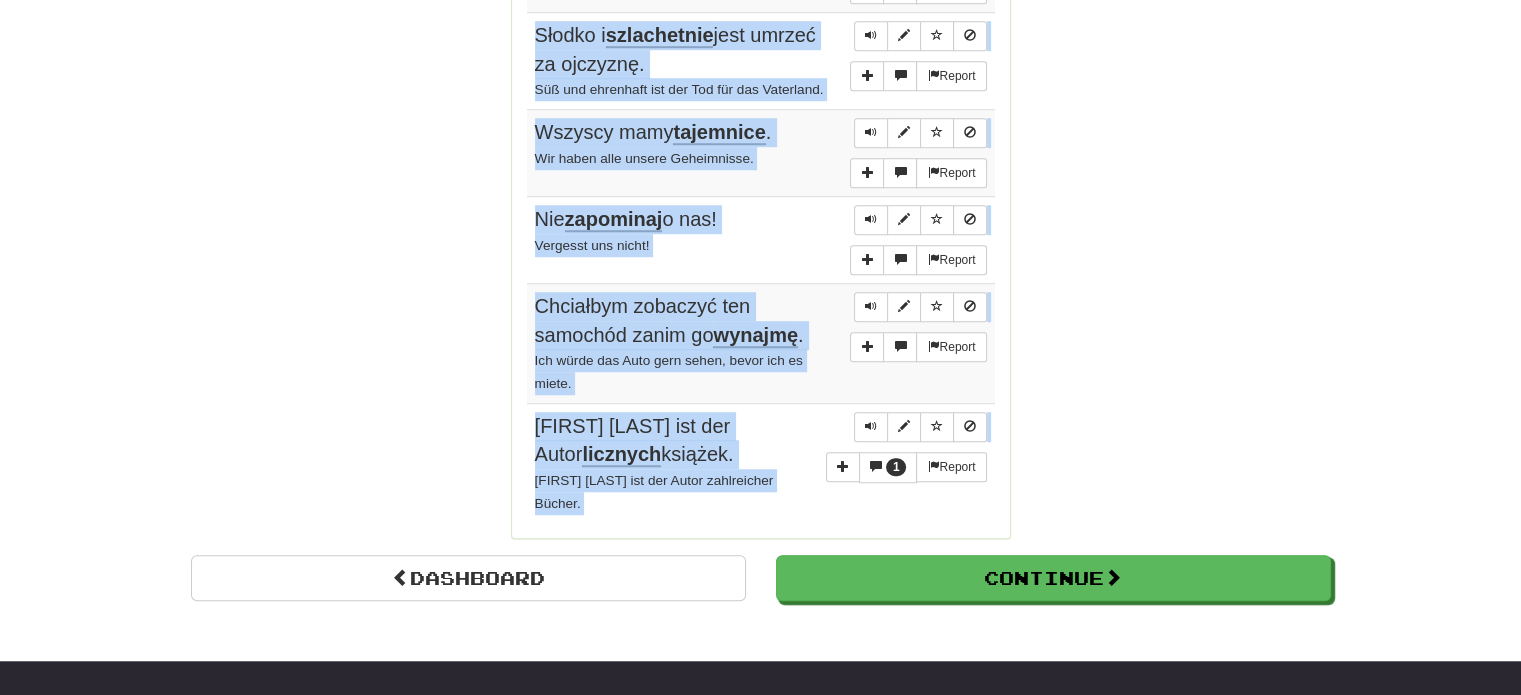 scroll, scrollTop: 1530, scrollLeft: 0, axis: vertical 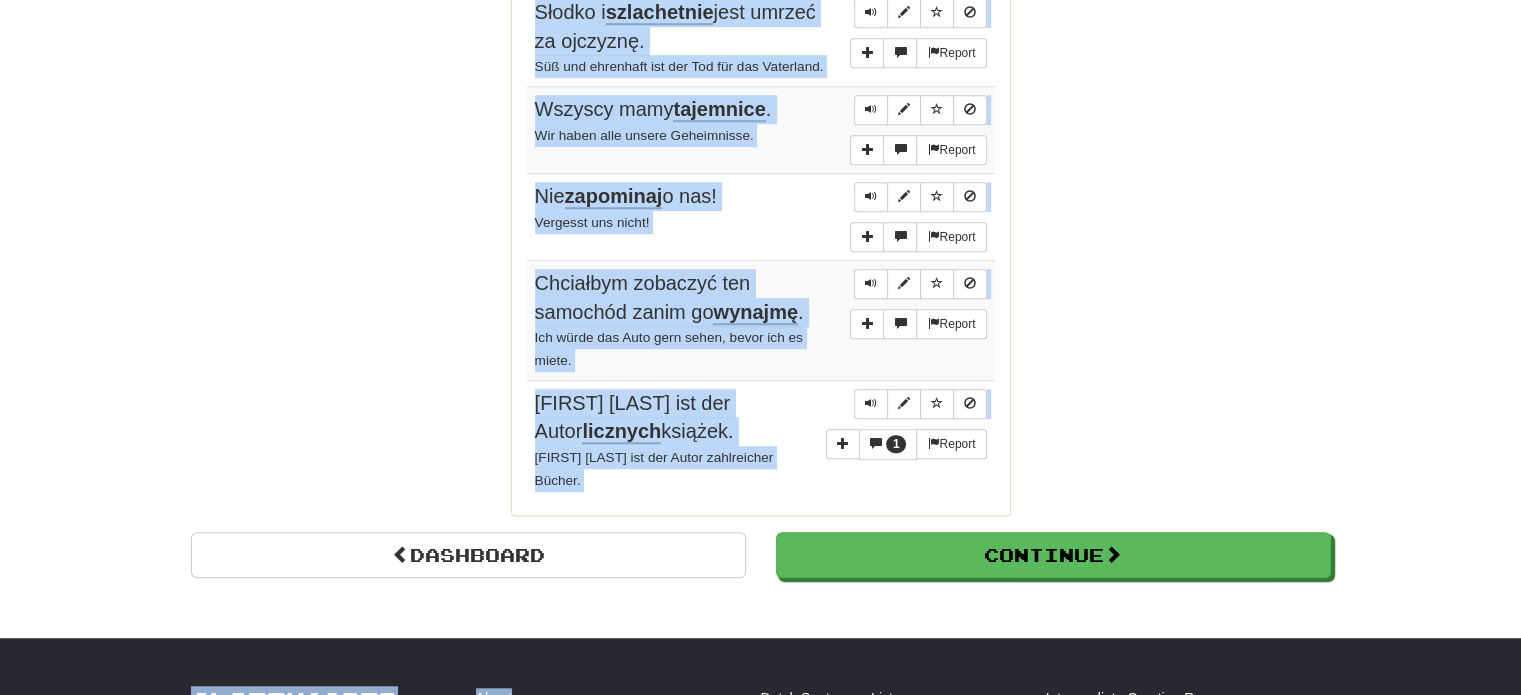 drag, startPoint x: 523, startPoint y: 383, endPoint x: 684, endPoint y: 467, distance: 181.5957 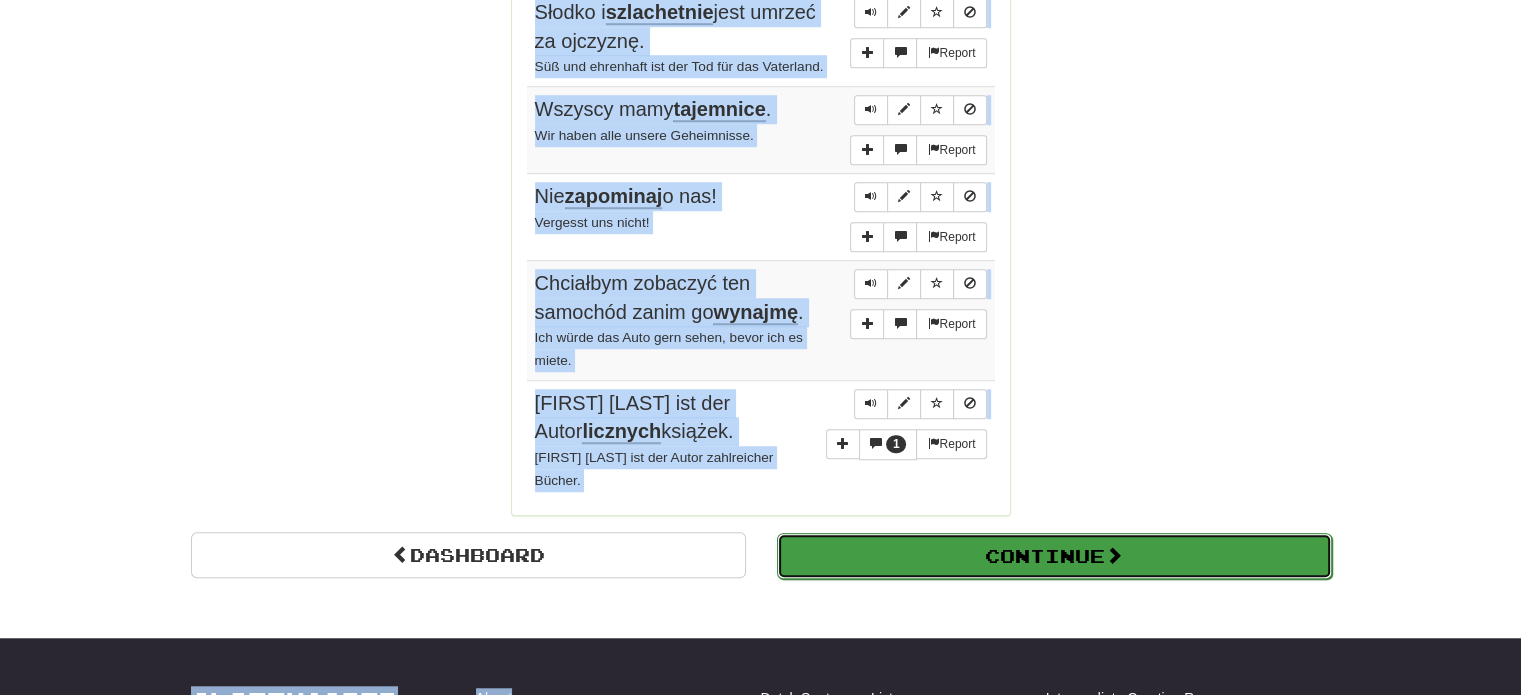 click on "Continue" at bounding box center [1054, 556] 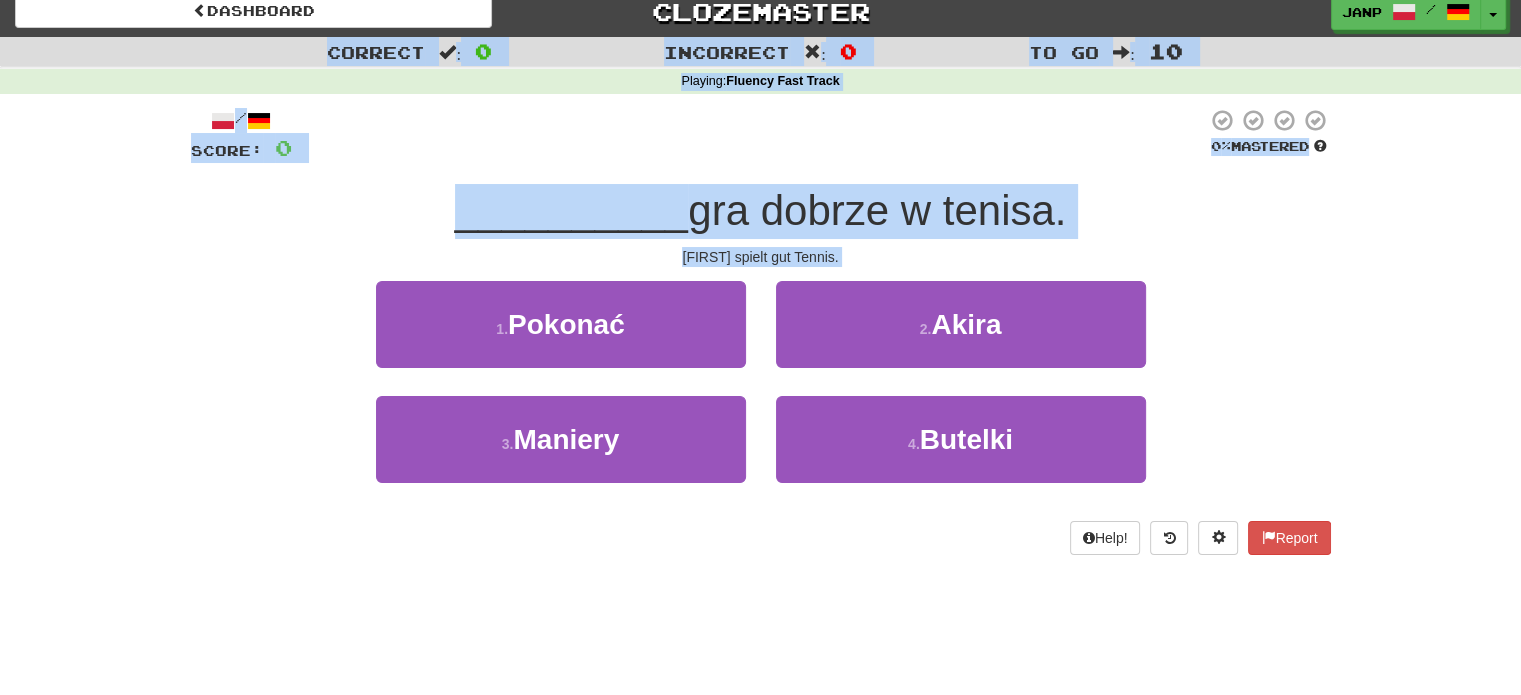 scroll, scrollTop: 10, scrollLeft: 0, axis: vertical 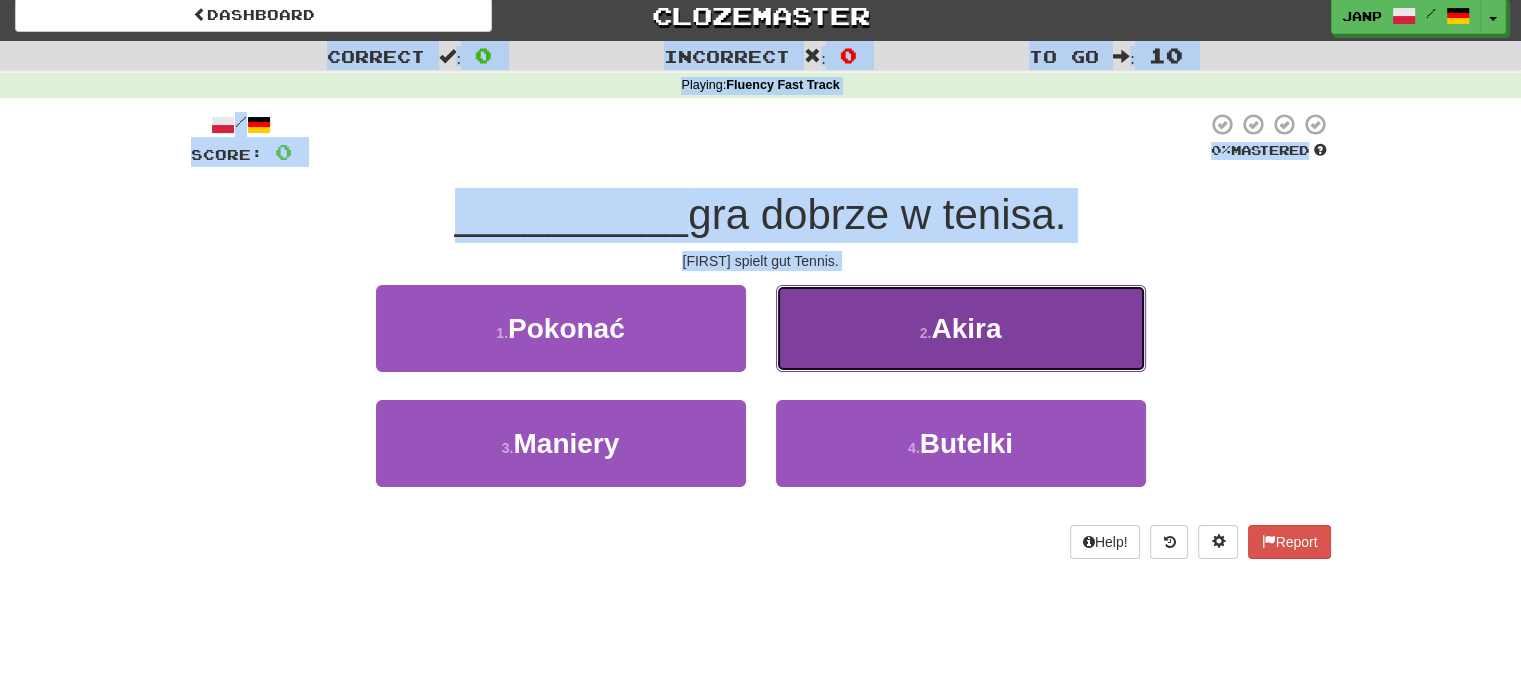 click on "2 .  Akira" at bounding box center [961, 328] 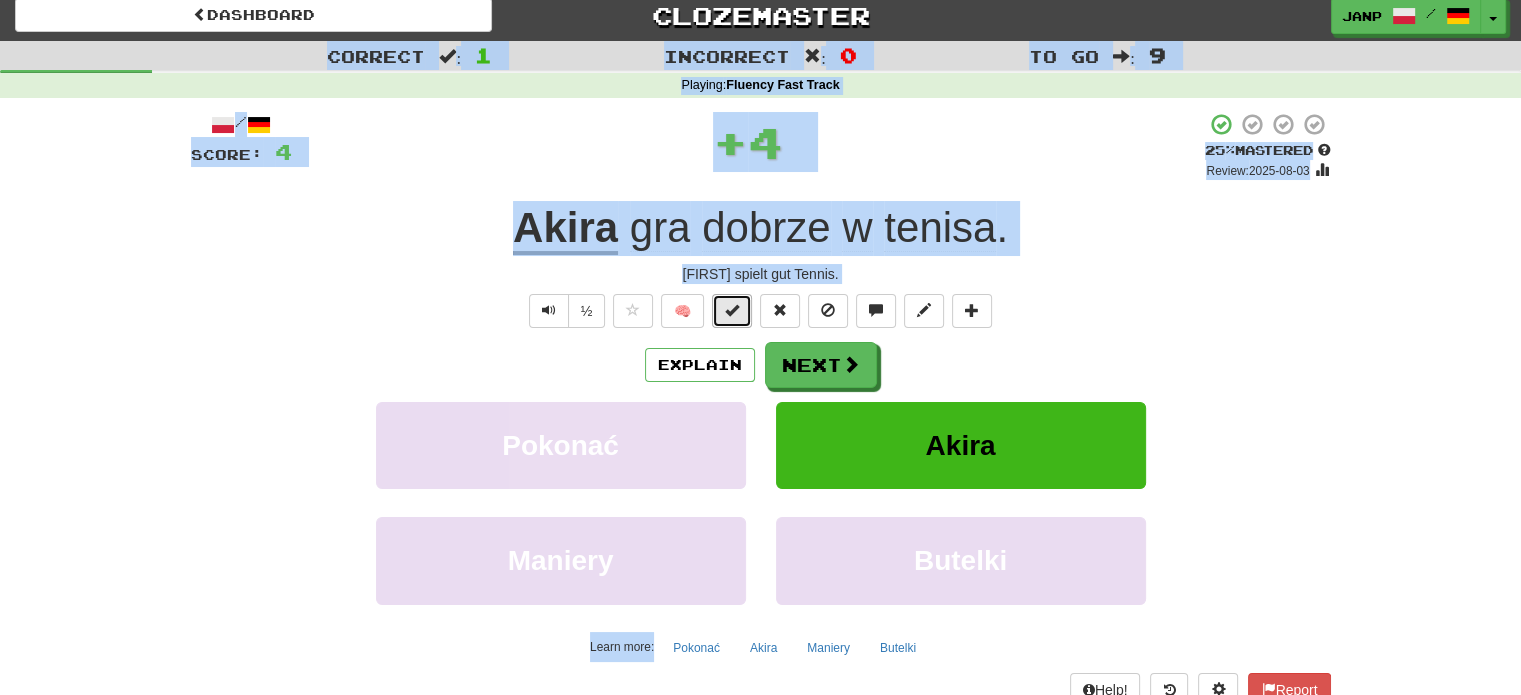 click at bounding box center [732, 311] 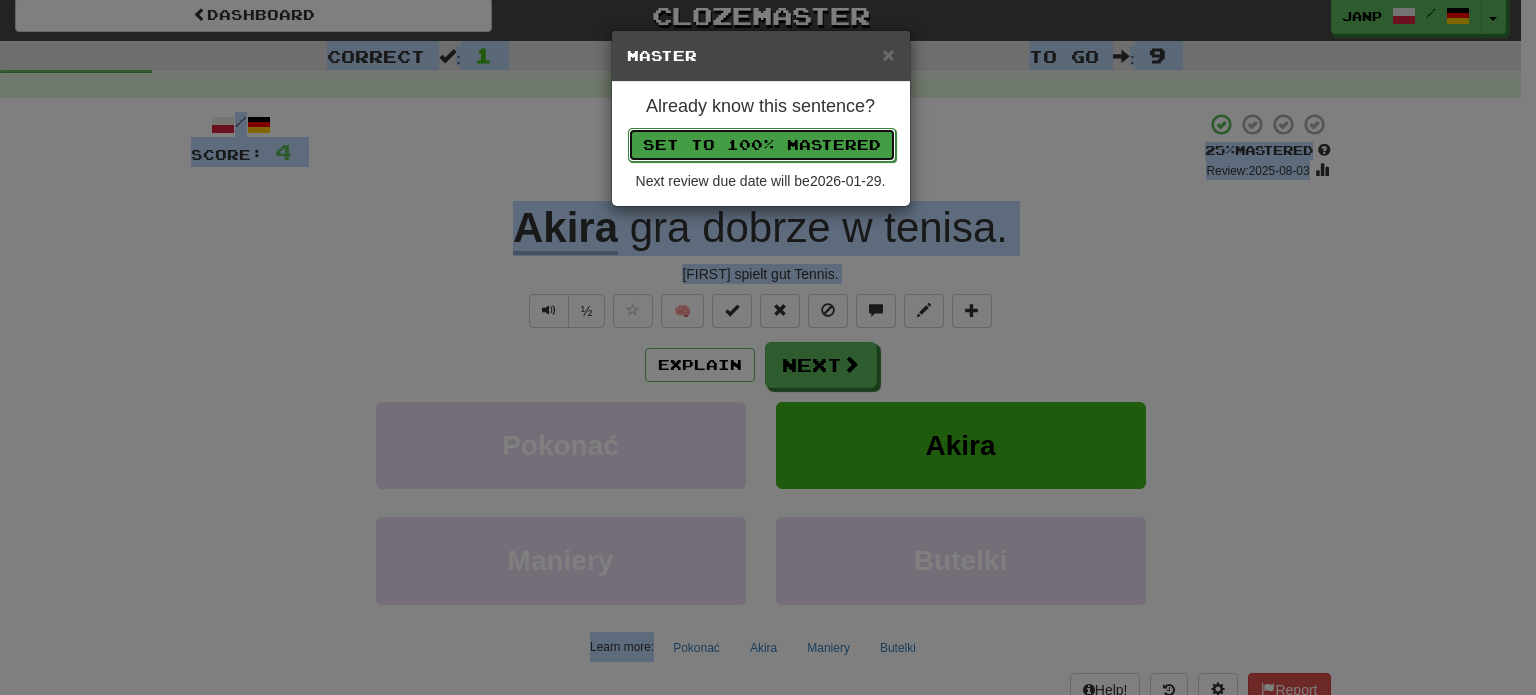 click on "Set to 100% Mastered" at bounding box center [762, 145] 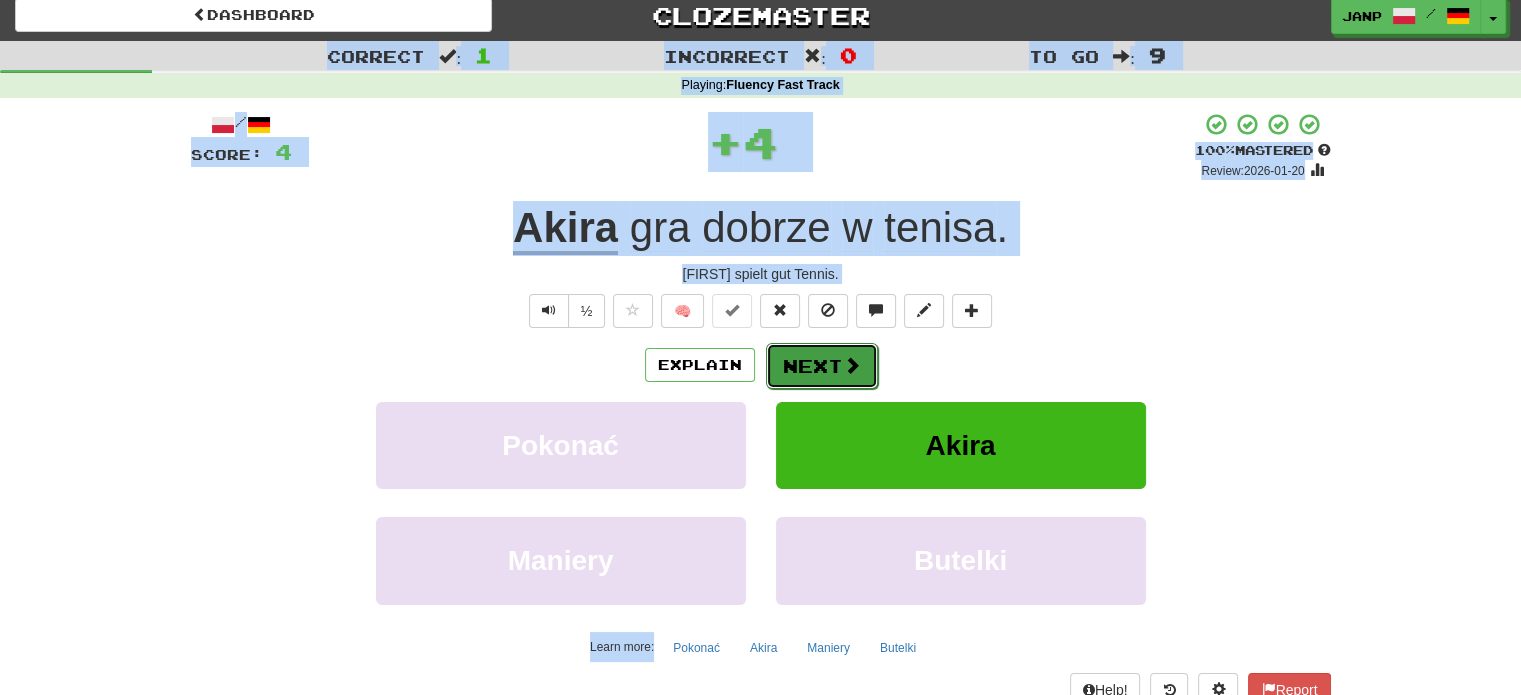 click on "Next" at bounding box center (822, 366) 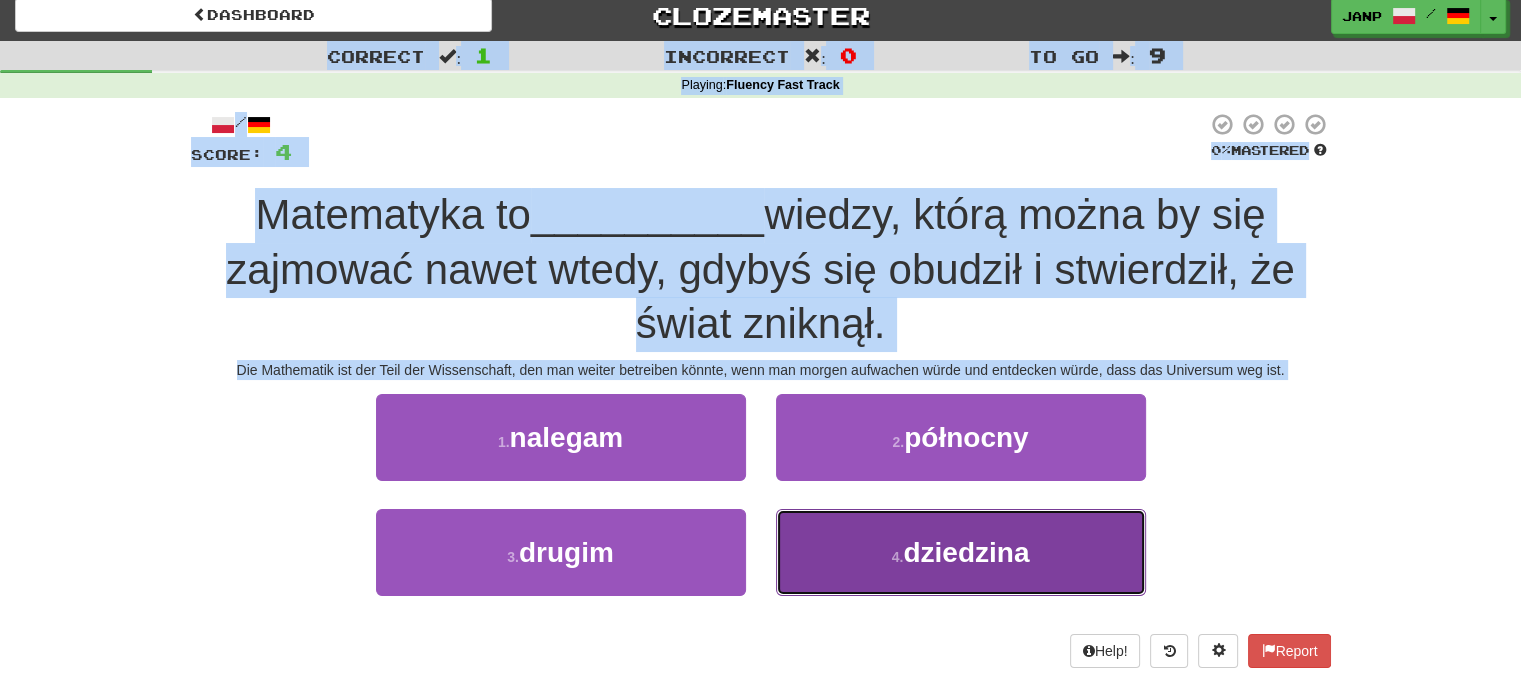 click on "4 .  dziedzina" at bounding box center (961, 552) 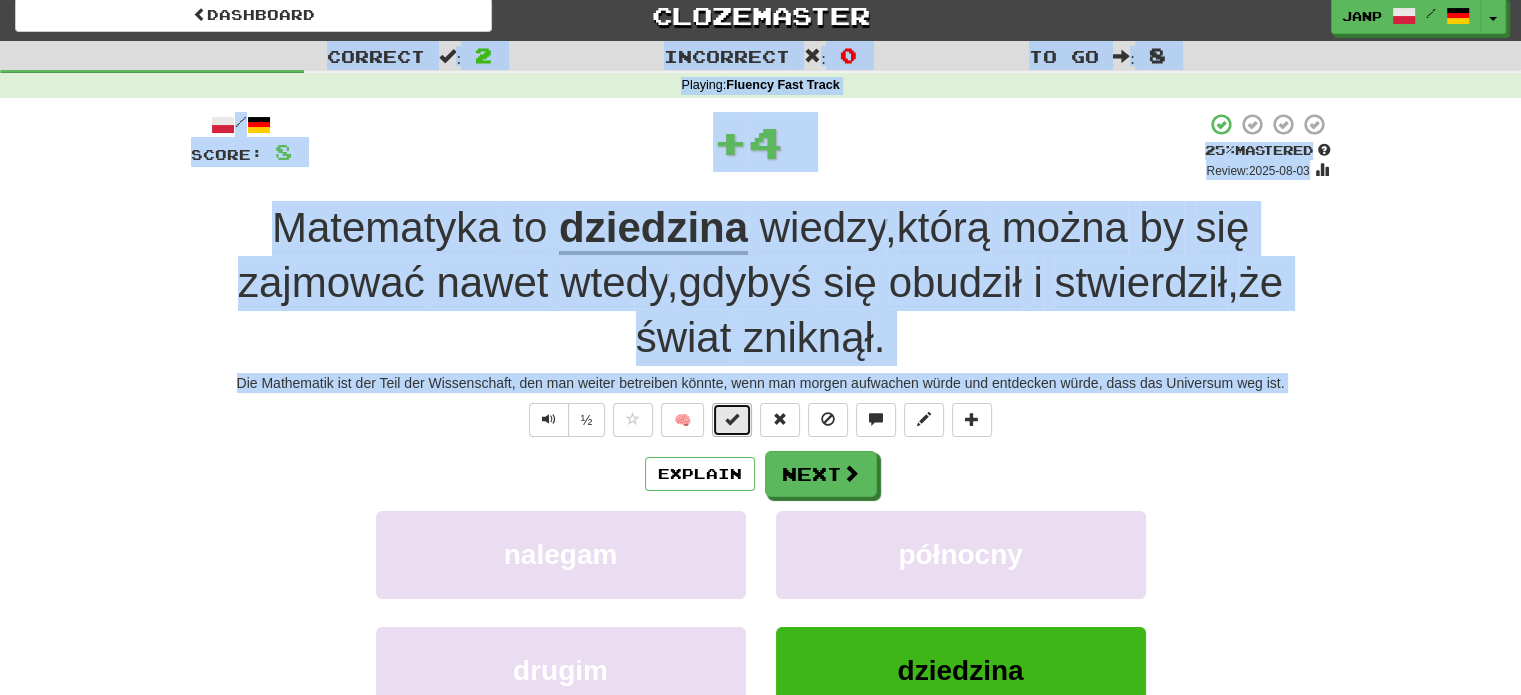 click at bounding box center [732, 419] 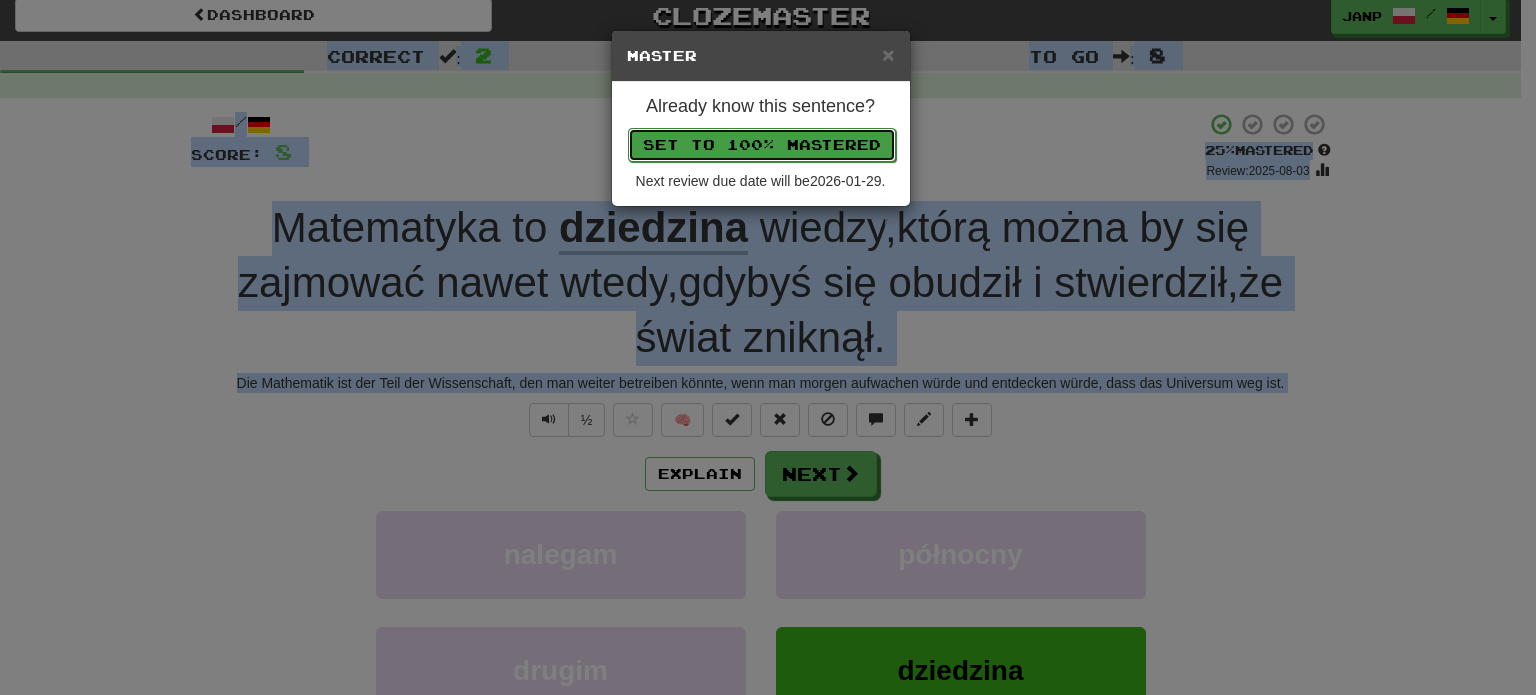 click on "Set to 100% Mastered" at bounding box center (762, 145) 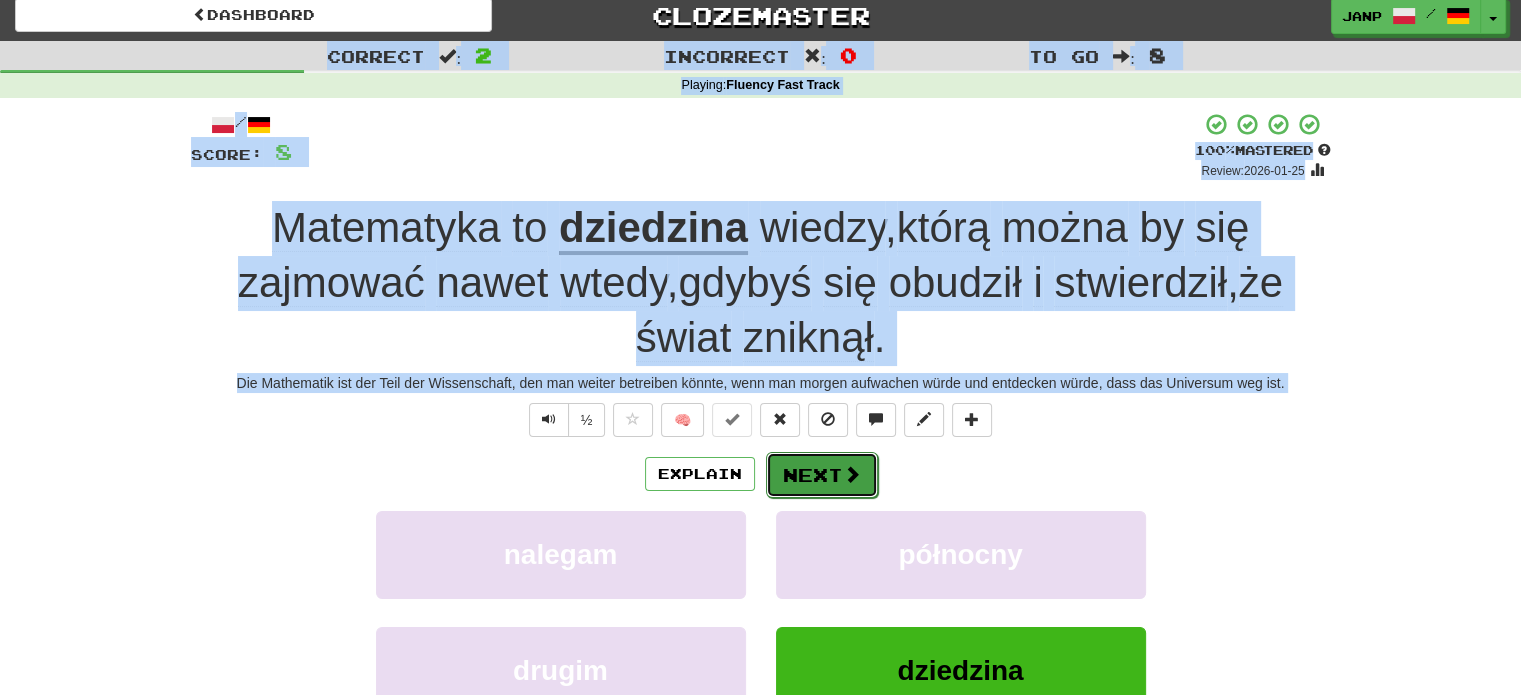 click on "Next" at bounding box center [822, 475] 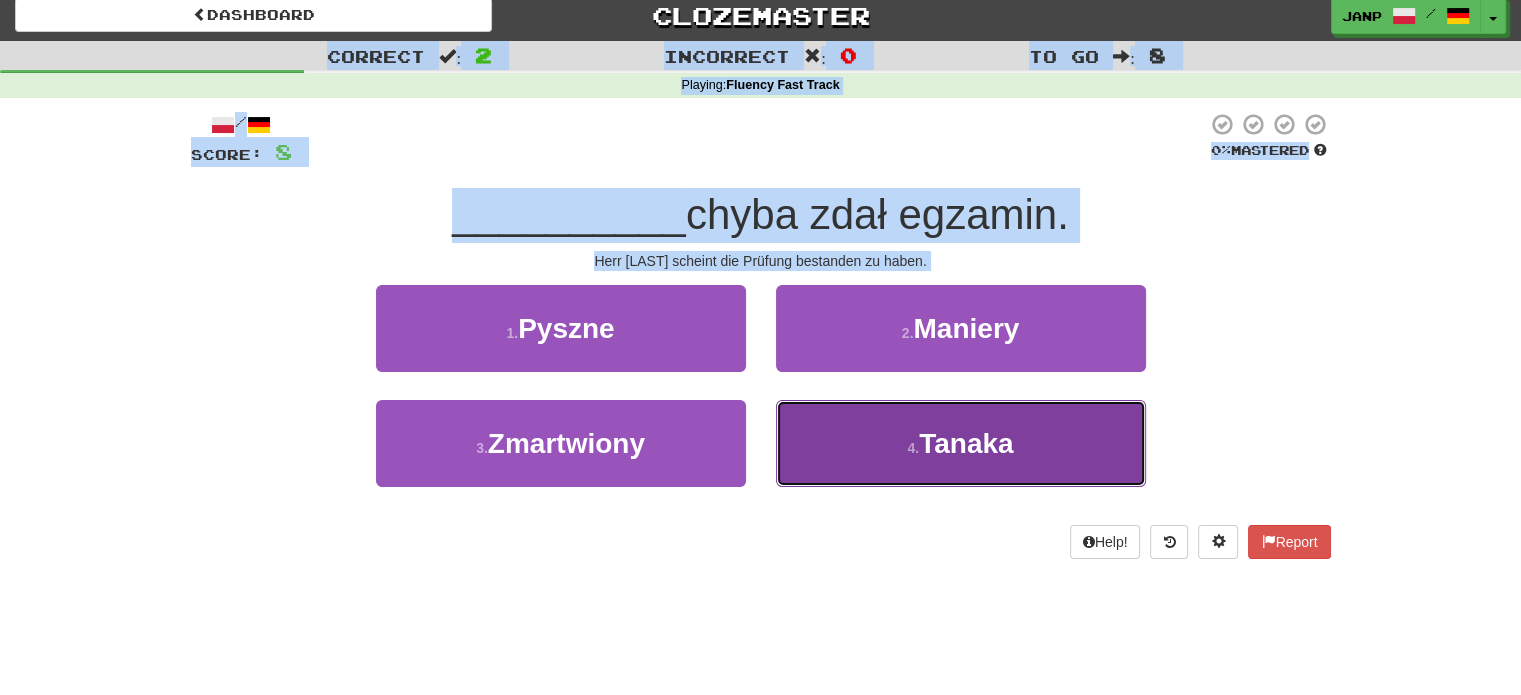 click on "4 .  Tanaka" at bounding box center (961, 443) 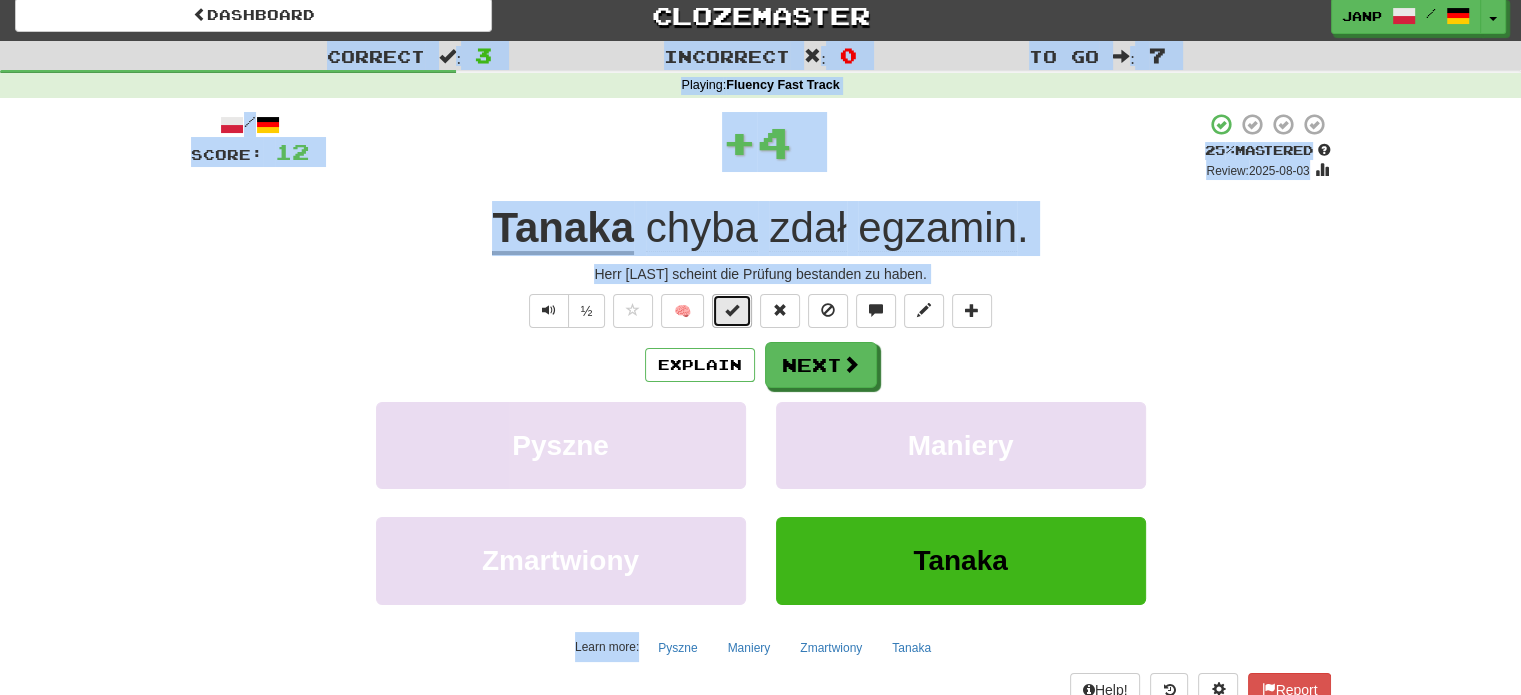 click at bounding box center (732, 311) 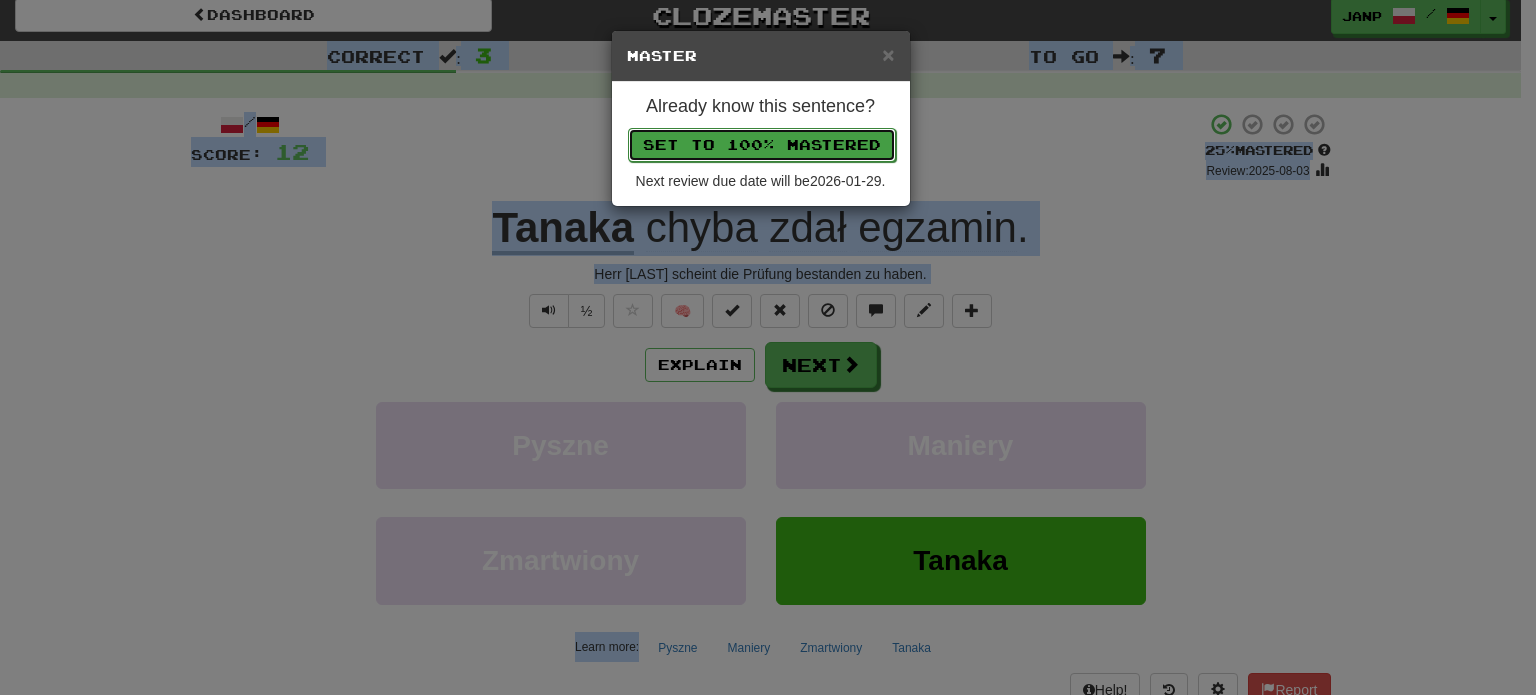 click on "Set to 100% Mastered" at bounding box center [762, 145] 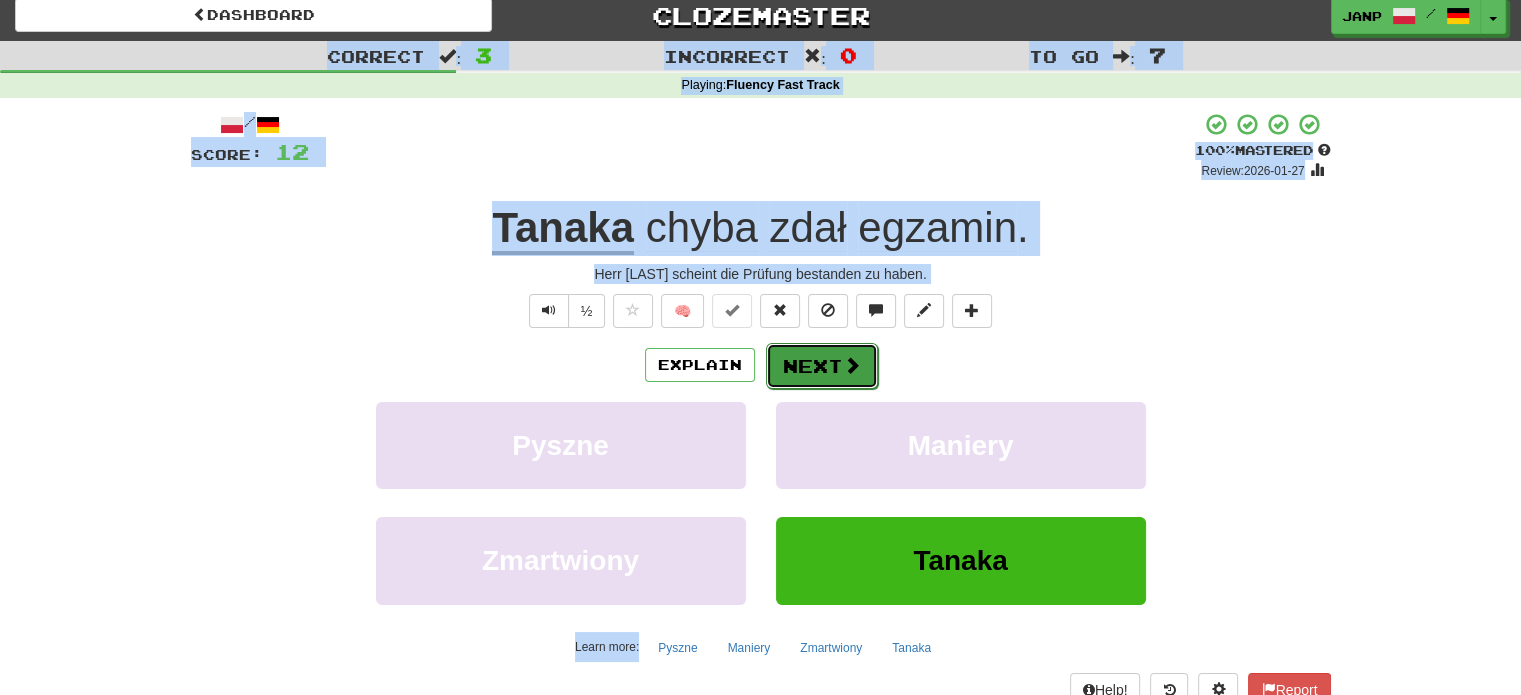 click on "Next" at bounding box center [822, 366] 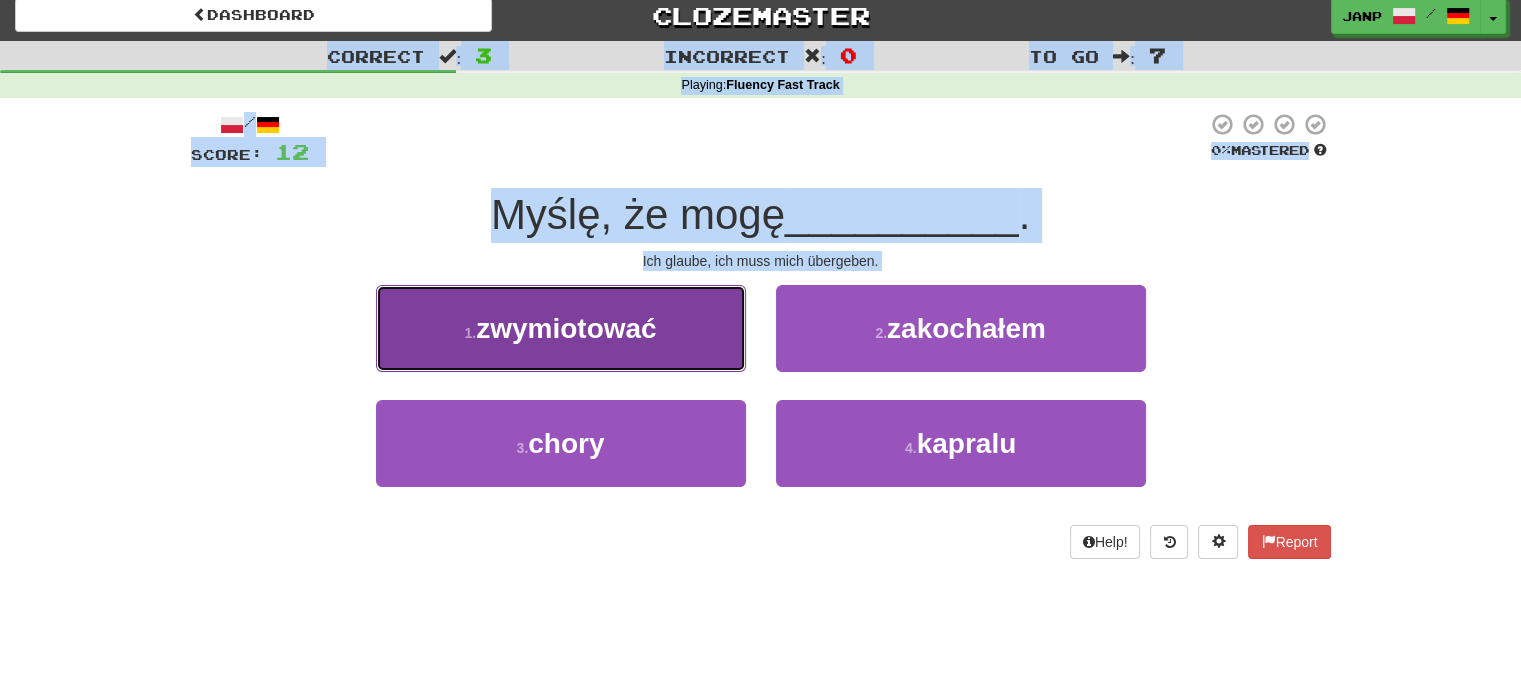 click on "1 .  zwymiotować" at bounding box center [561, 328] 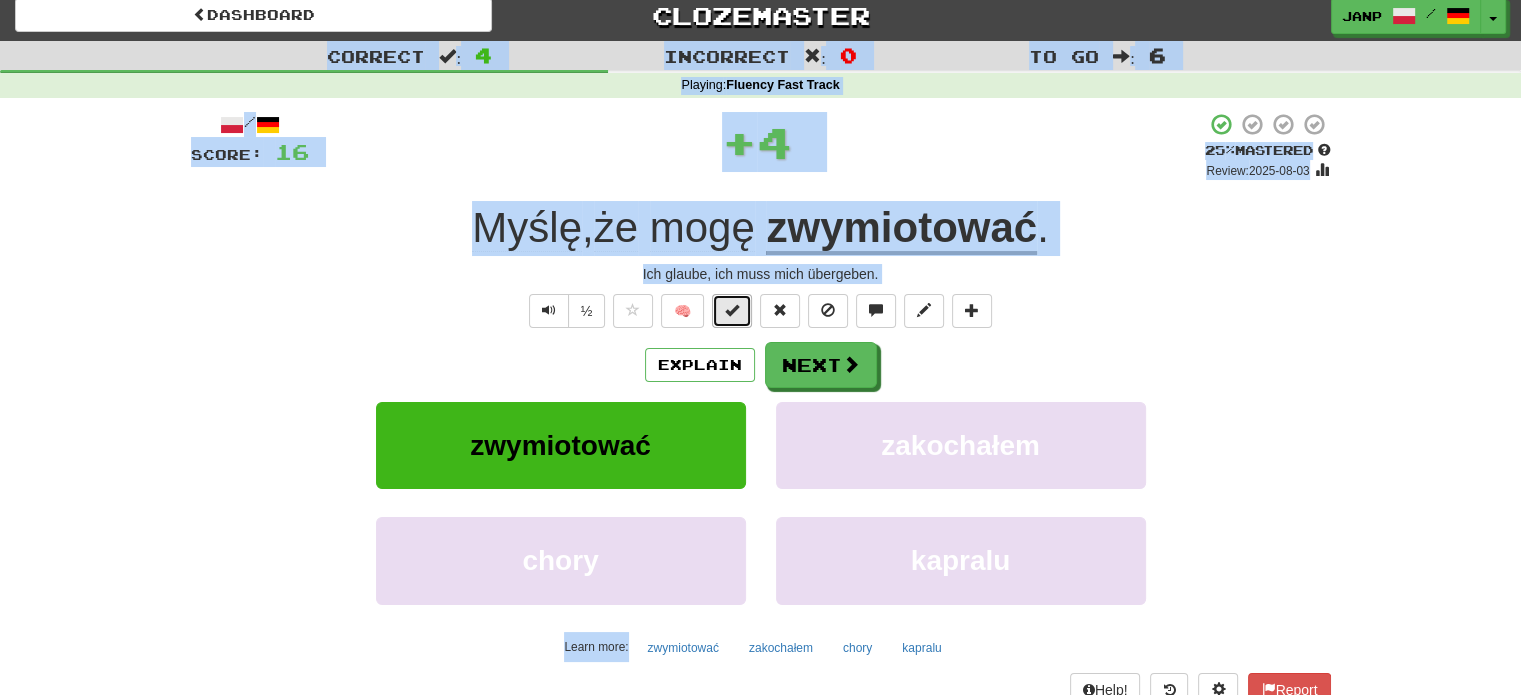click at bounding box center (732, 310) 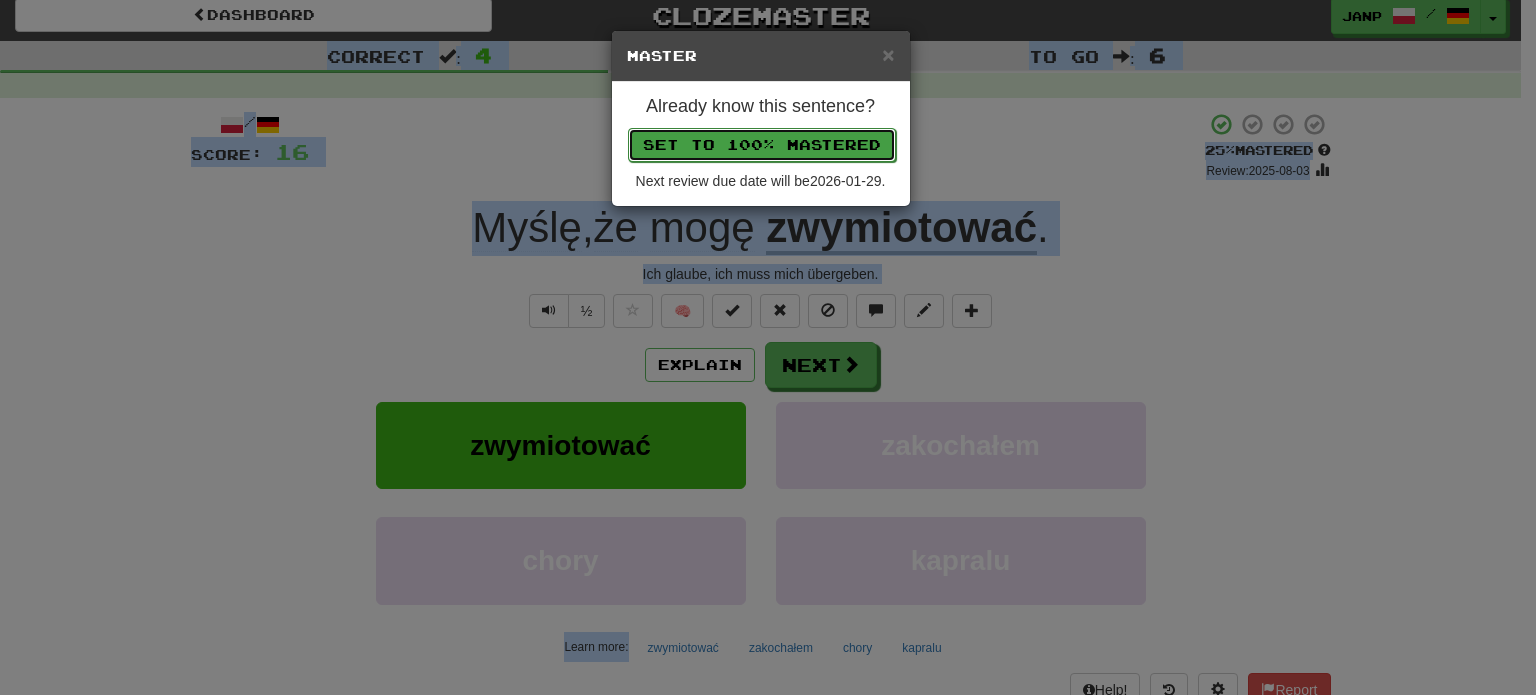 click on "Set to 100% Mastered" at bounding box center (762, 145) 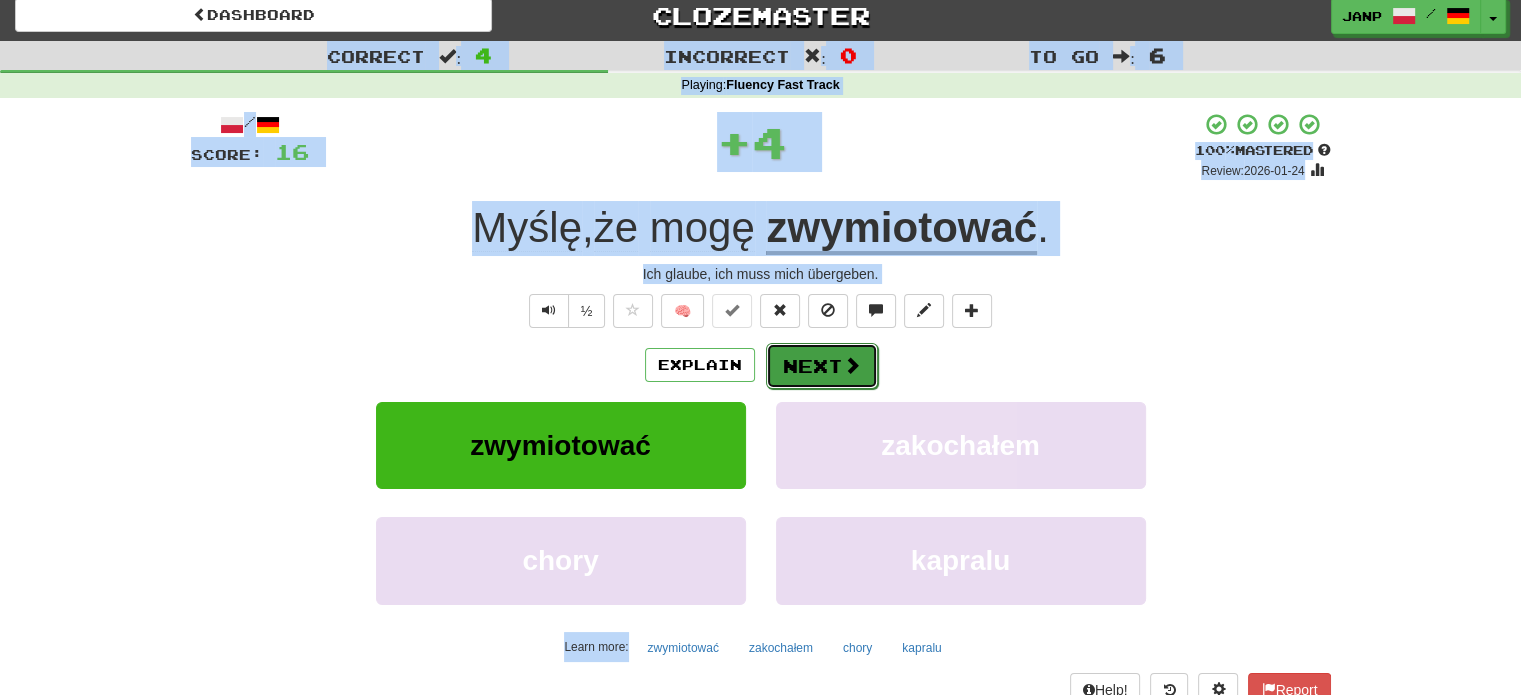 click on "Next" at bounding box center [822, 366] 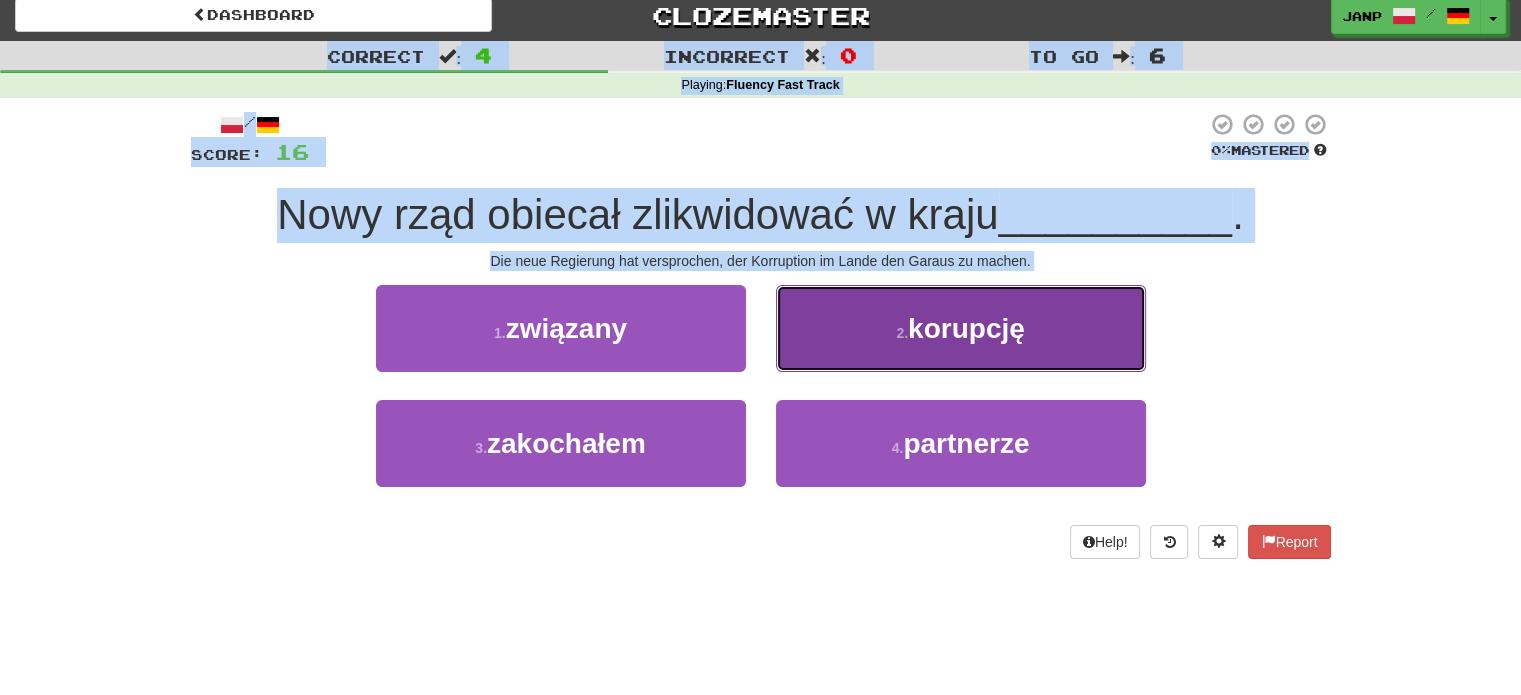 click on "2 .  korupcję" at bounding box center [961, 328] 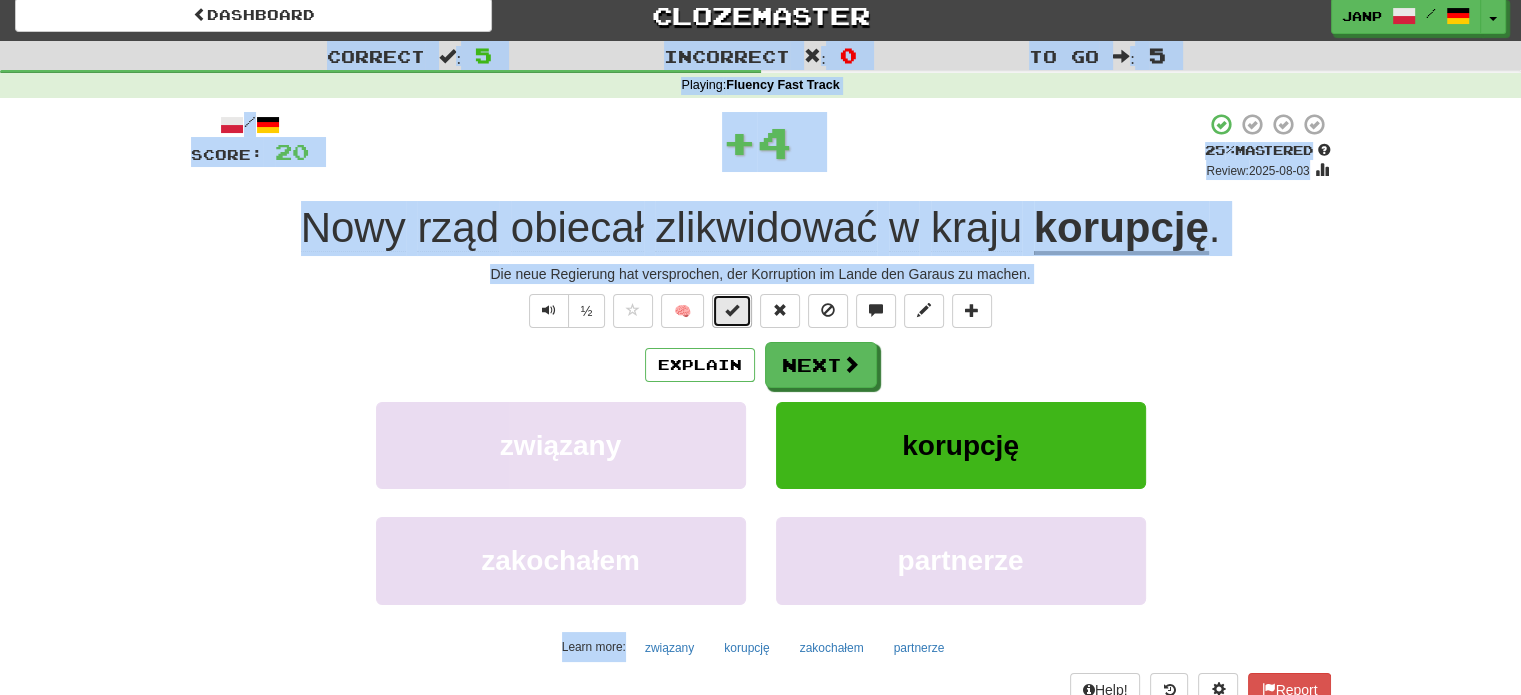 click at bounding box center [732, 311] 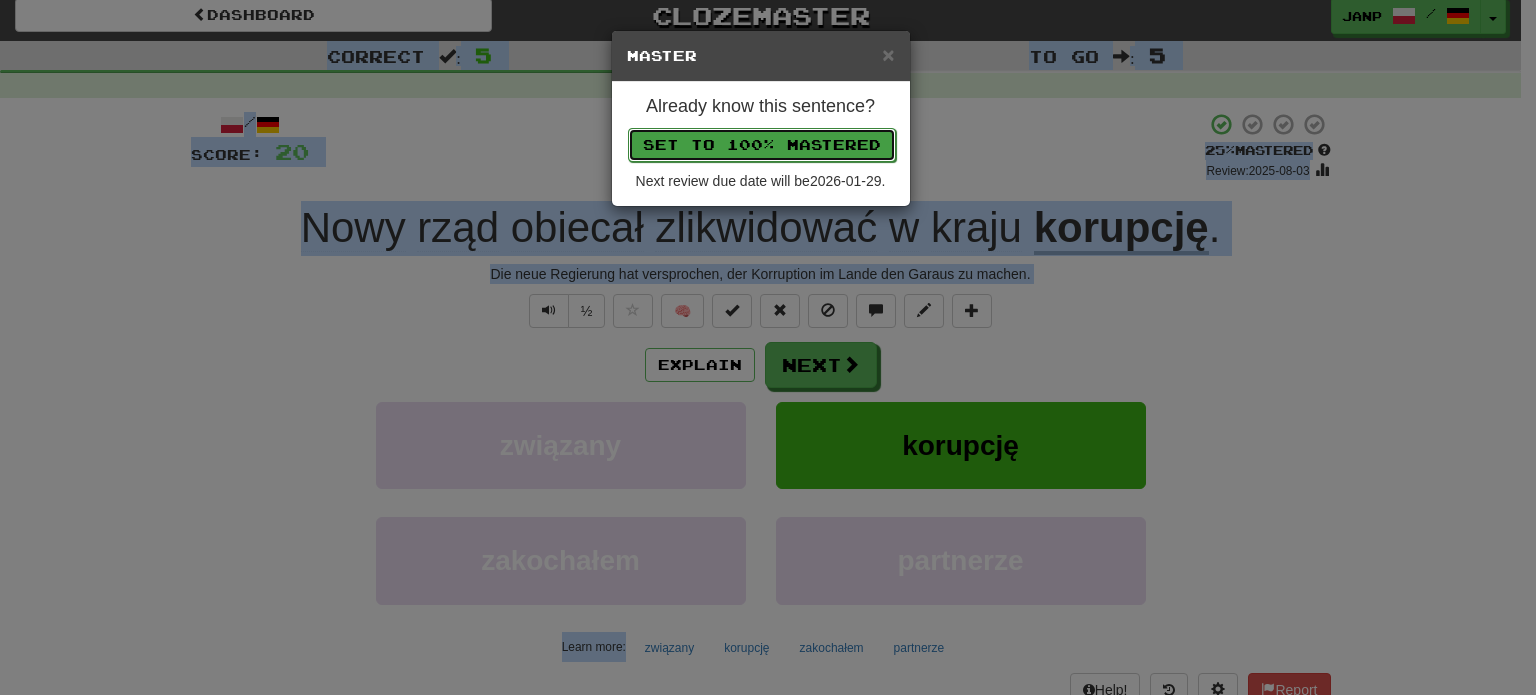 click on "Set to 100% Mastered" at bounding box center [762, 145] 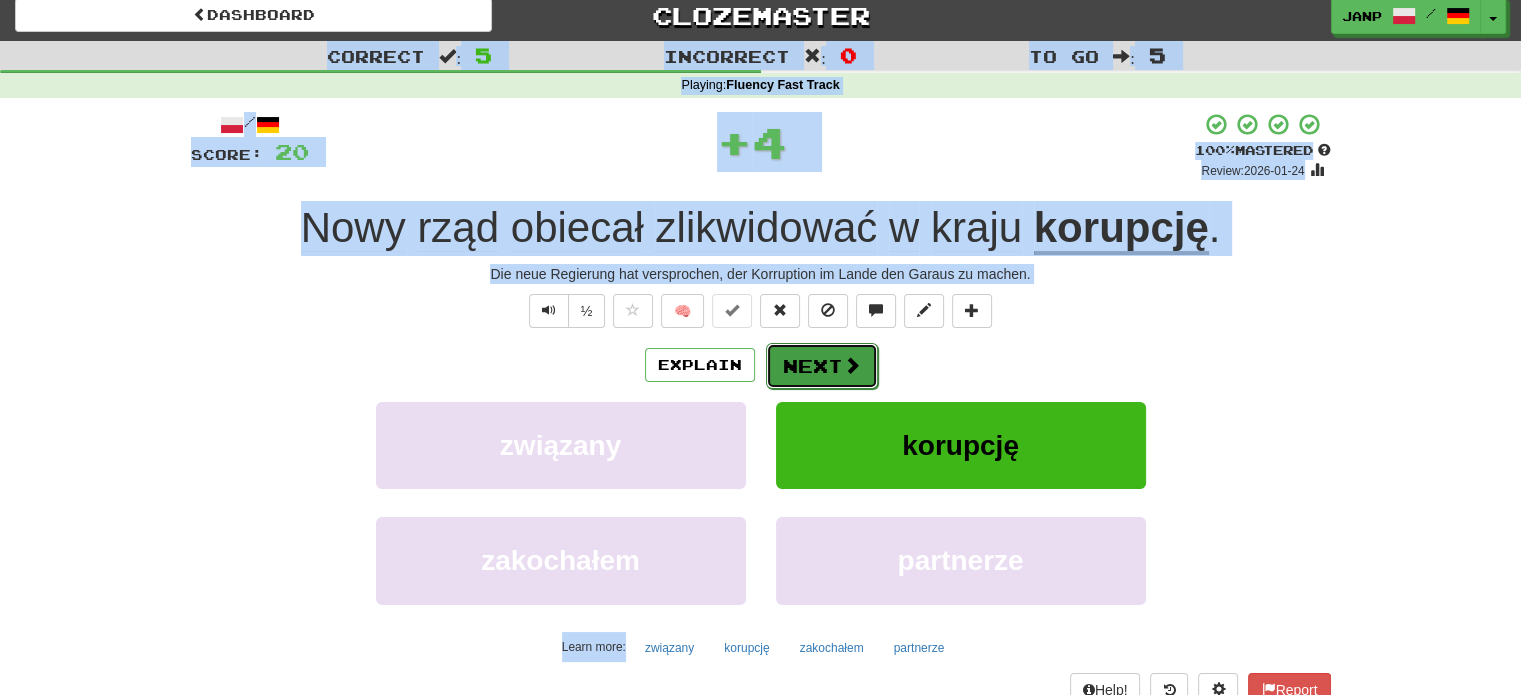click on "Next" at bounding box center (822, 366) 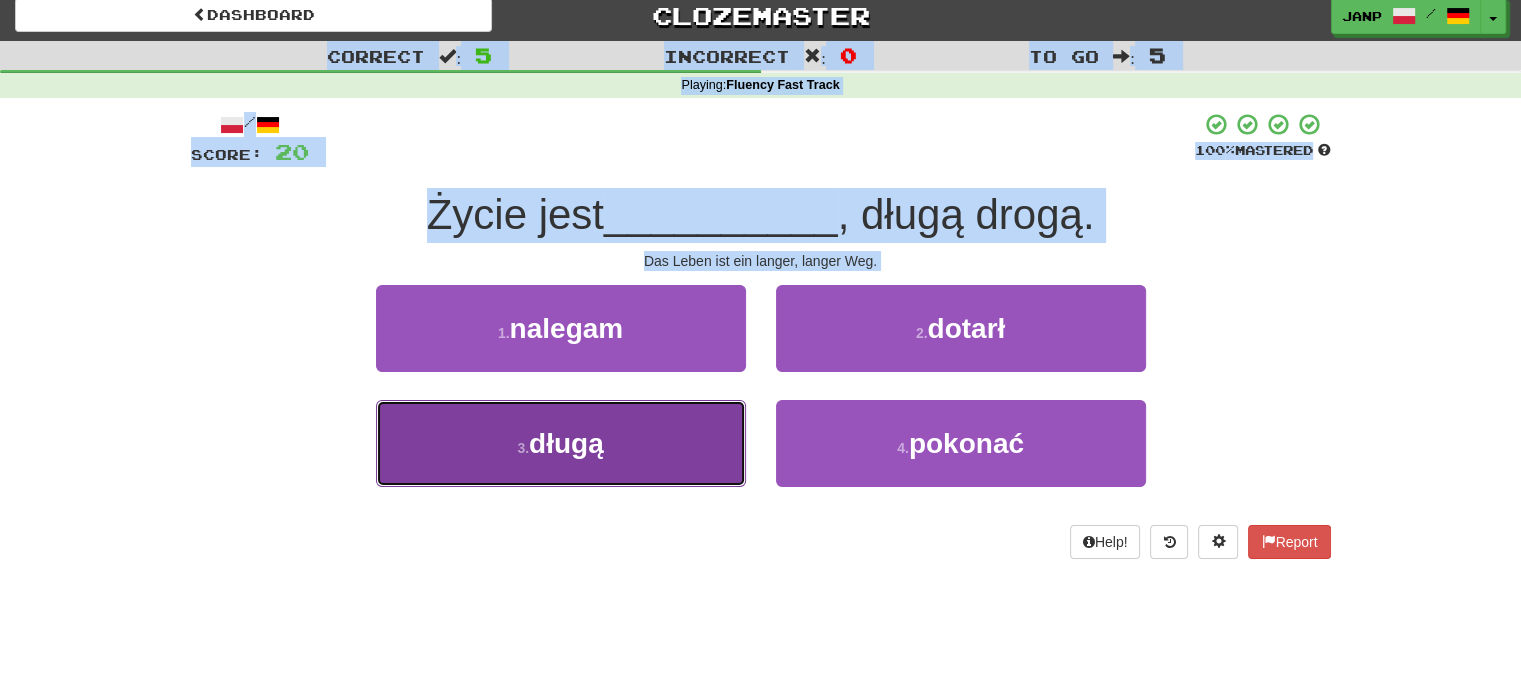 click on "3 .  długą" at bounding box center (561, 443) 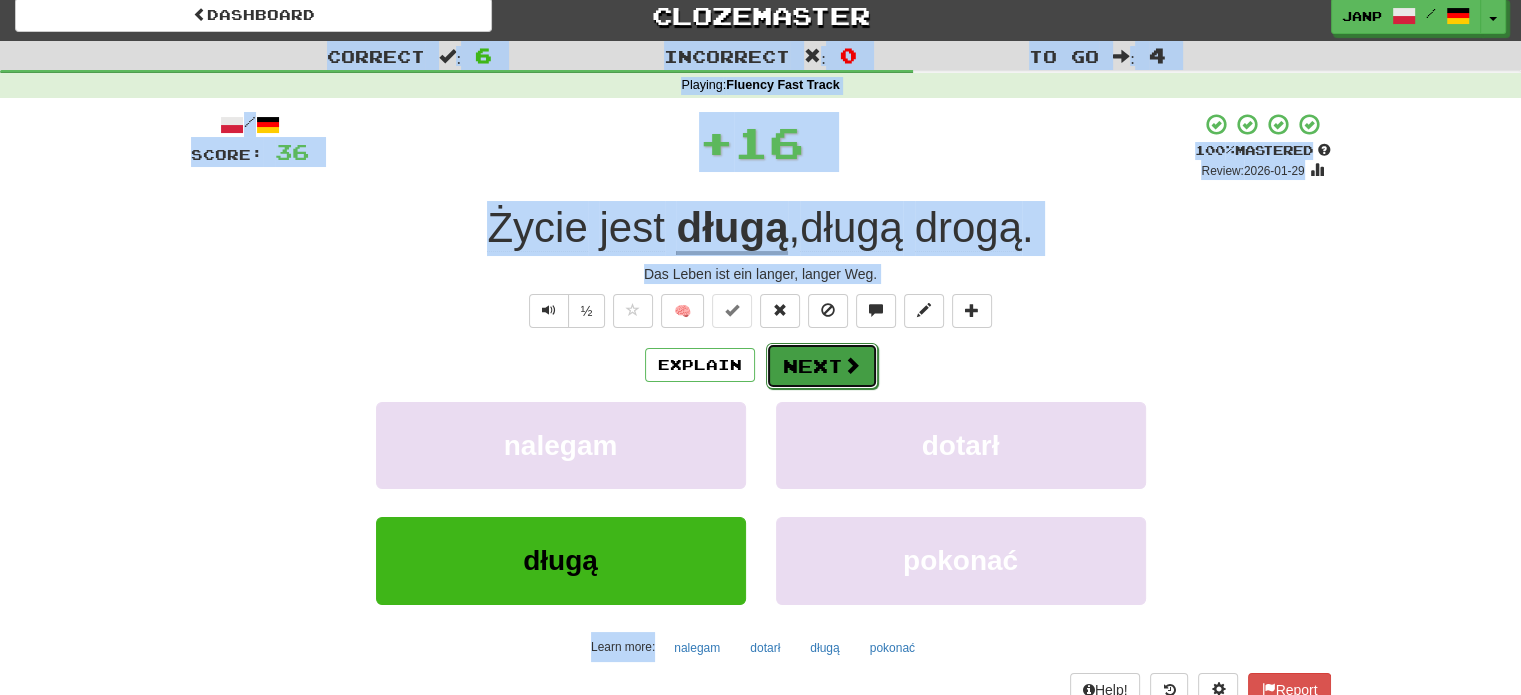 click on "Next" at bounding box center [822, 366] 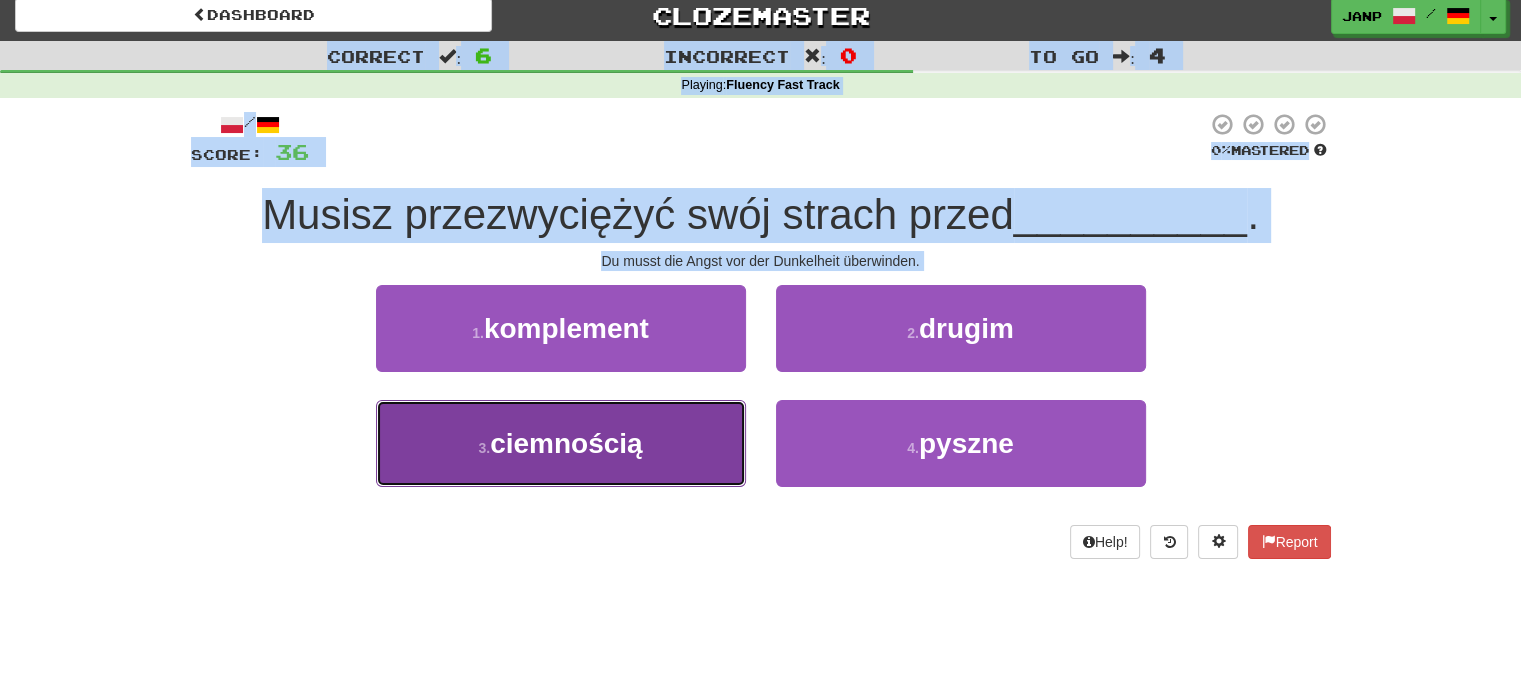 click on "3 .  ciemnością" at bounding box center (561, 443) 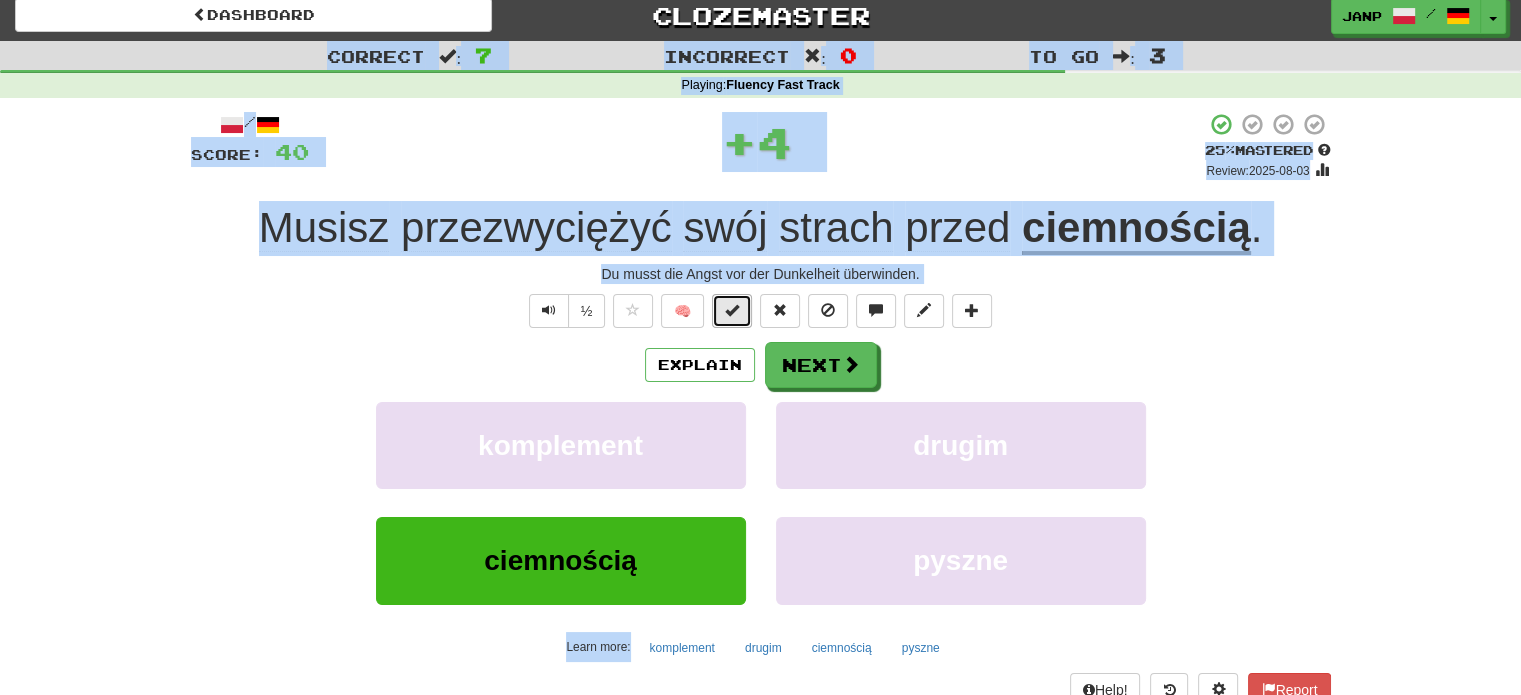 click at bounding box center [732, 310] 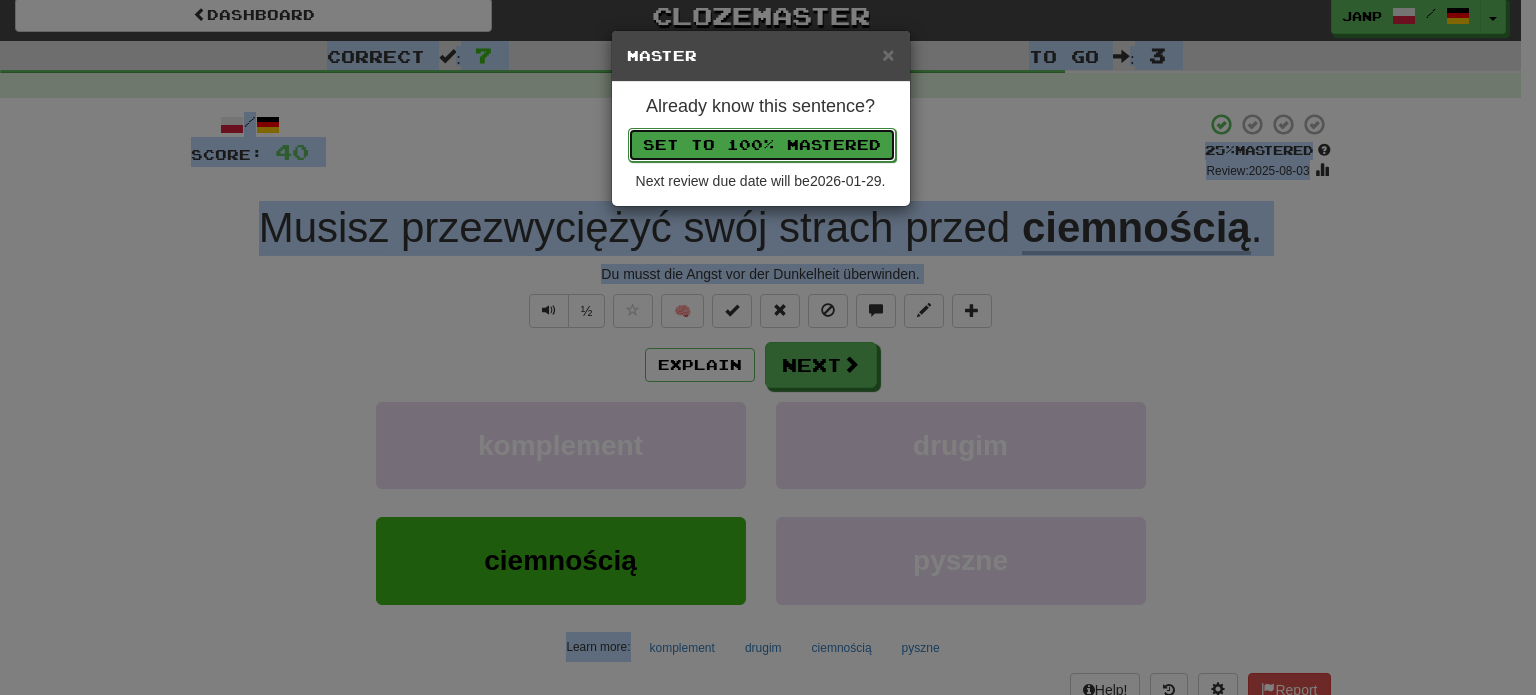 click on "Set to 100% Mastered" at bounding box center (762, 145) 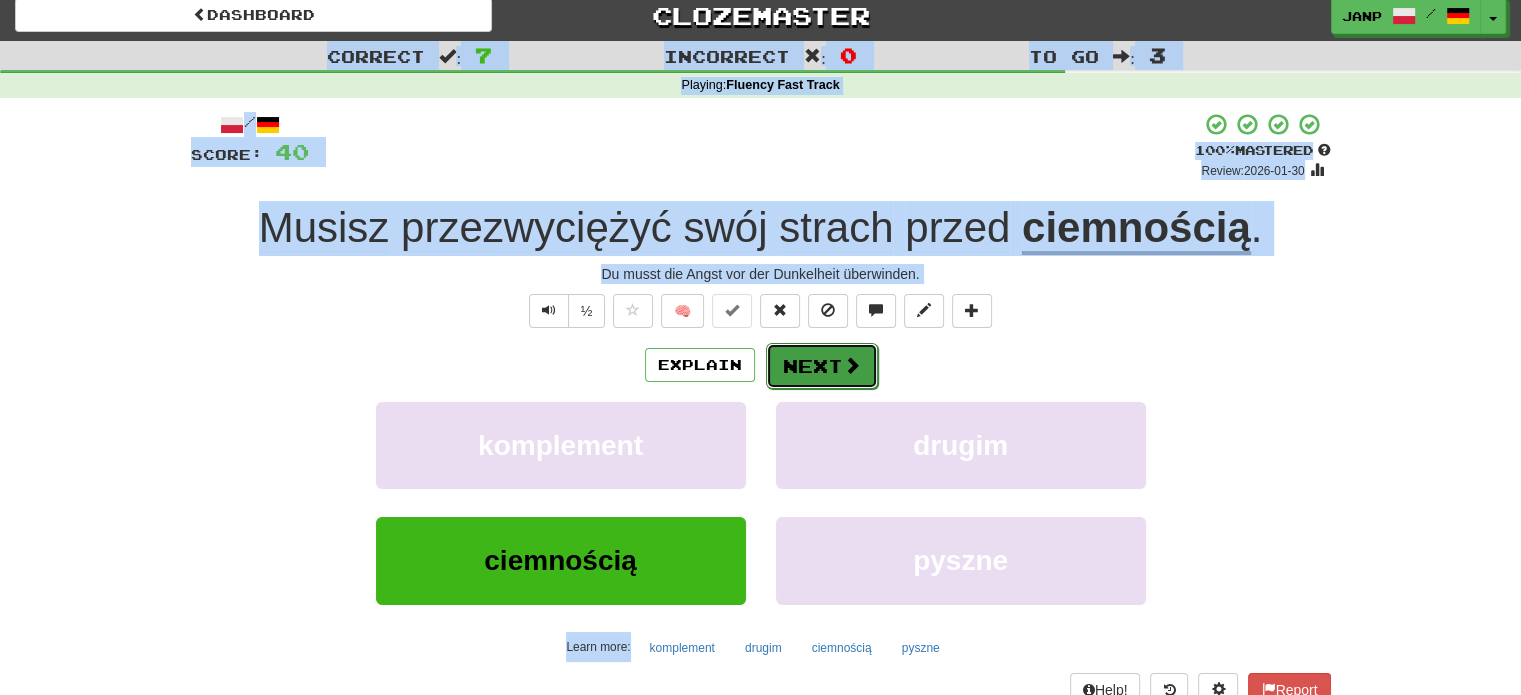 click on "Next" at bounding box center [822, 366] 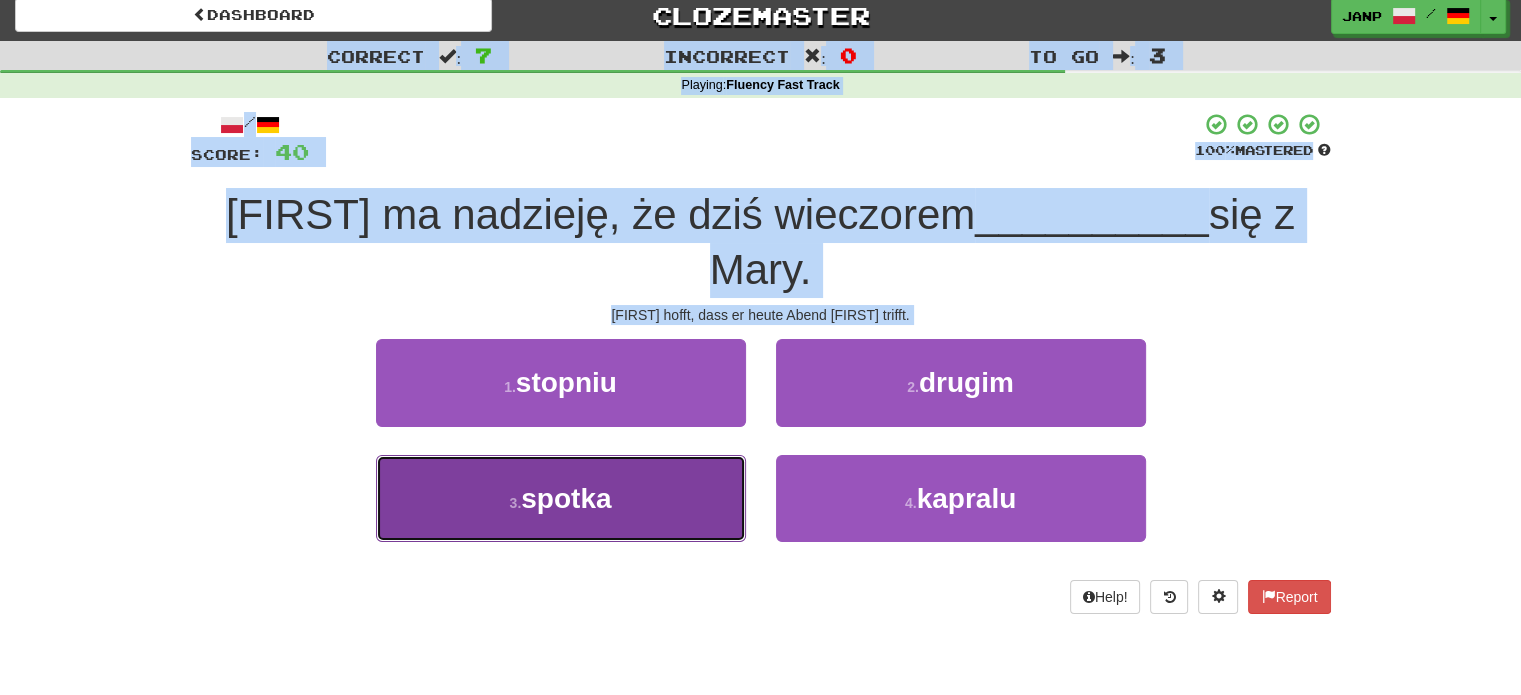 click on "3 .  spotka" at bounding box center (561, 498) 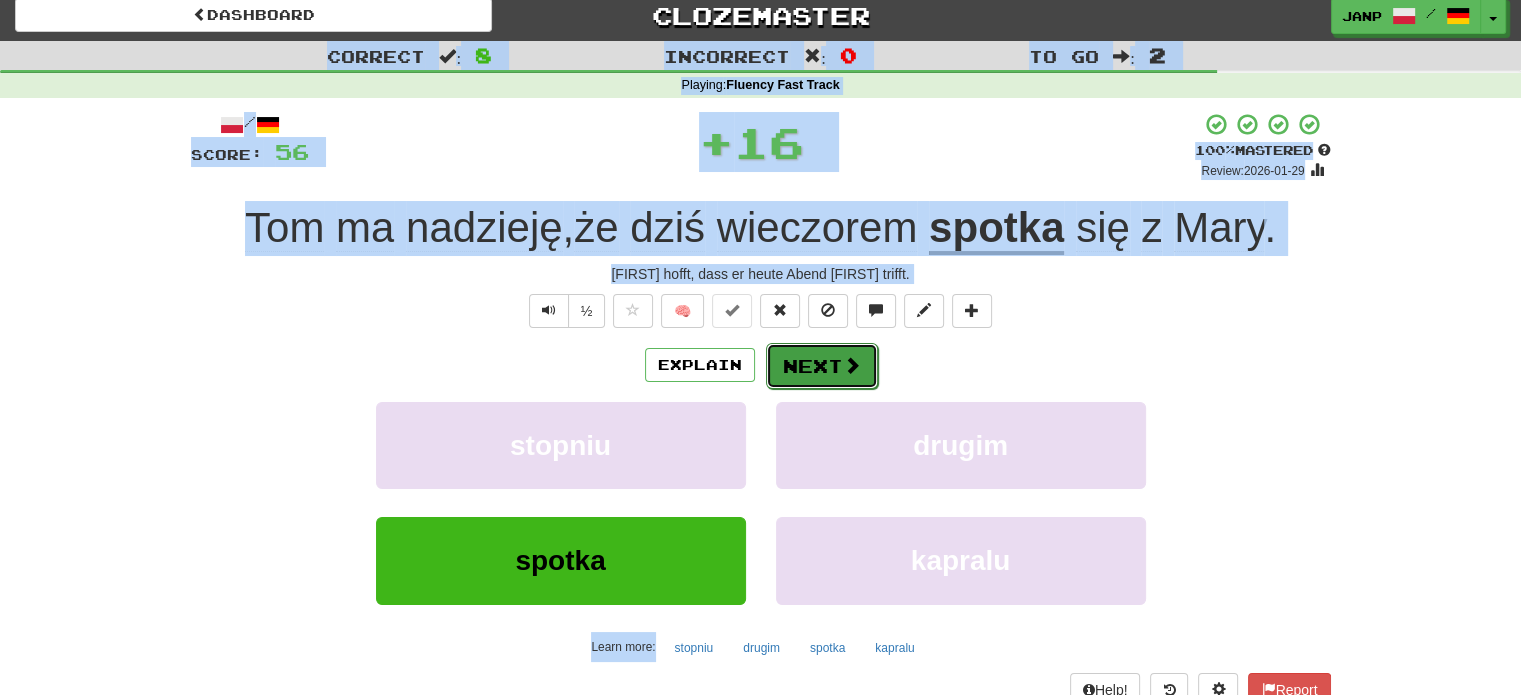 click on "Next" at bounding box center (822, 366) 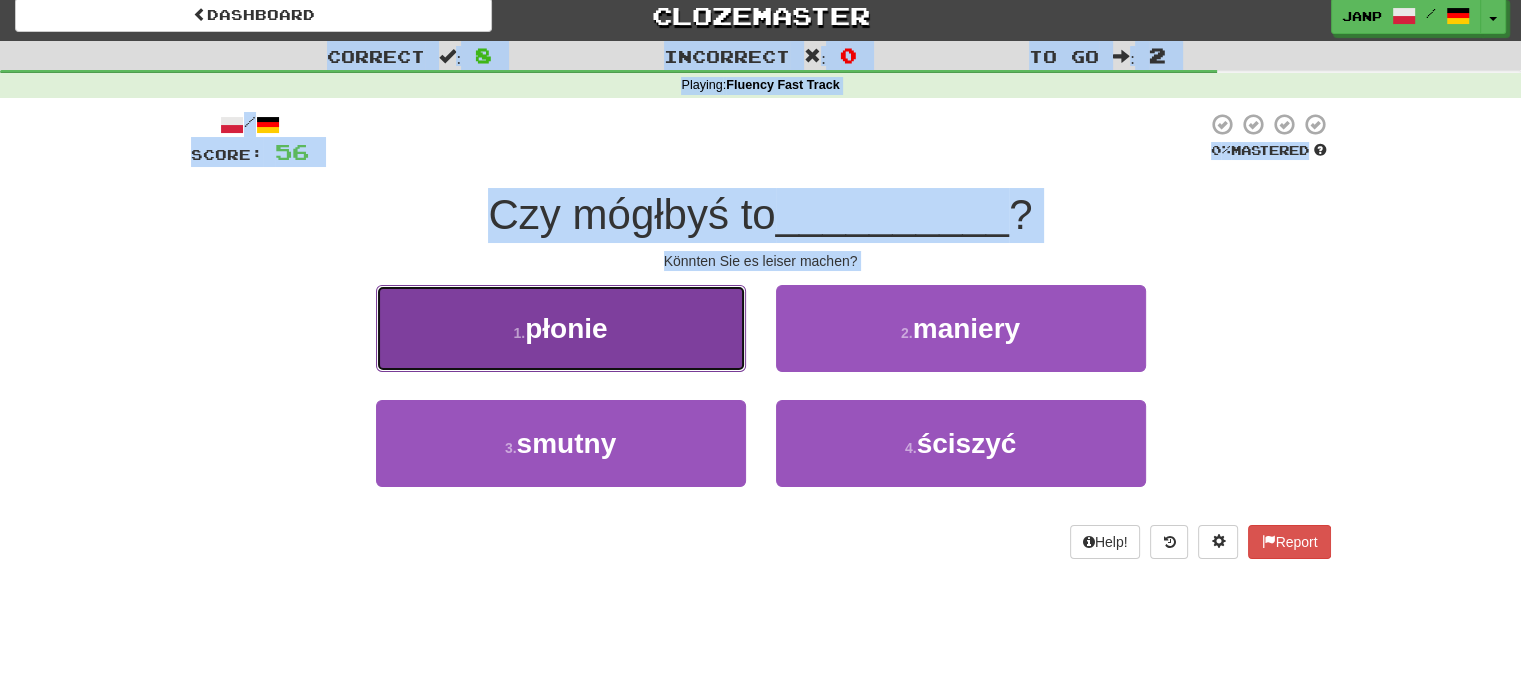 click on "1 .  płonie" at bounding box center (561, 328) 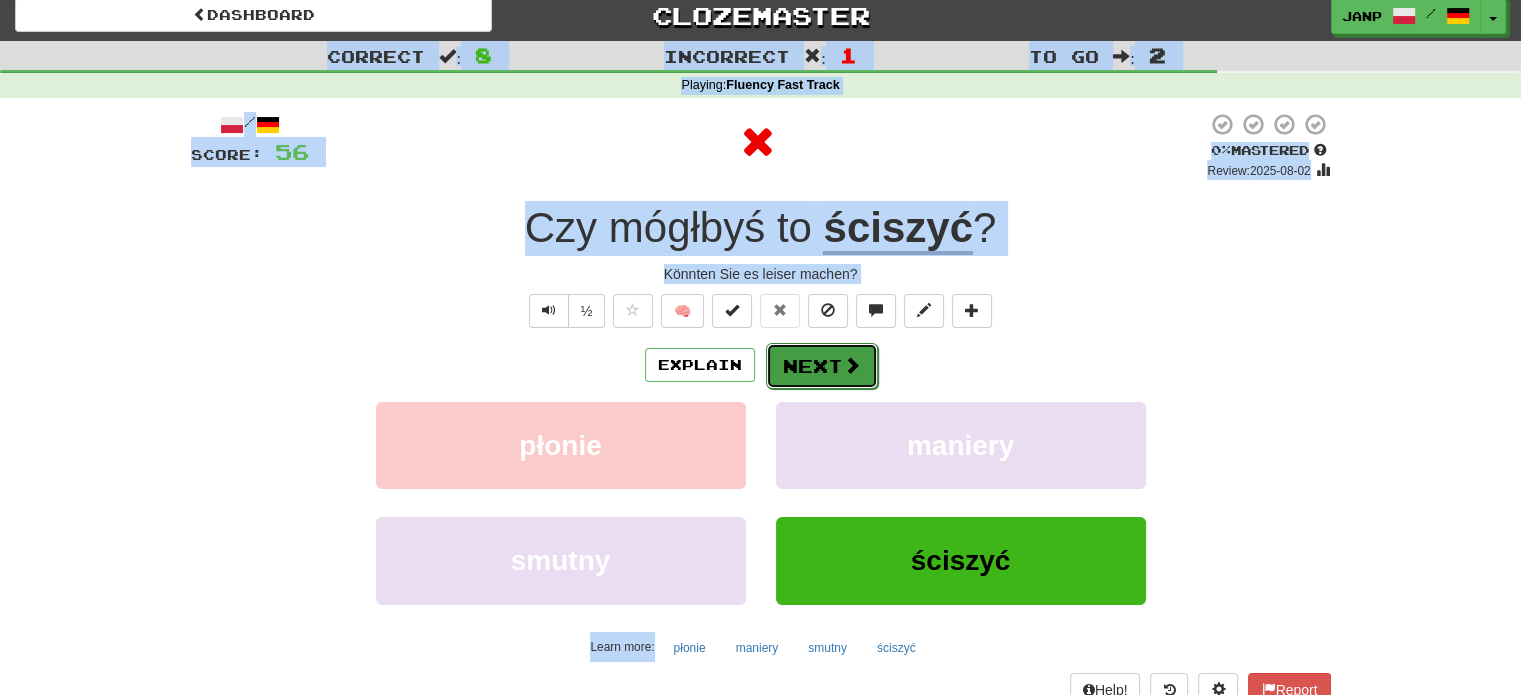 click on "Next" at bounding box center [822, 366] 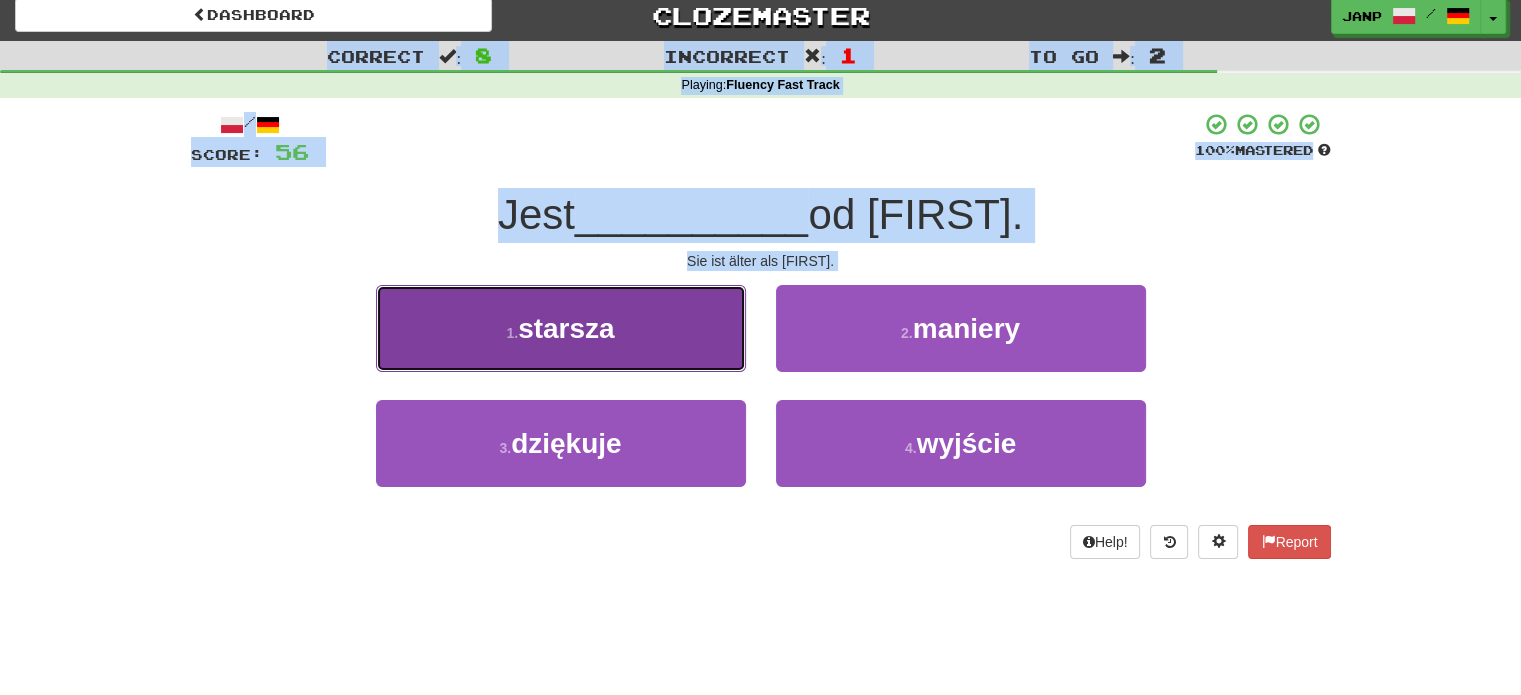 click on "1 .  starsza" at bounding box center [561, 328] 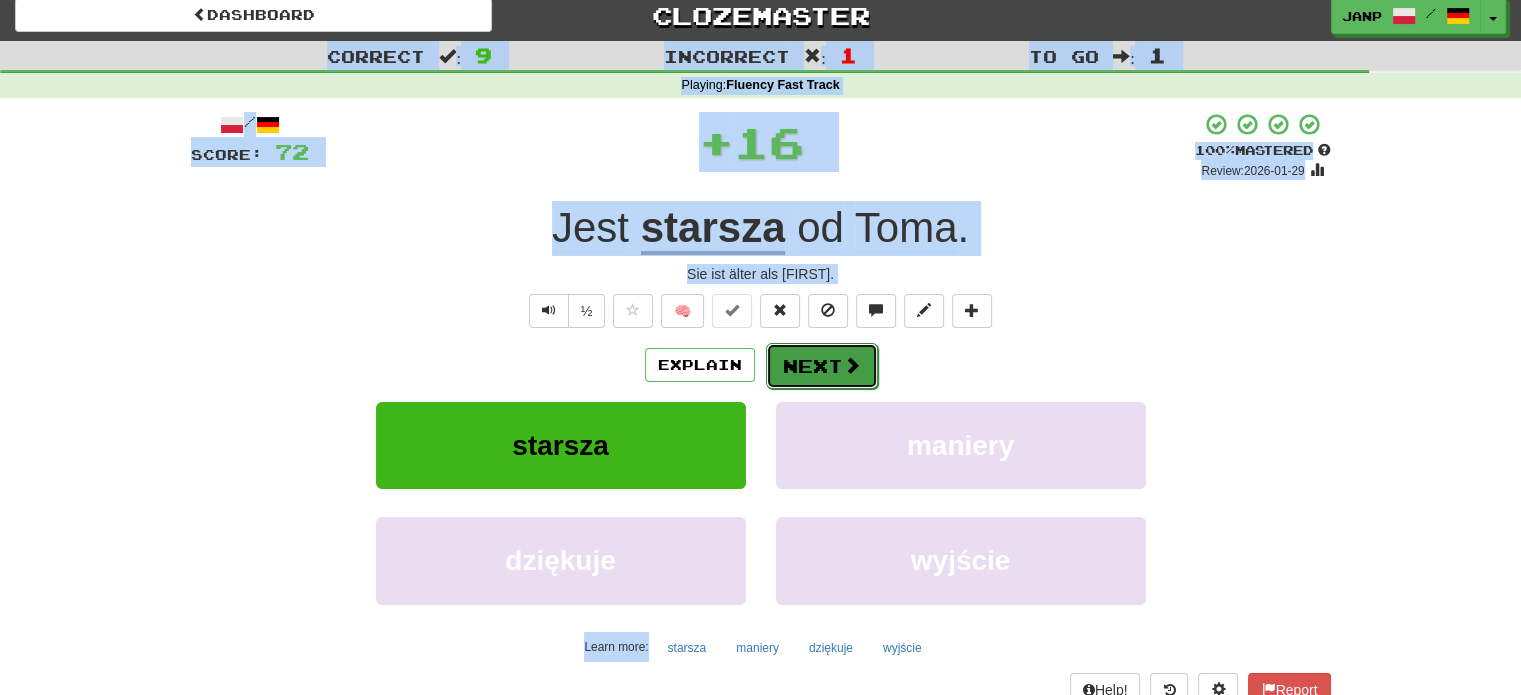 click on "Next" at bounding box center [822, 366] 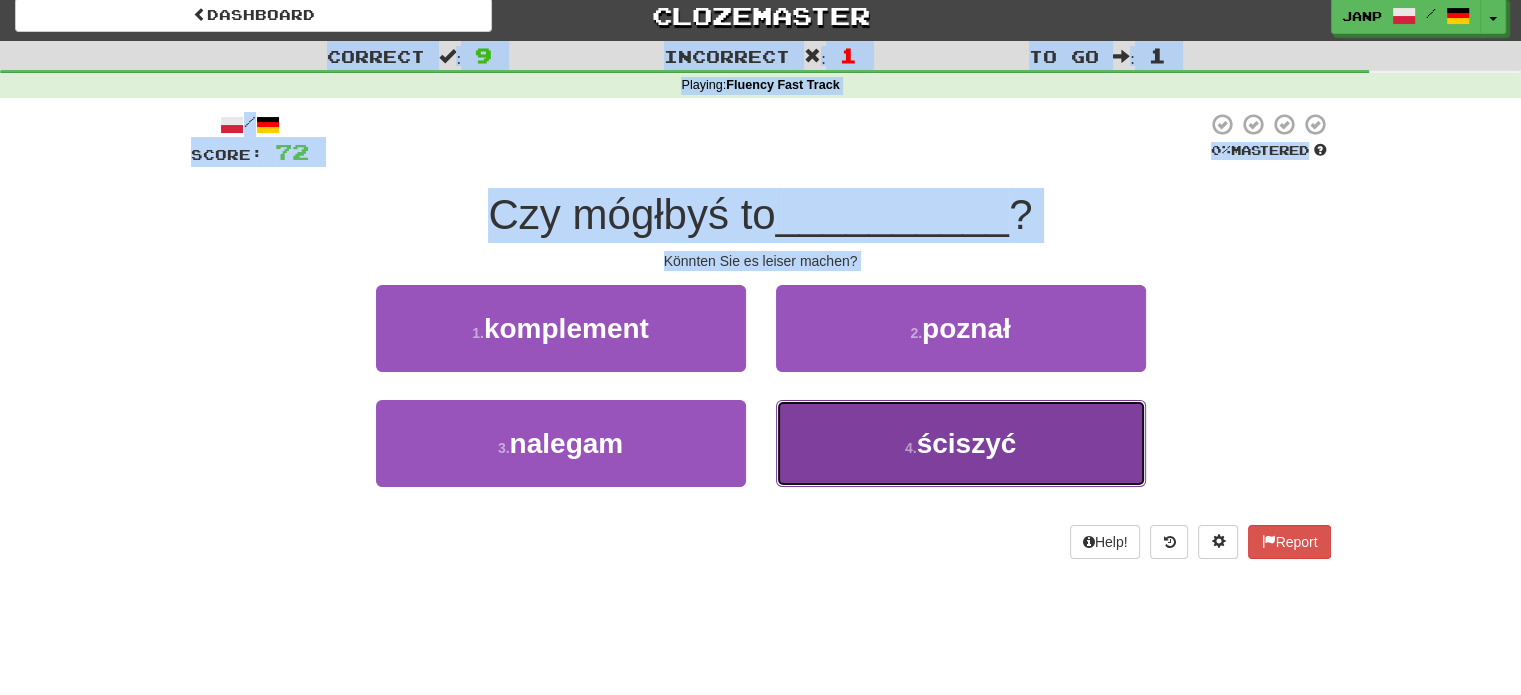click on "4 .  ściszyć" at bounding box center [961, 443] 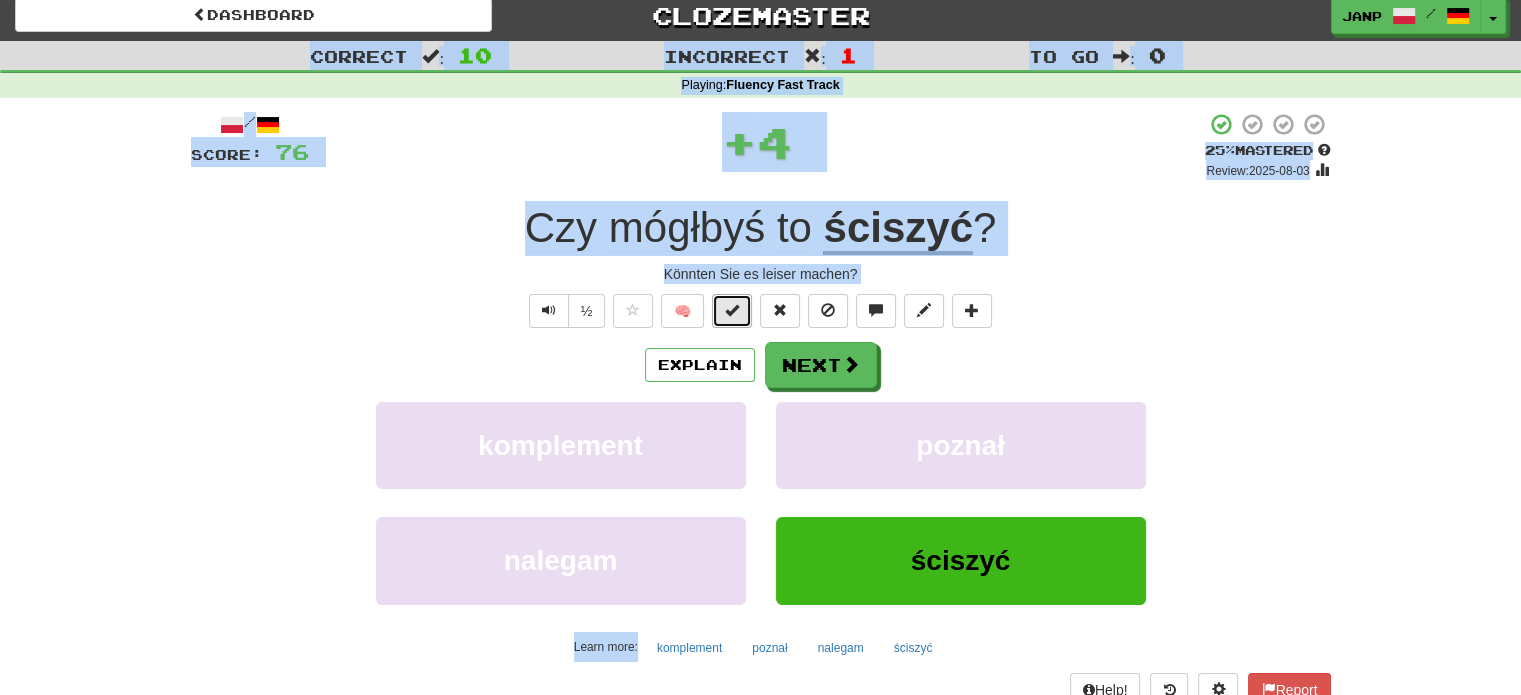 click at bounding box center [732, 310] 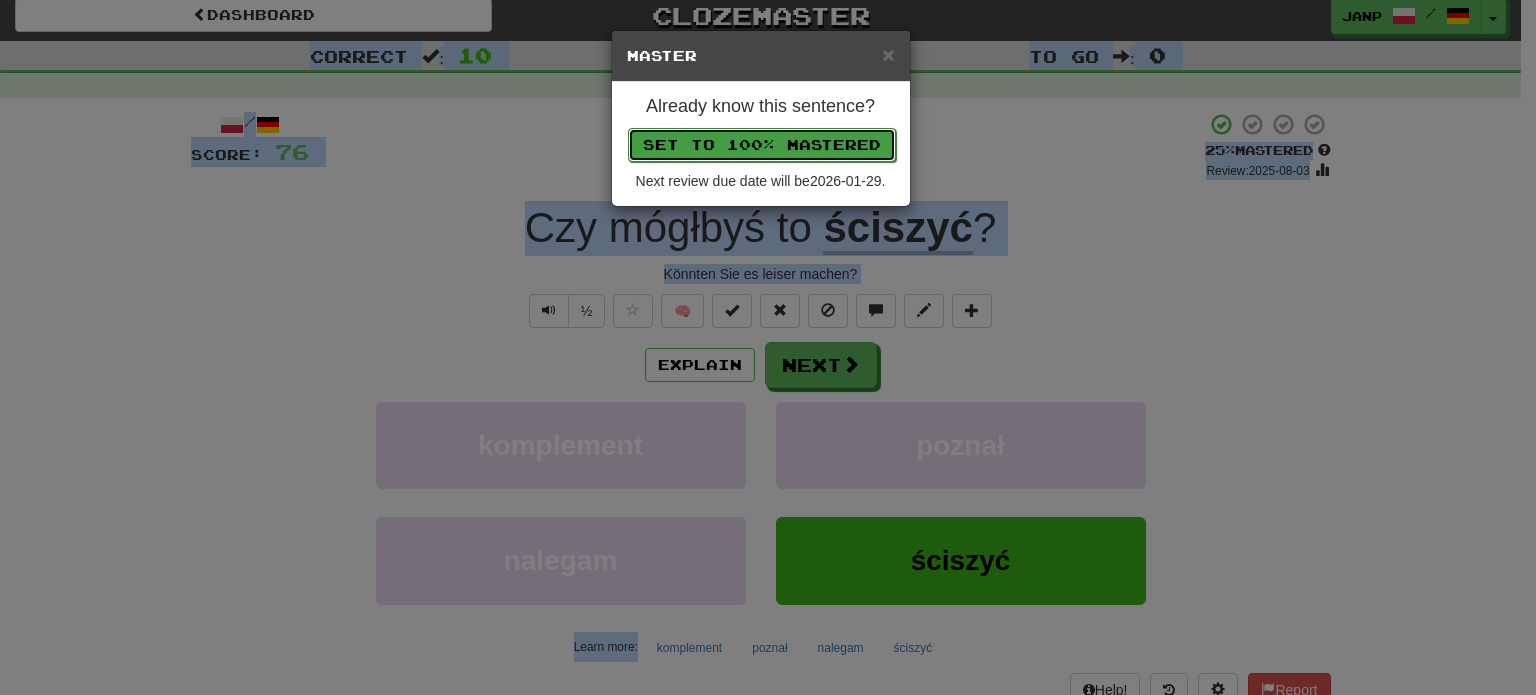 click on "Set to 100% Mastered" at bounding box center (762, 145) 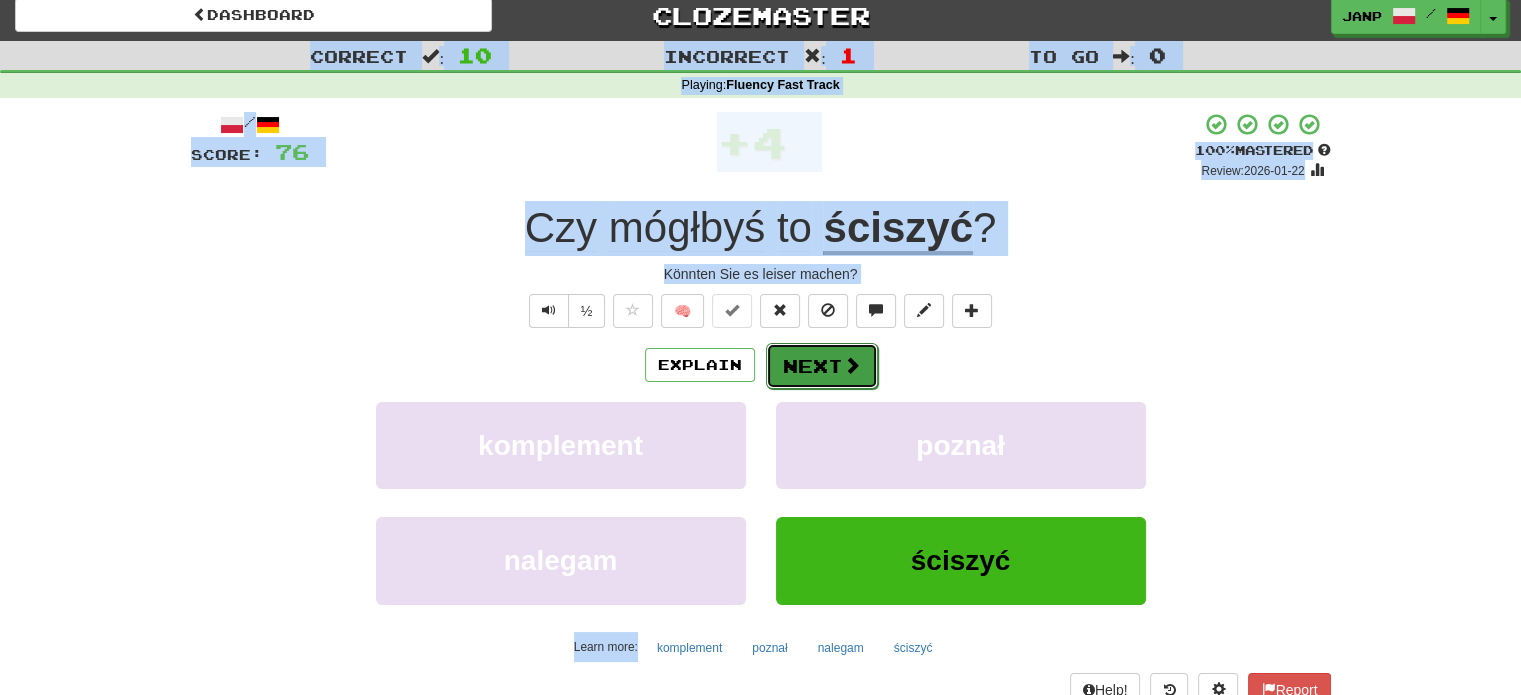 click on "Next" at bounding box center (822, 366) 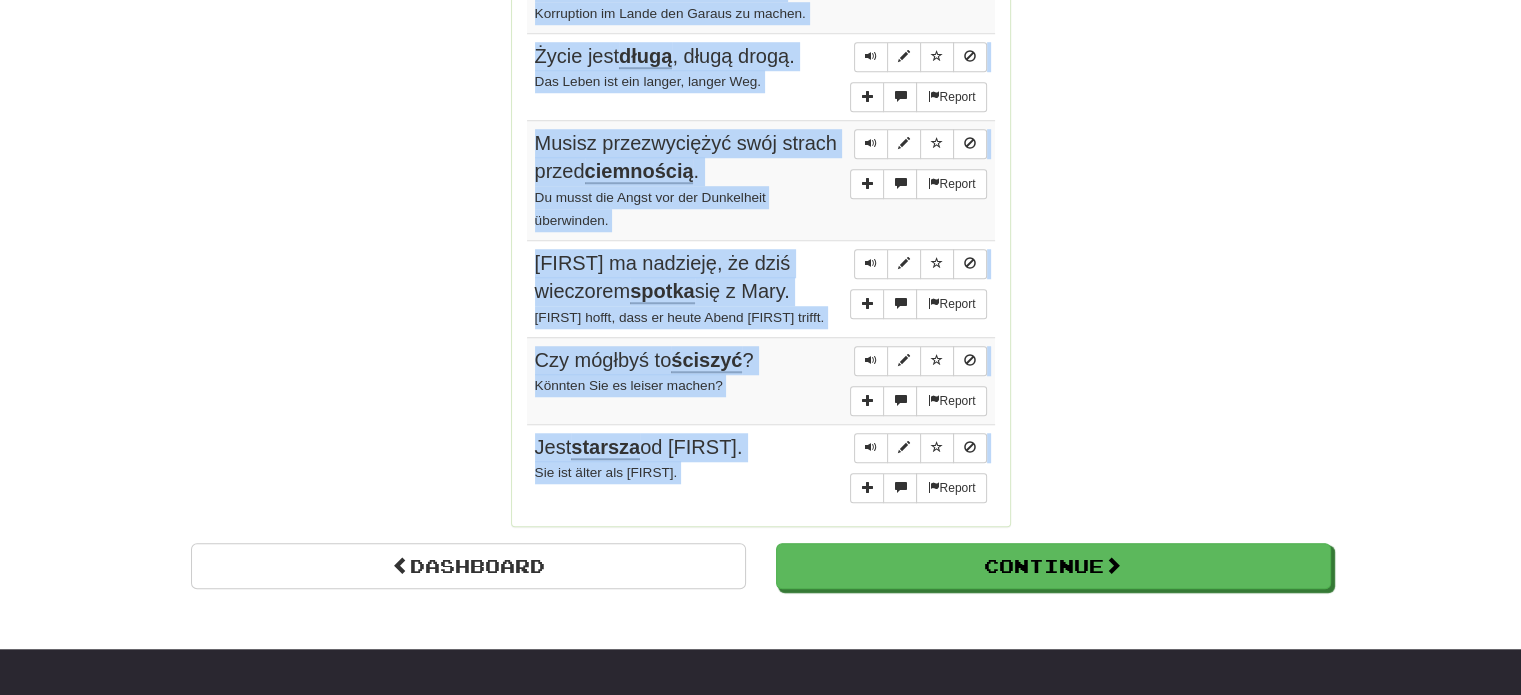 scroll, scrollTop: 1735, scrollLeft: 0, axis: vertical 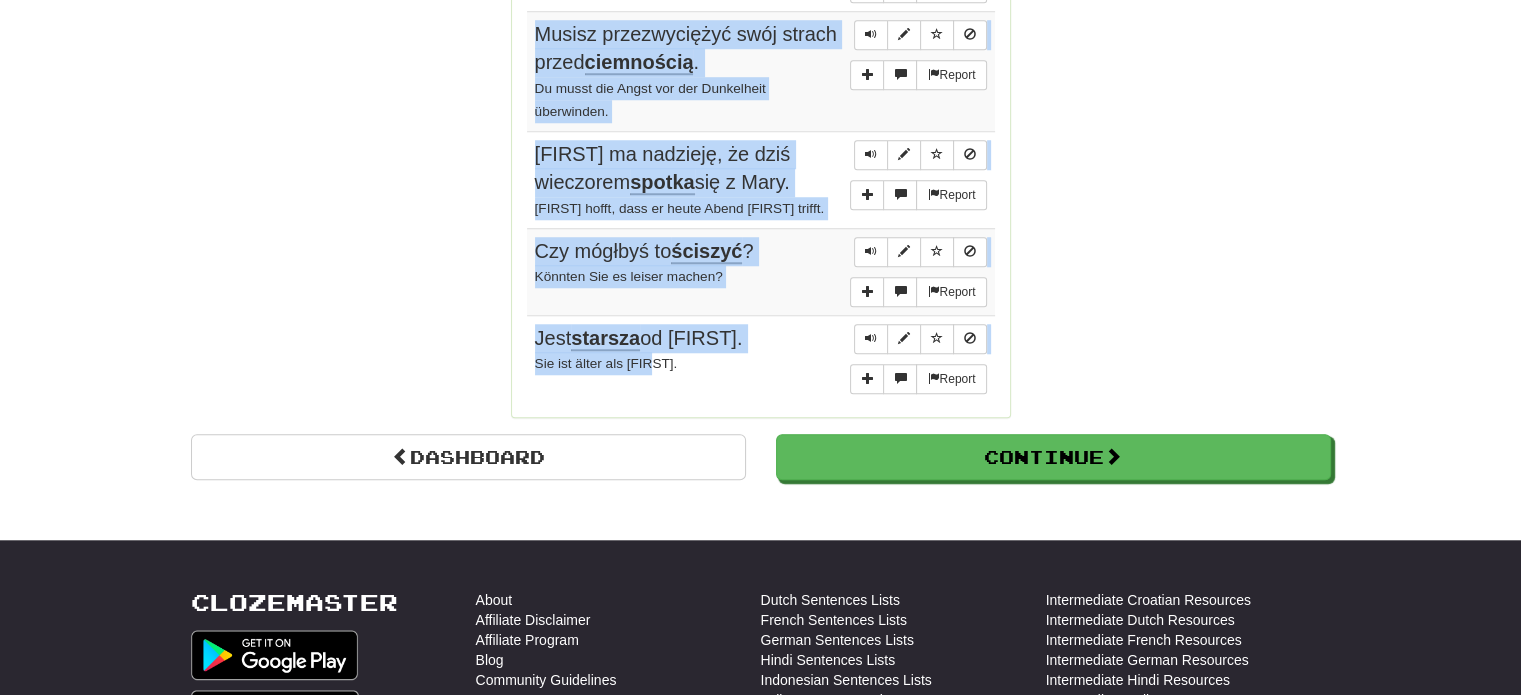 drag, startPoint x: 537, startPoint y: 279, endPoint x: 719, endPoint y: 371, distance: 203.93137 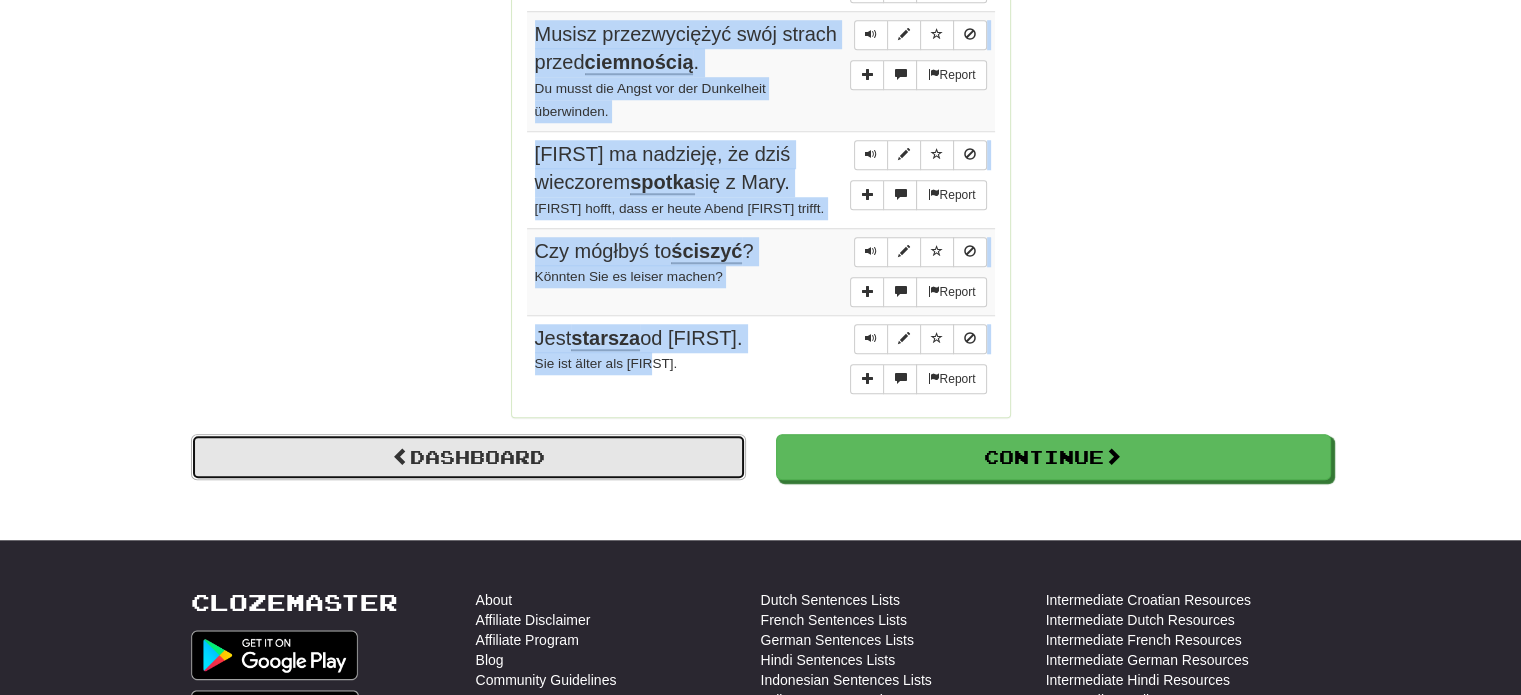 click at bounding box center (401, 456) 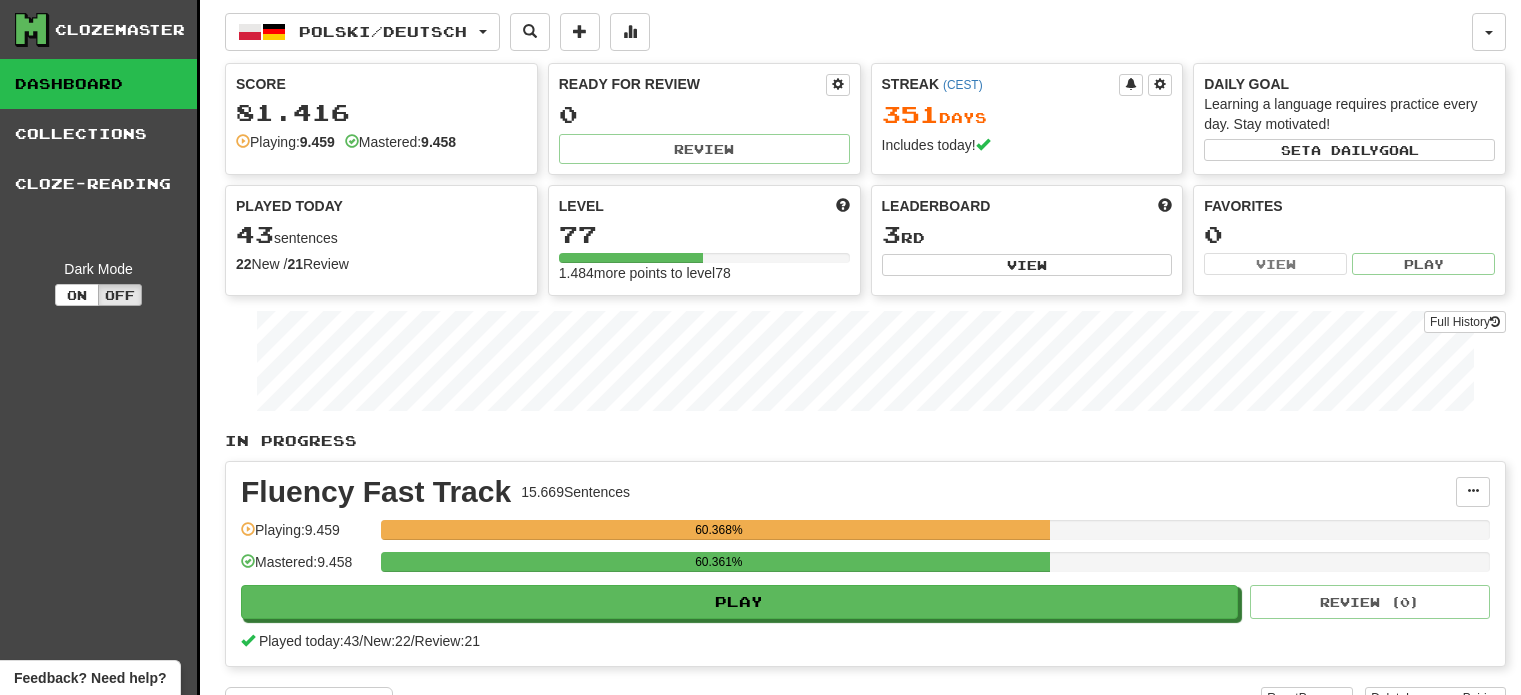 scroll, scrollTop: 0, scrollLeft: 0, axis: both 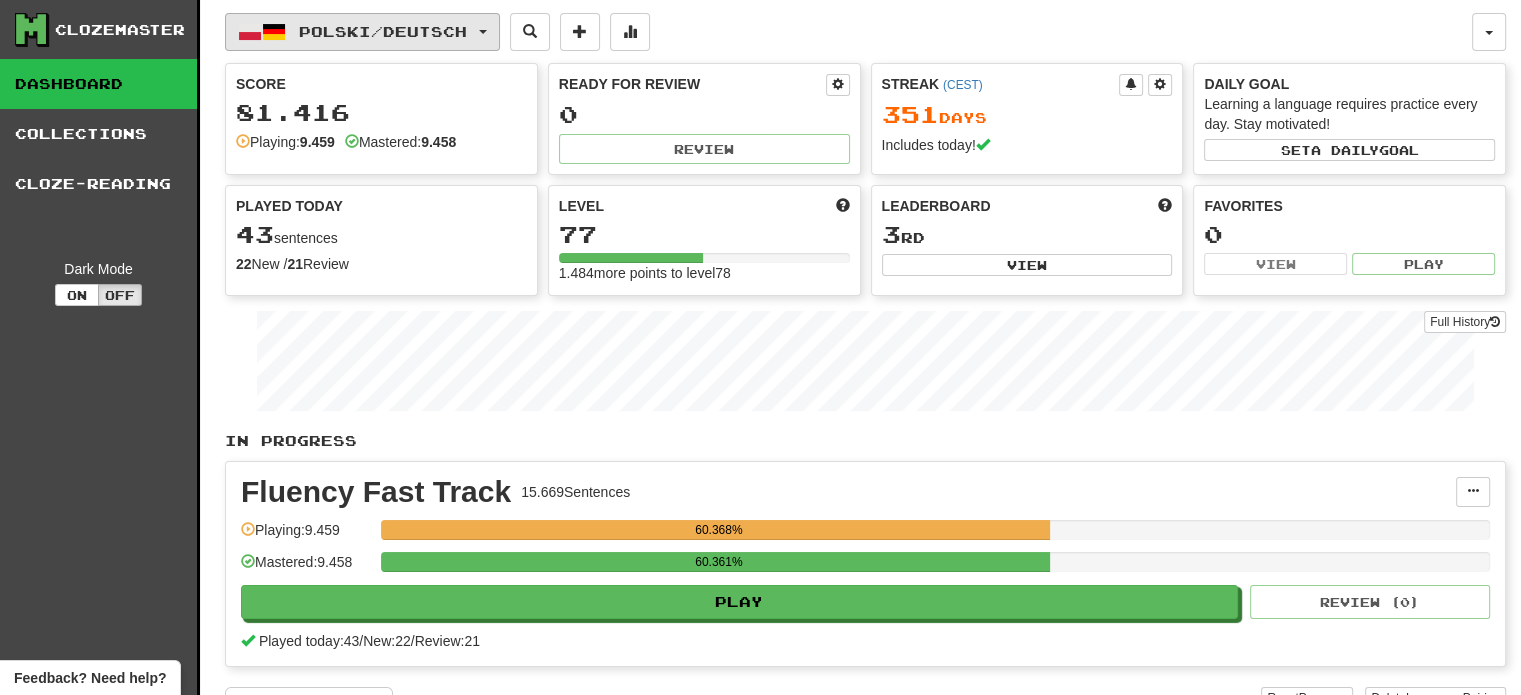 click on "Polski  /  Deutsch" at bounding box center (362, 32) 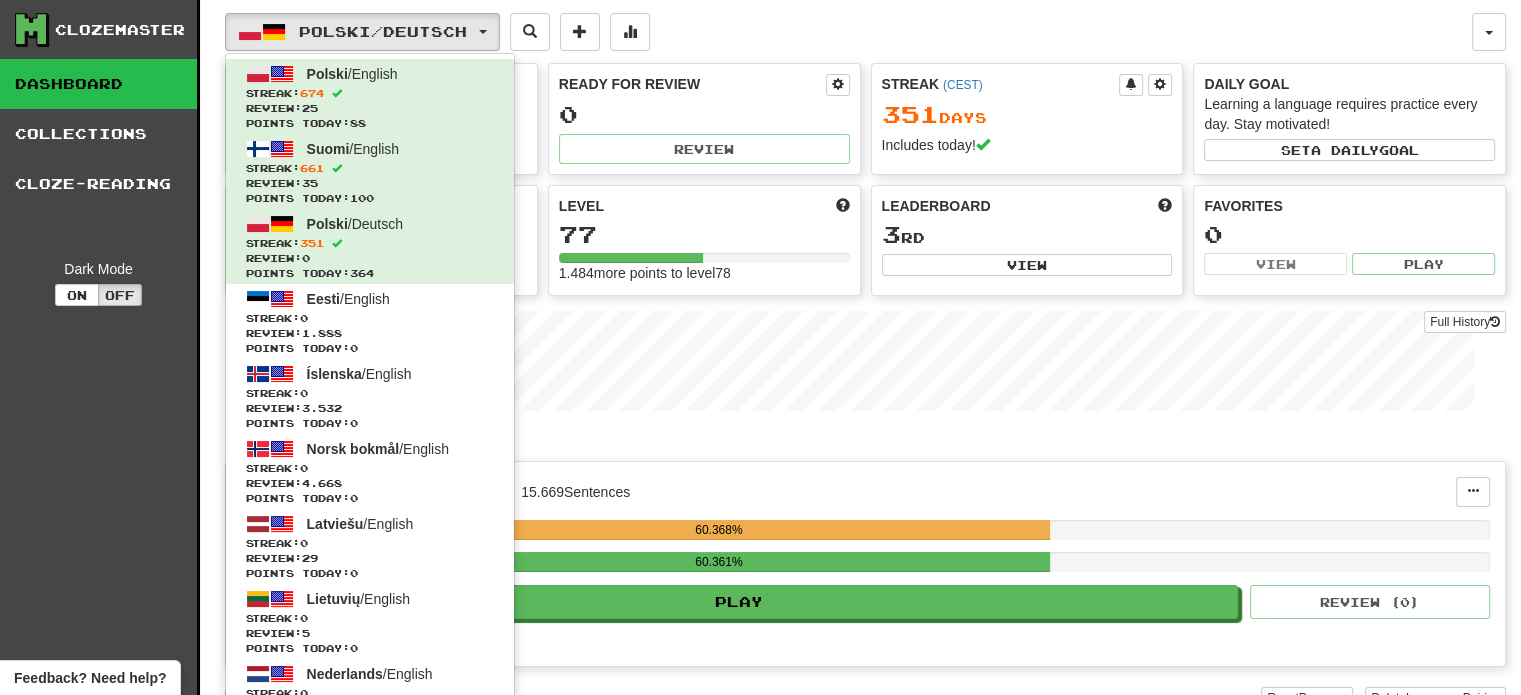 click on "Polski  /  Deutsch Polski  /  English Streak:  [NUMBER]   Review:  [NUMBER] Points today:  [NUMBER] Suomi  /  English Streak:  [NUMBER]   Review:  [NUMBER] Points today:  [NUMBER] Polski  /  Deutsch Streak:  [NUMBER]   Review:  [NUMBER] Points today:  [NUMBER] Eesti  /  English Streak:  [NUMBER]   Review:  [NUMBER] Points today:  [NUMBER] Íslenska  /  English Streak:  [NUMBER]   Review:  [NUMBER] Points today:  [NUMBER] Norsk bokmål  /  English Streak:  [NUMBER]   Review:  [NUMBER] Points today:  [NUMBER] Latviešu  /  English Streak:  [NUMBER]   Review:  [NUMBER] Points today:  [NUMBER] Lietuvių  /  English Streak:  [NUMBER]   Review:  [NUMBER] Points today:  [NUMBER] Nederlands  /  English Streak:  [NUMBER]   Review:  [NUMBER] Points today:  [NUMBER] Dansk  /  English Streak:  [NUMBER]   Review:  [NUMBER] Points today:  [NUMBER] Italiano  /  English Streak:  [NUMBER]   Review:  [NUMBER] Points today:  [NUMBER] Português  /  English Streak:  [NUMBER]   Review:  [NUMBER] Points today:  [NUMBER] Svenska  /  English Streak:  [NUMBER]   Review:  [NUMBER] Points today:  [NUMBER] Українська  /  English Streak:  [NUMBER]   Review:  [NUMBER] Points today:  [NUMBER] Slovenščina  /  English Streak:  [NUMBER]   Review:  [NUMBER] Points today:  [NUMBER]  Language Pairing" at bounding box center (848, 32) 